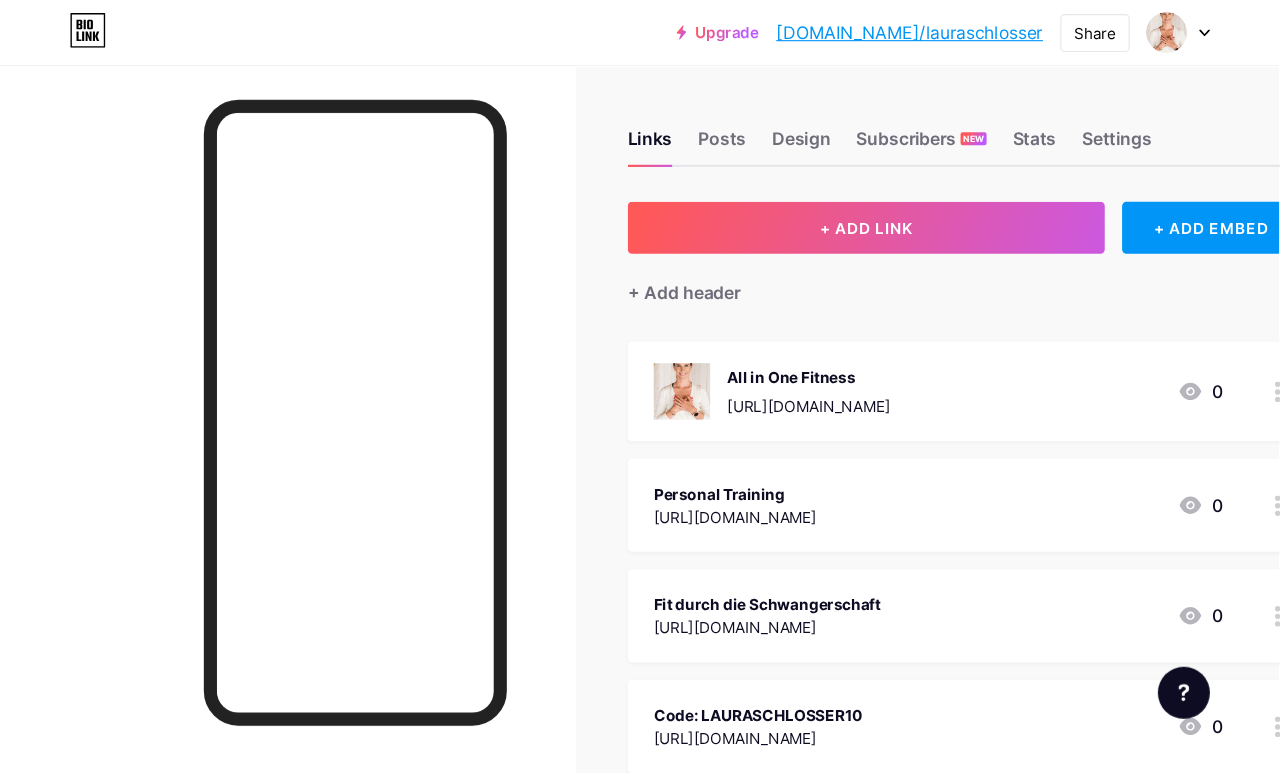 scroll, scrollTop: 9, scrollLeft: 0, axis: vertical 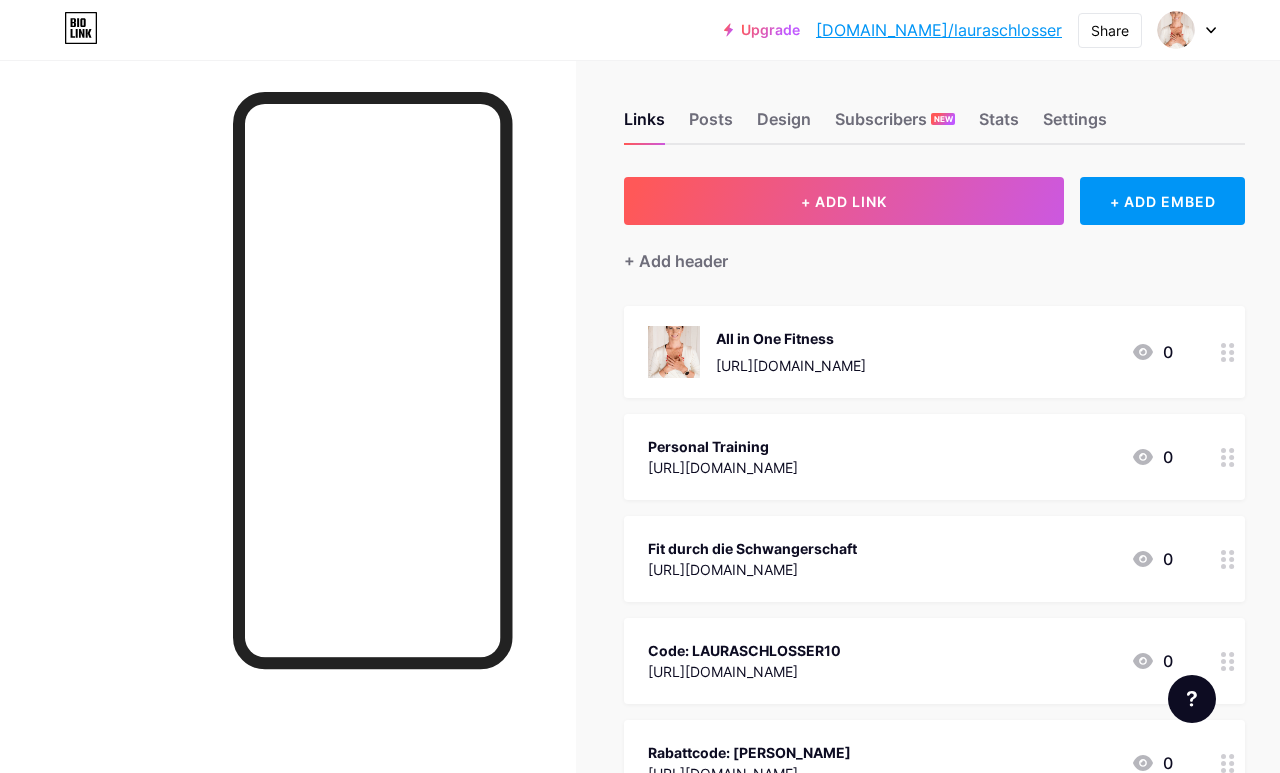 click on "[URL][DOMAIN_NAME]" at bounding box center [791, 365] 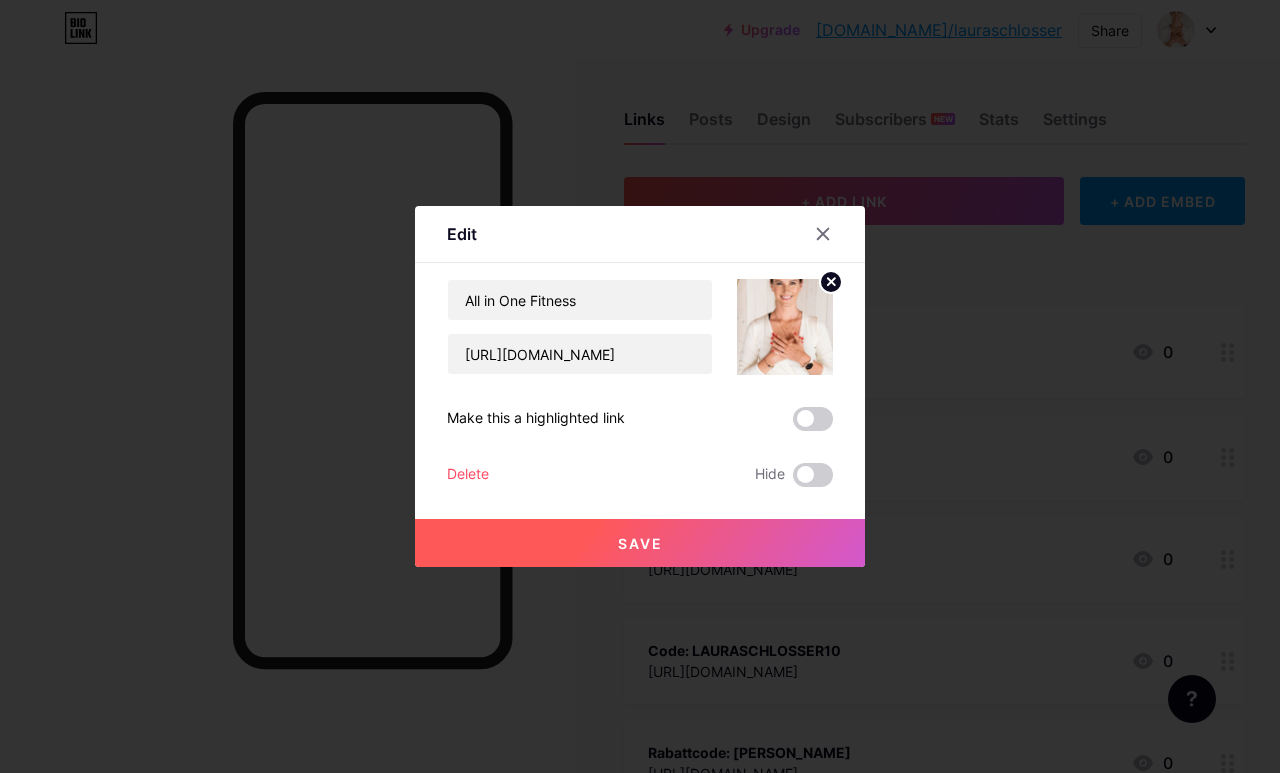 click at bounding box center (640, 386) 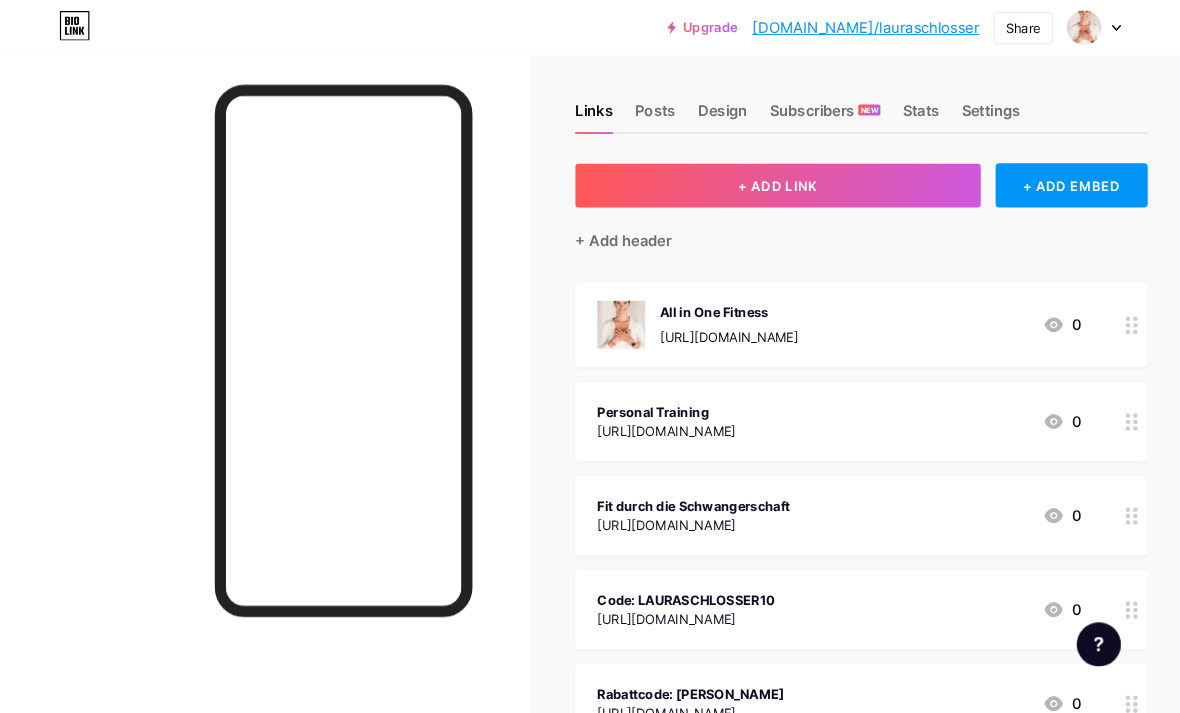 scroll, scrollTop: 36, scrollLeft: 0, axis: vertical 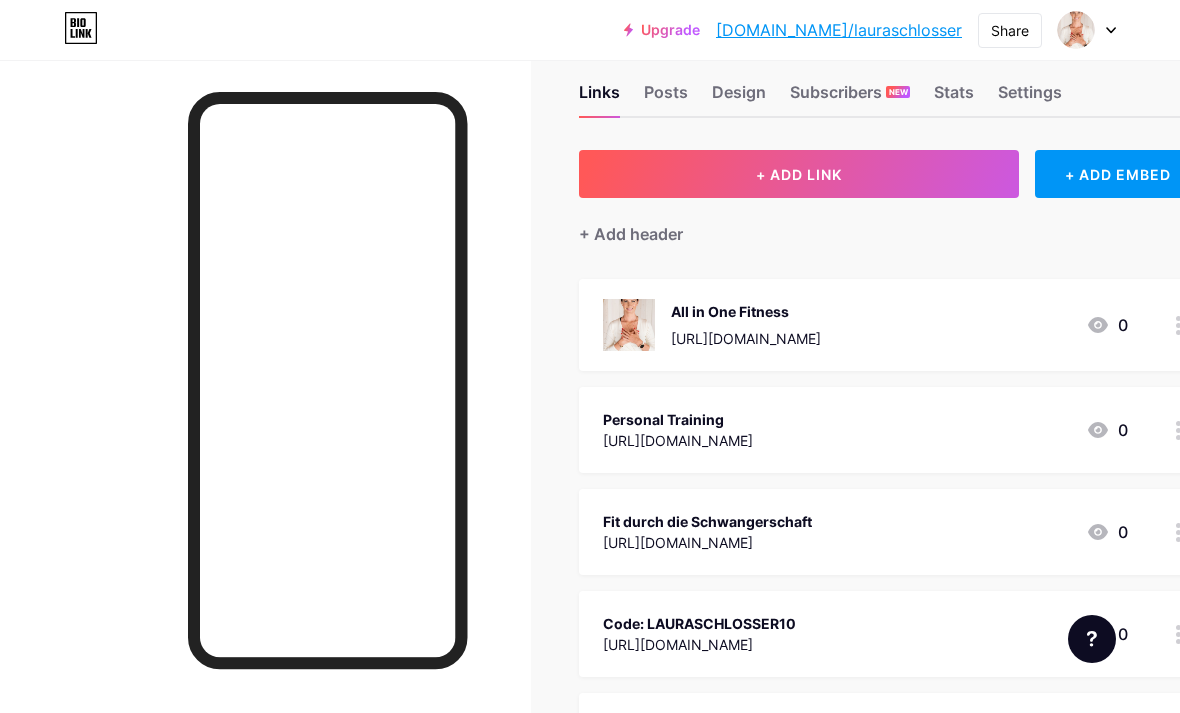 click on "All in One Fitness
https://lauraschlosser.de/group-fitness/" at bounding box center (746, 325) 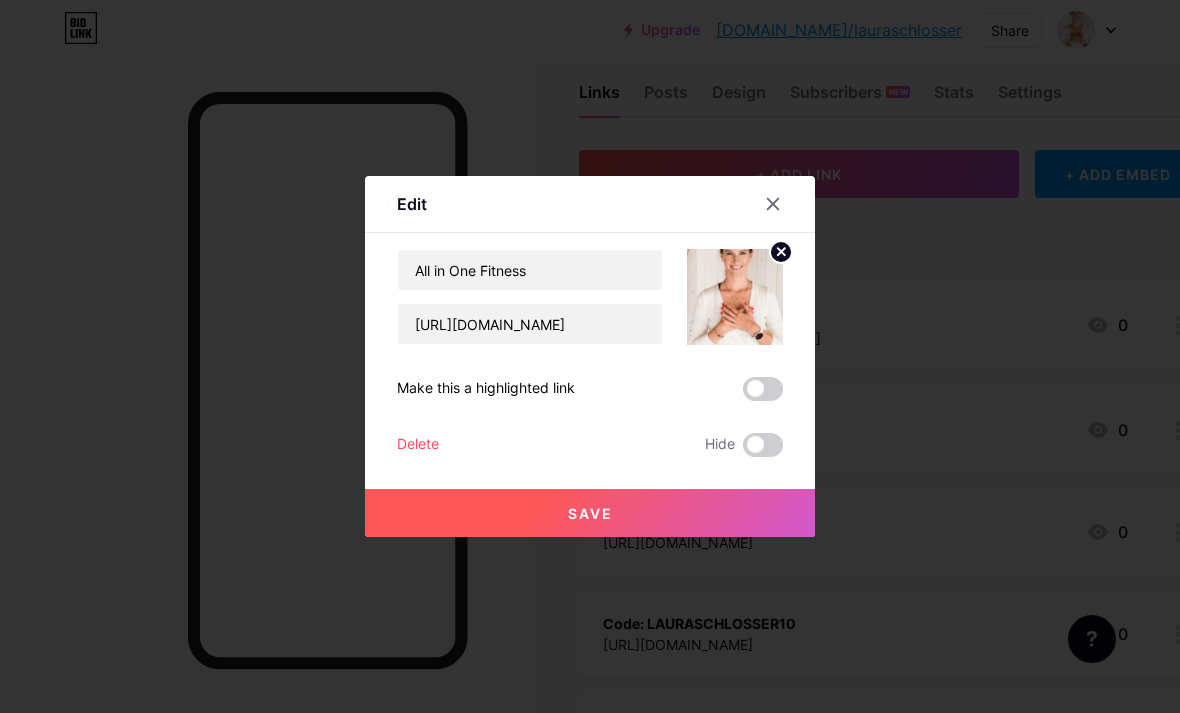 click at bounding box center (735, 297) 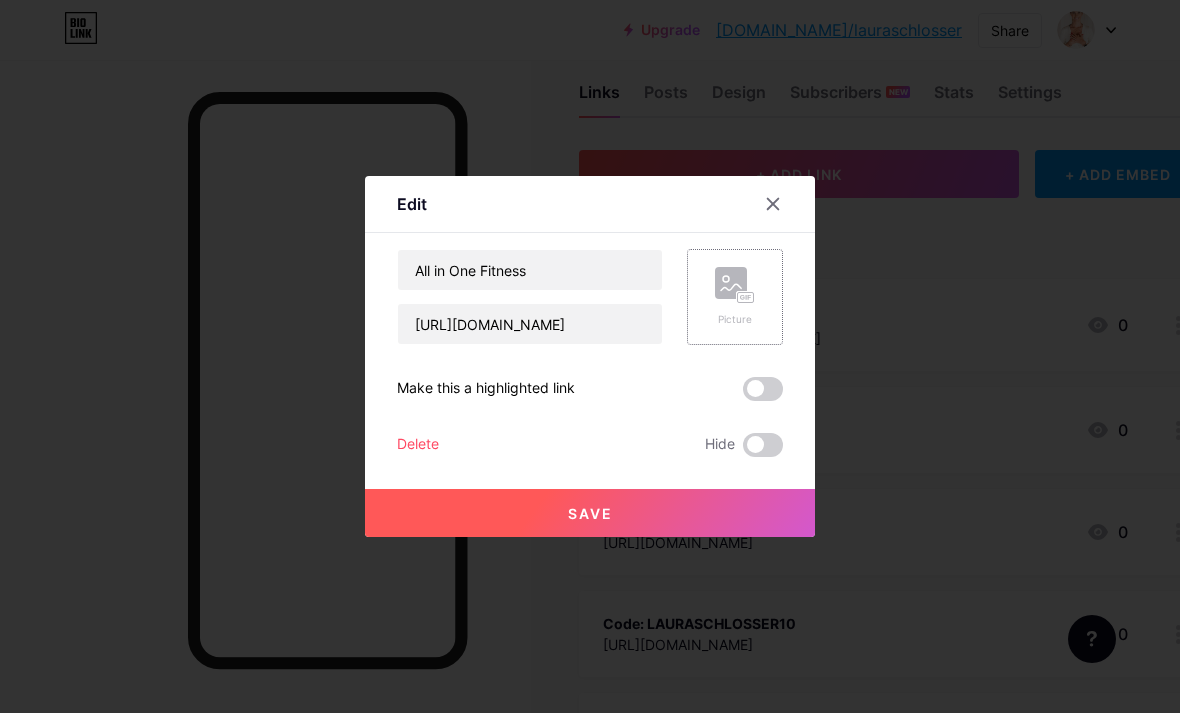 click 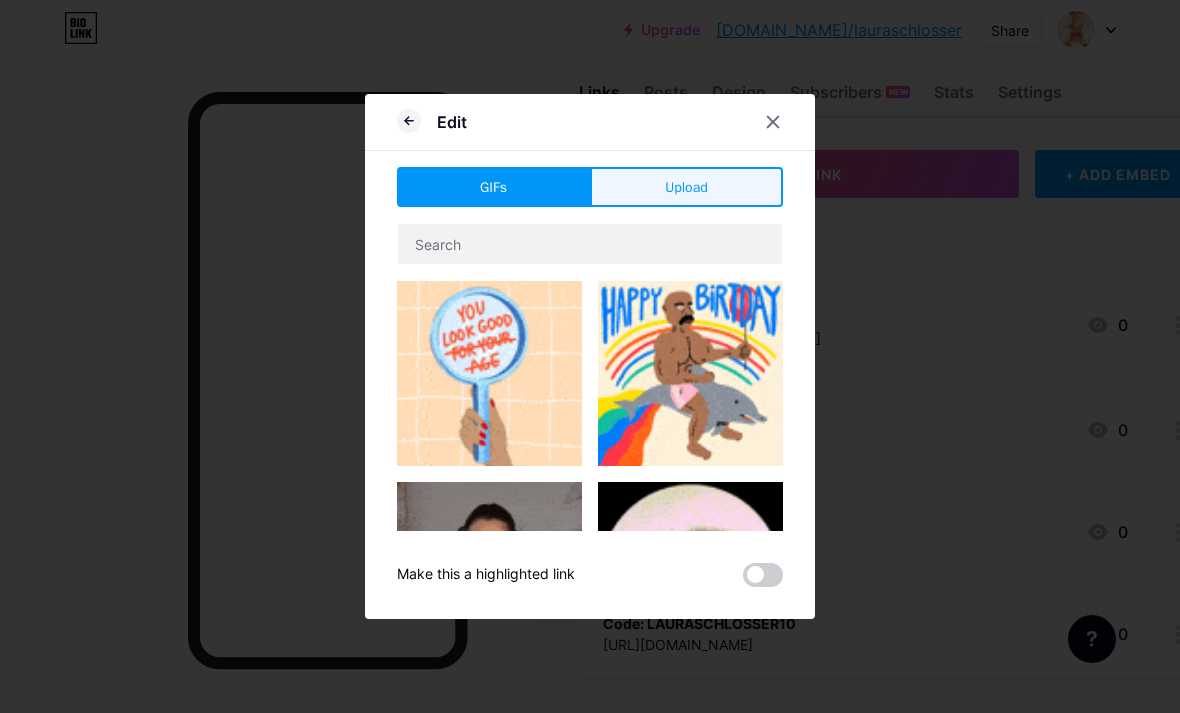 click on "Upload" at bounding box center (686, 187) 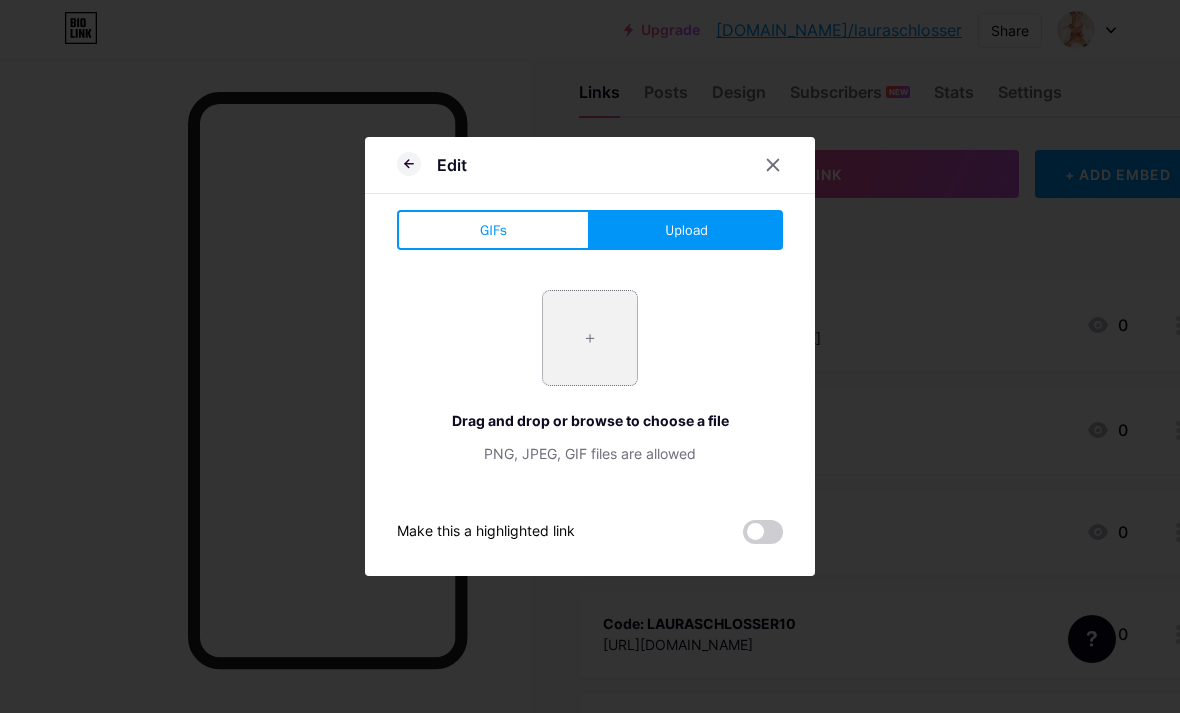 click at bounding box center [590, 338] 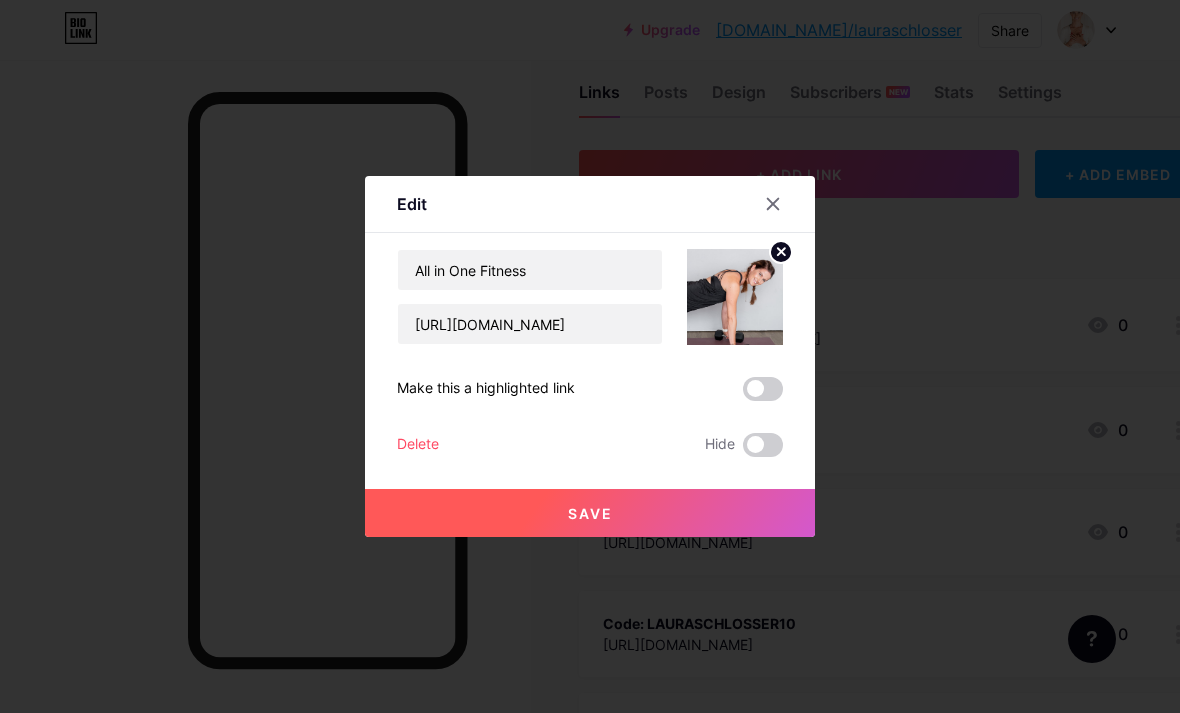 click on "Save" at bounding box center (590, 497) 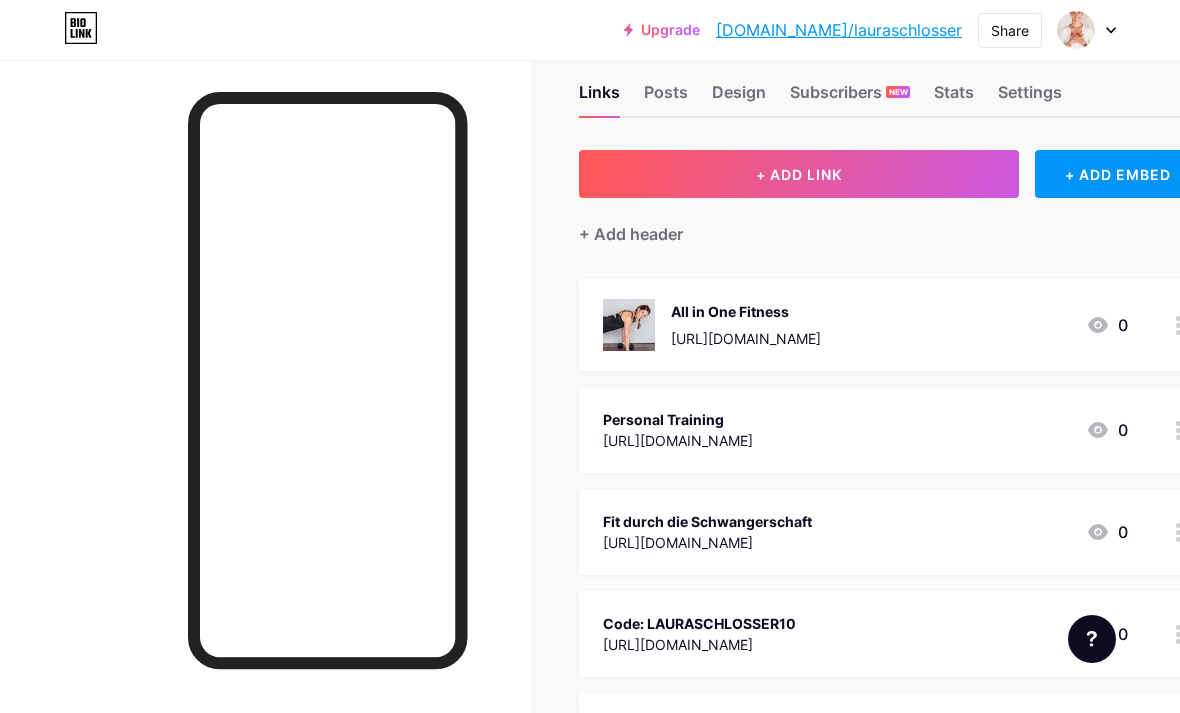 click on "[URL][DOMAIN_NAME]" at bounding box center [678, 440] 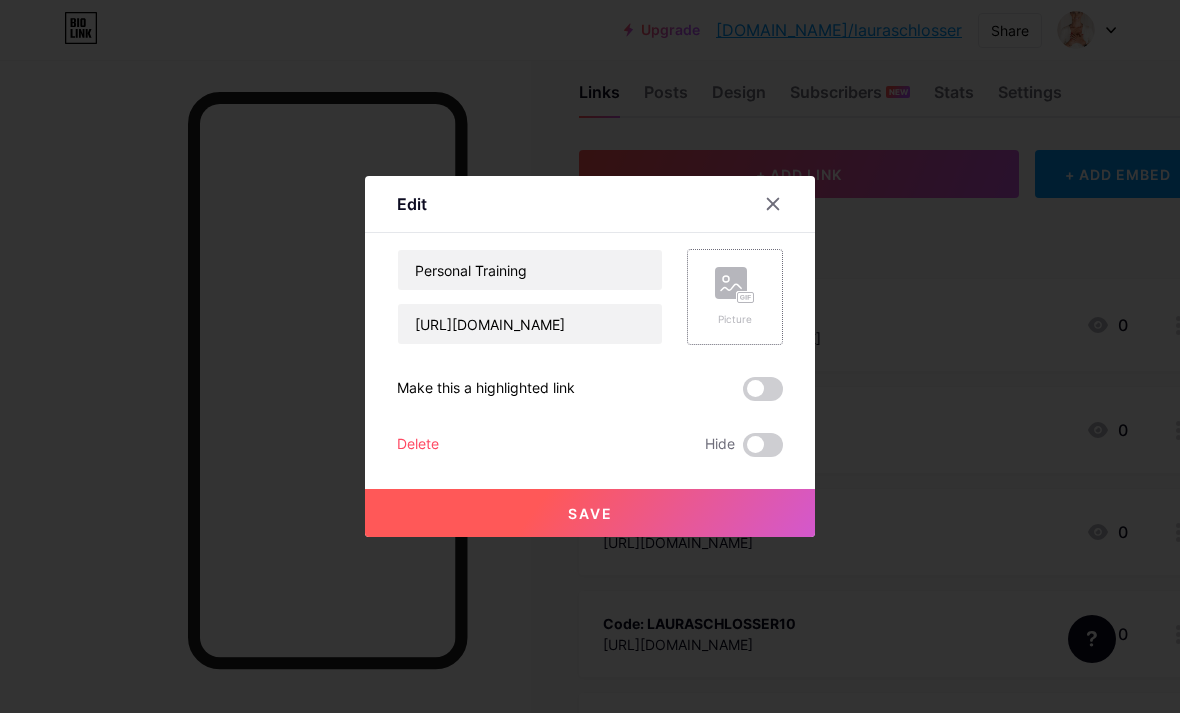 click on "Picture" at bounding box center [735, 297] 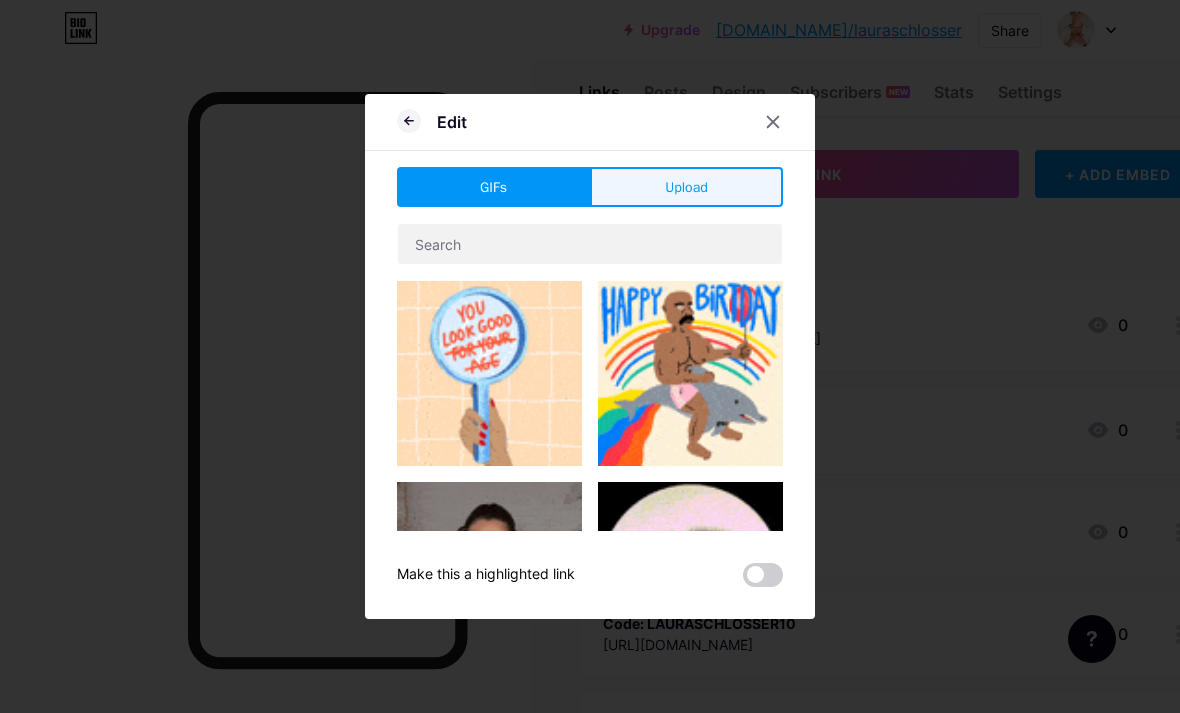 click on "Upload" at bounding box center (686, 187) 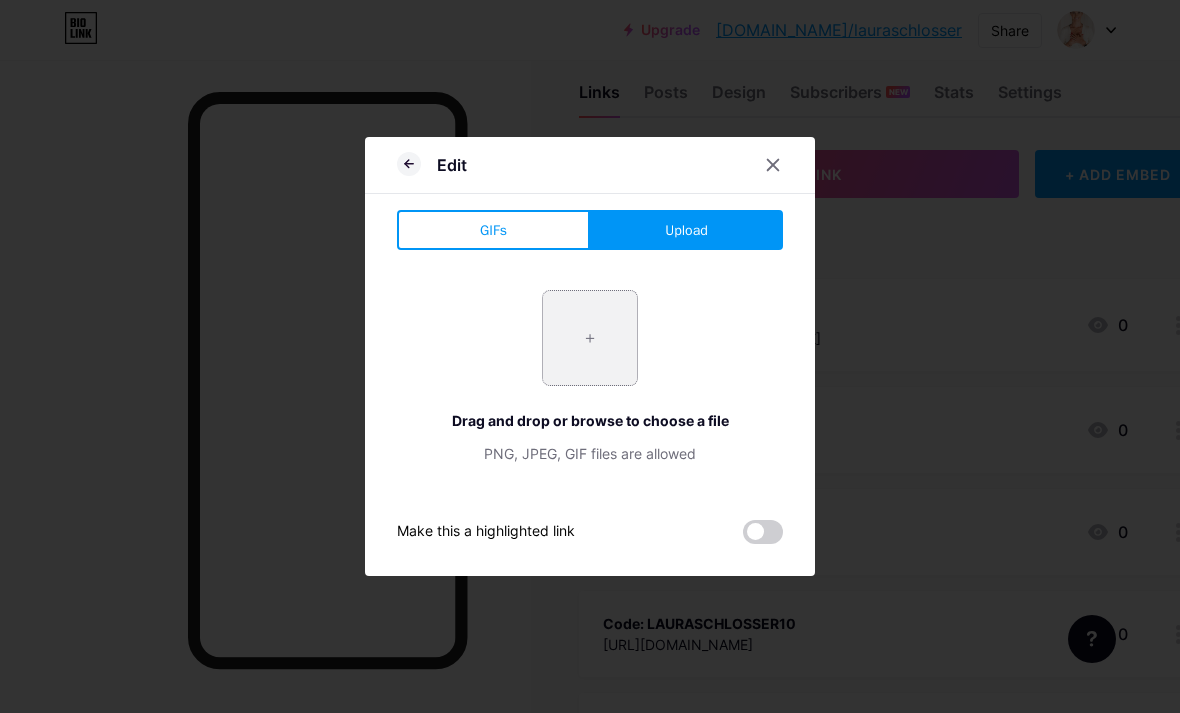 click at bounding box center (590, 338) 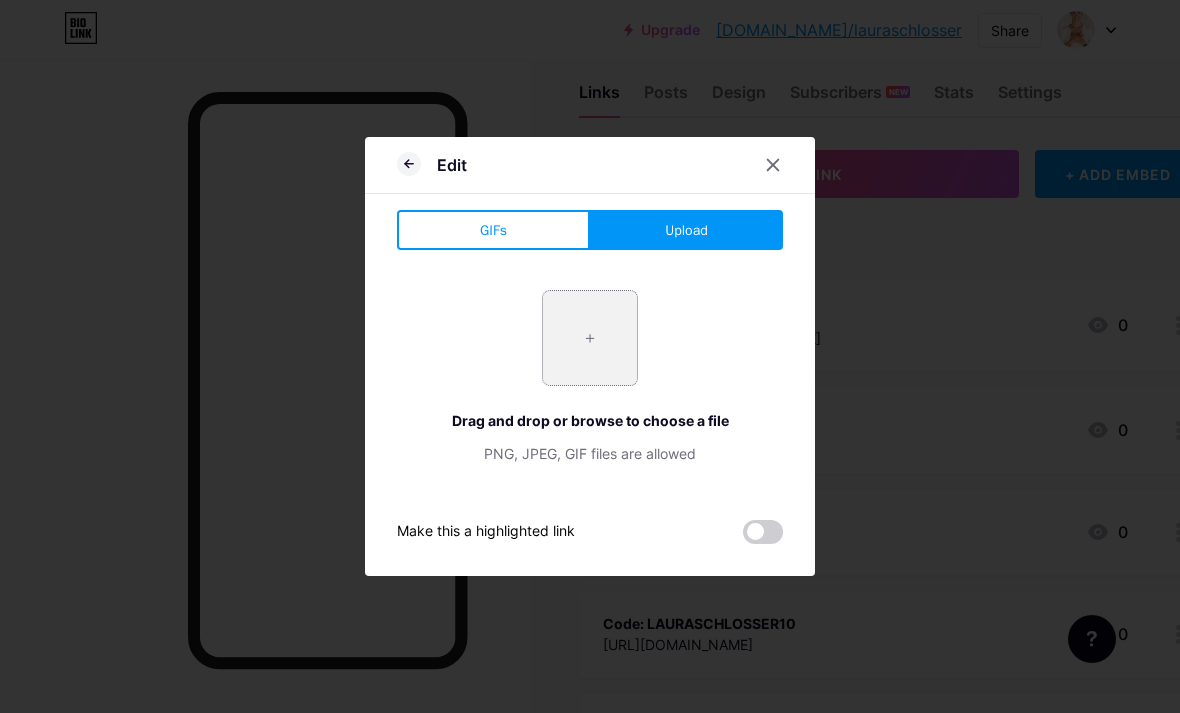 type on "C:\fakepath\Laura Schlosser Stories.zip - 18.png" 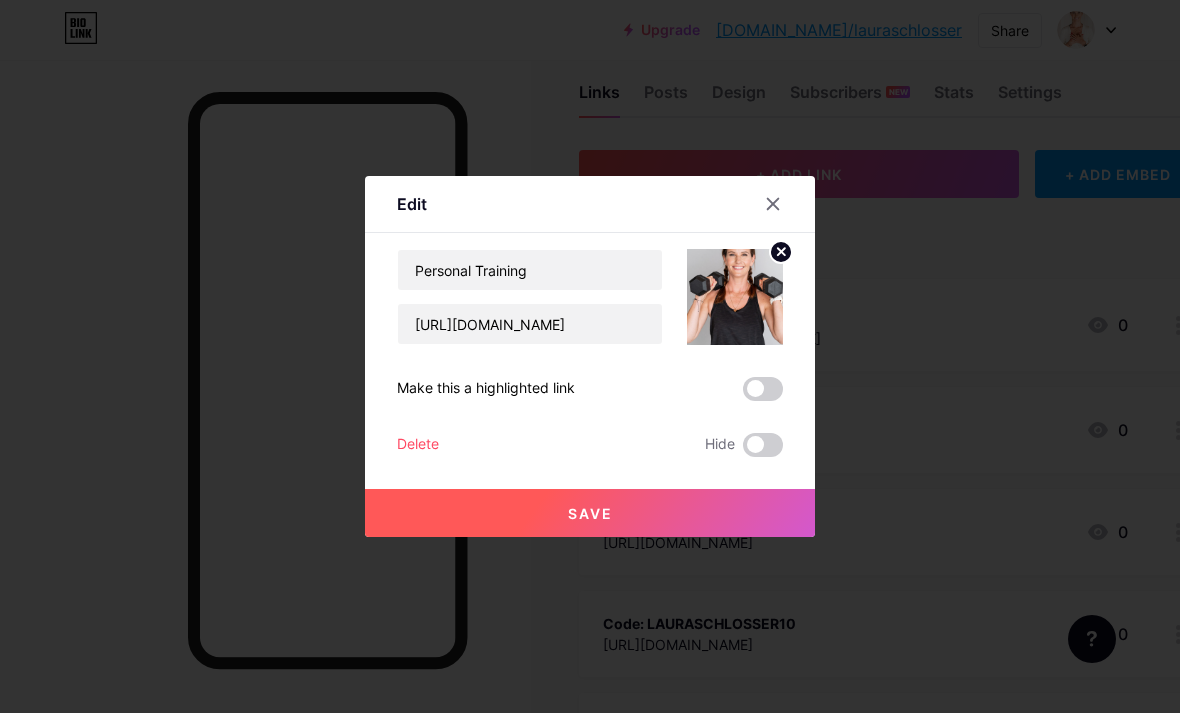 click at bounding box center (735, 297) 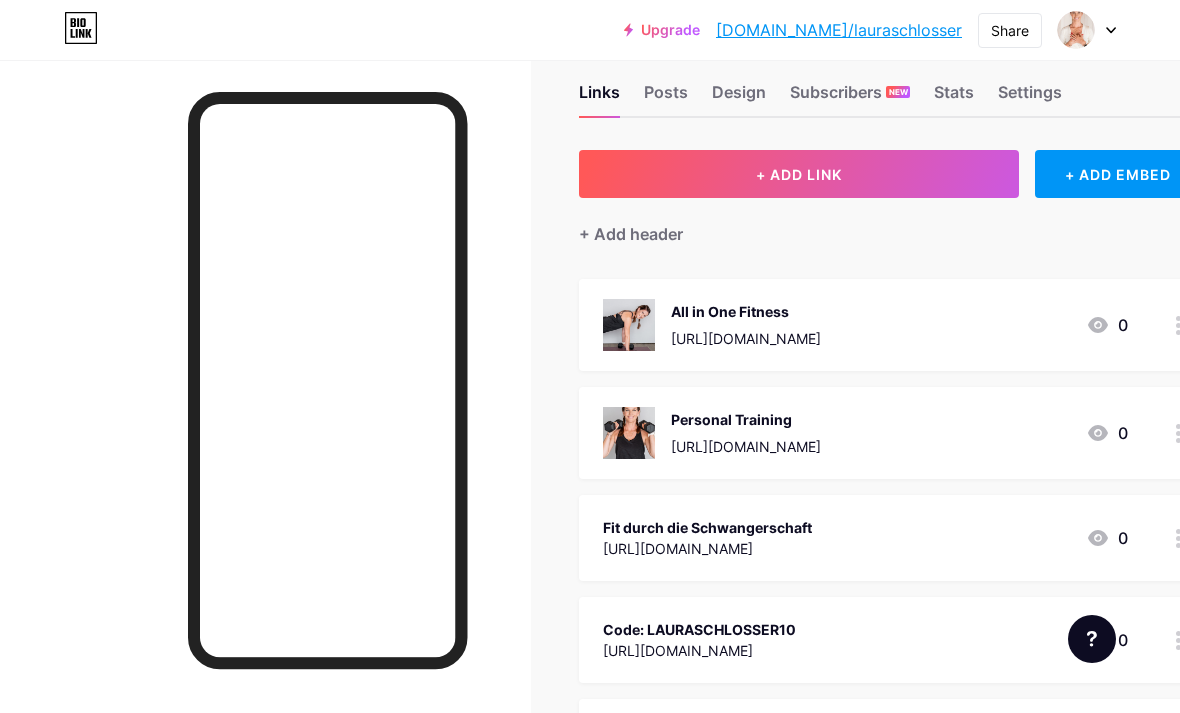 click on "Fit durch die Schwangerschaft" at bounding box center [707, 527] 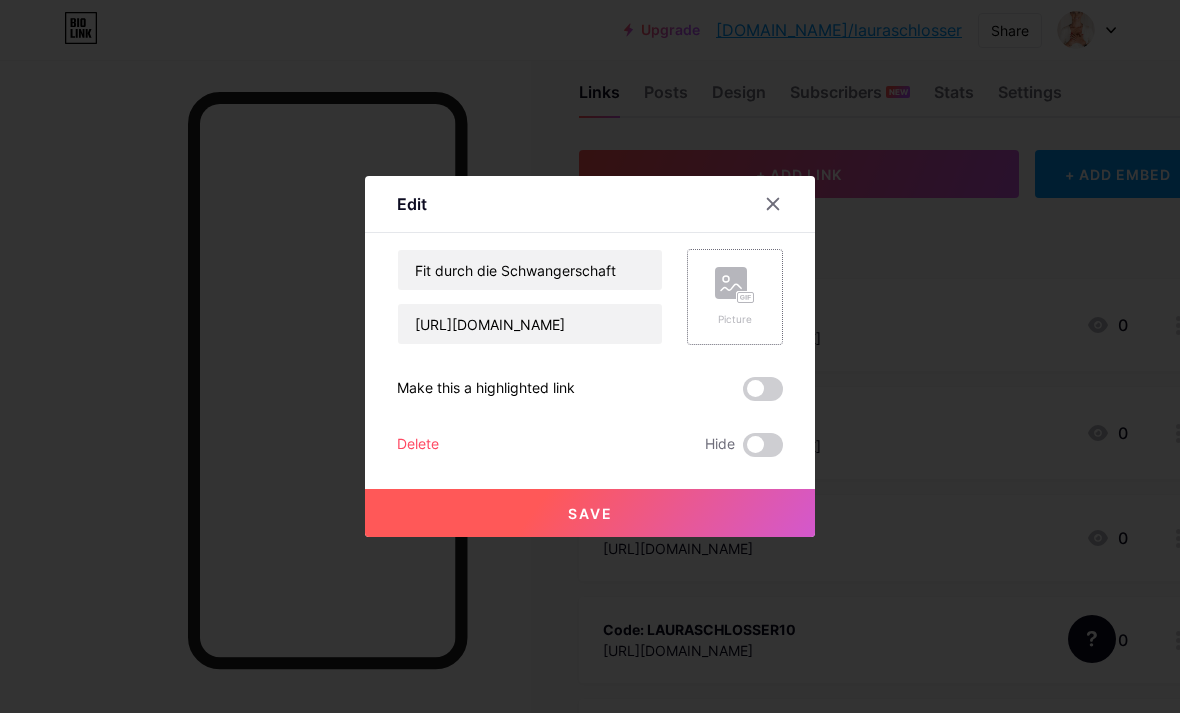 click on "Picture" at bounding box center [735, 297] 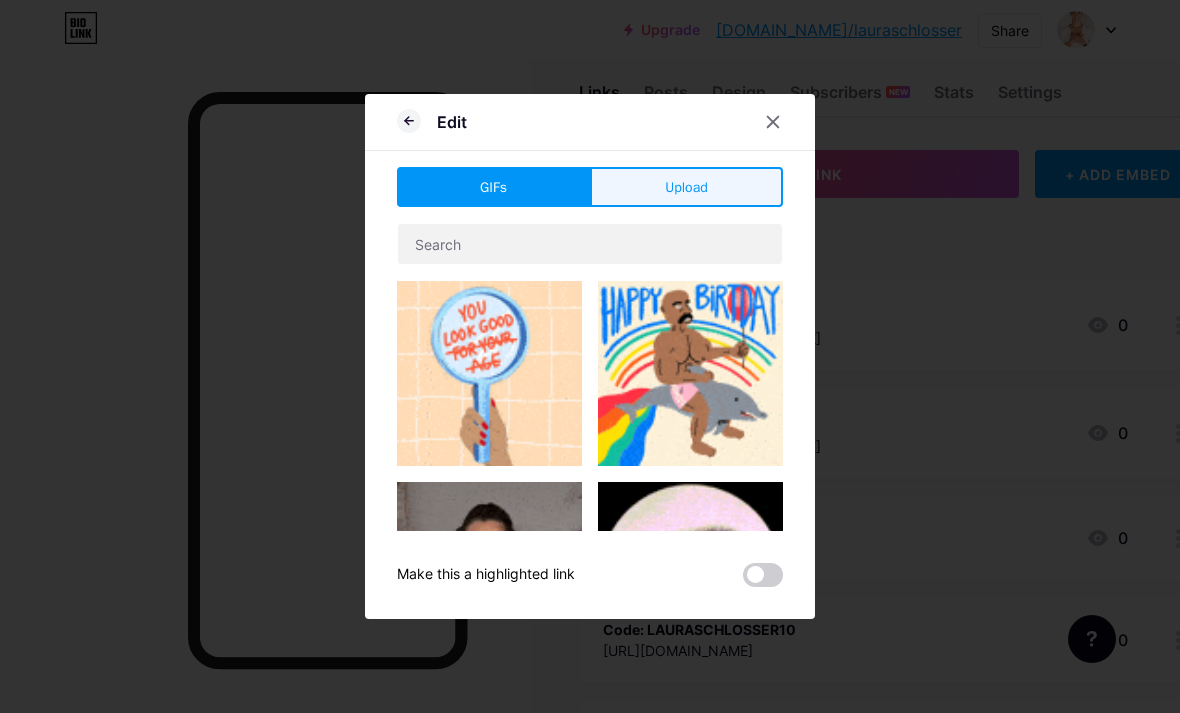 click on "Upload" at bounding box center [686, 187] 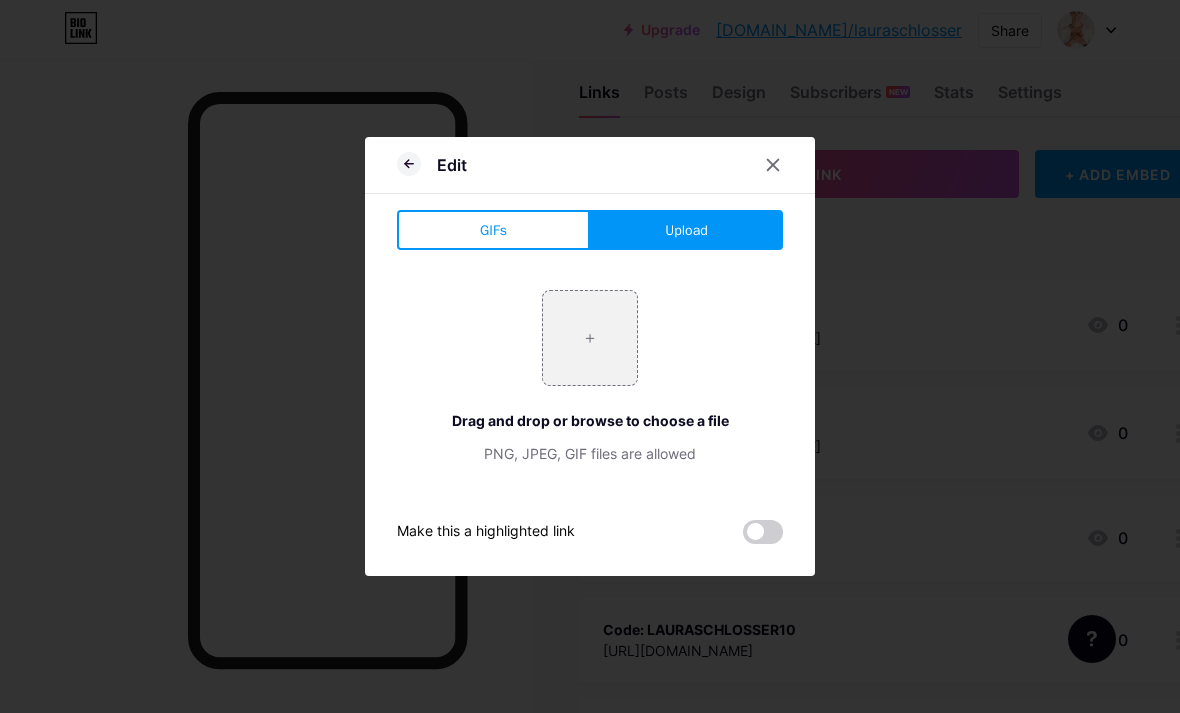 click on "Upload" at bounding box center (686, 230) 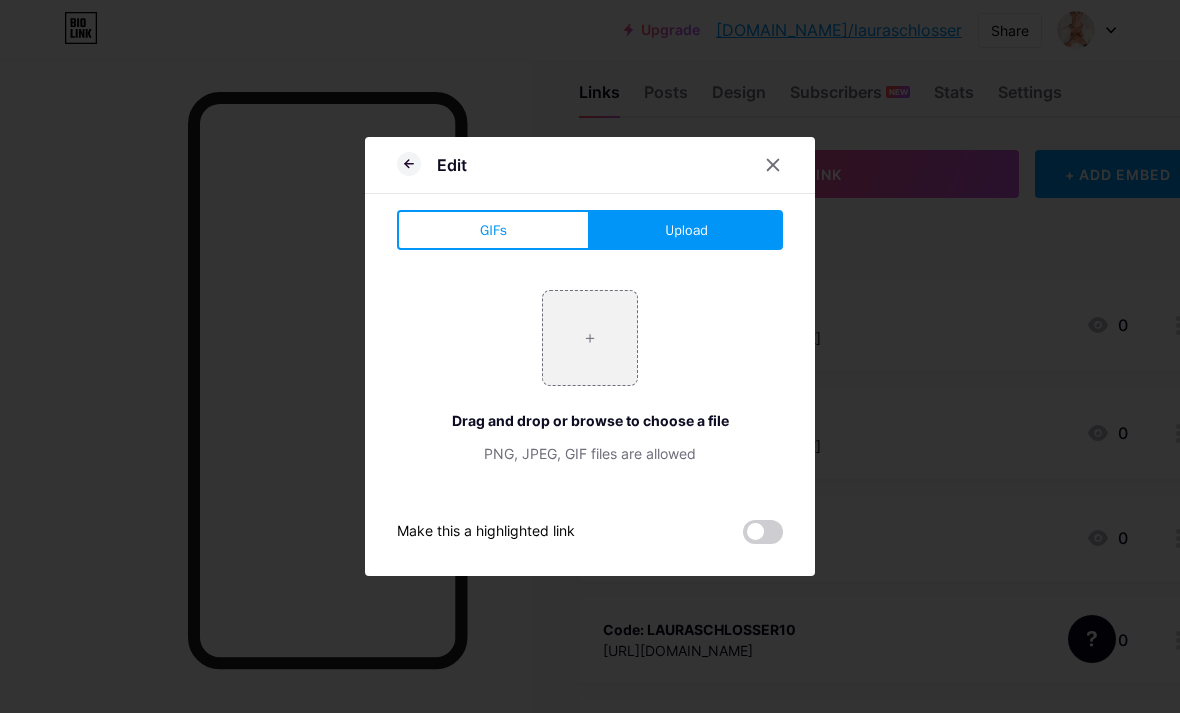 click on "Upload" at bounding box center (686, 230) 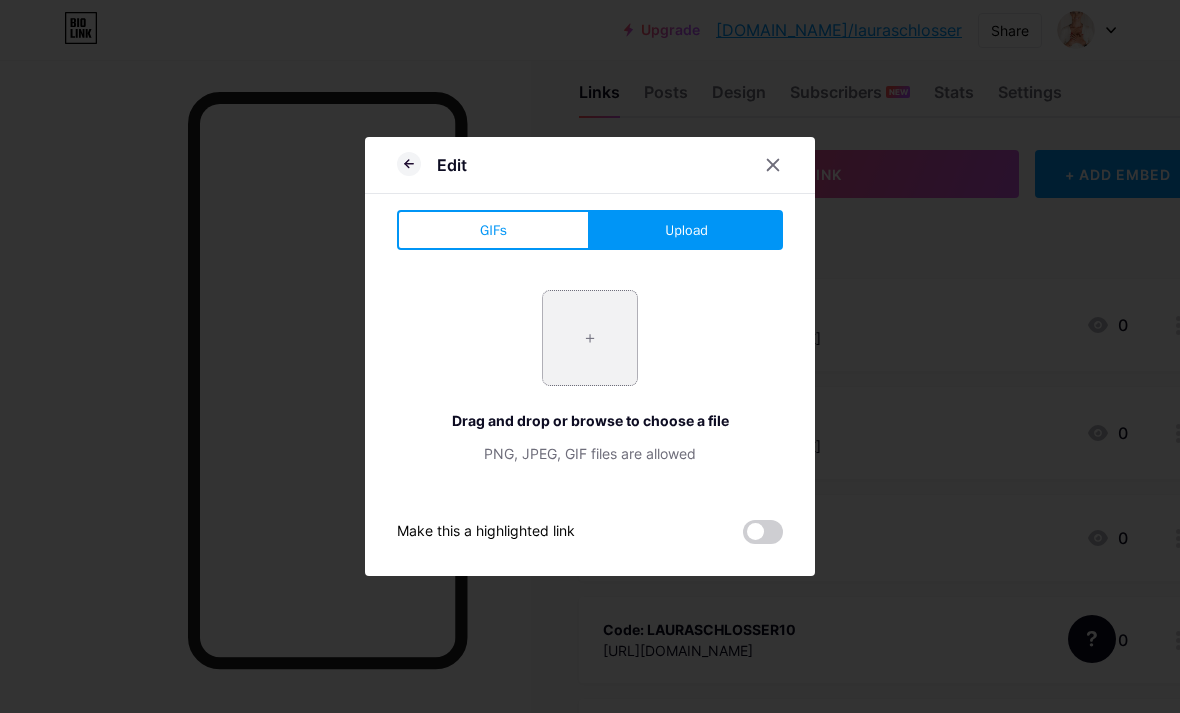 click at bounding box center (590, 338) 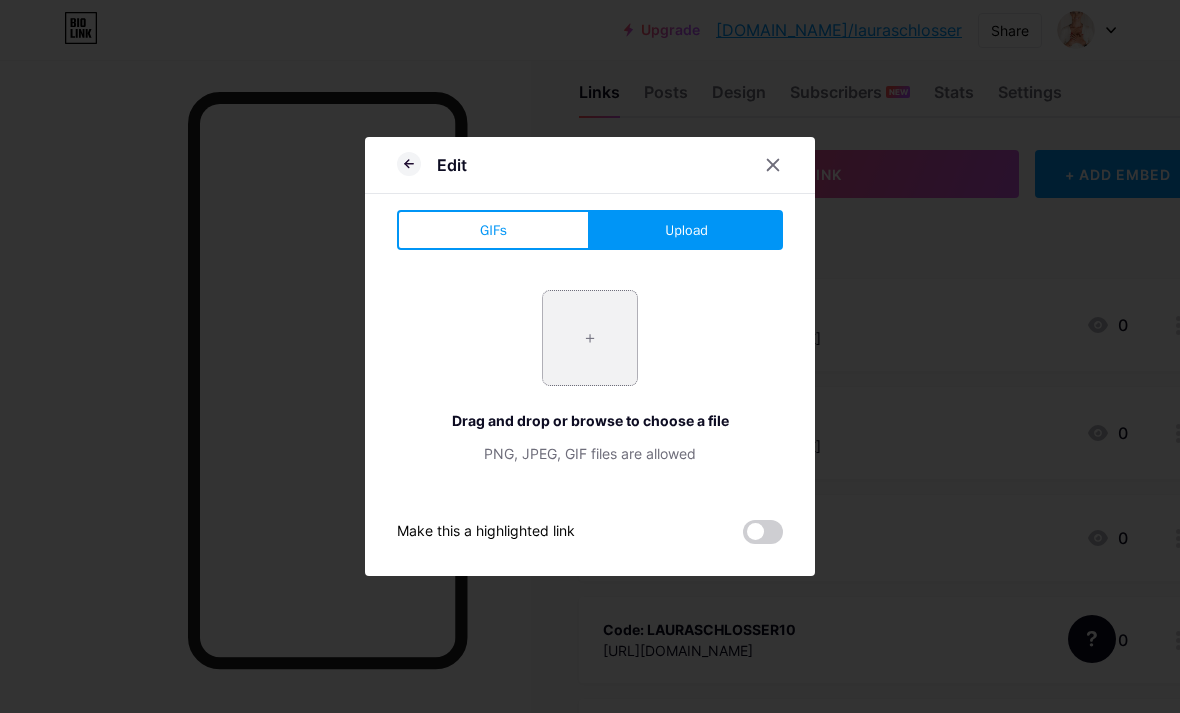 type on "C:\fakepath\Laura Schlosser Stories.zip - 17.png" 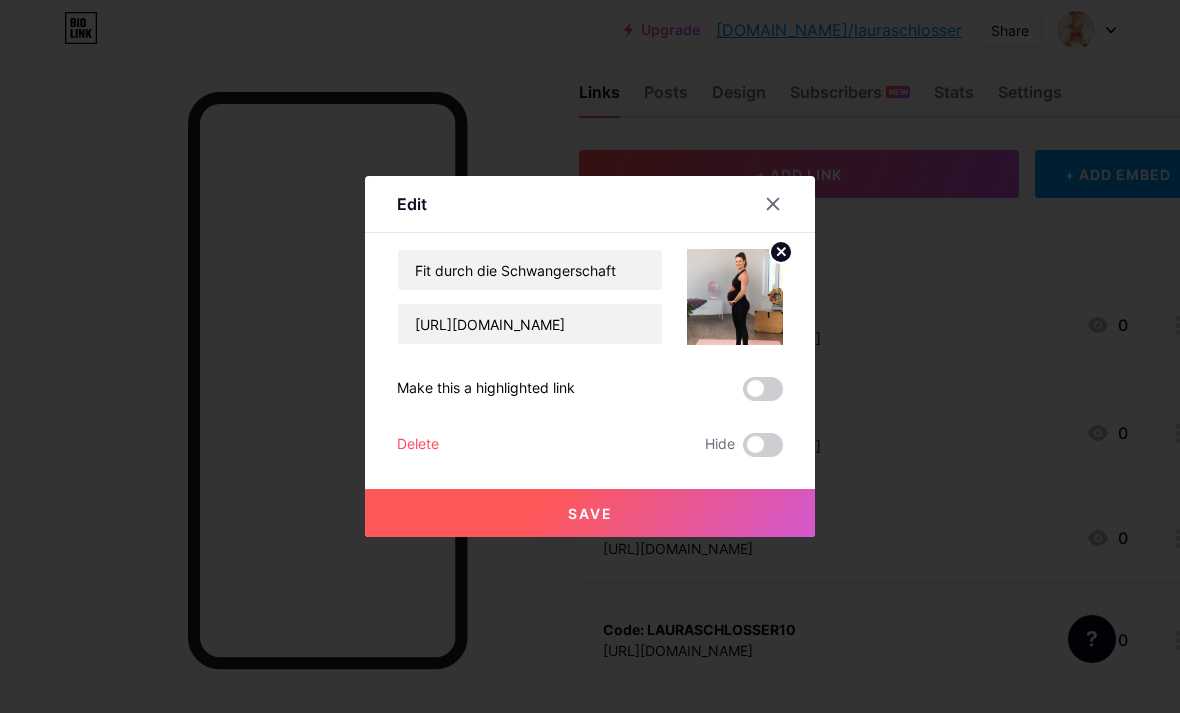 click on "Save" at bounding box center (590, 513) 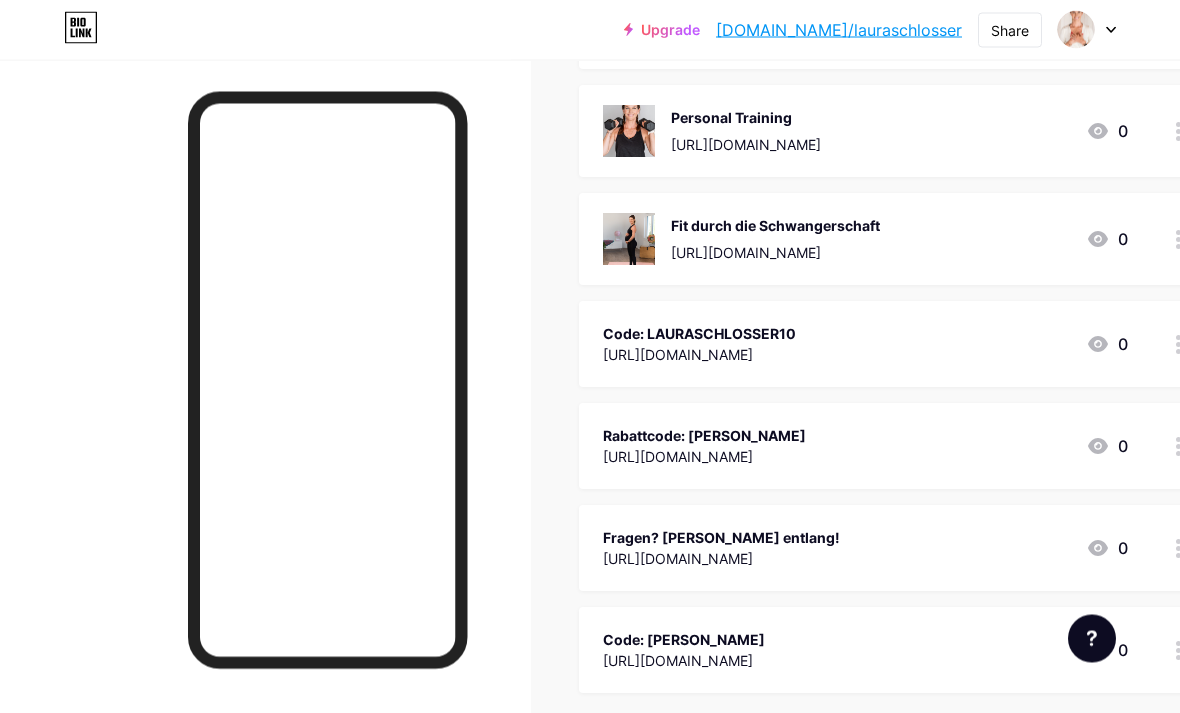 click on "Code: LAURASCHLOSSER10
https://www.everydays.de/
0" at bounding box center (865, 345) 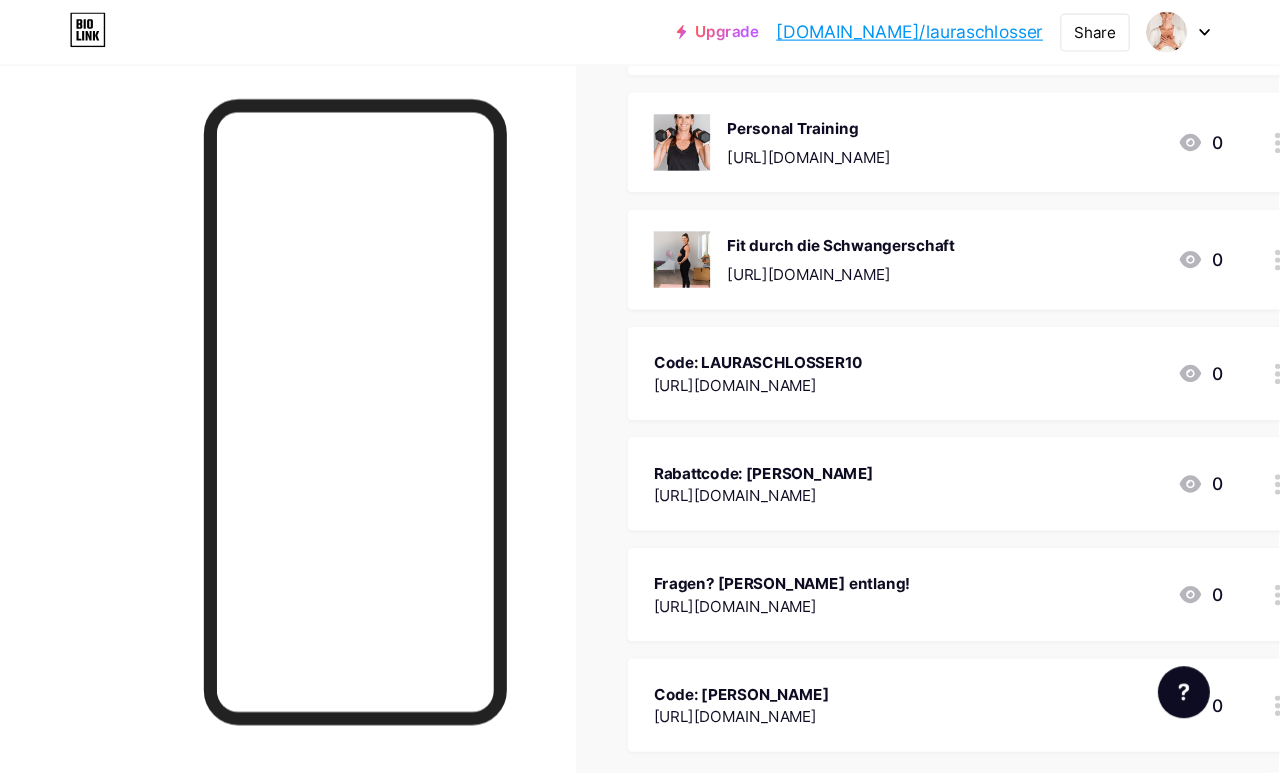 scroll, scrollTop: 338, scrollLeft: 0, axis: vertical 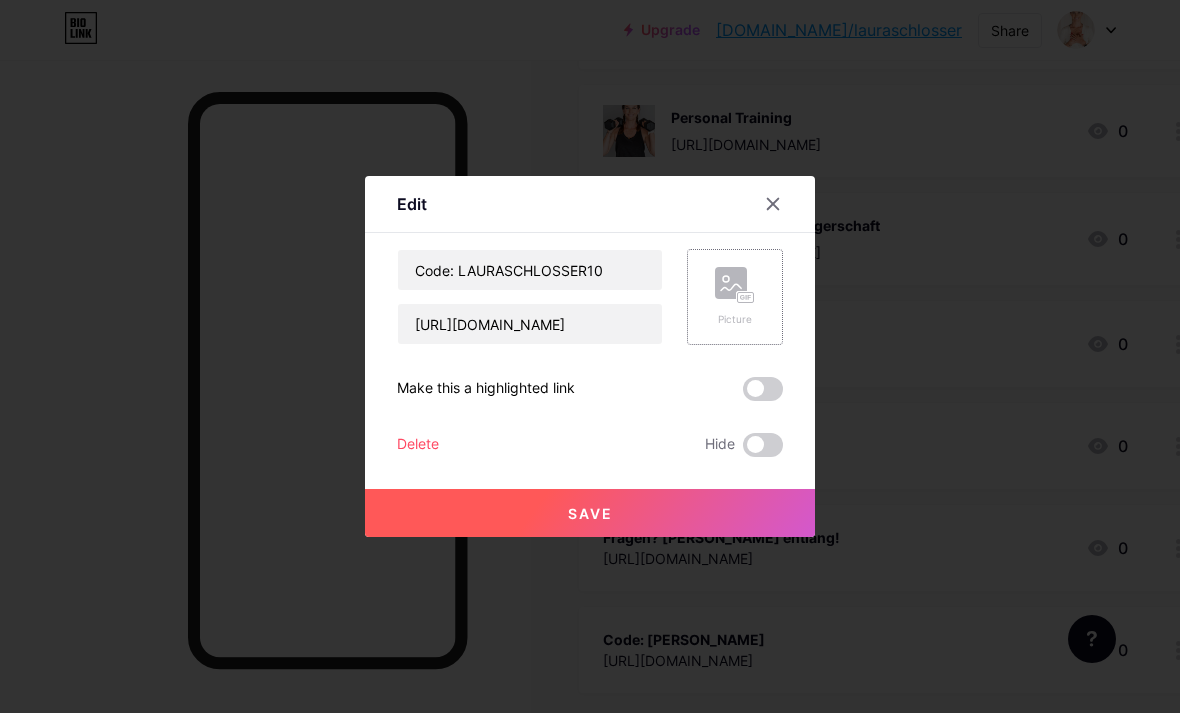 click 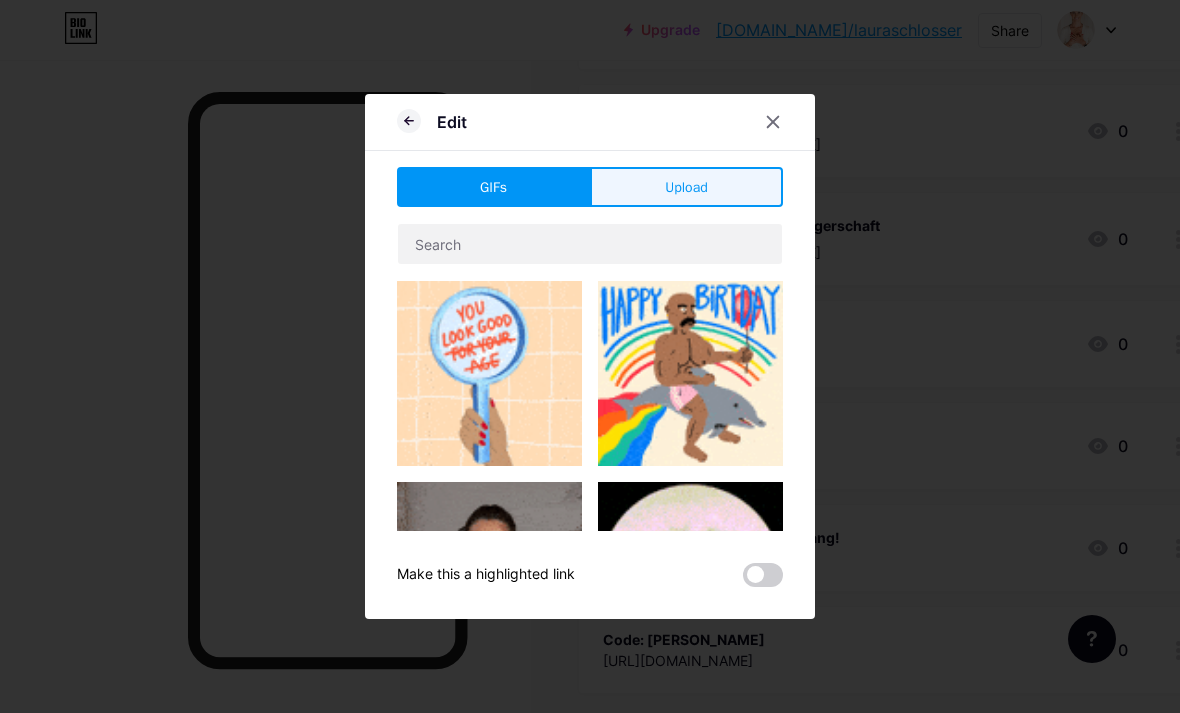 click on "Upload" at bounding box center [686, 187] 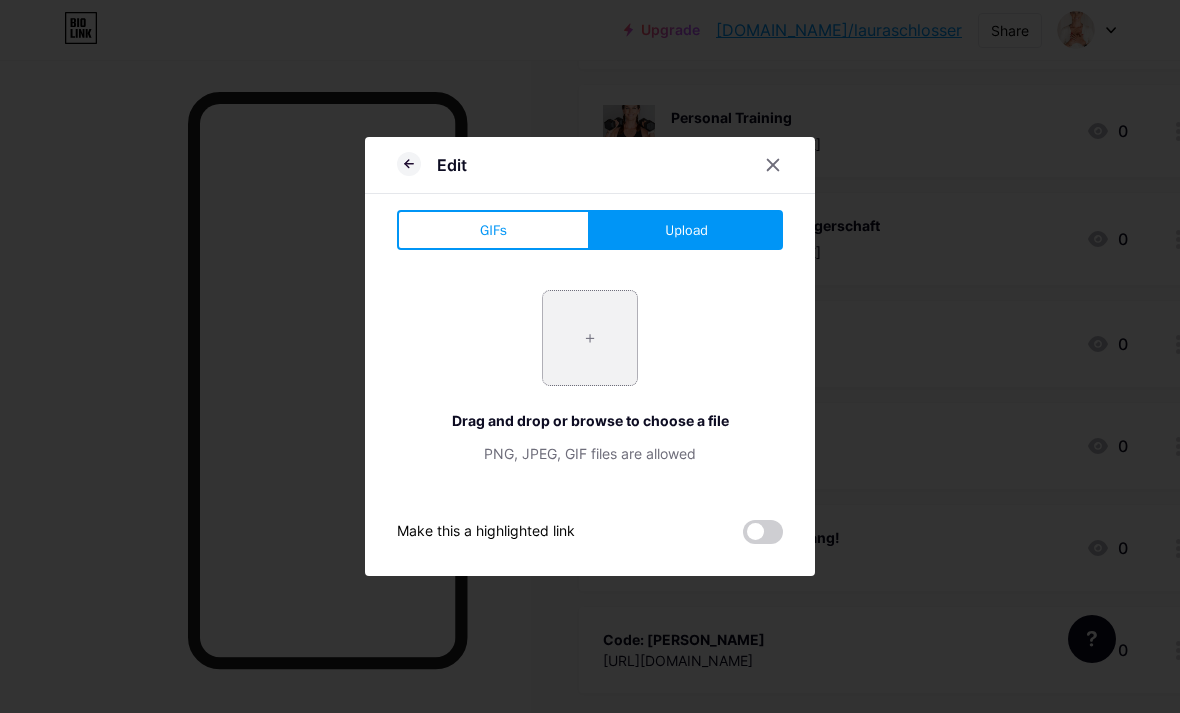 click at bounding box center [590, 338] 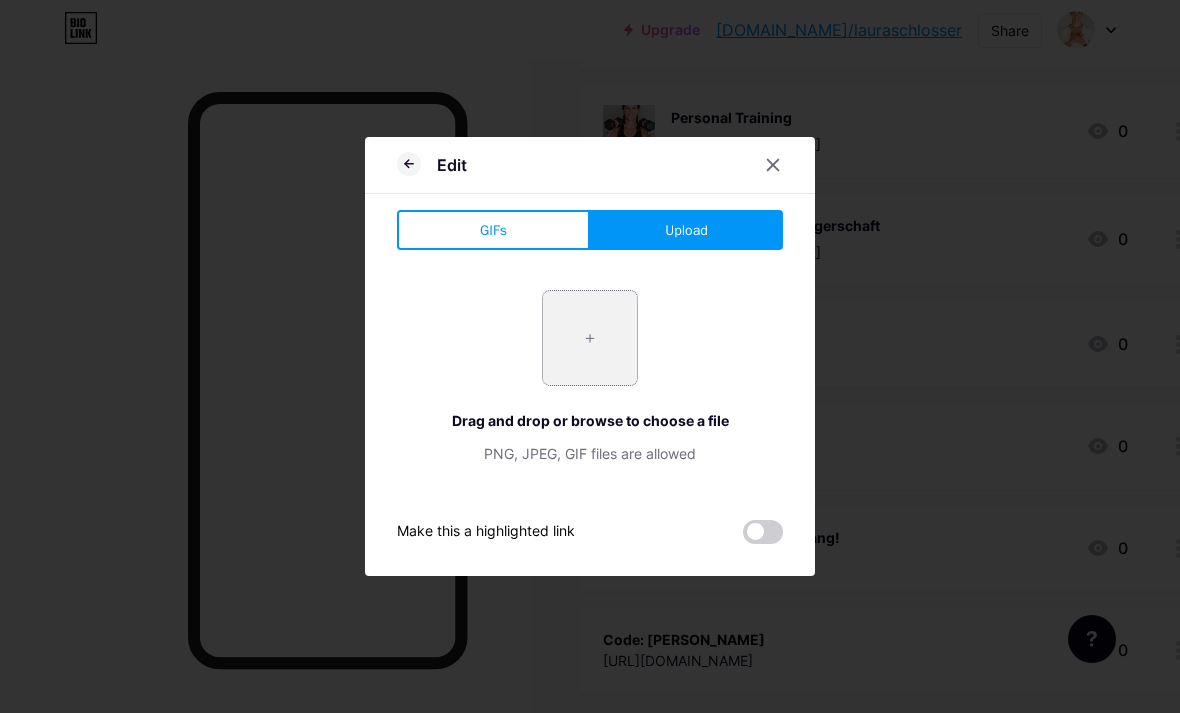 type on "C:\fakepath\[PERSON_NAME] Stories.zip - 19.png" 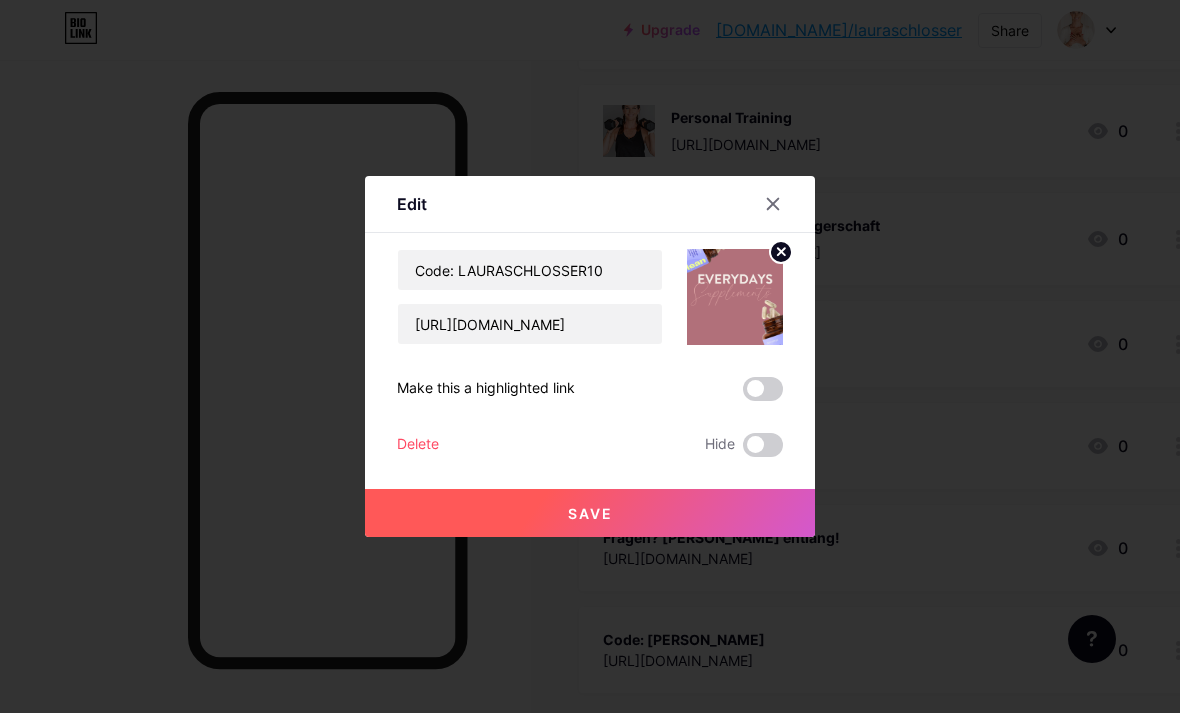 click on "Save" at bounding box center [590, 513] 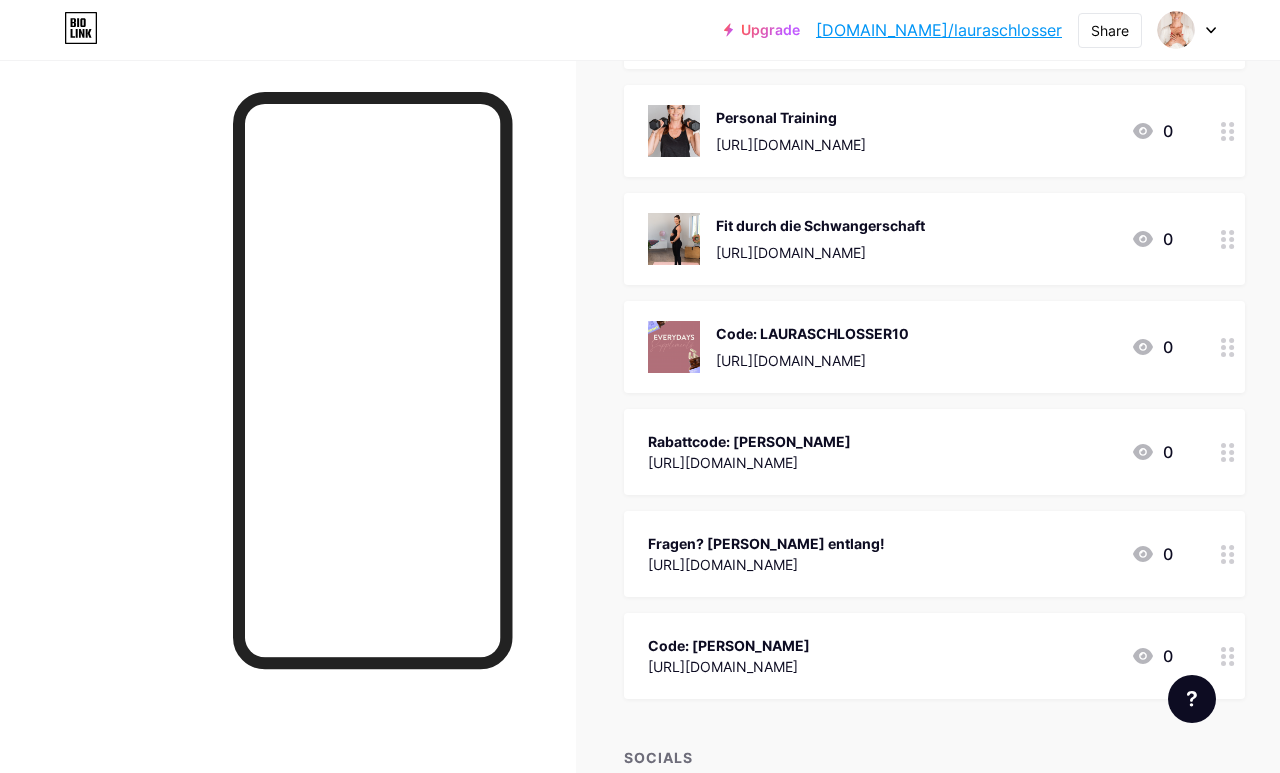 click on "Upgrade   bio.link/lauras...   bio.link/lauraschlosser   Share               Switch accounts     Laura Schlosser   bio.link/lauraschlosser       + Add a new page        Account settings   Logout" at bounding box center (640, 30) 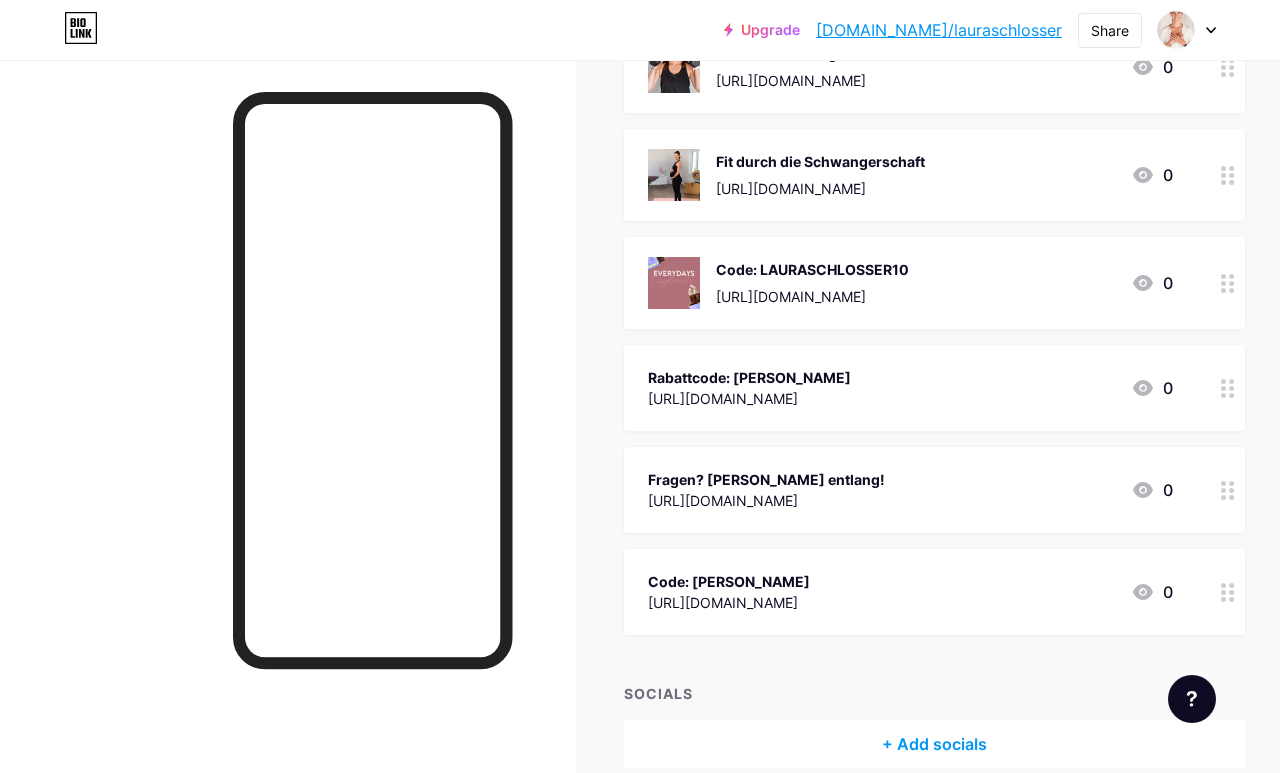 scroll, scrollTop: 407, scrollLeft: 0, axis: vertical 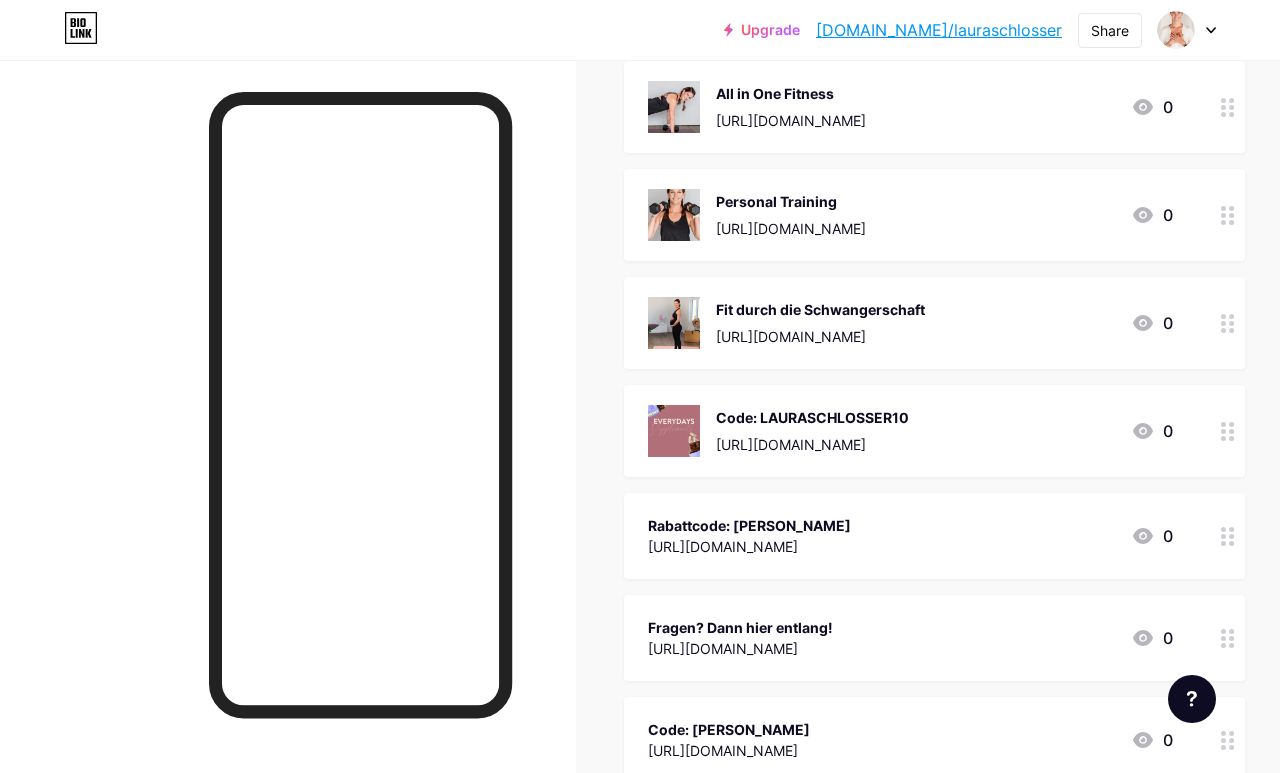 click on "Rabattcode: [PERSON_NAME]
[URL][DOMAIN_NAME]
0" at bounding box center [910, 536] 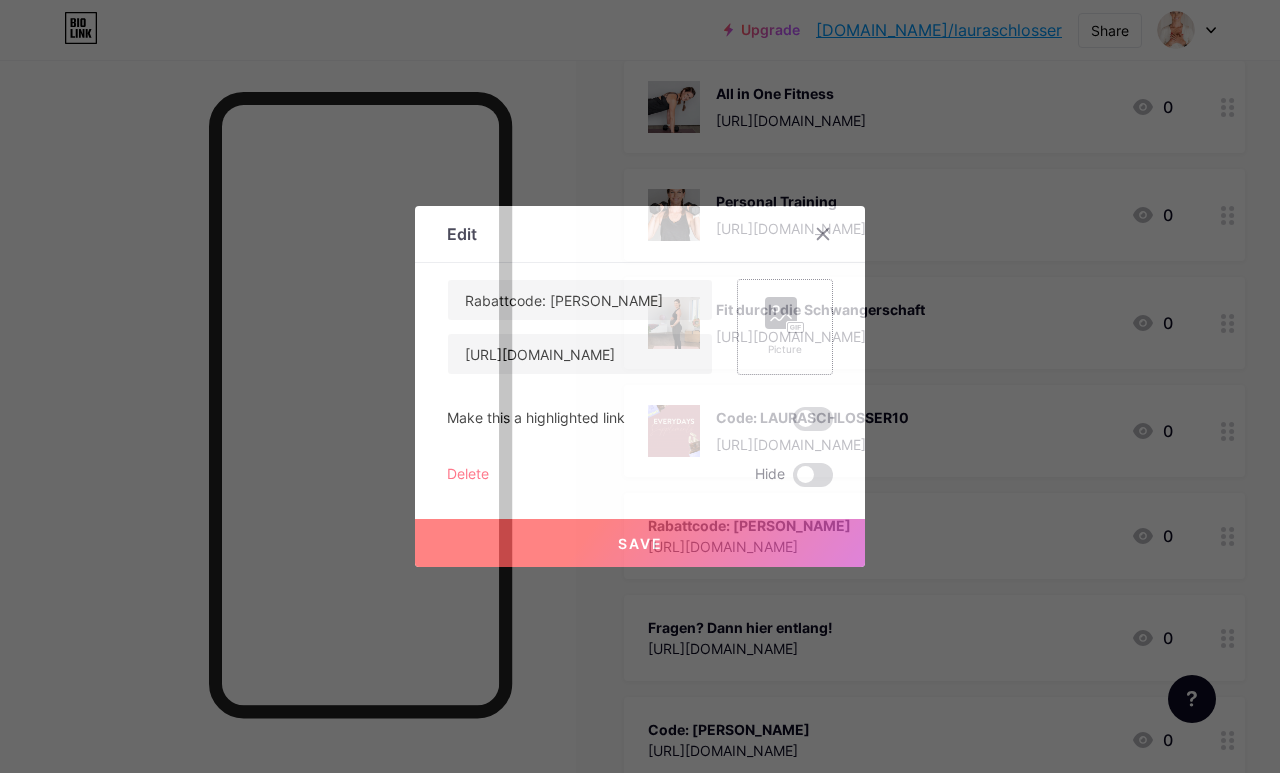 click on "Picture" at bounding box center [785, 327] 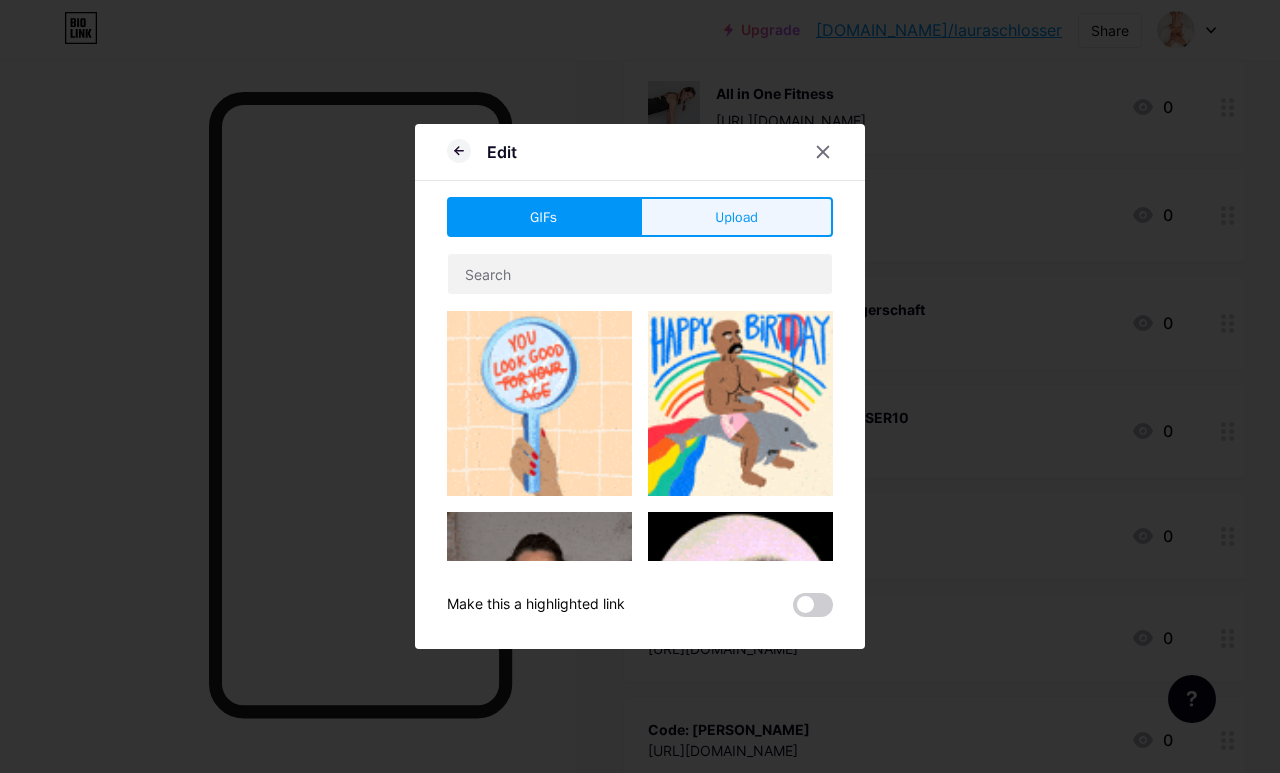 click on "Upload" at bounding box center [736, 217] 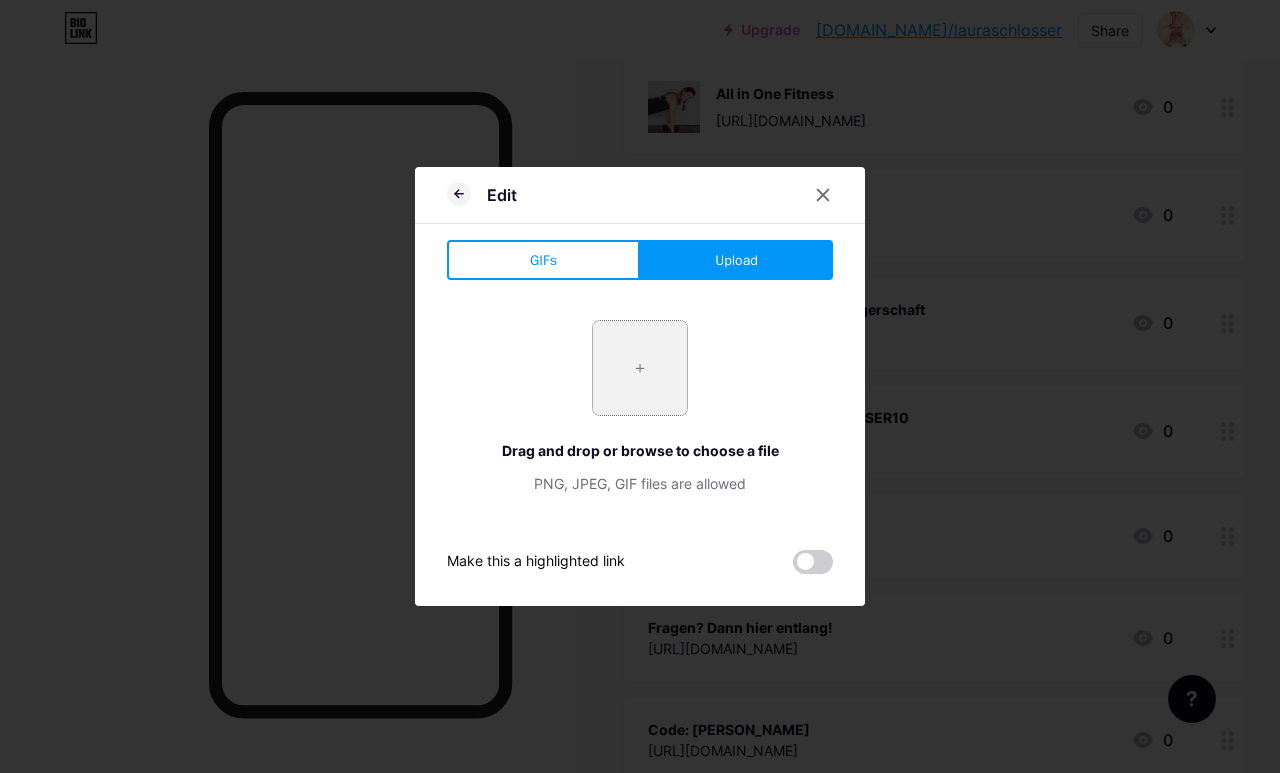 click at bounding box center (640, 368) 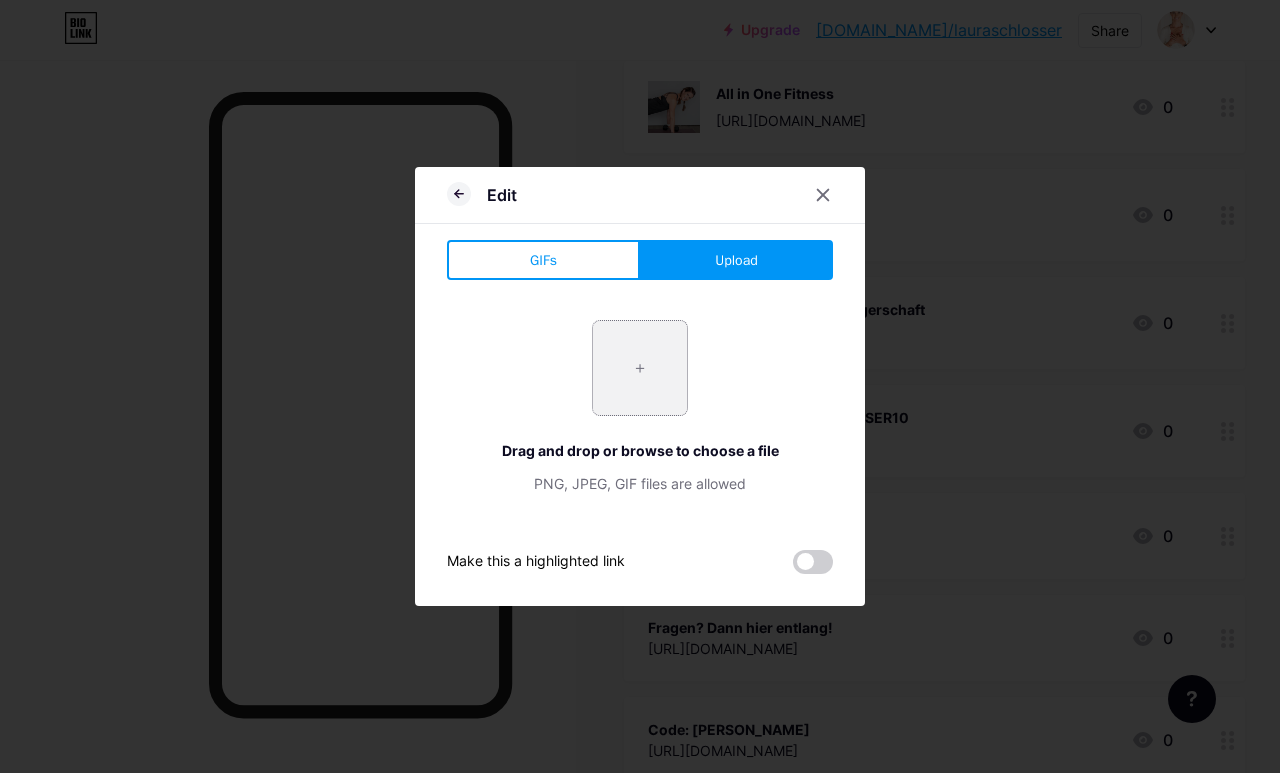 type on "C:\fakepath\[PERSON_NAME] Stories.zip - 19.png" 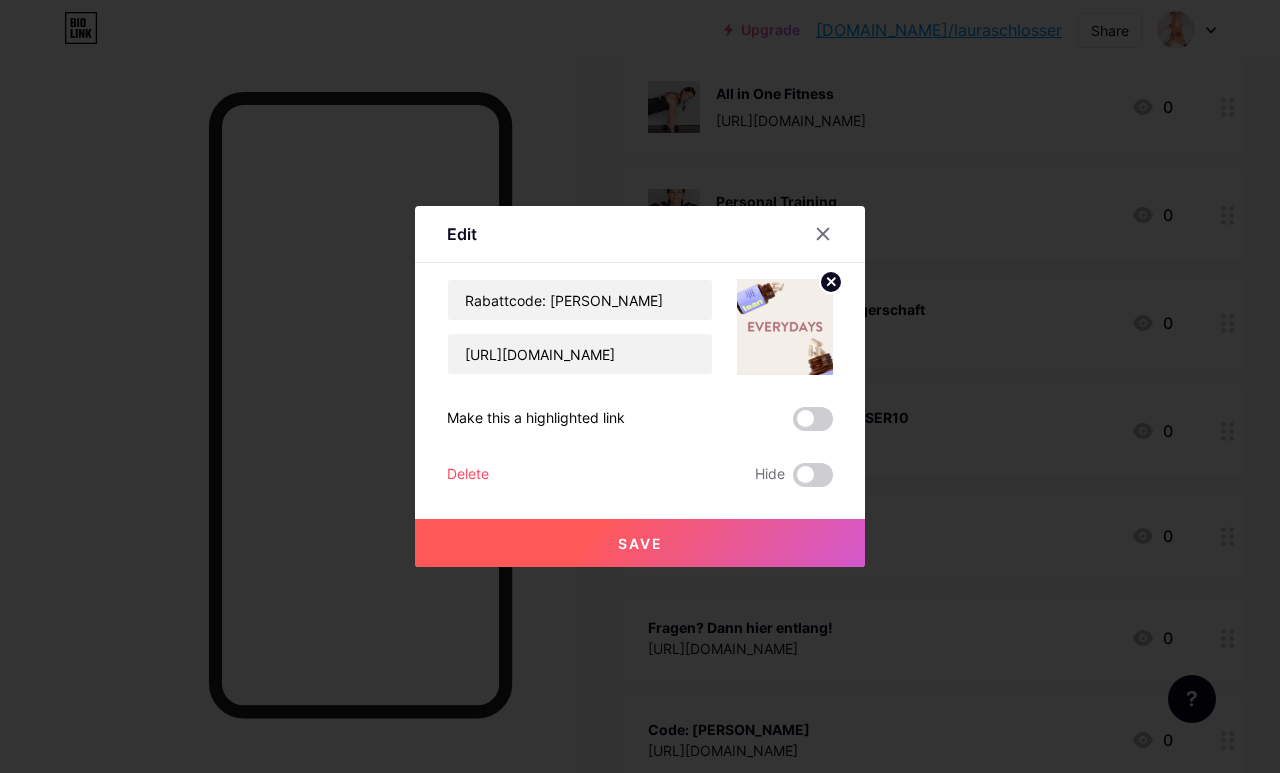 click on "Save" at bounding box center [640, 543] 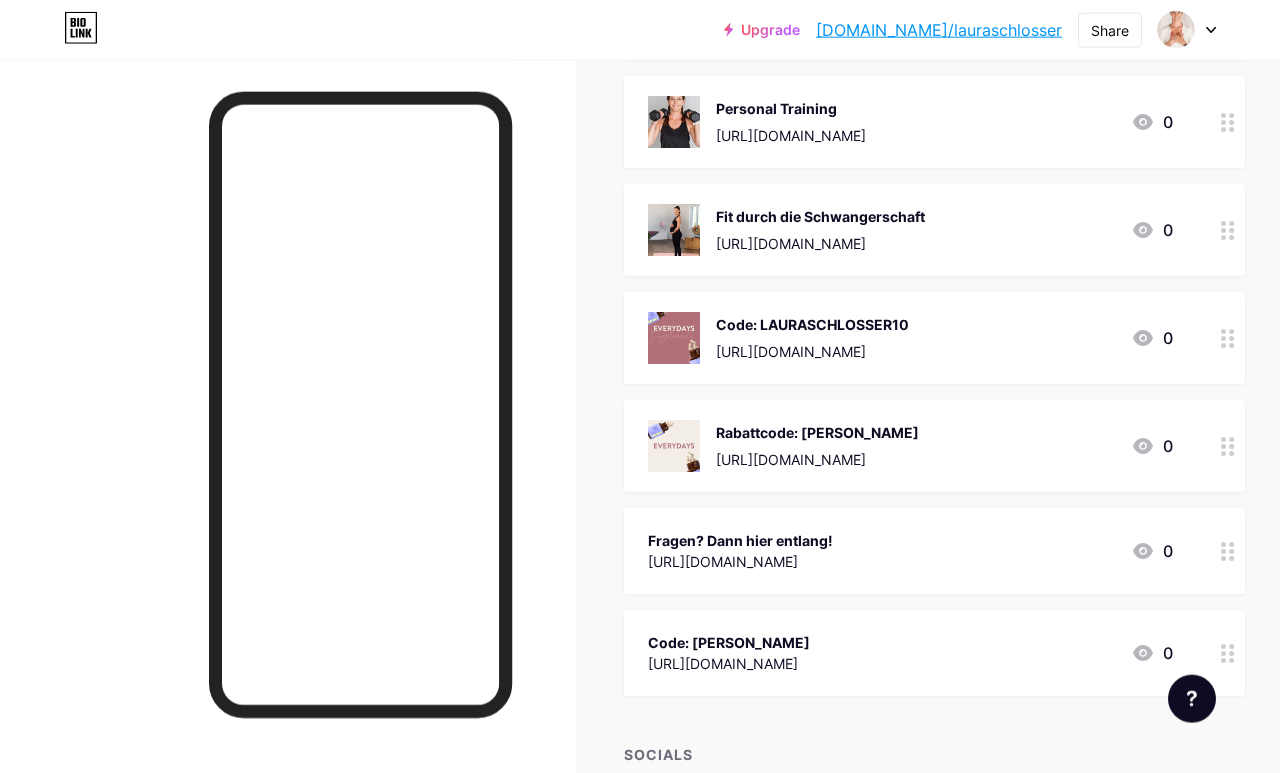 scroll, scrollTop: 348, scrollLeft: 0, axis: vertical 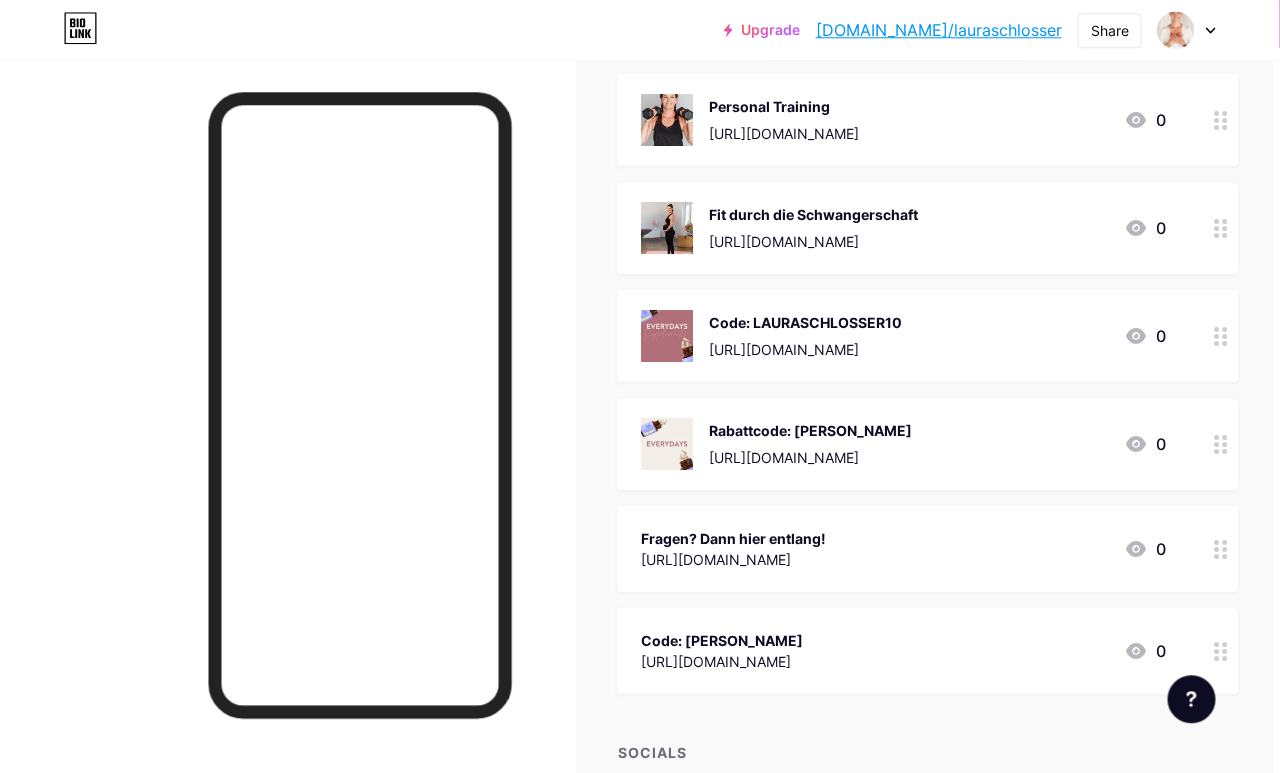 click at bounding box center [668, 336] 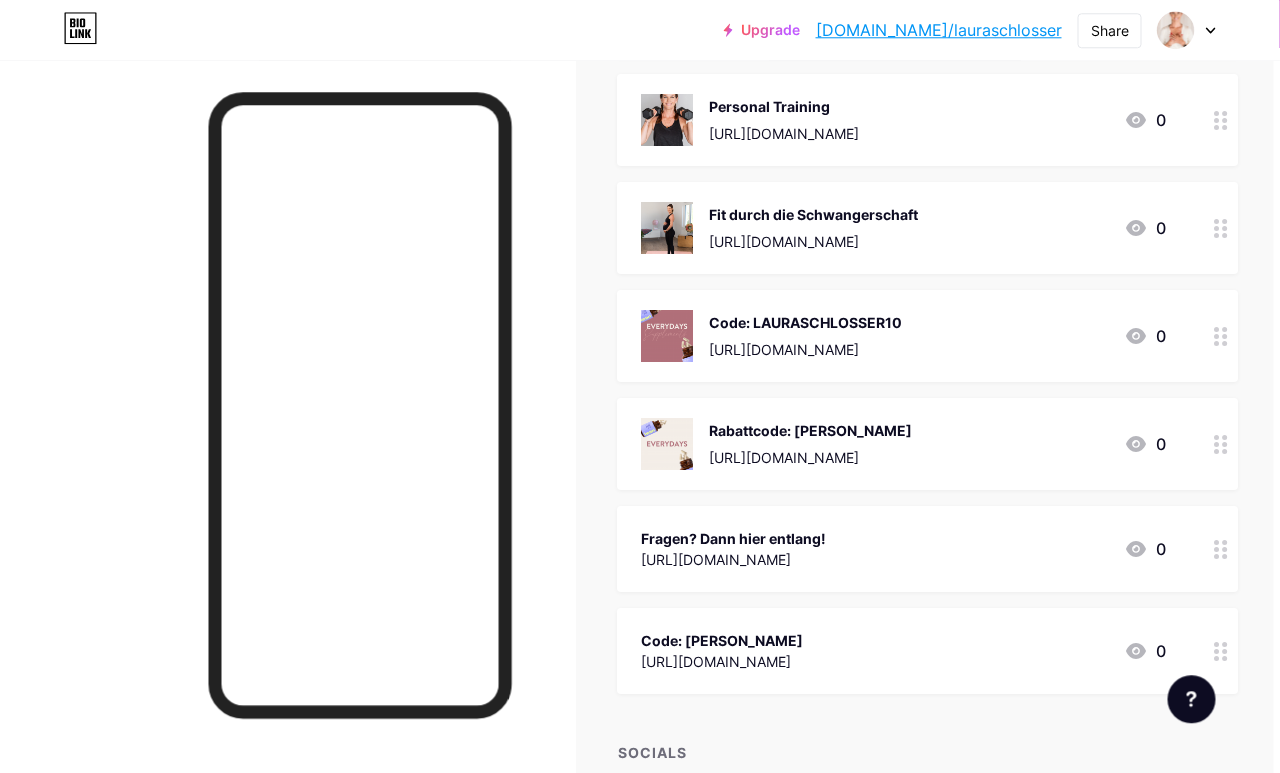 scroll, scrollTop: 349, scrollLeft: 7, axis: both 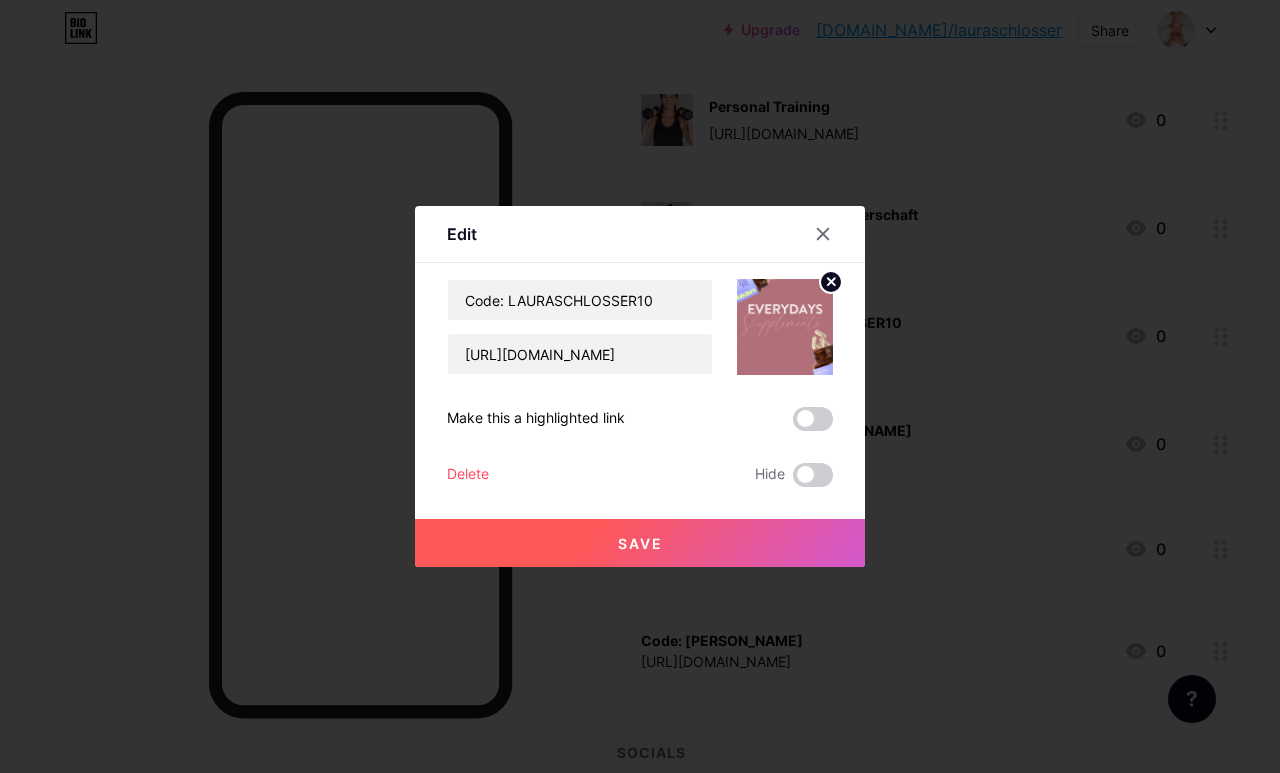 click 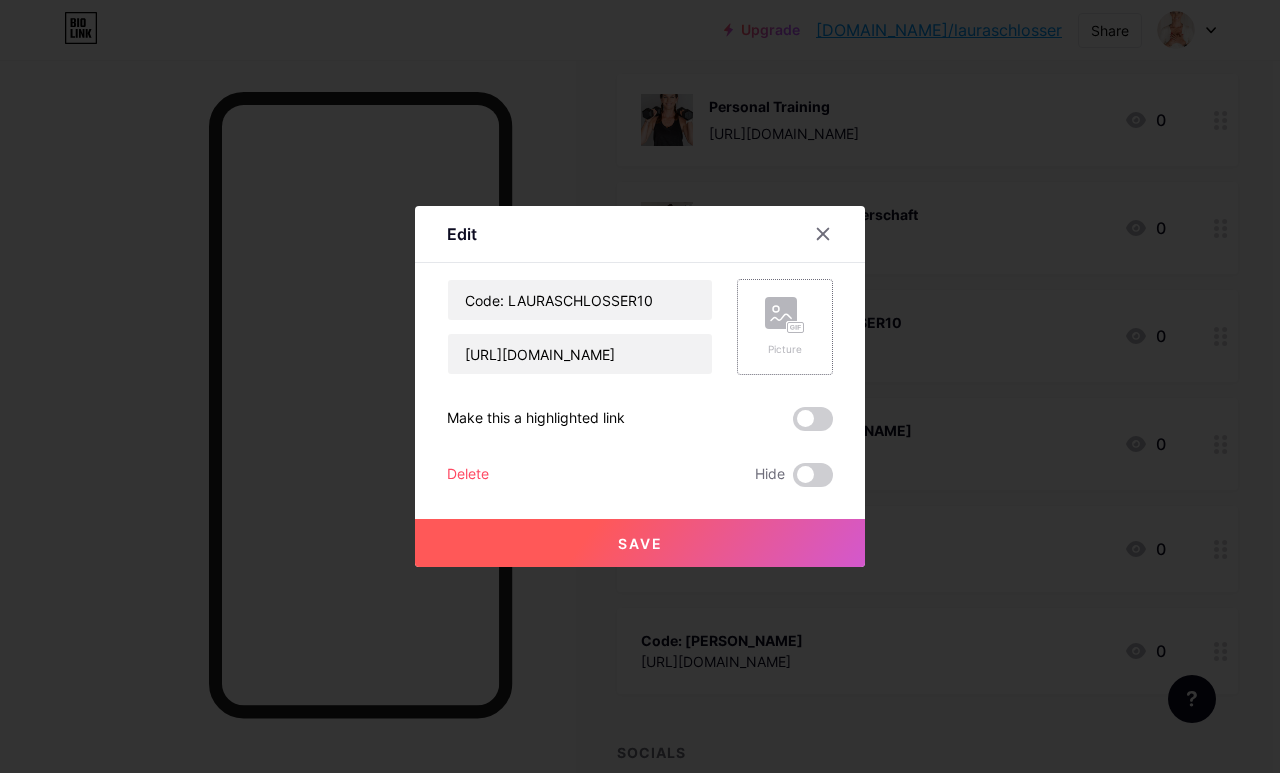 click 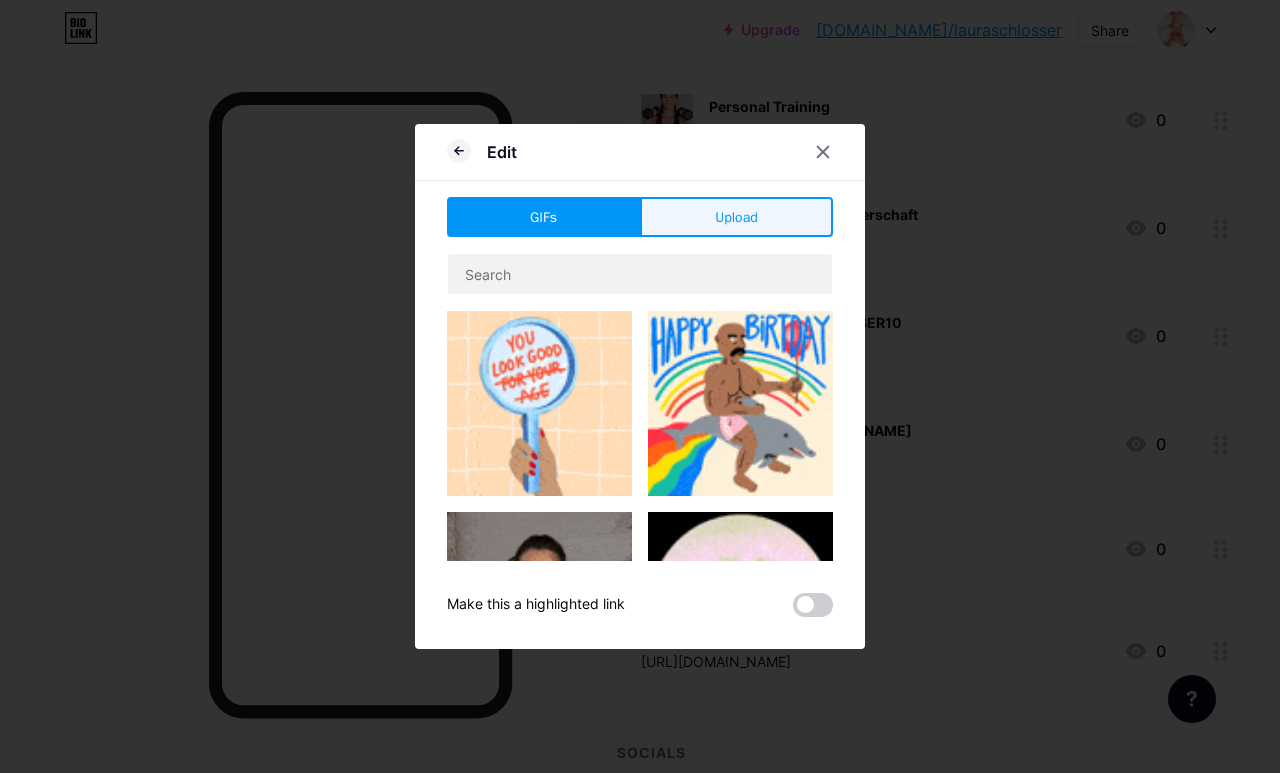 click on "Upload" at bounding box center [736, 217] 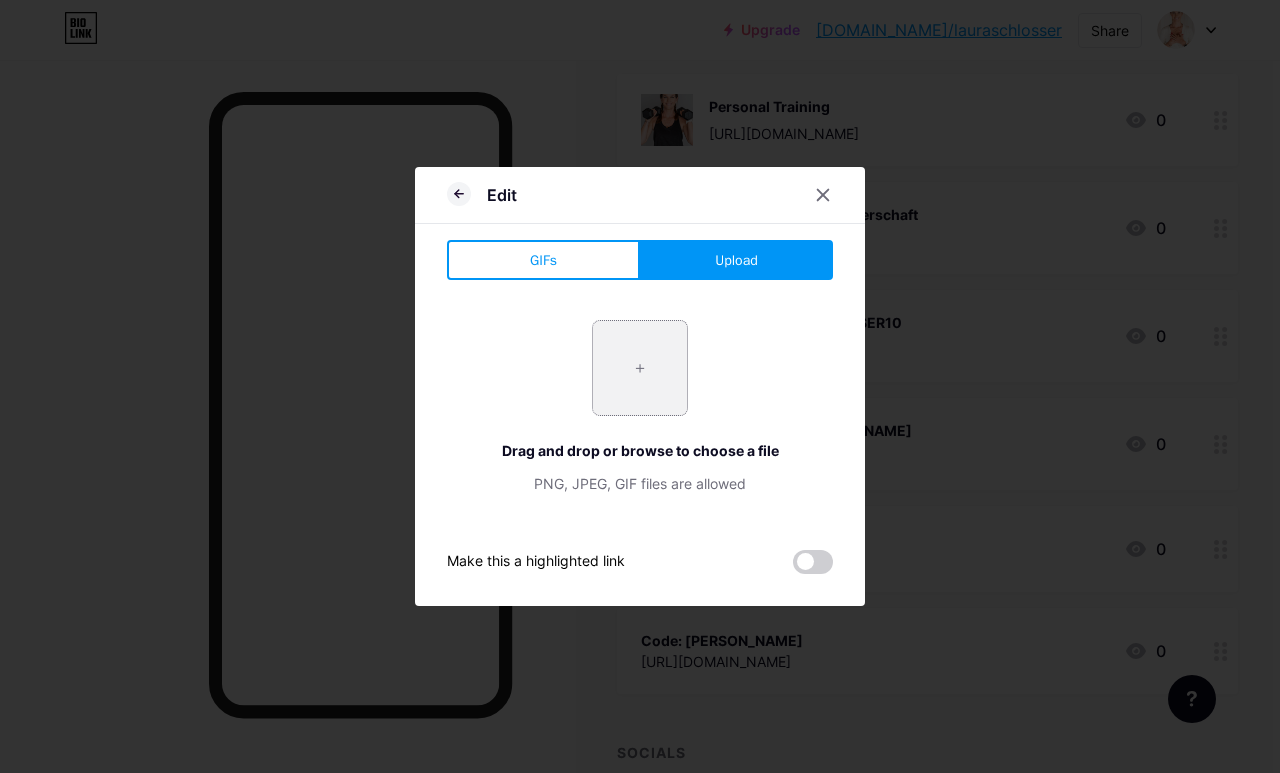 click at bounding box center [640, 368] 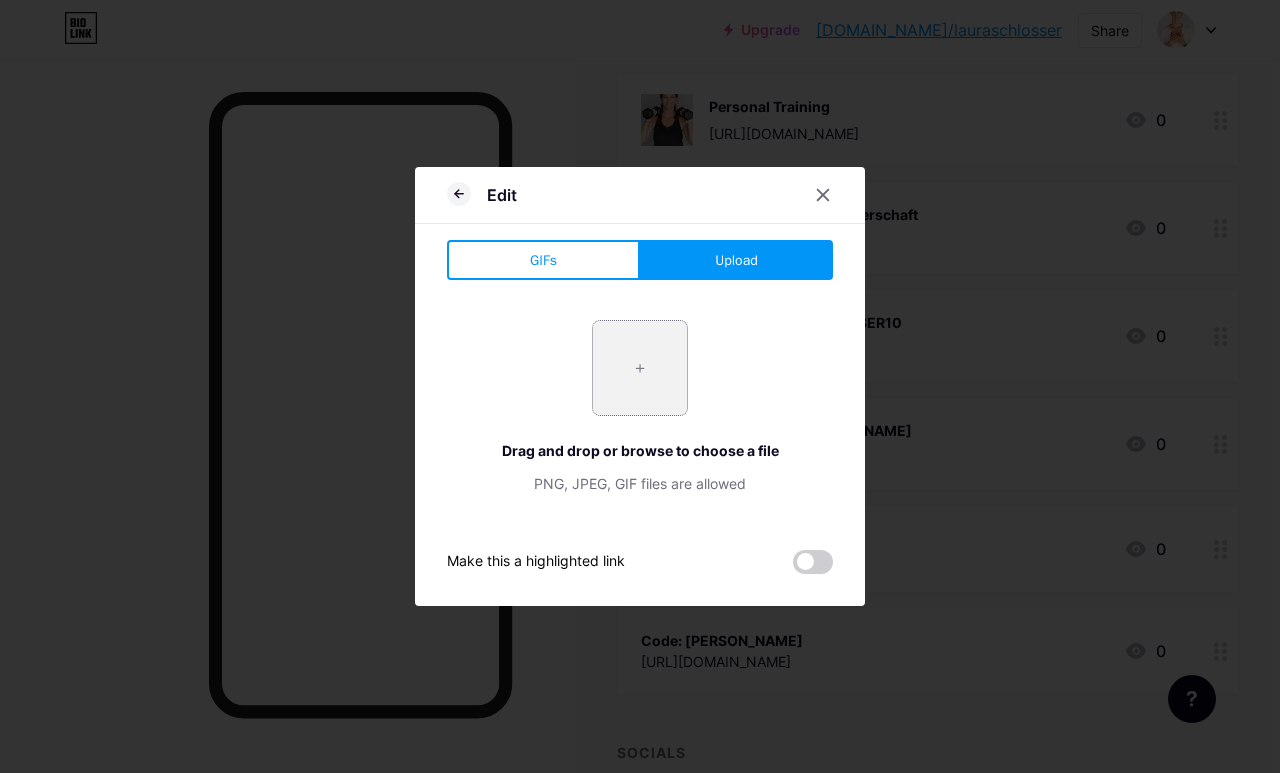 type on "C:\fakepath\[PERSON_NAME] Stories.zip - 19.png" 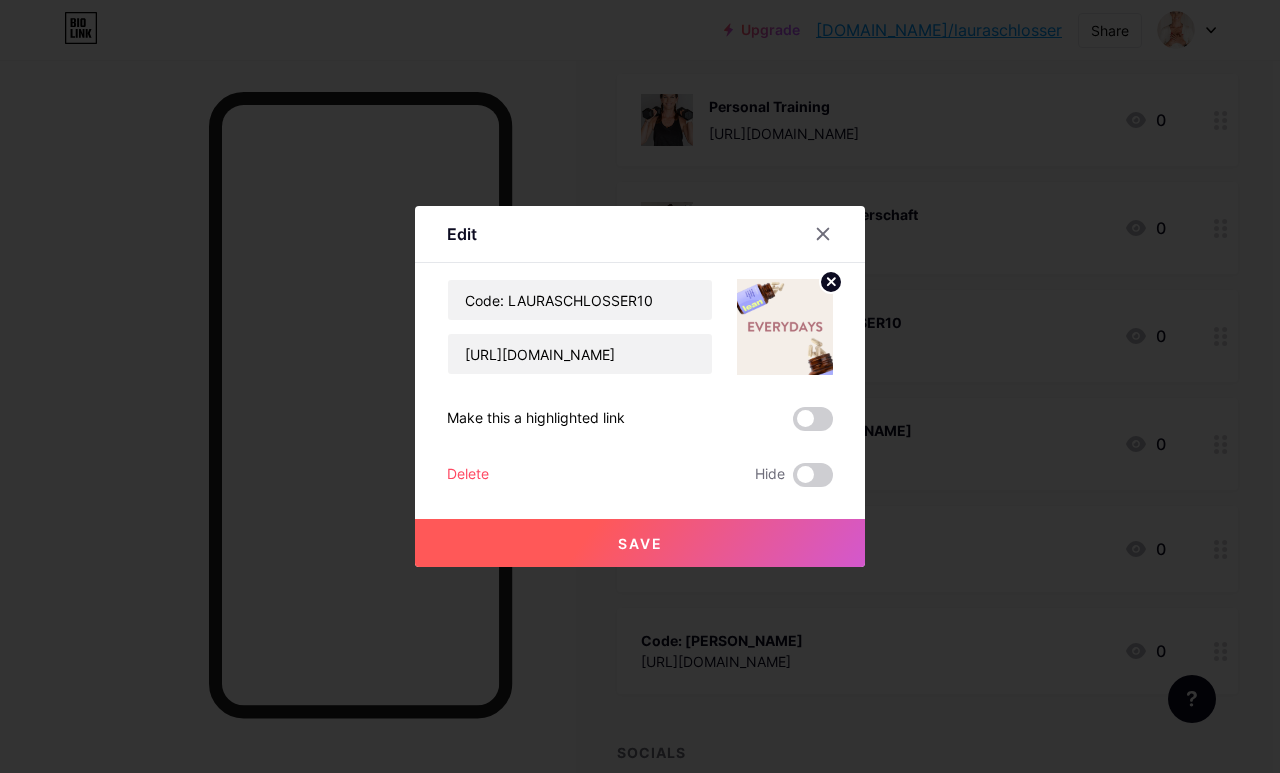 click on "Save" at bounding box center [640, 543] 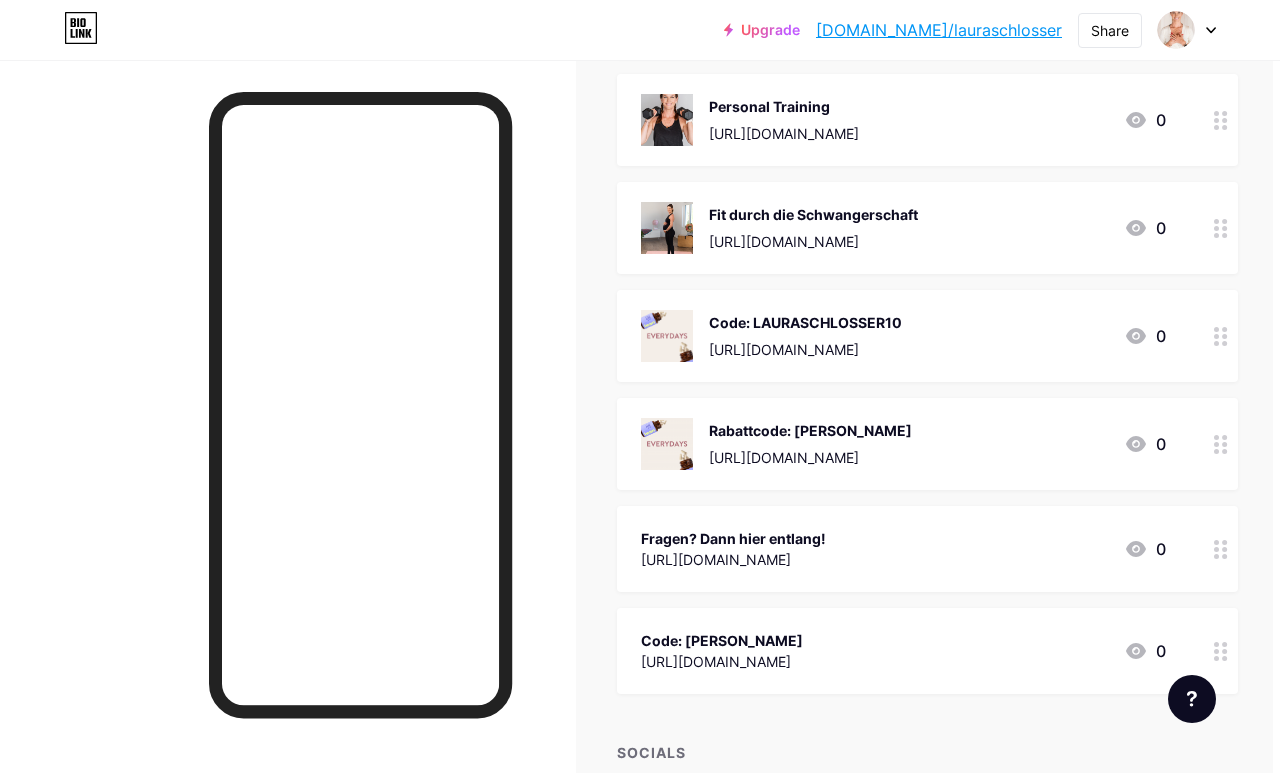 click on "Rabattcode: [PERSON_NAME]
[URL][DOMAIN_NAME]
0" at bounding box center (903, 444) 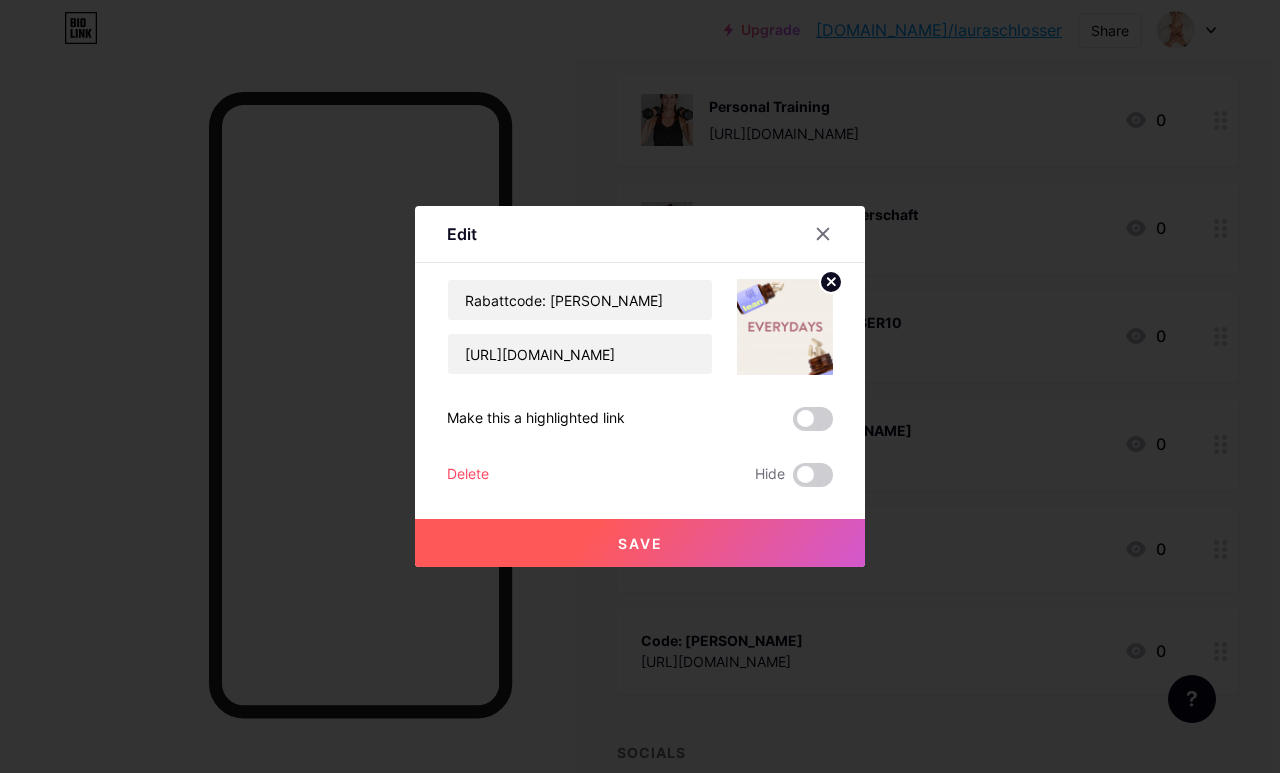 click at bounding box center [785, 327] 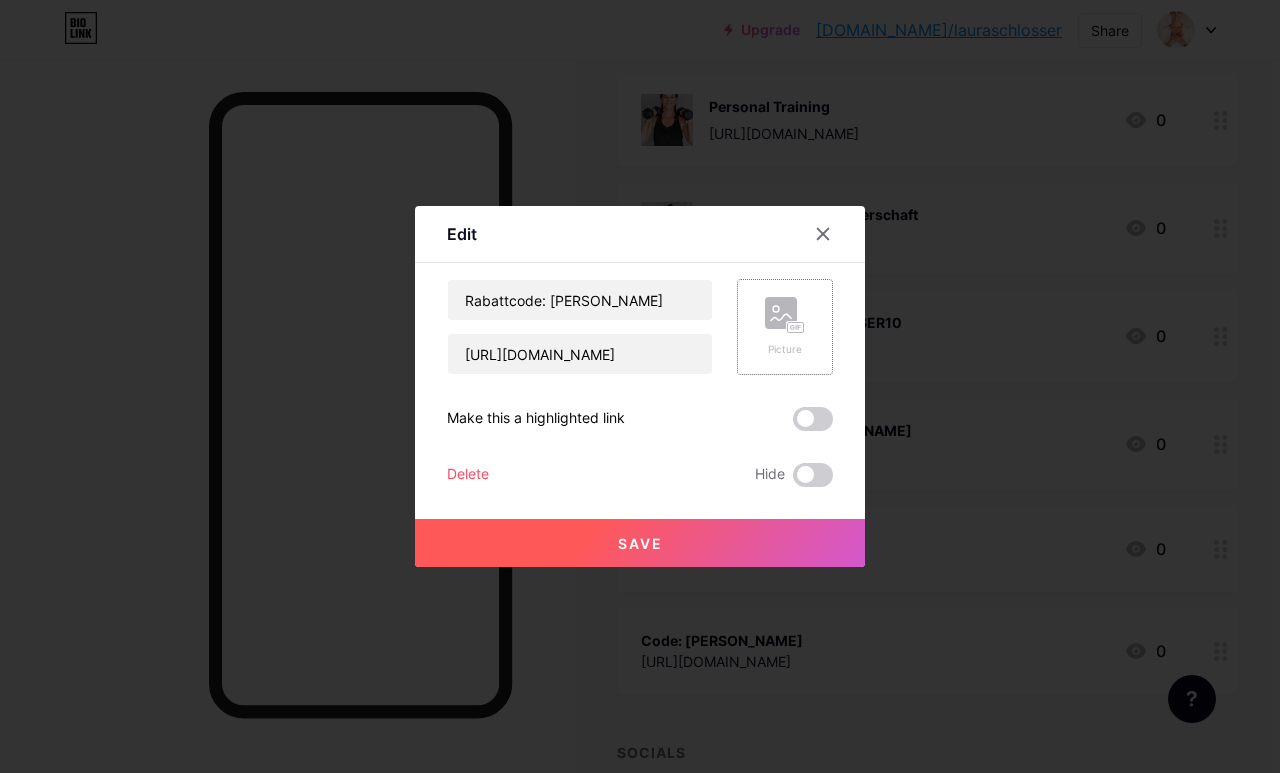 click 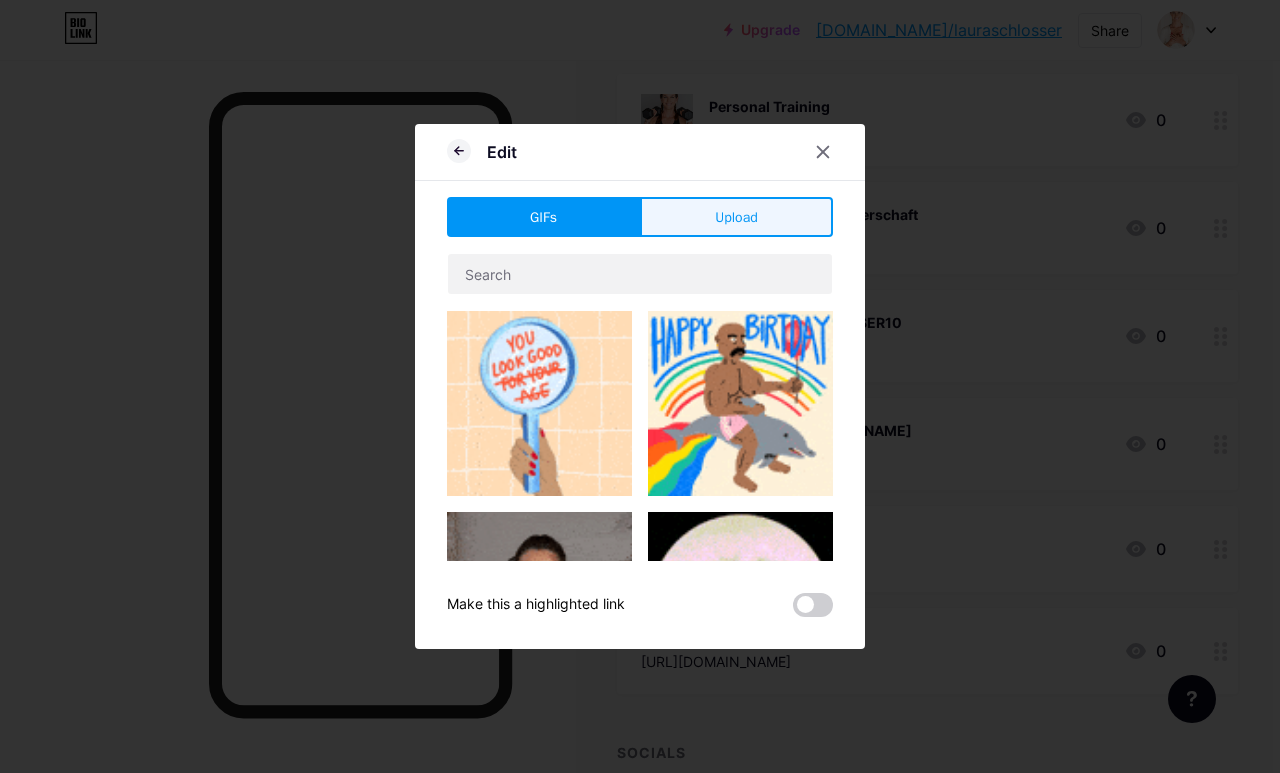 click on "Upload" at bounding box center (736, 217) 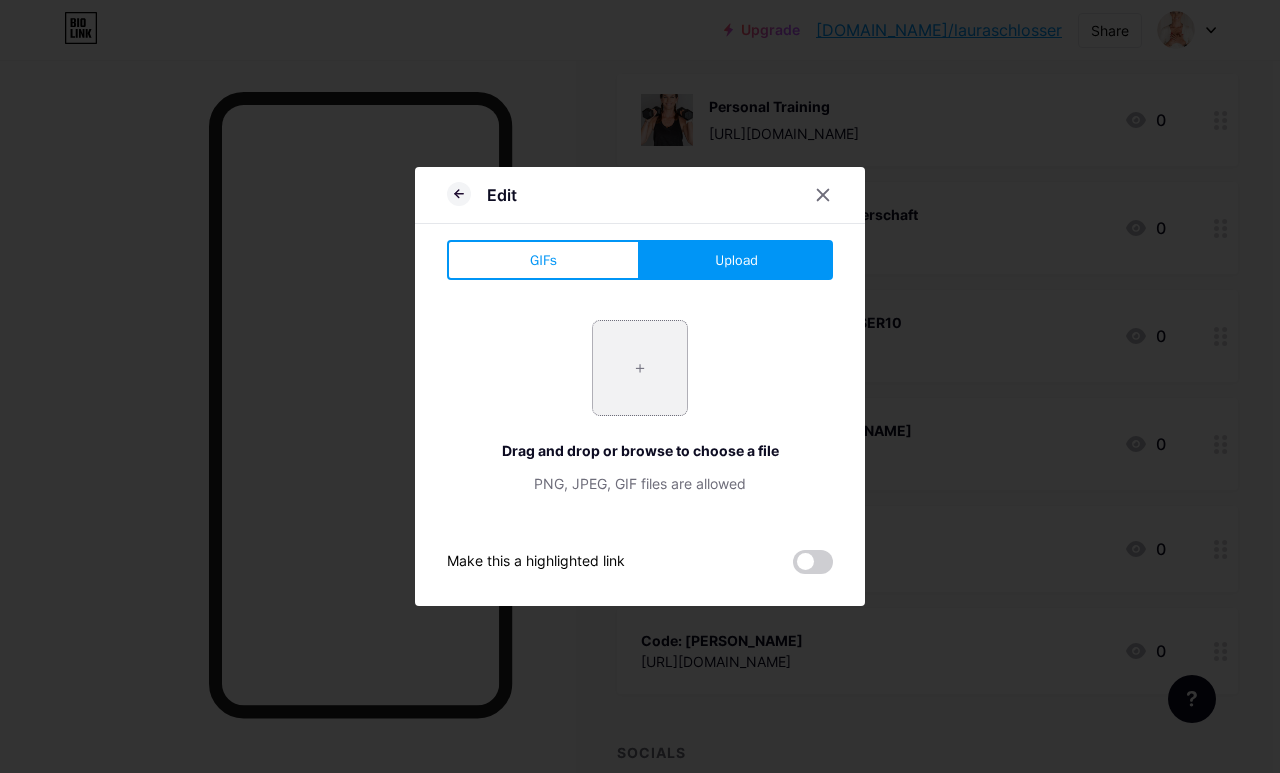 click at bounding box center (640, 368) 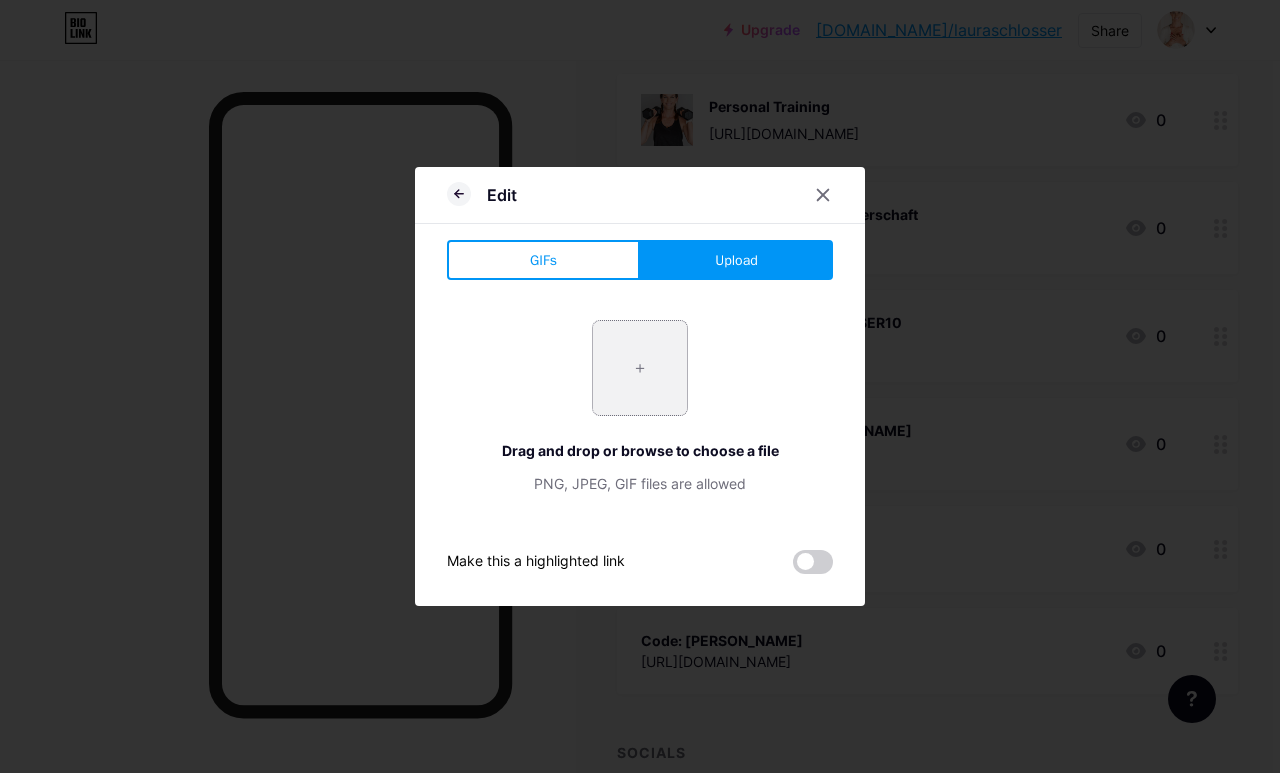 type on "C:\fakepath\[PERSON_NAME] Stories.zip - 20.png" 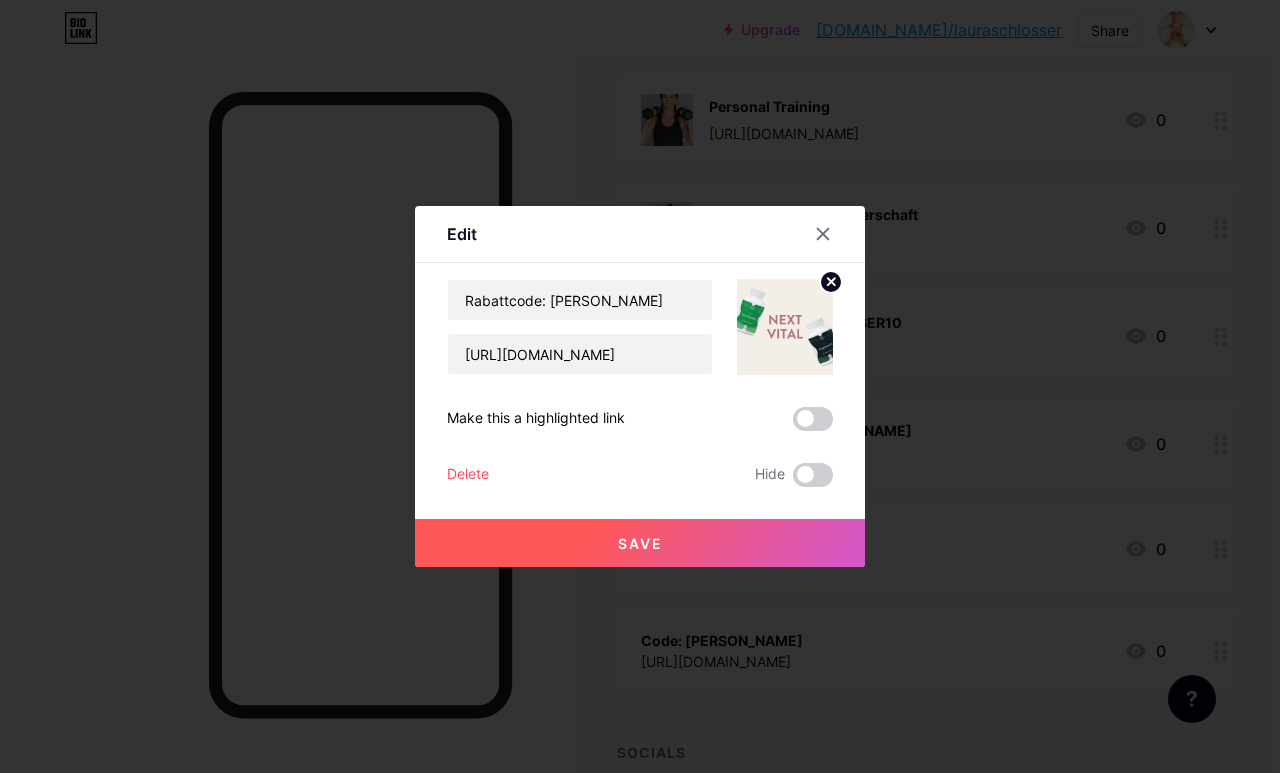 click on "Save" at bounding box center (640, 543) 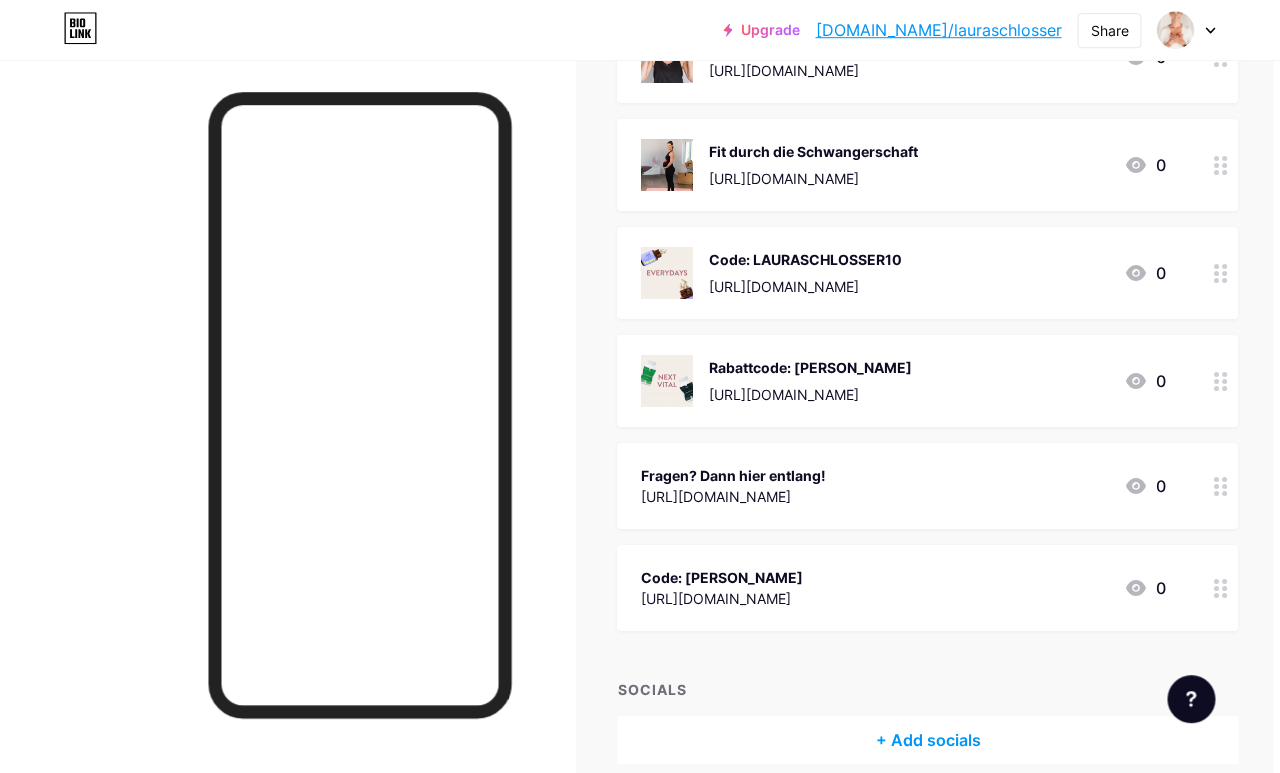 click on "Fragen? Dann hier entlang!" at bounding box center [734, 475] 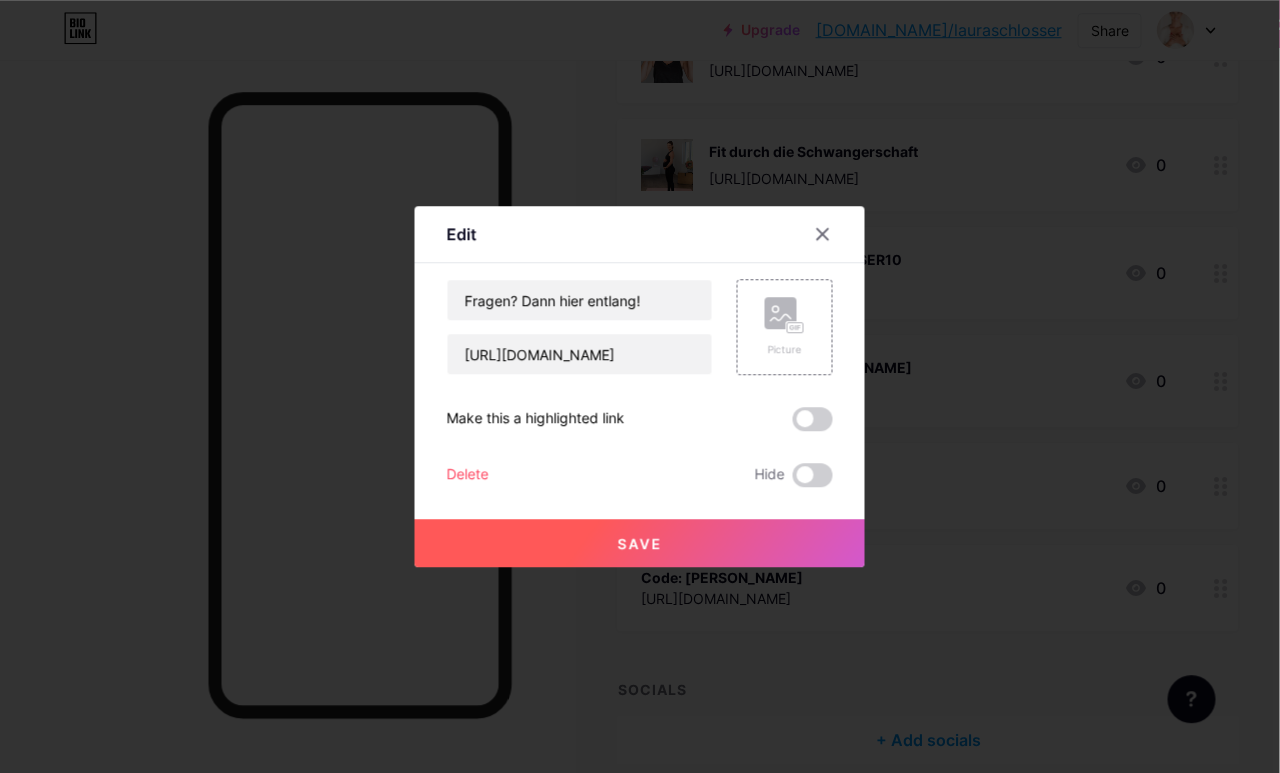 scroll, scrollTop: 412, scrollLeft: 7, axis: both 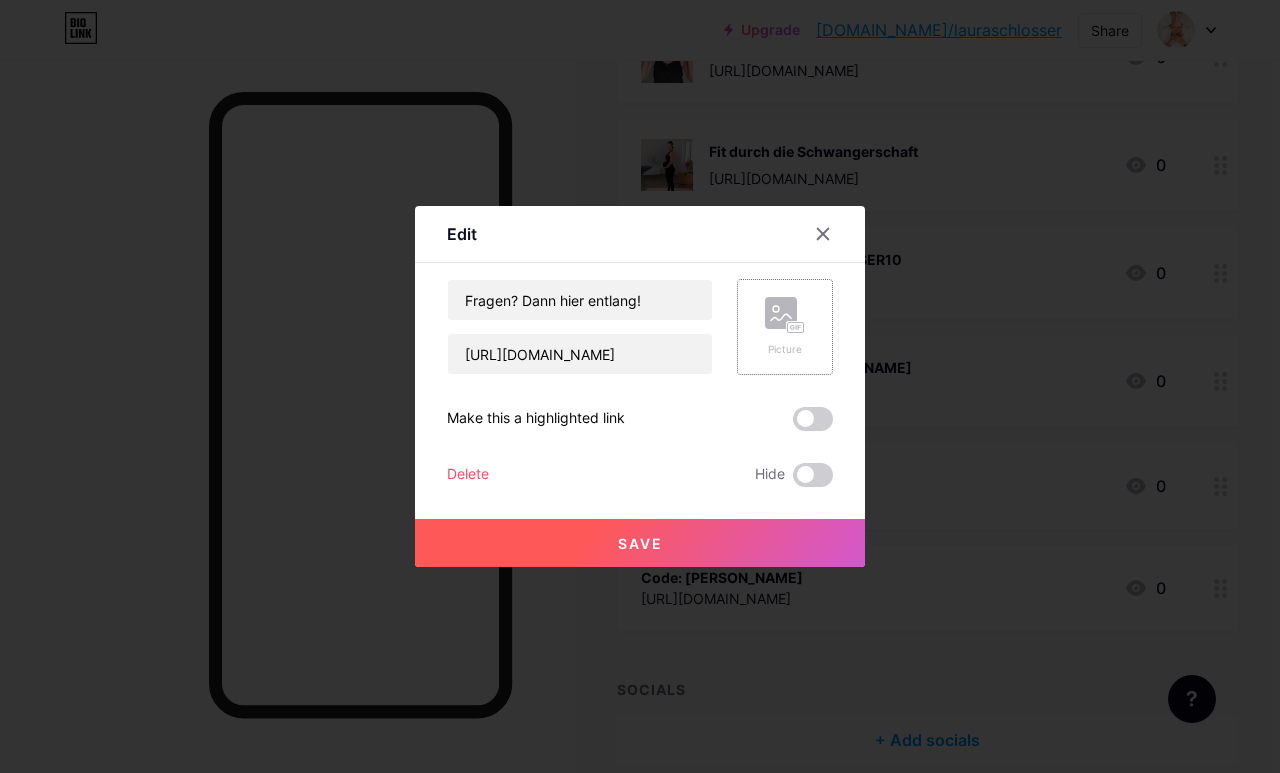 click 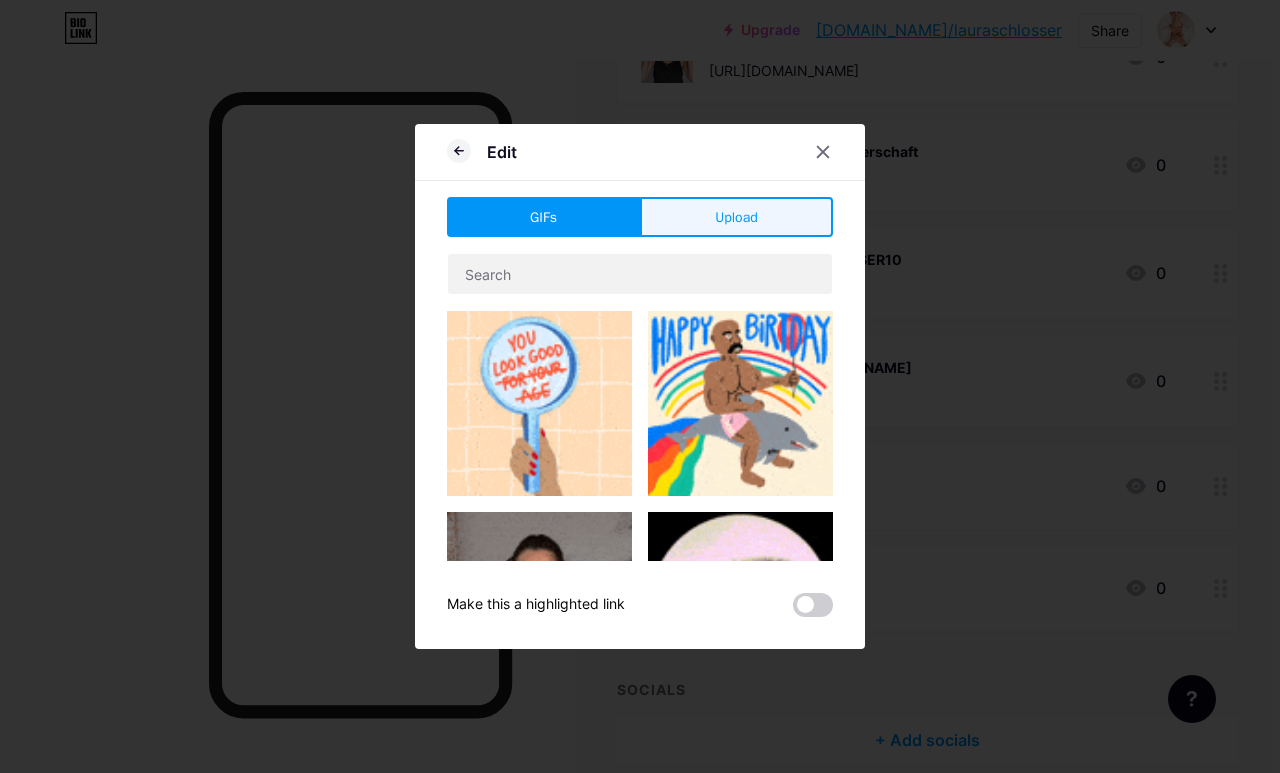 click on "Upload" at bounding box center [736, 217] 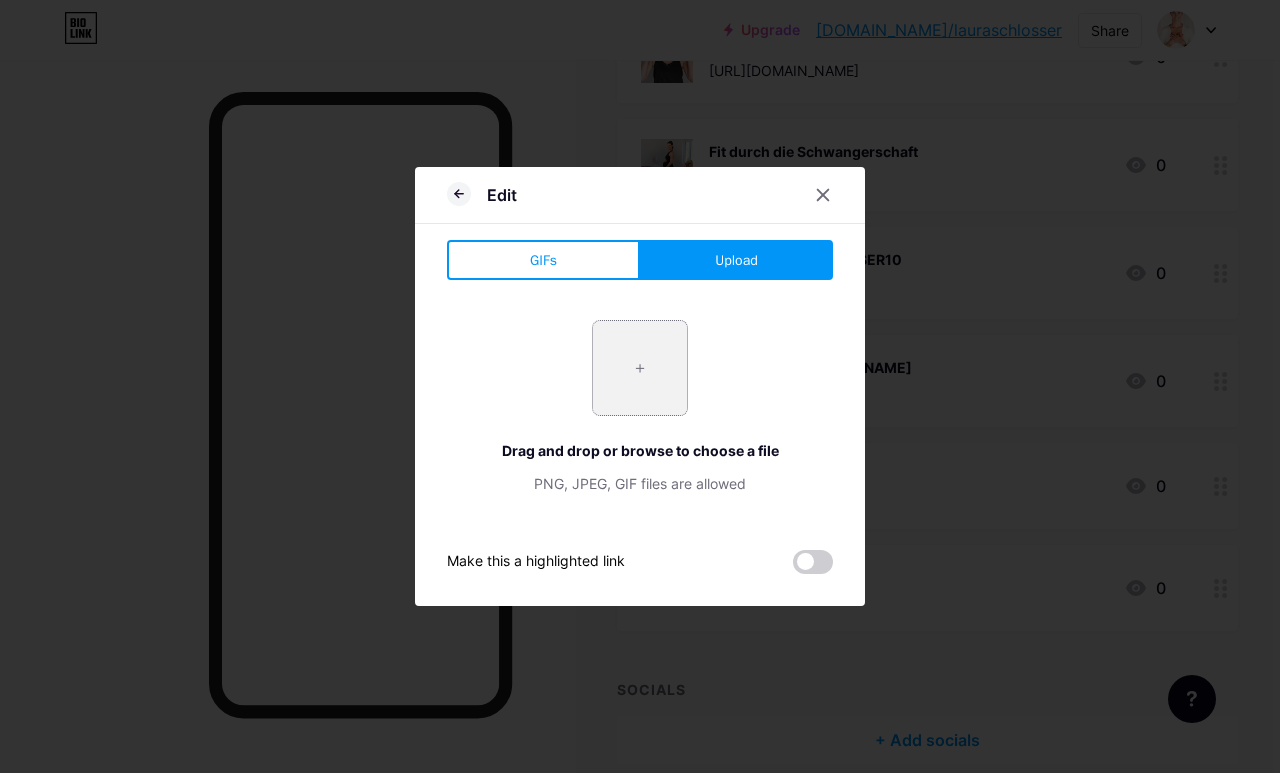 click at bounding box center [640, 368] 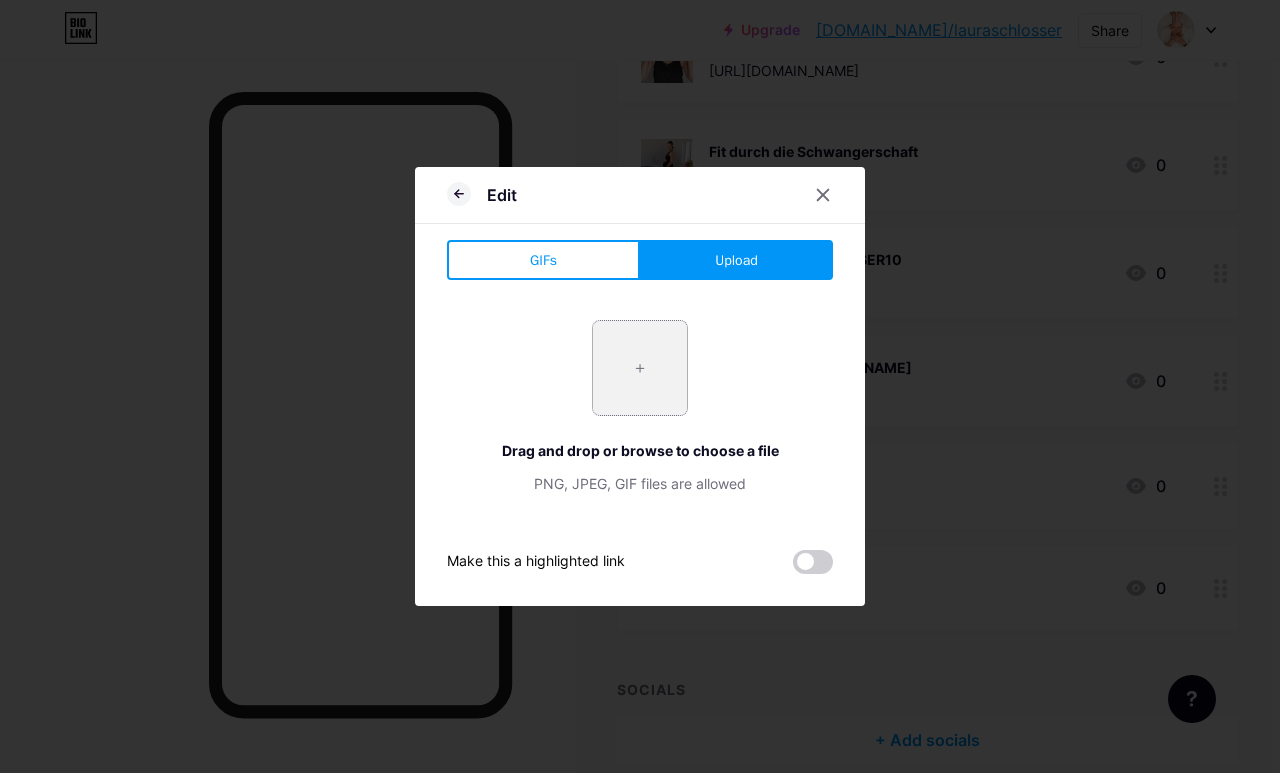 type on "C:\fakepath\[PERSON_NAME] Stories.zip - 21.png" 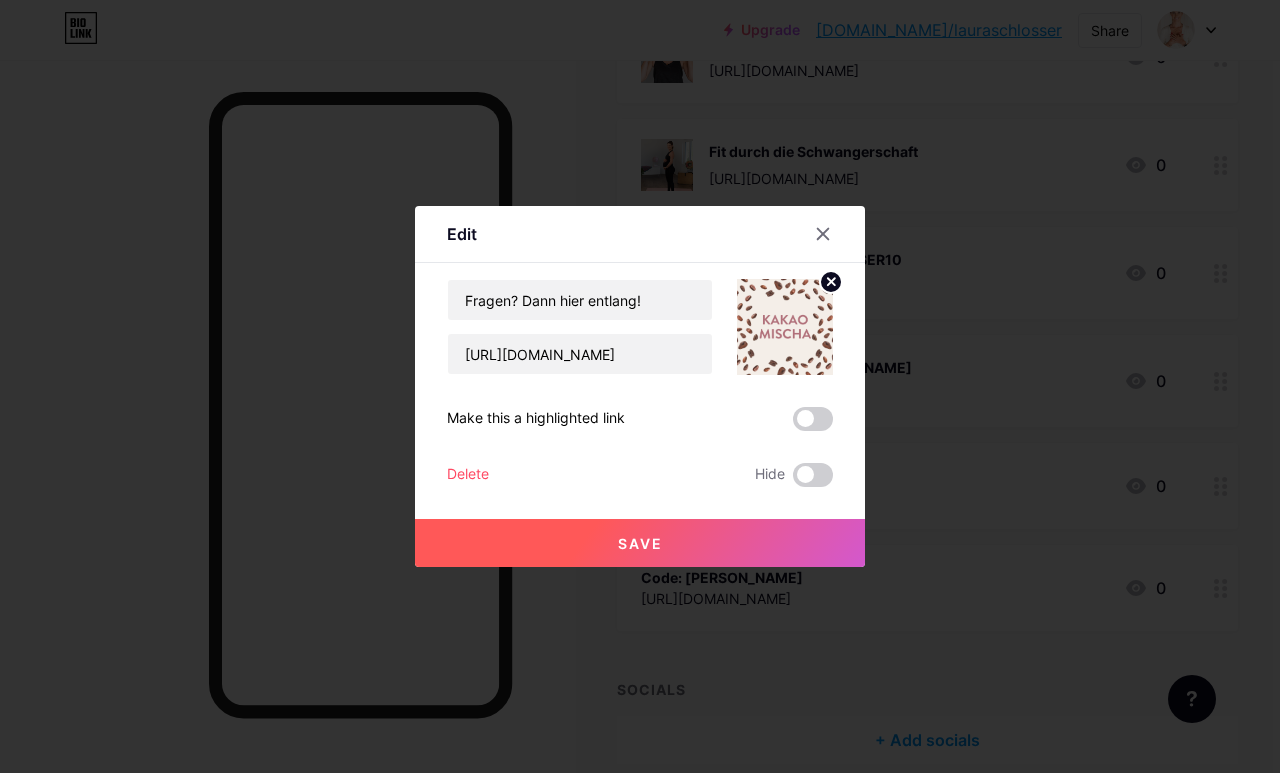 click on "Save" at bounding box center [640, 543] 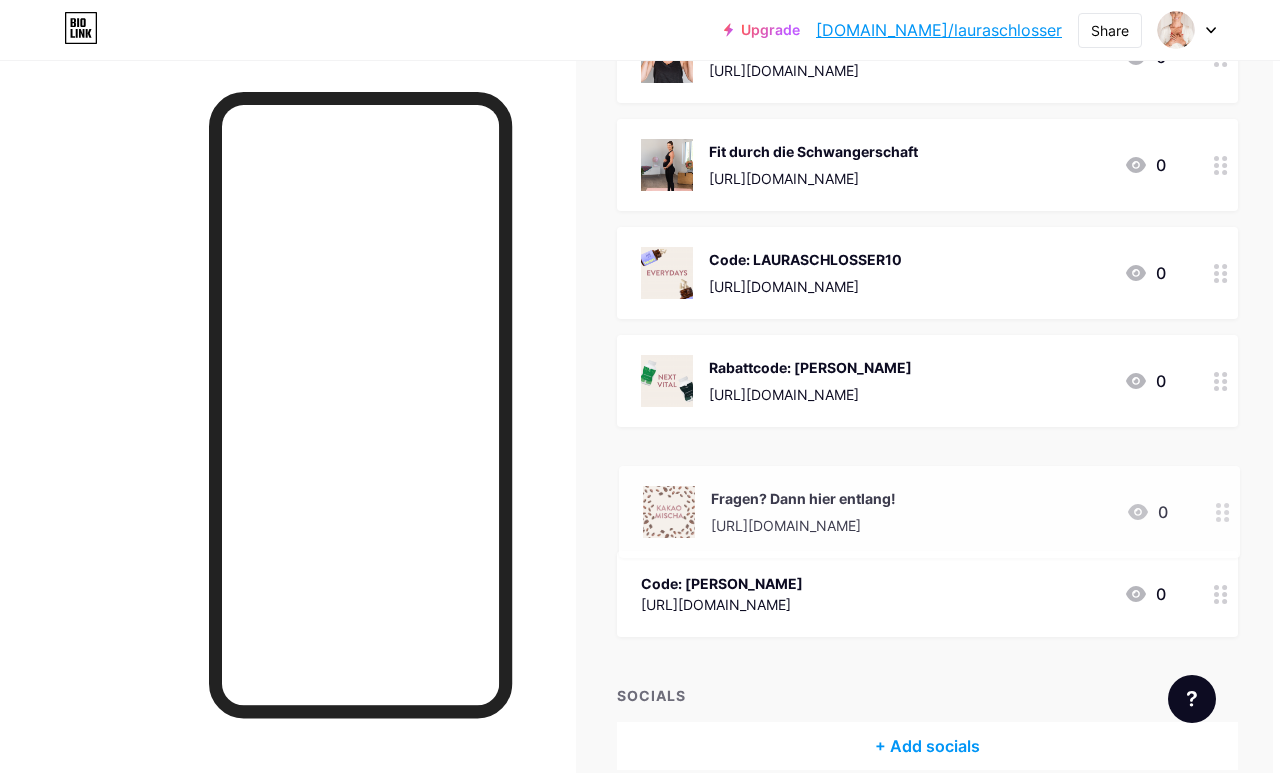 type 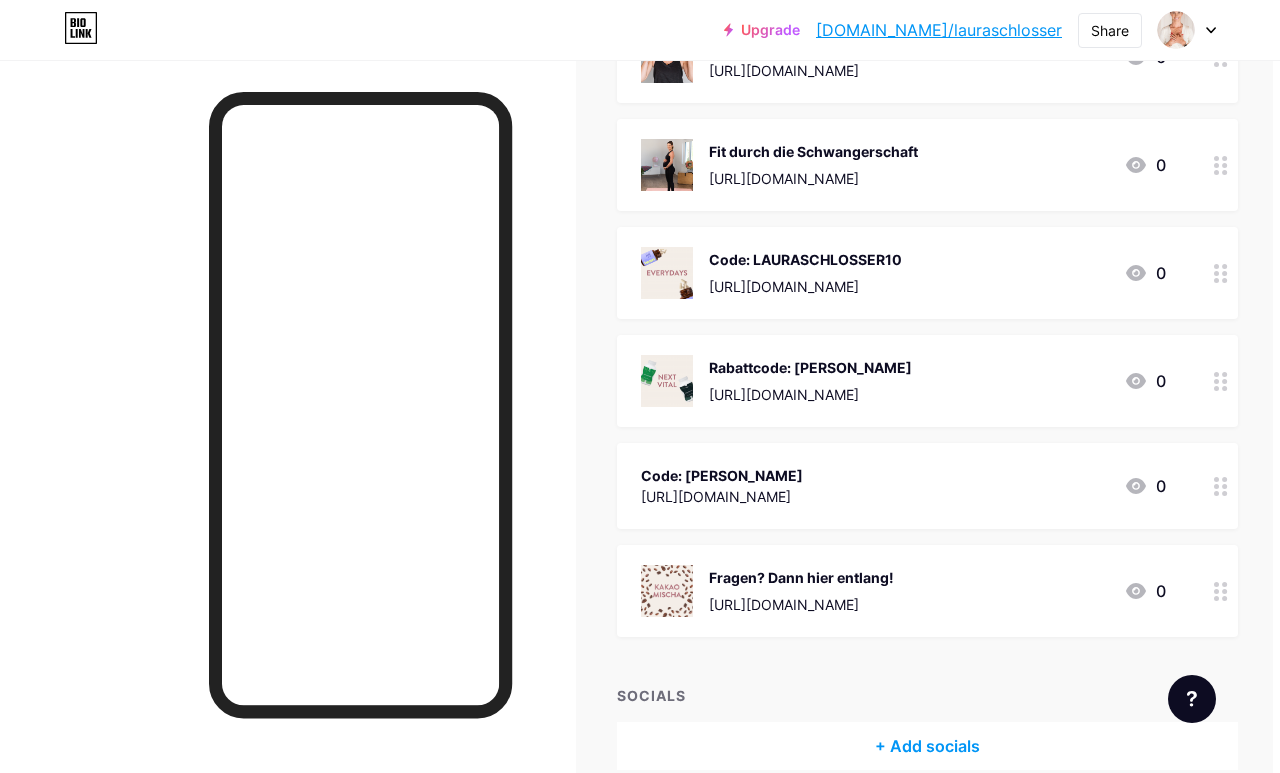 click on "[URL][DOMAIN_NAME]" at bounding box center [801, 604] 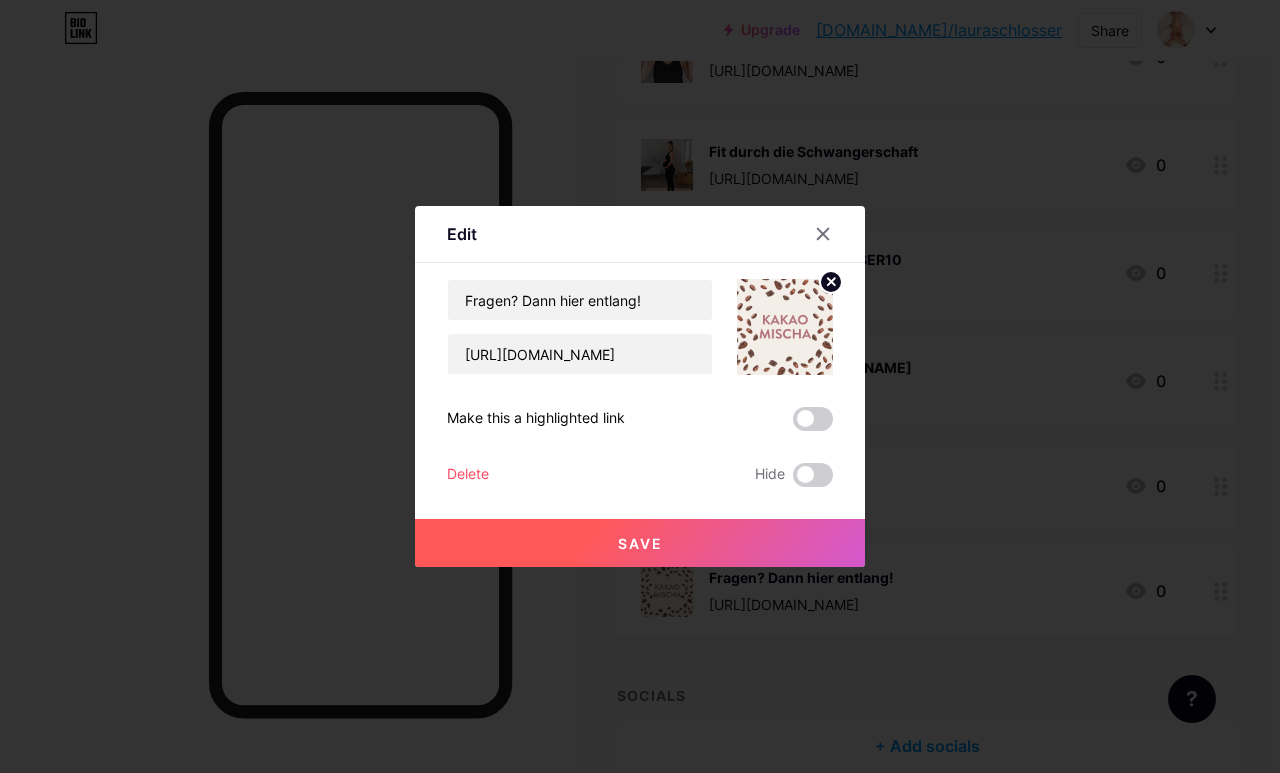 click 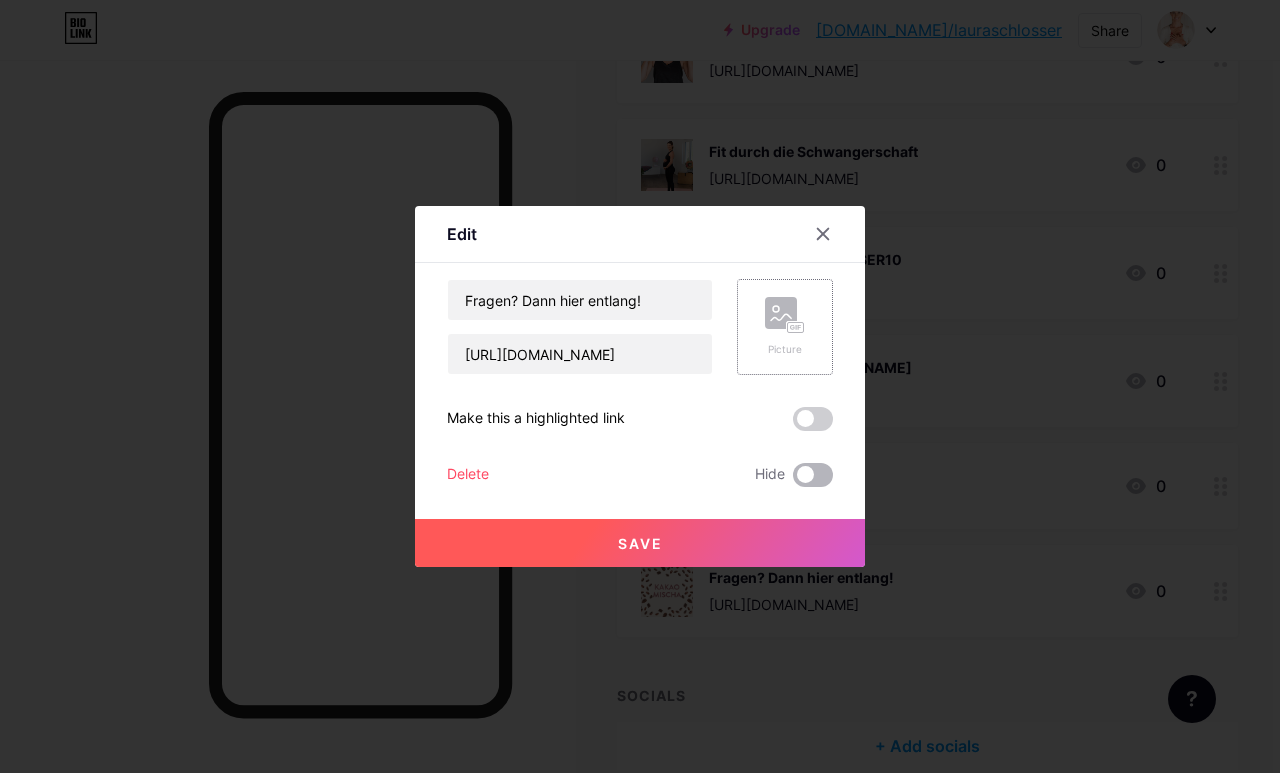 click at bounding box center (813, 475) 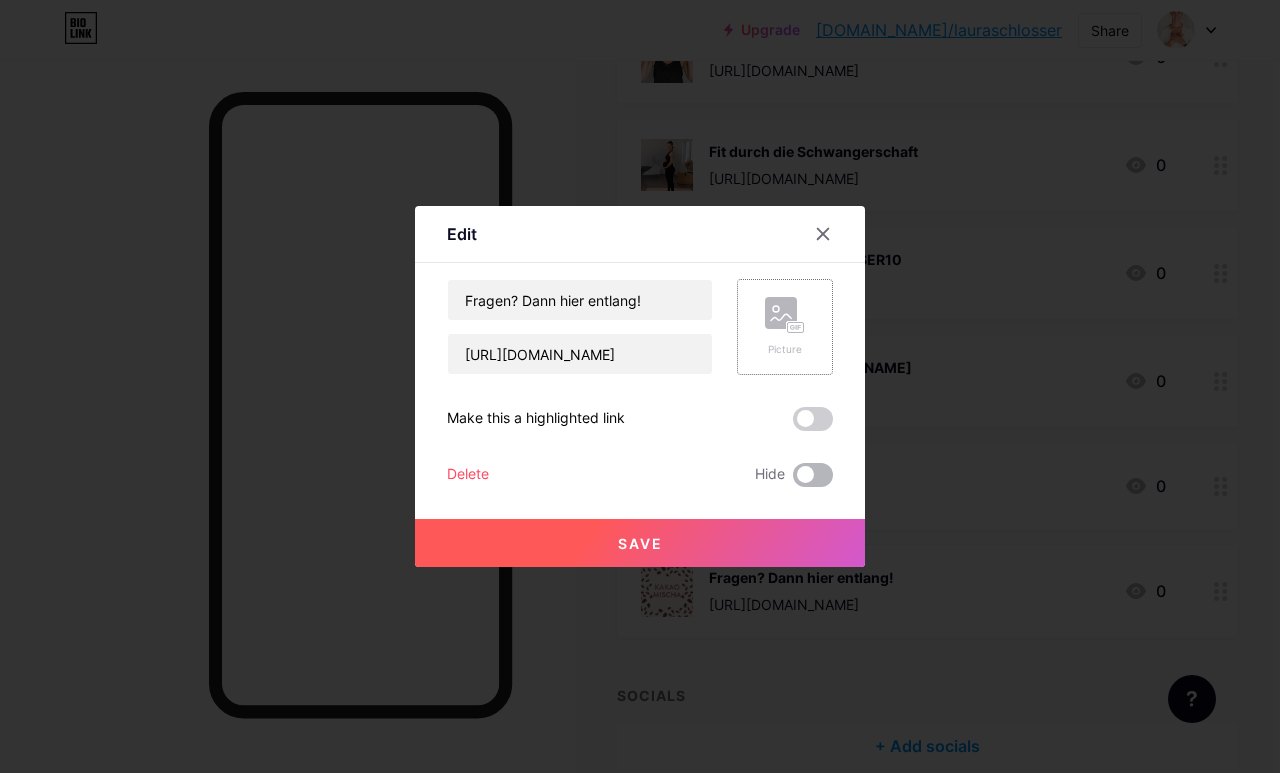 click at bounding box center [793, 480] 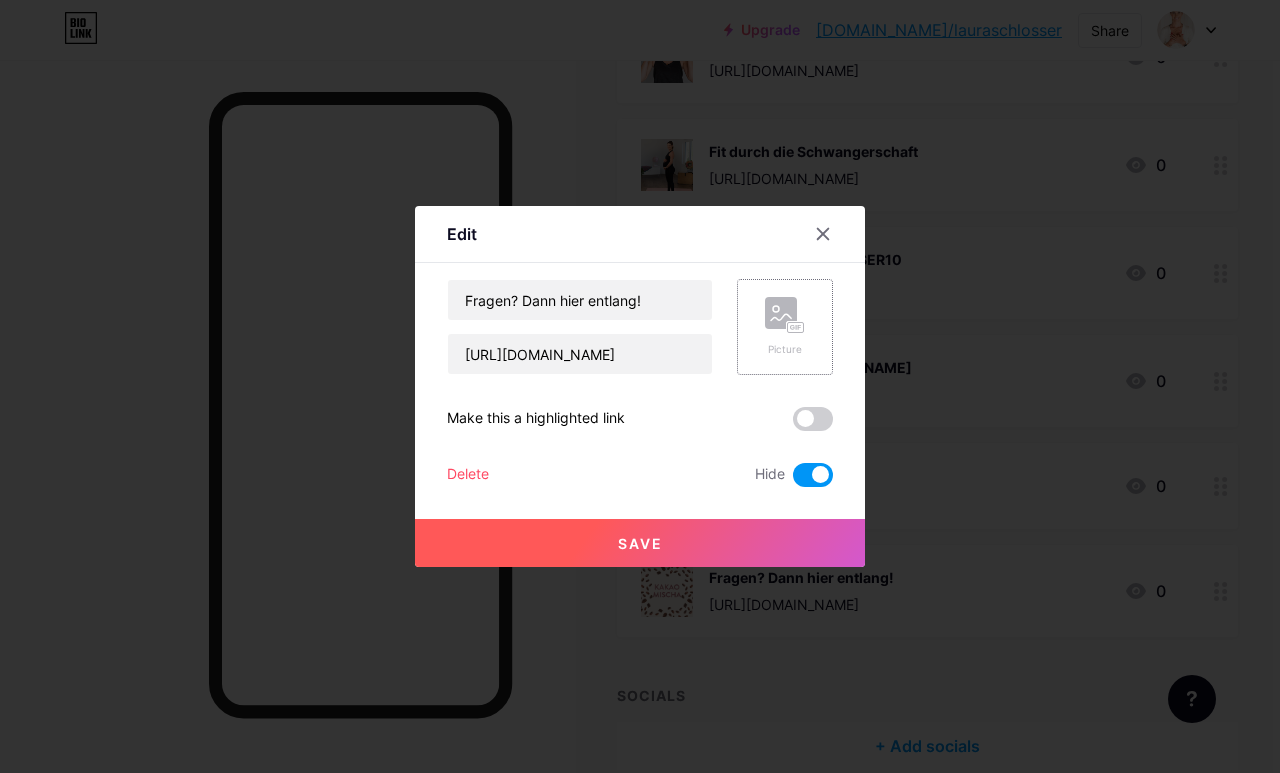 click at bounding box center [813, 475] 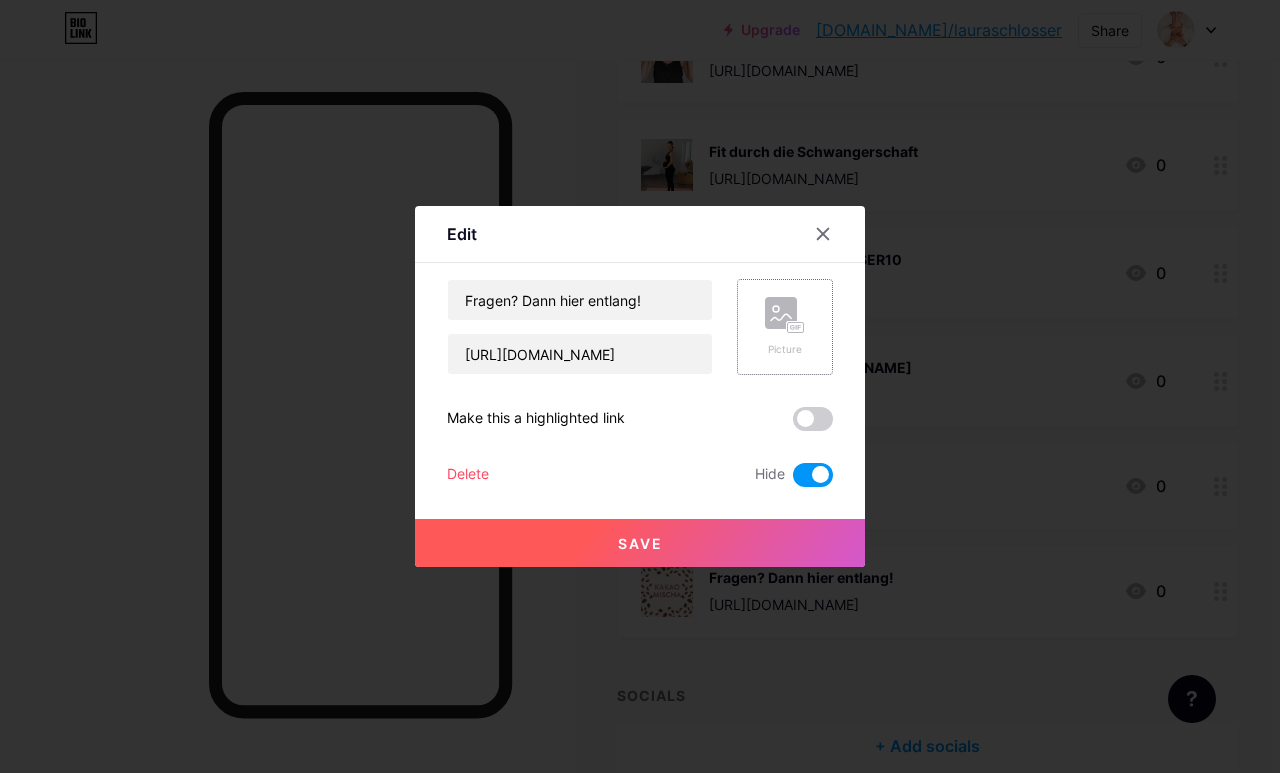click at bounding box center [793, 480] 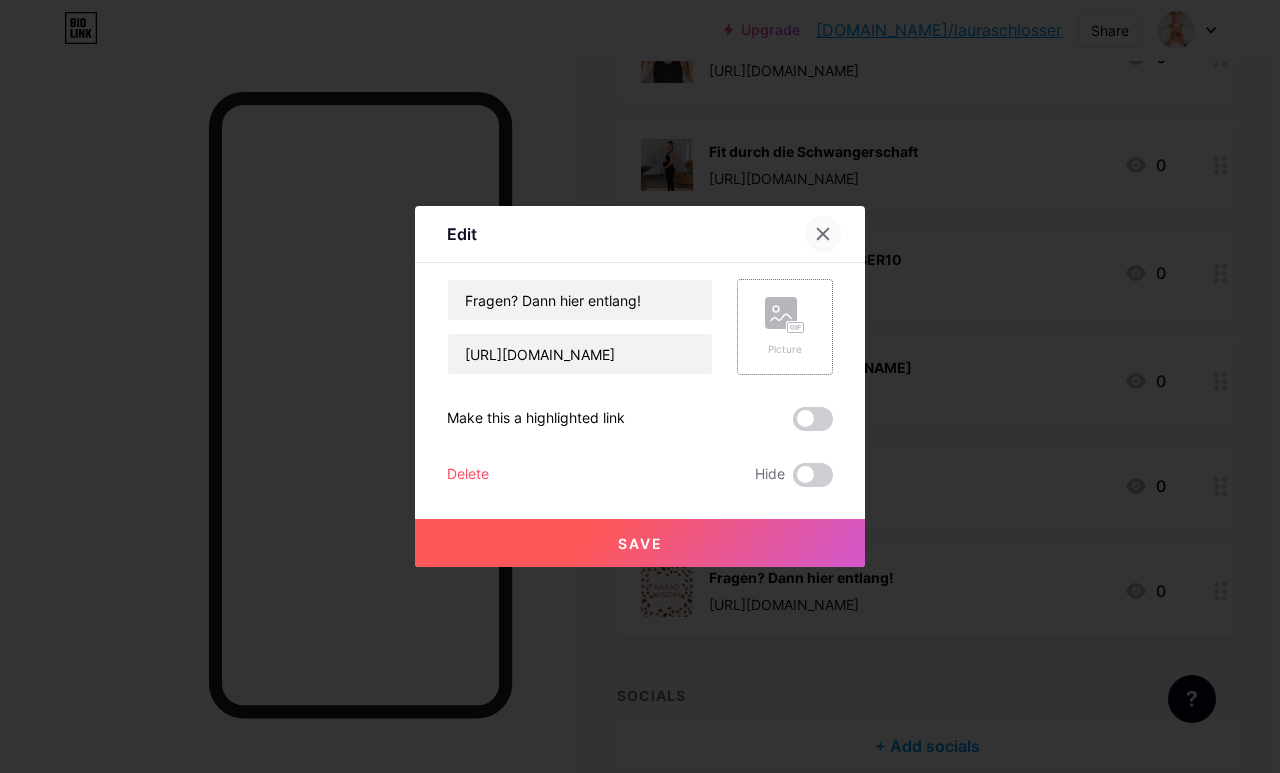 click at bounding box center (823, 234) 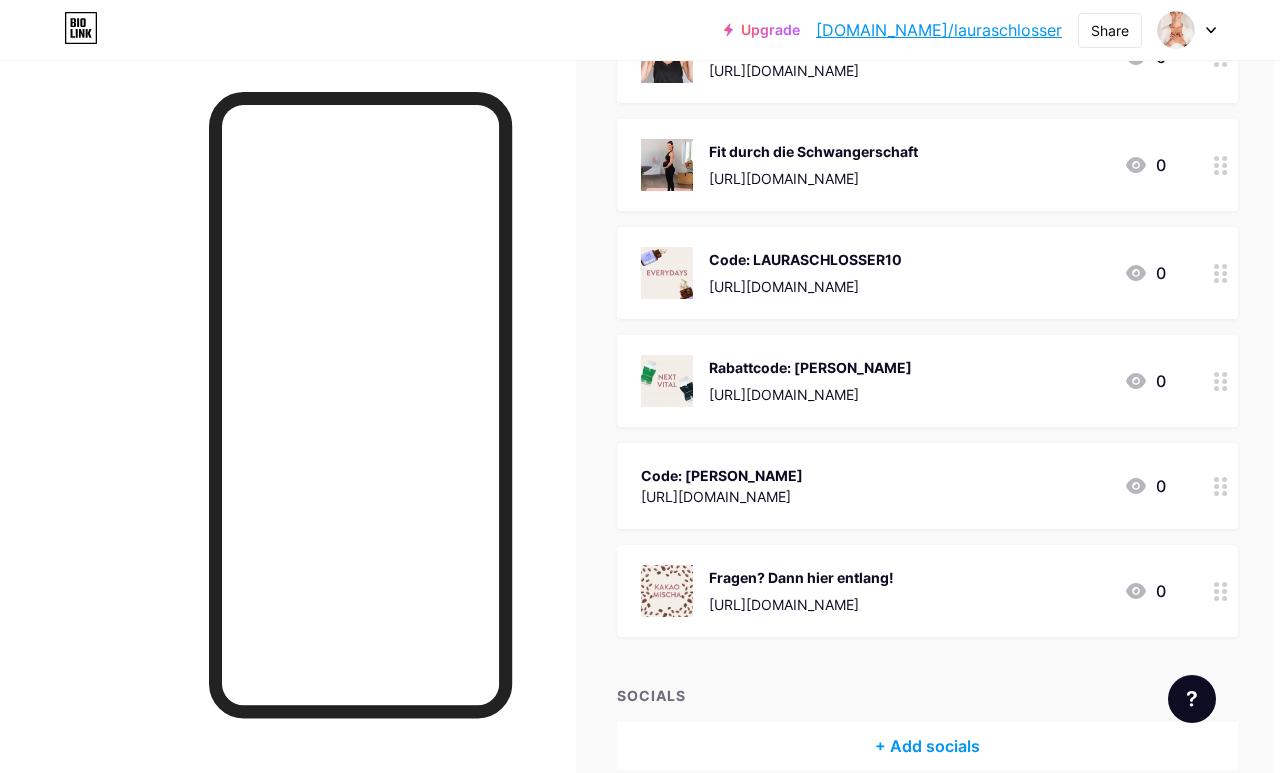 click on "Fragen? Dann hier entlang!
[URL][DOMAIN_NAME]
0" at bounding box center (927, 591) 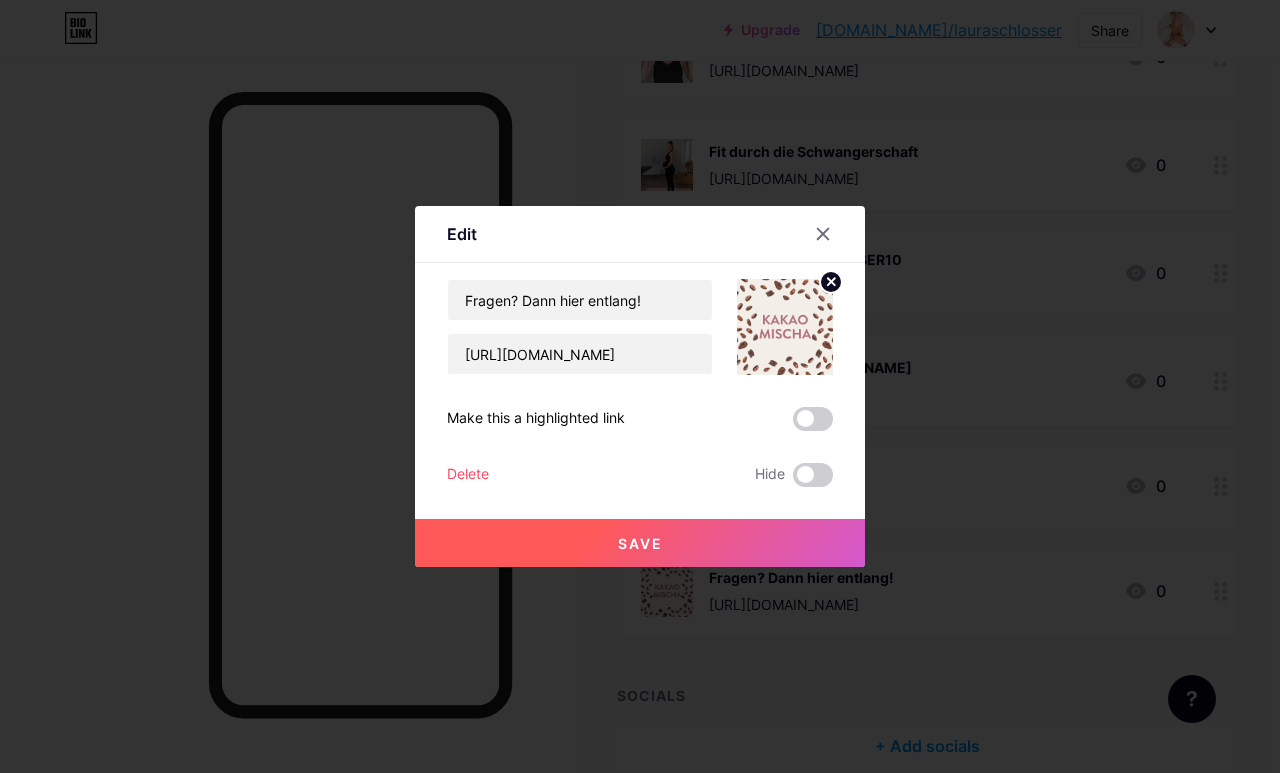 click 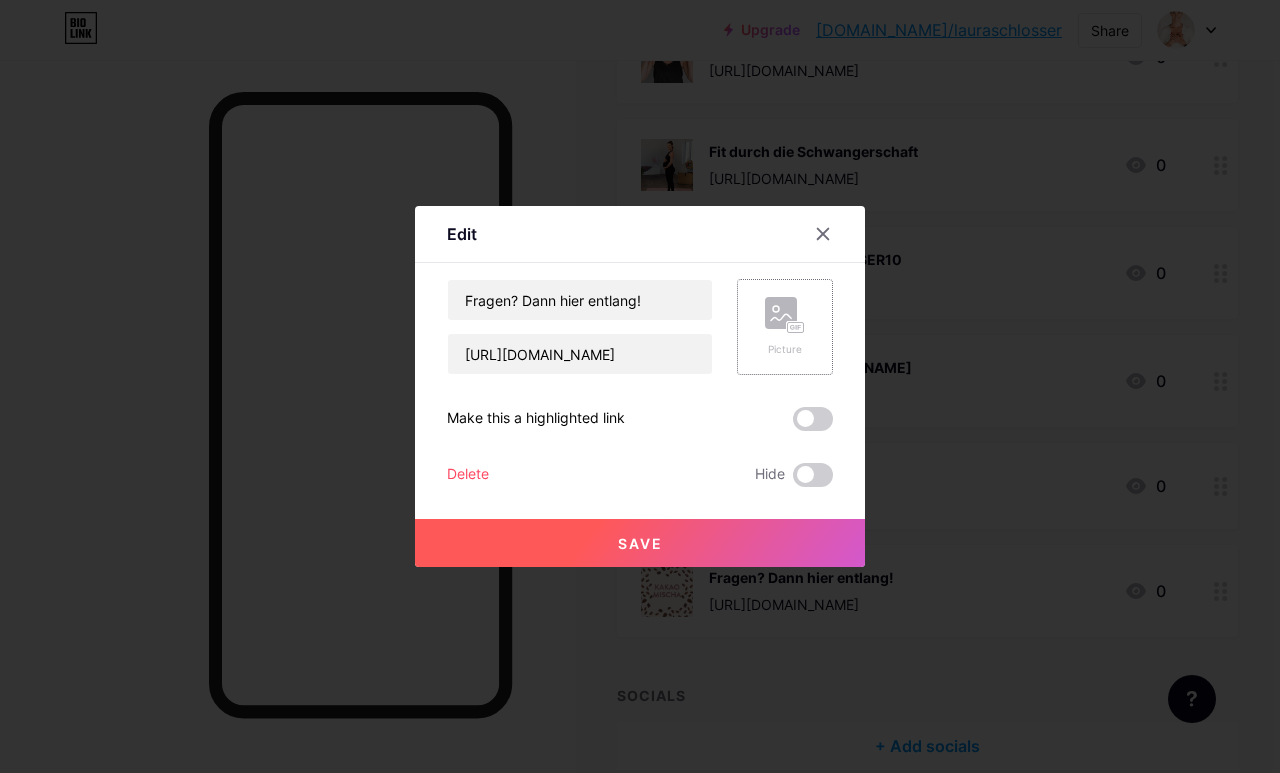 click on "Save" at bounding box center (640, 543) 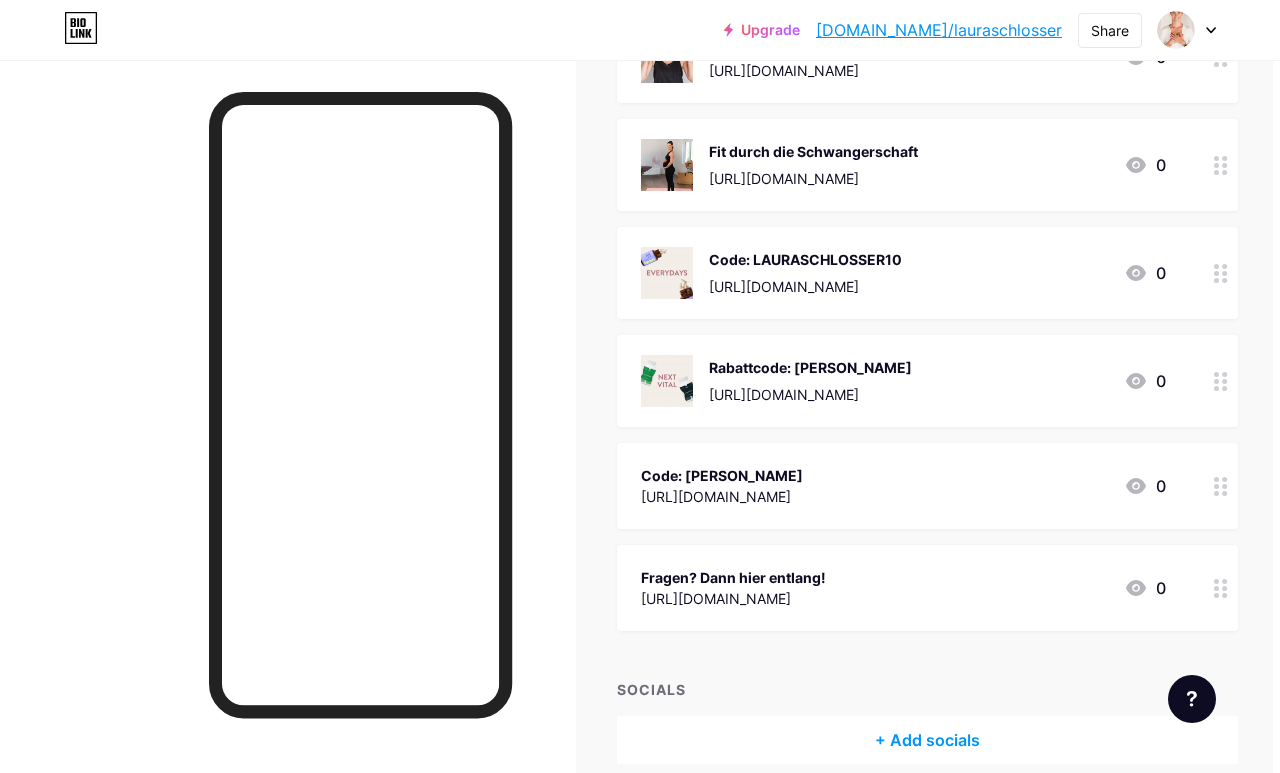 click on "Code: [PERSON_NAME]
[URL][DOMAIN_NAME]
0" at bounding box center (903, 486) 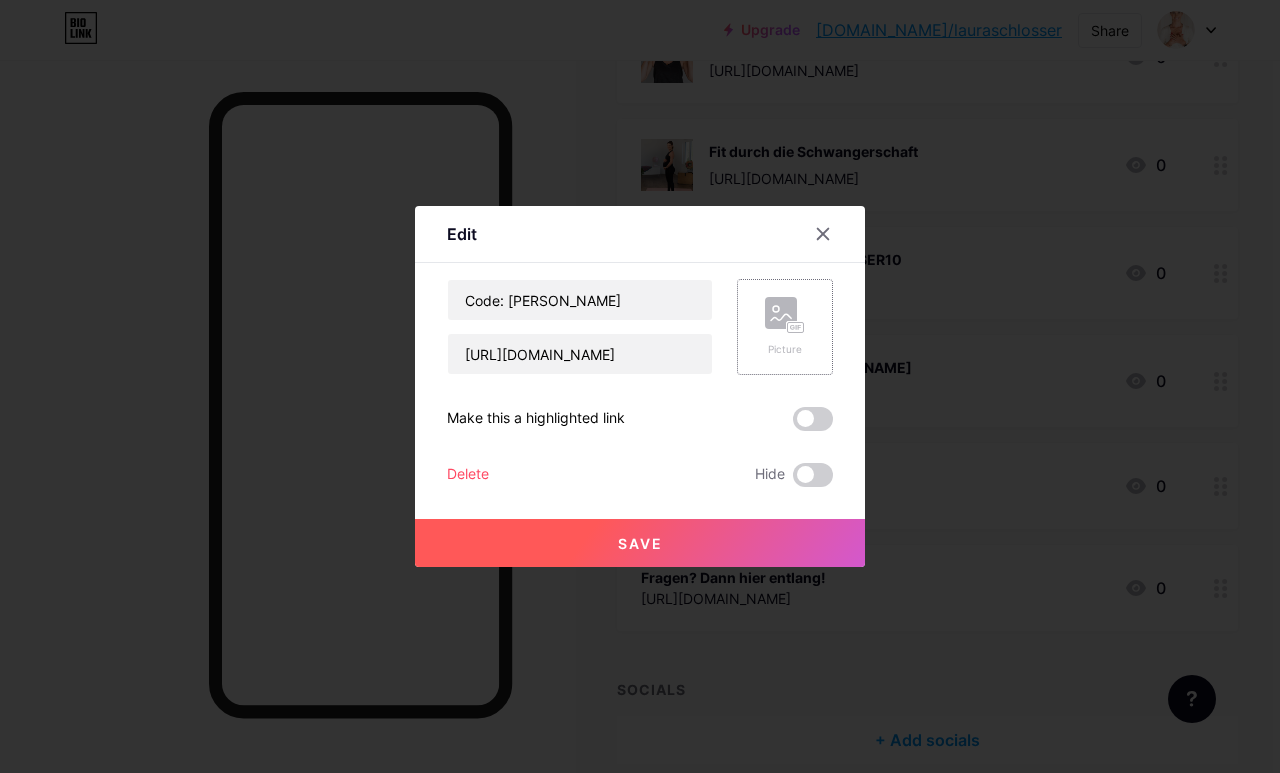 click 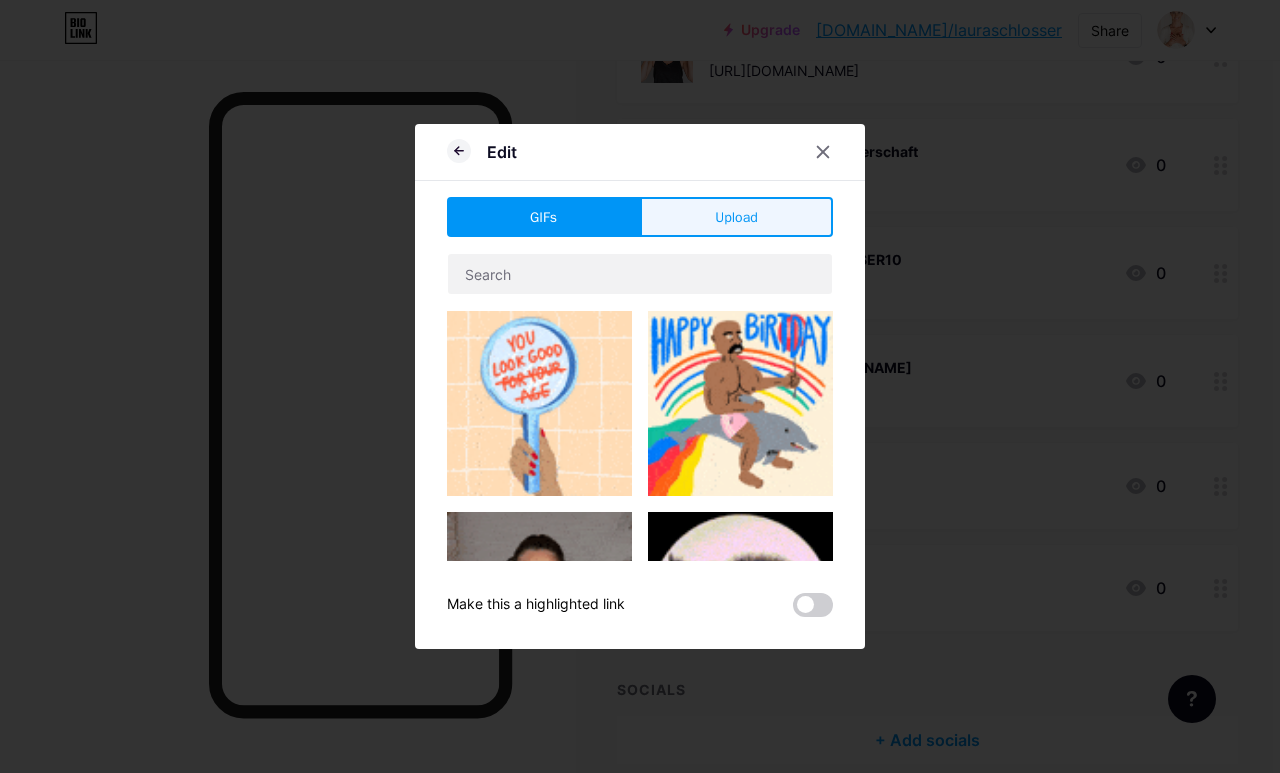 click on "Upload" at bounding box center (736, 217) 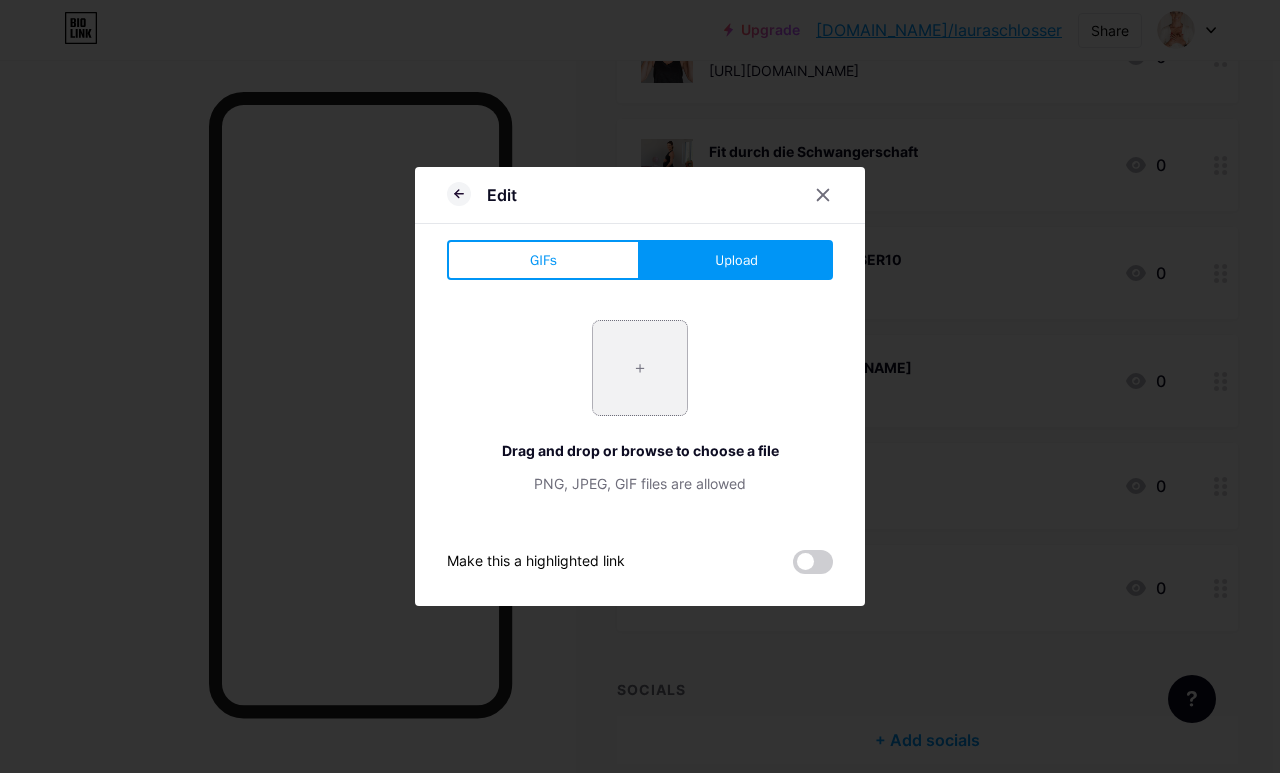 click at bounding box center (640, 368) 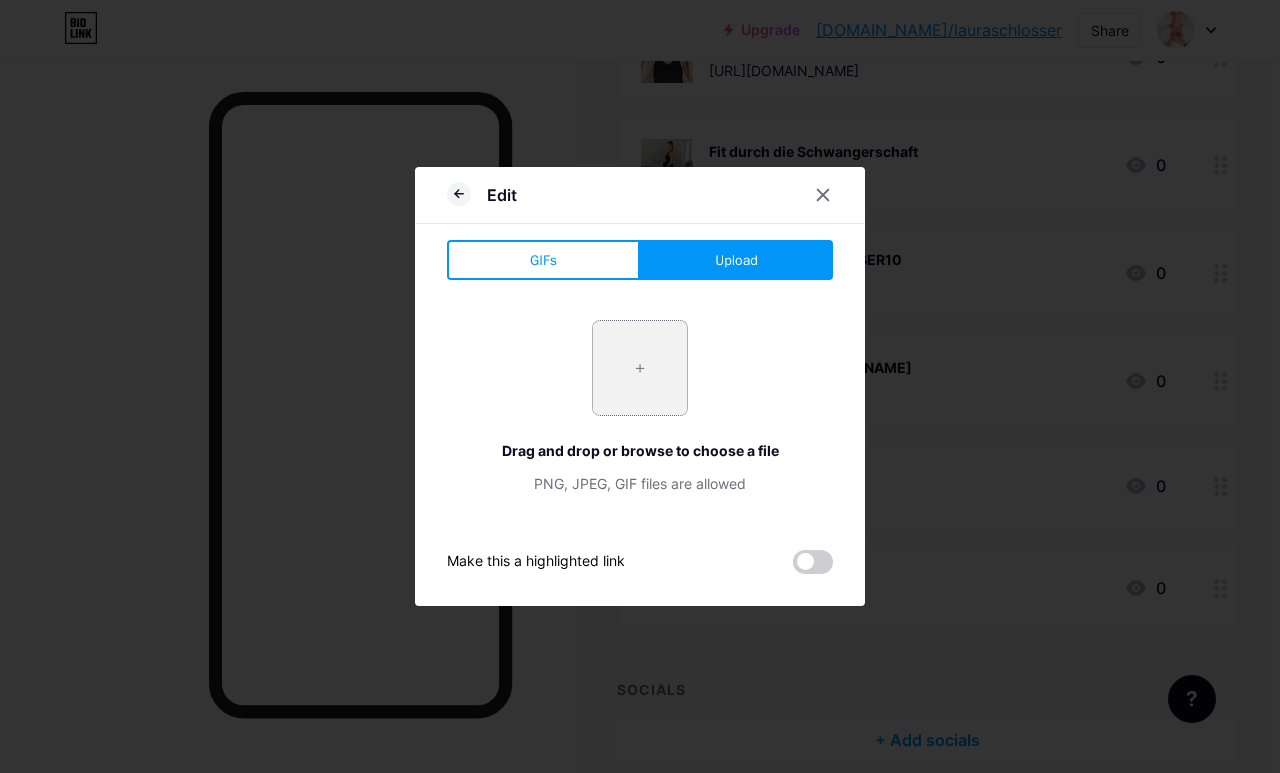 type on "C:\fakepath\[PERSON_NAME] Stories.zip - 21.png" 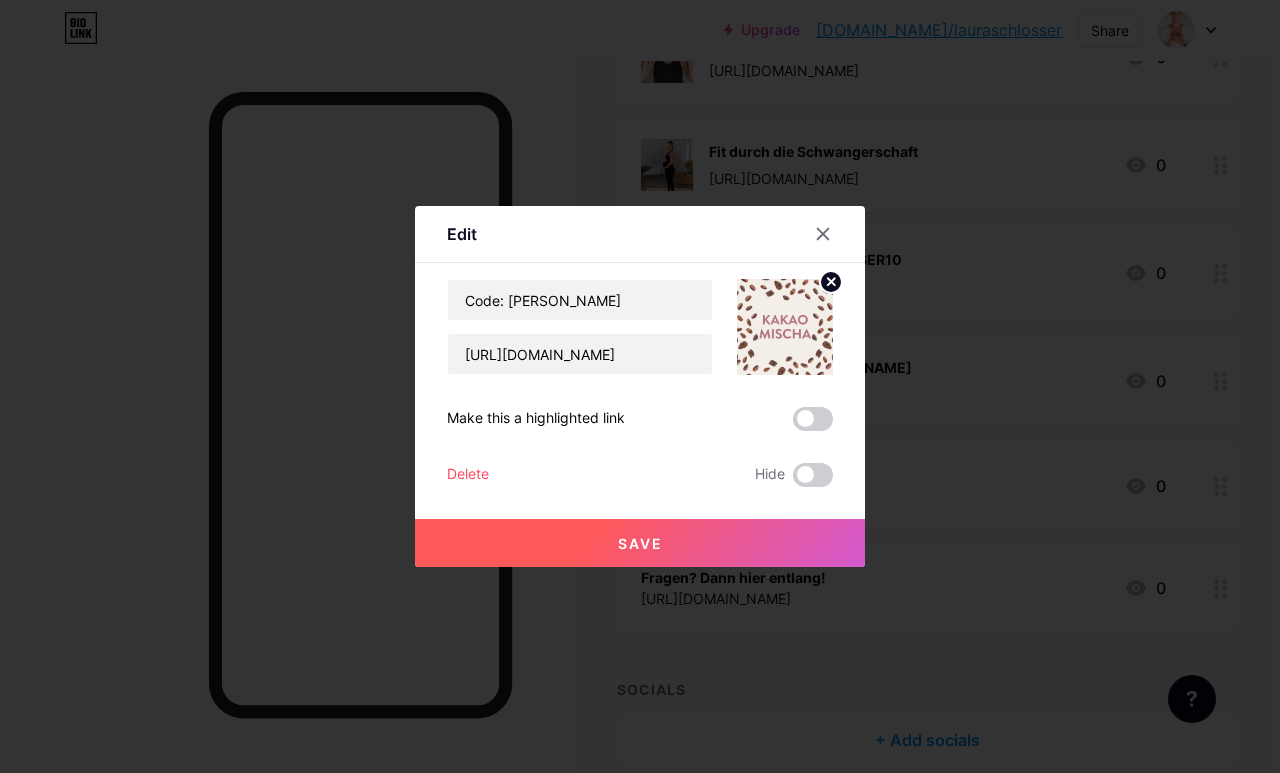 click on "Save" at bounding box center (640, 543) 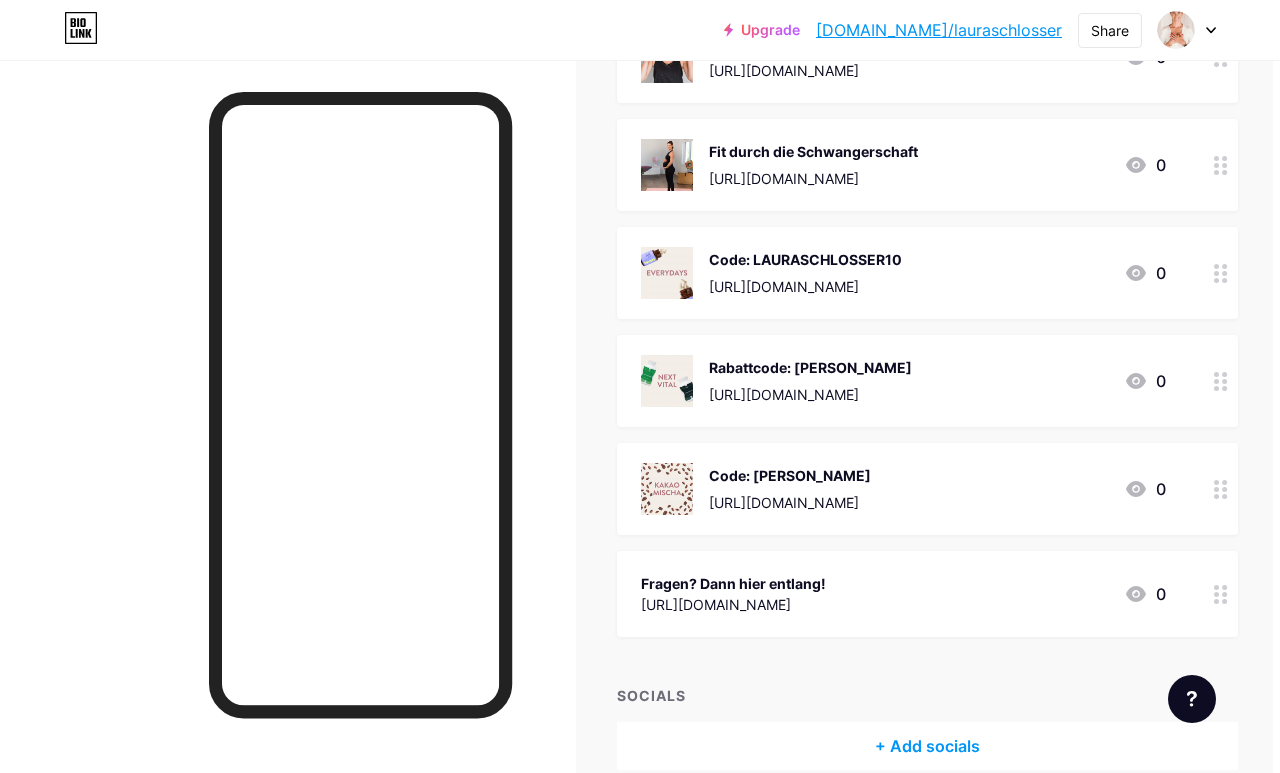 click on "Rabattcode: [PERSON_NAME]
[URL][DOMAIN_NAME]
0" at bounding box center [903, 381] 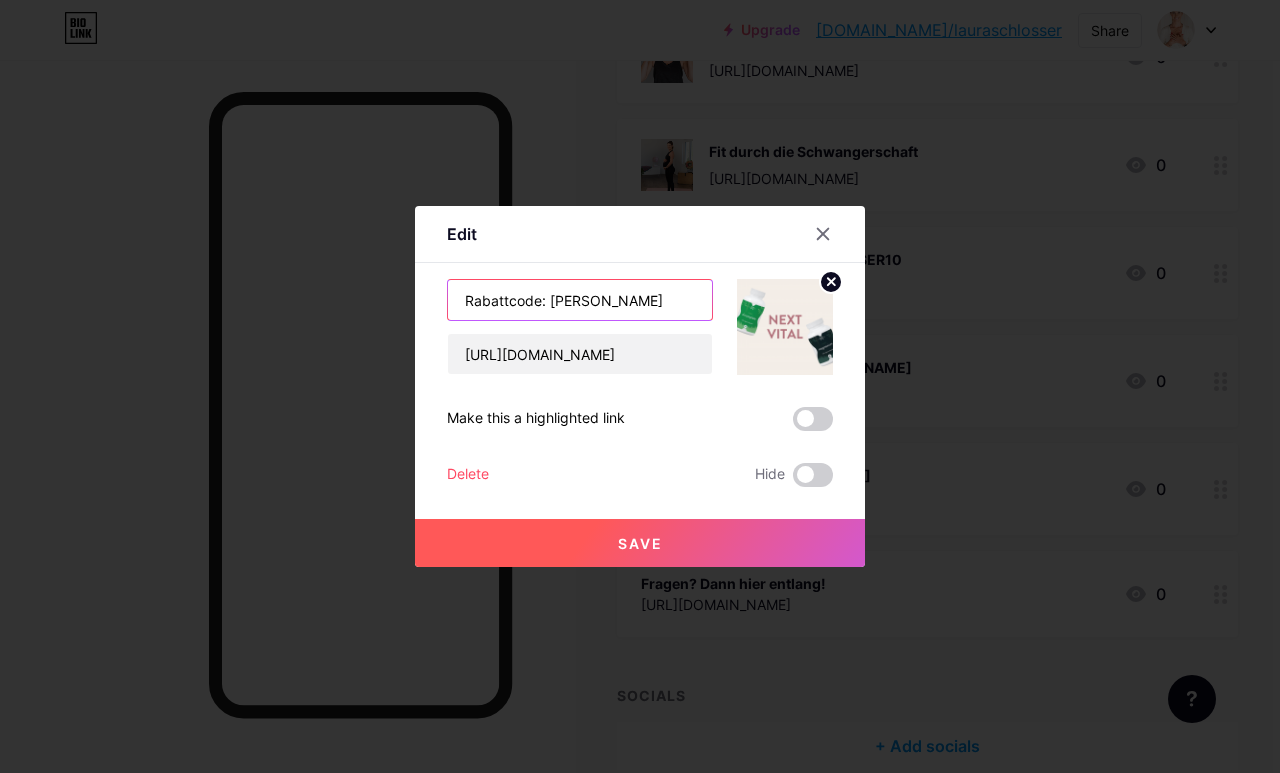 click on "Rabattcode: [PERSON_NAME]" at bounding box center (580, 300) 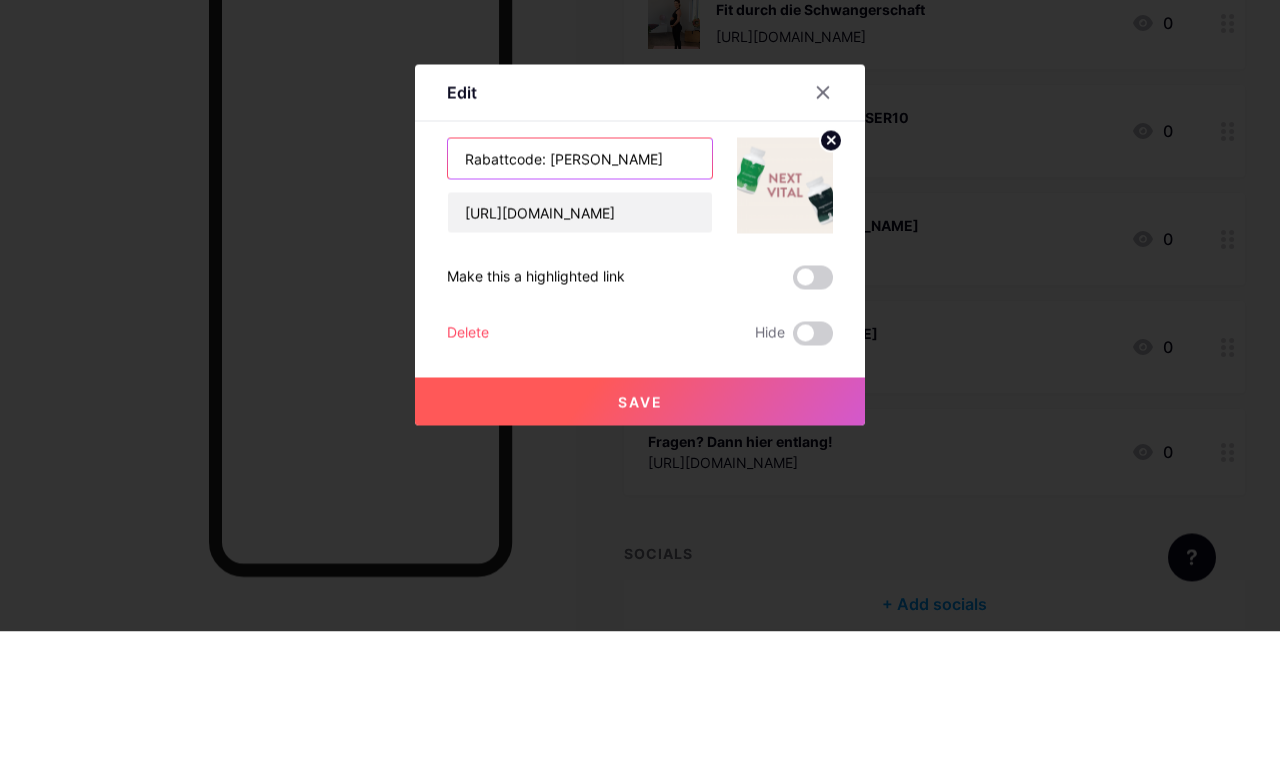 click on "Rabattcode: [PERSON_NAME]" at bounding box center (580, 300) 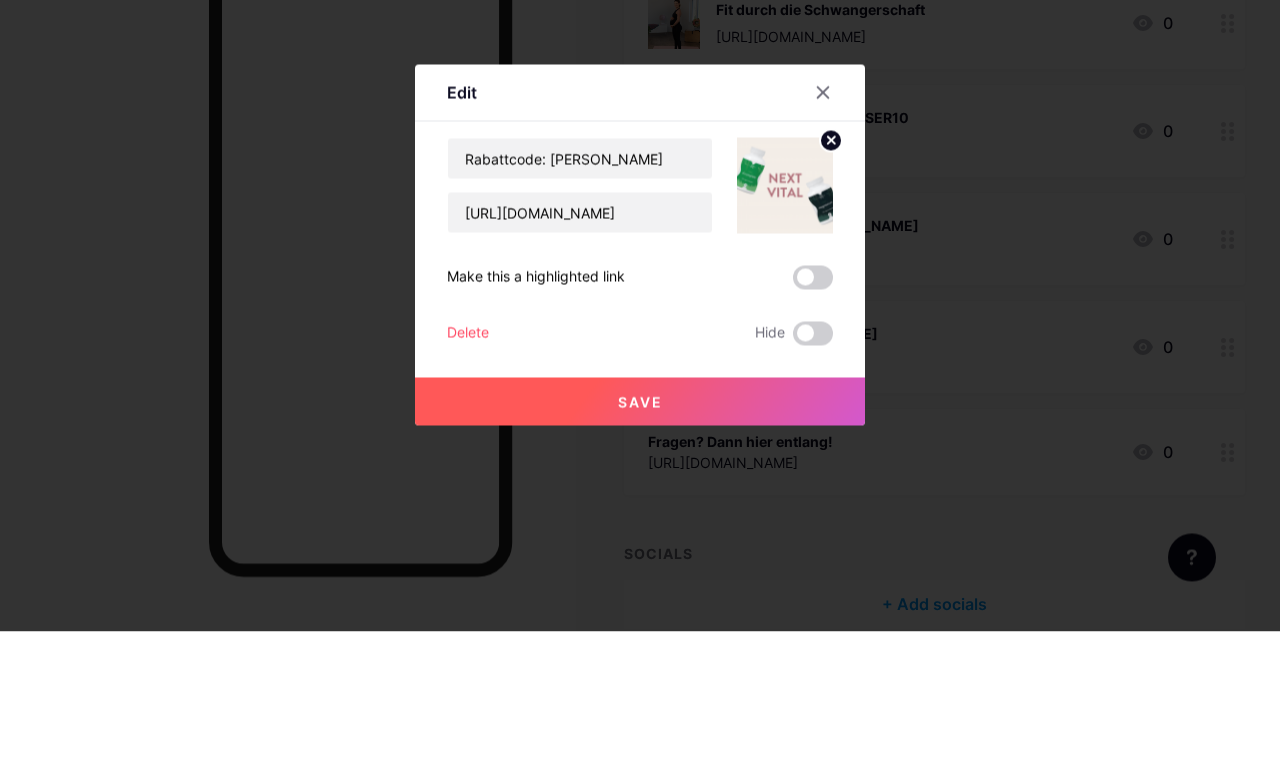click at bounding box center (640, 386) 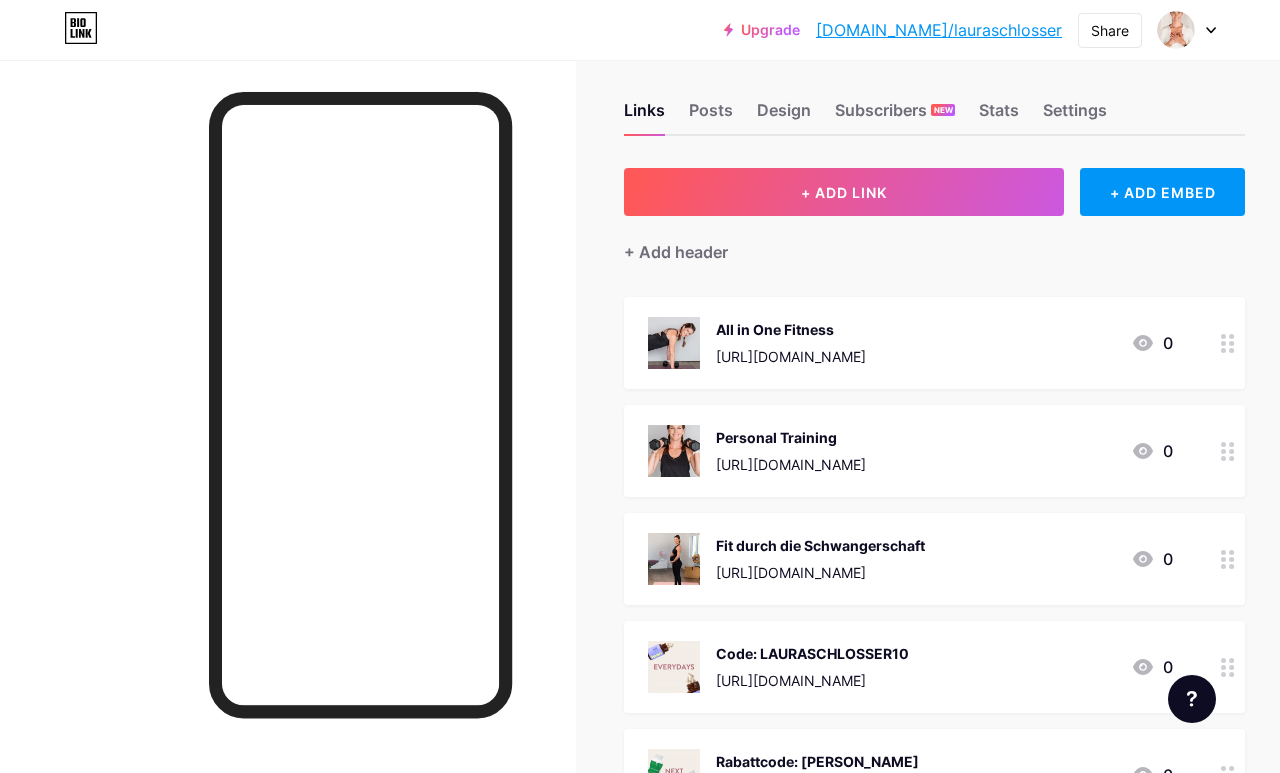 scroll, scrollTop: 0, scrollLeft: 0, axis: both 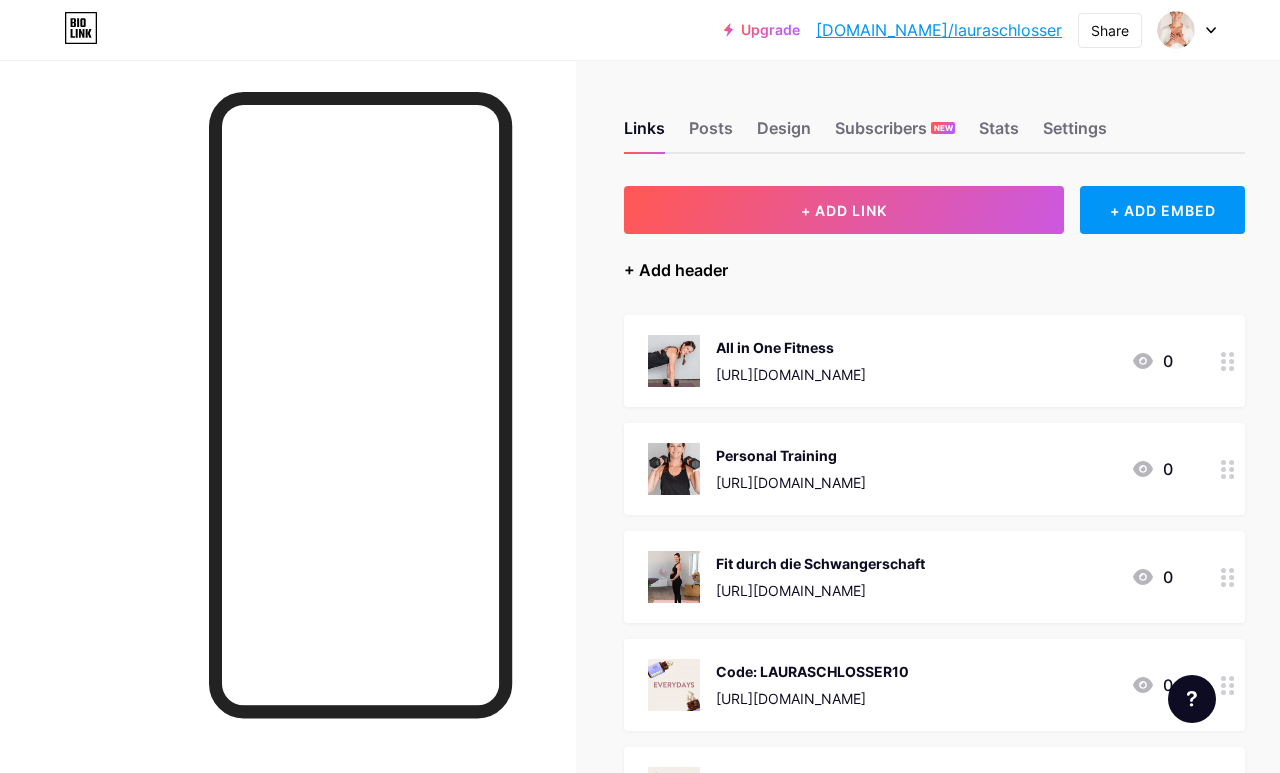 click on "+ Add header" at bounding box center [676, 270] 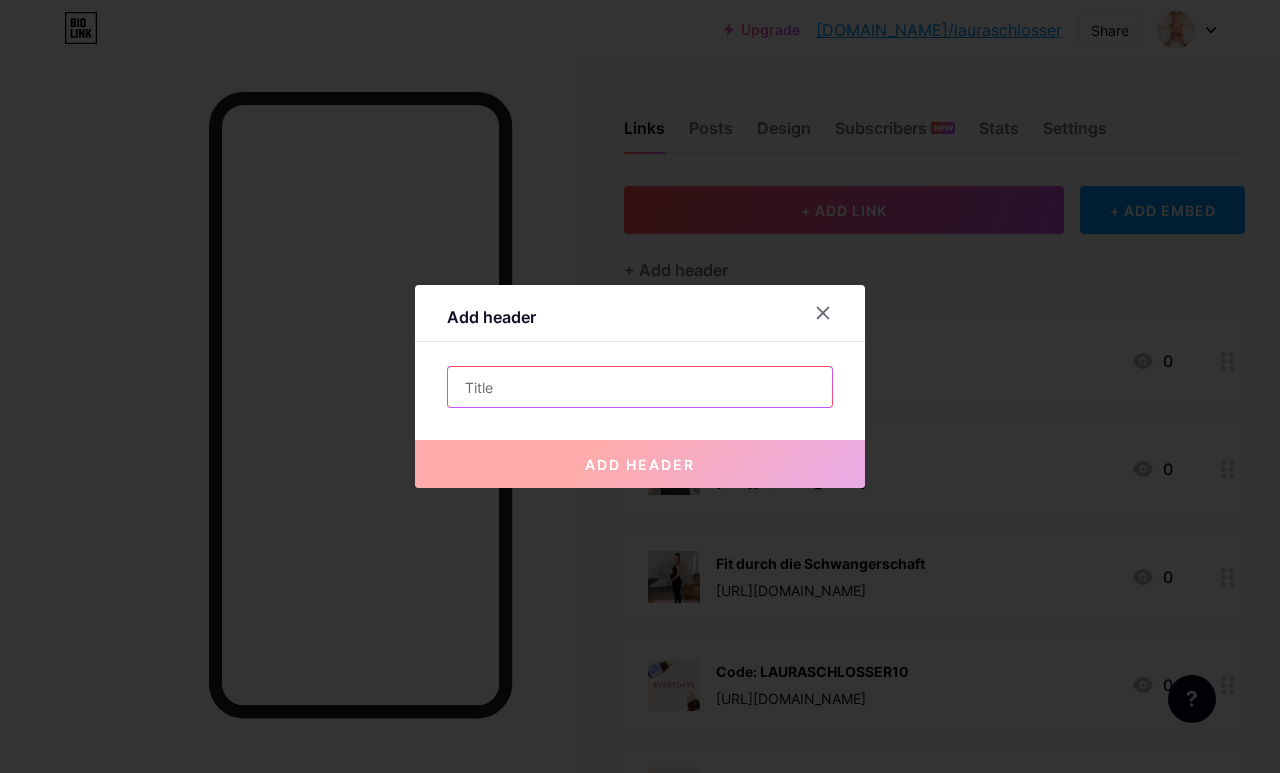 click at bounding box center (640, 387) 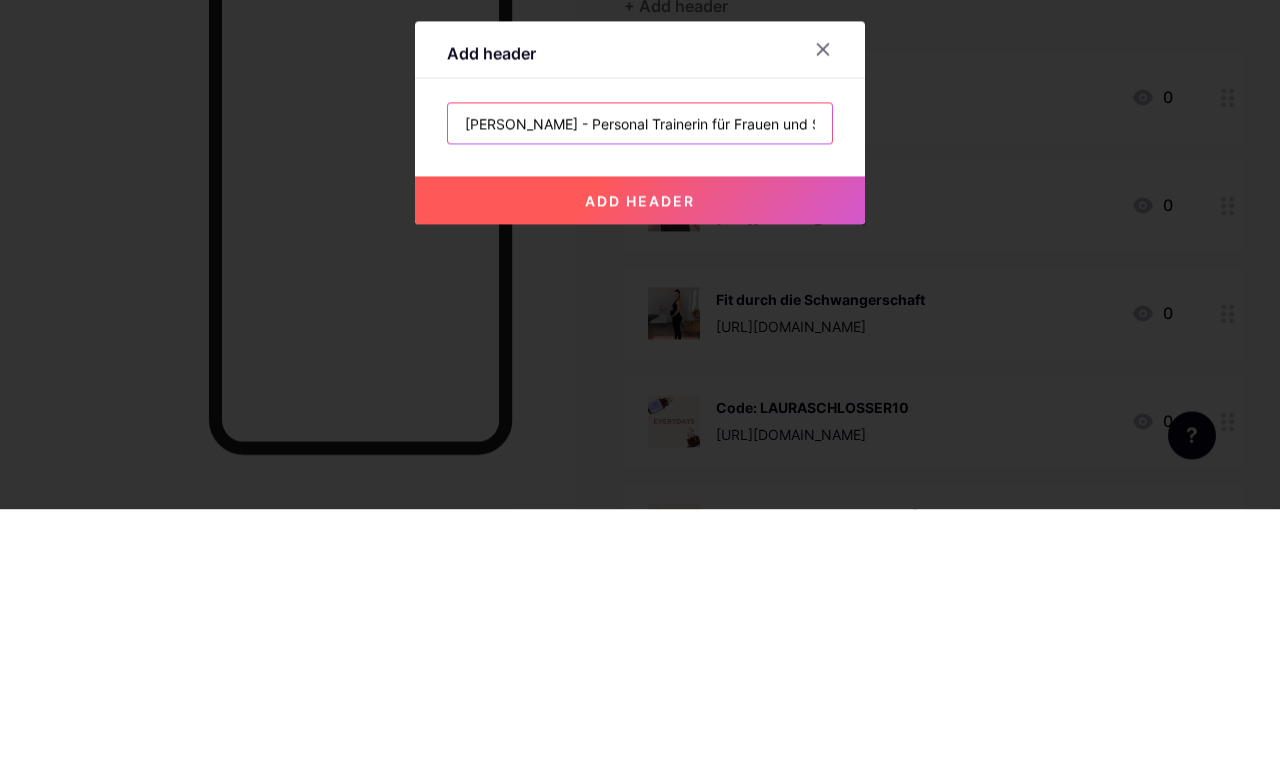 type on "[PERSON_NAME] - Personal Trainerin für Frauen und Schwangere" 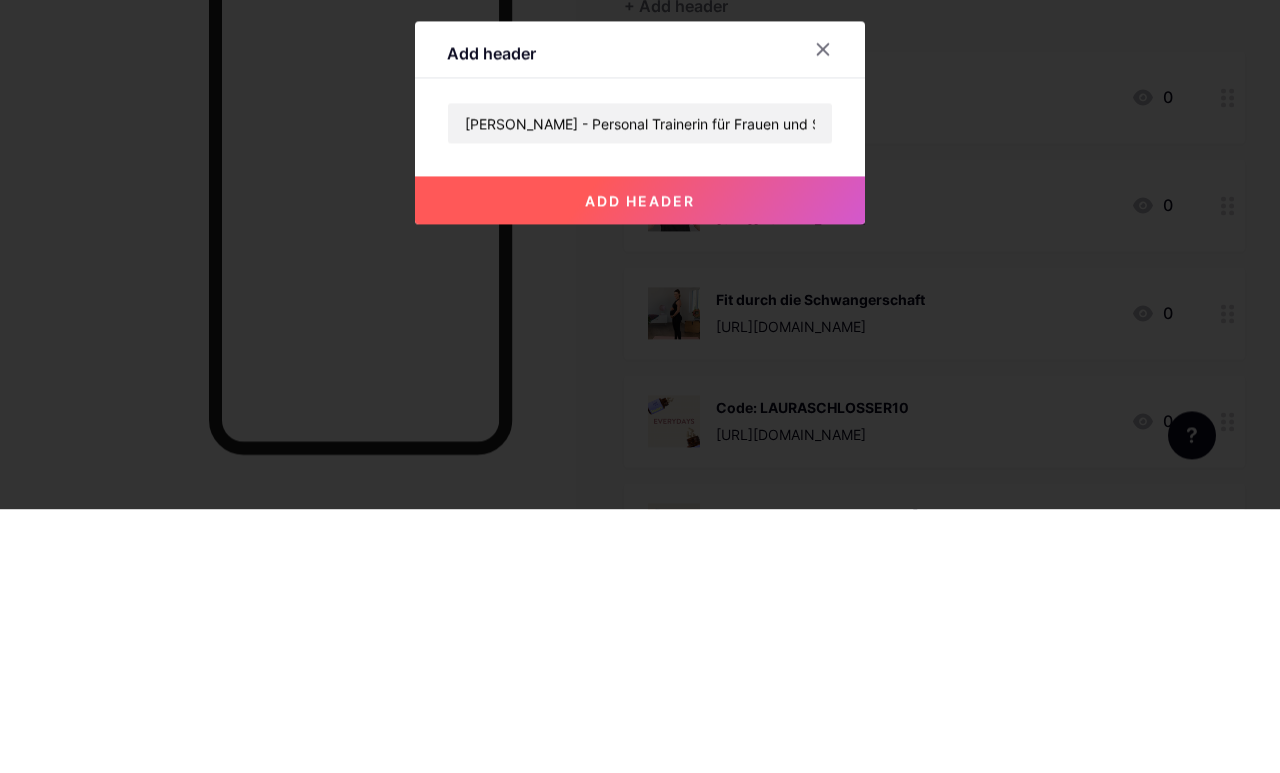 click on "add header" at bounding box center [640, 464] 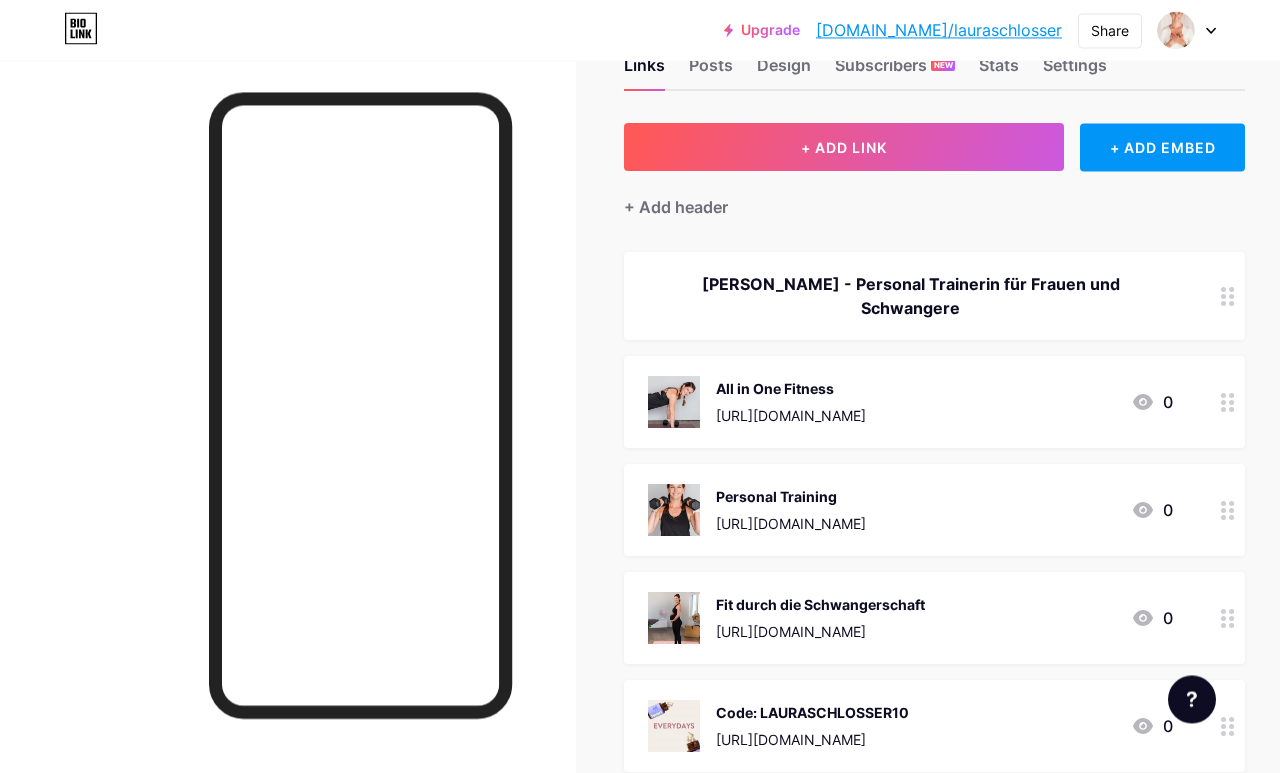 scroll, scrollTop: 0, scrollLeft: 0, axis: both 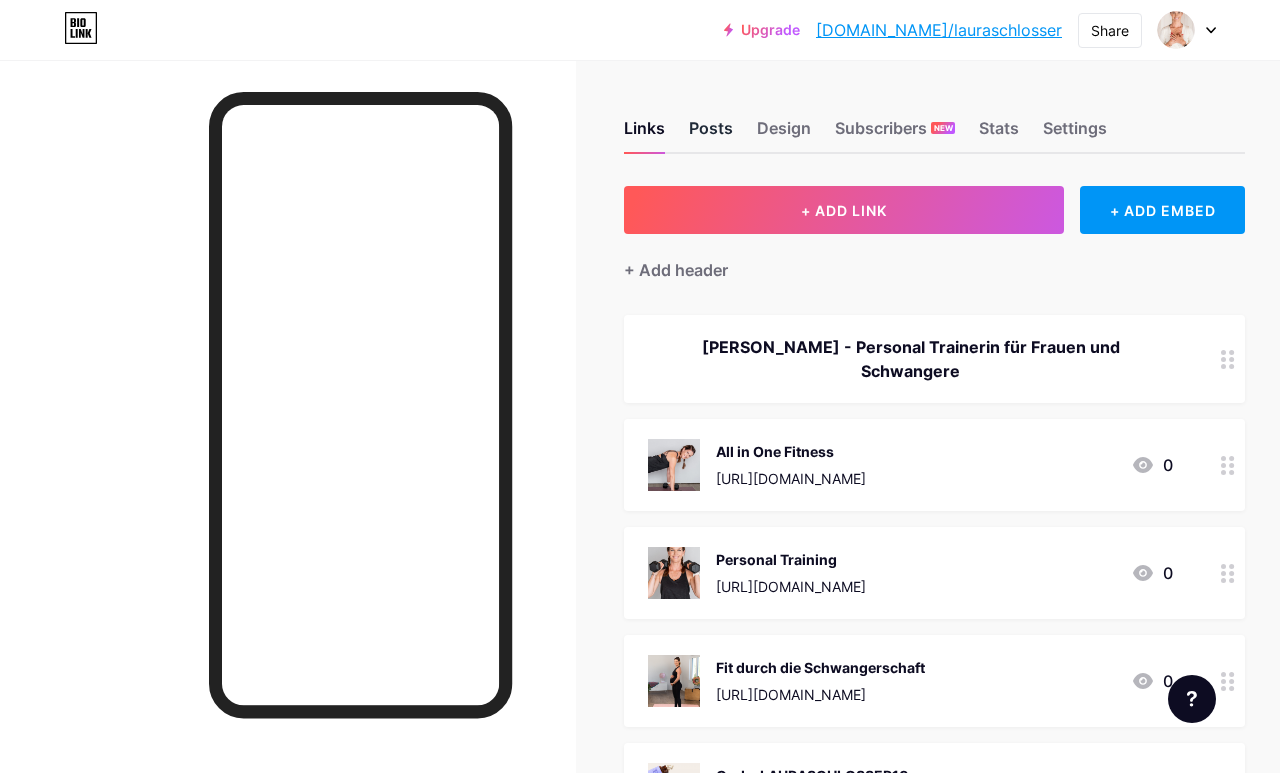click on "Posts" at bounding box center [711, 134] 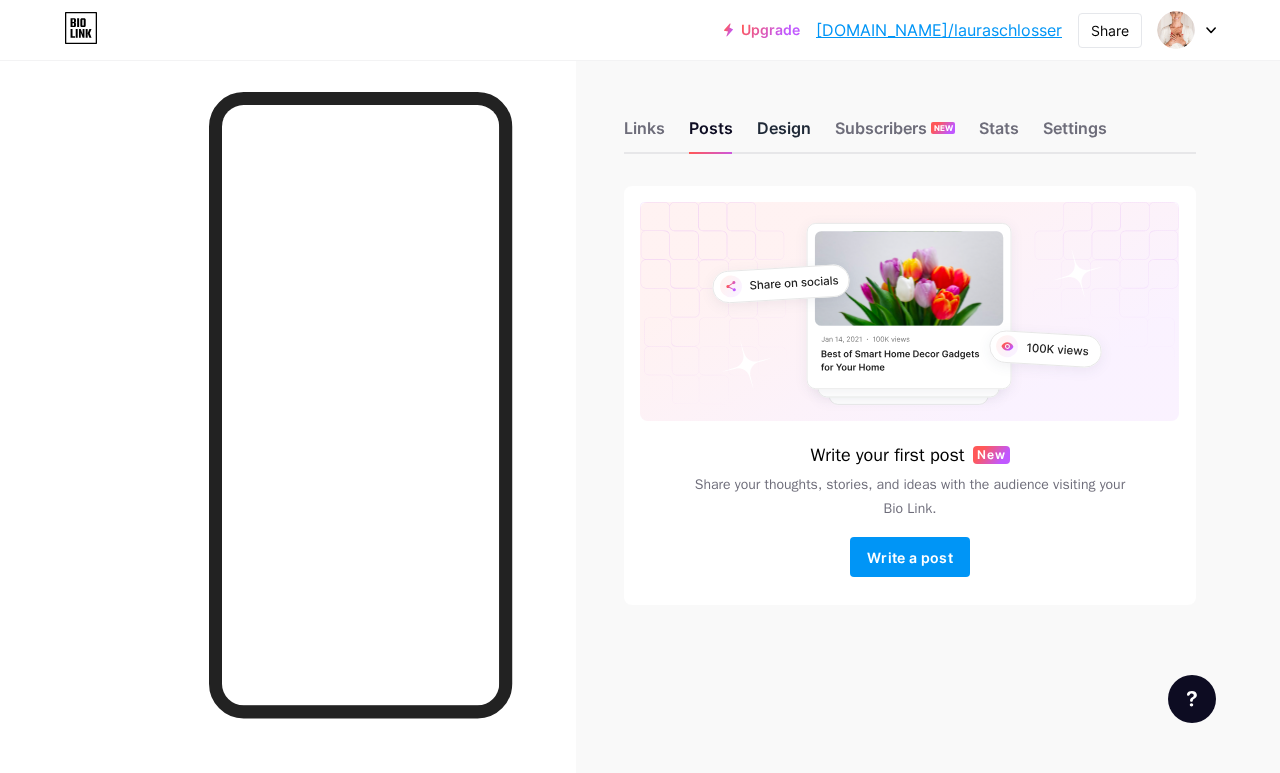 click on "Design" at bounding box center (784, 134) 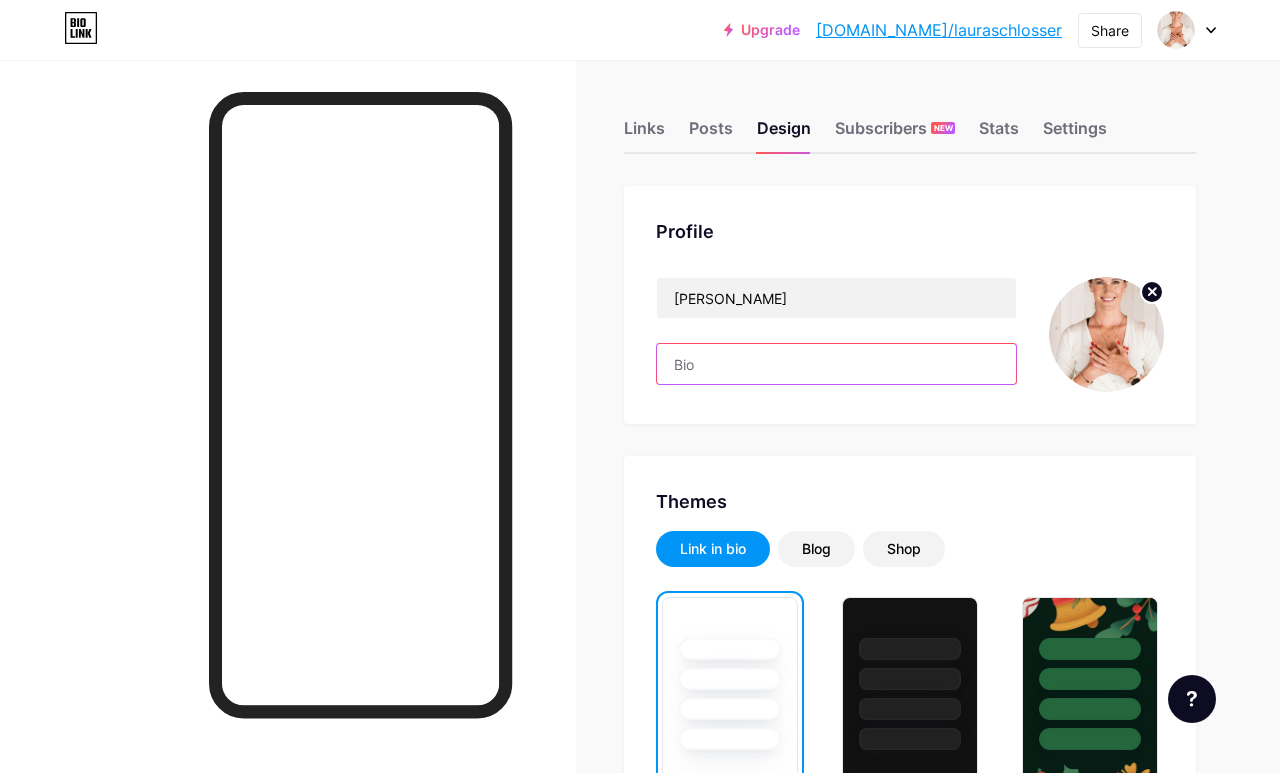 click at bounding box center (836, 364) 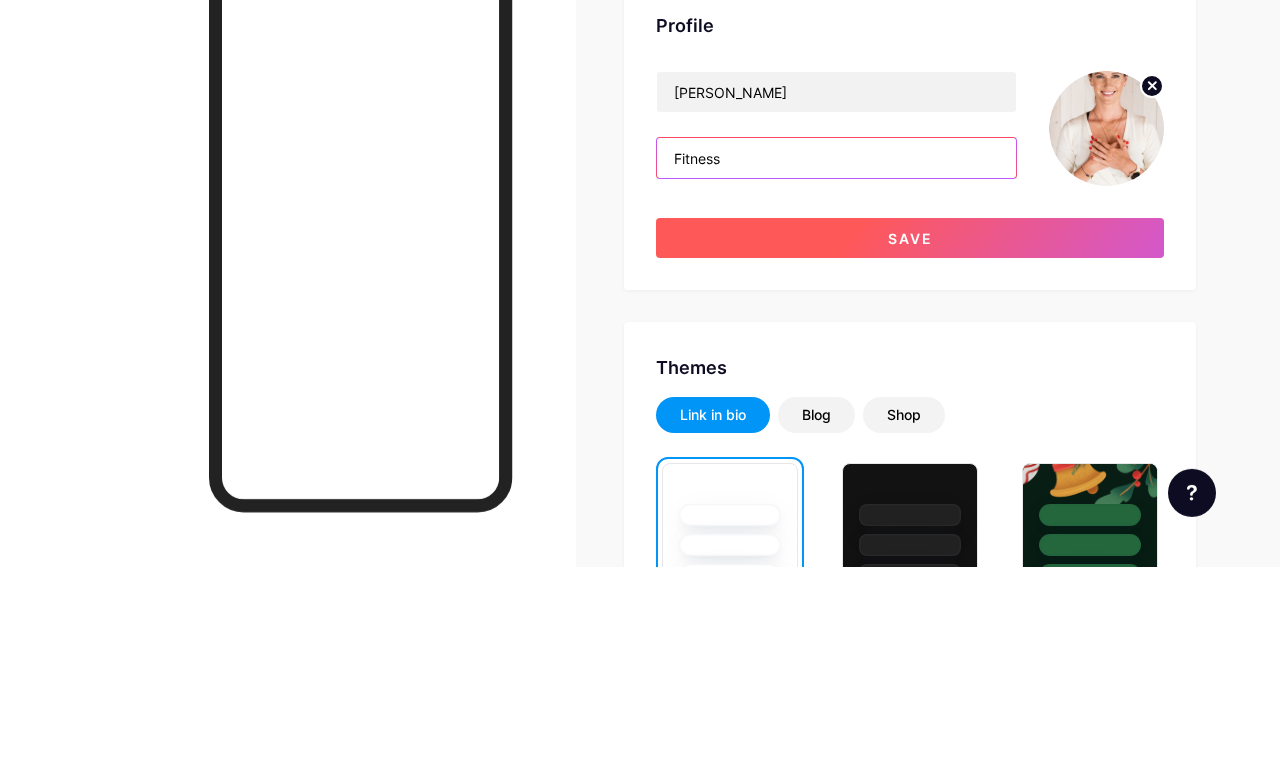 type on "Fitness" 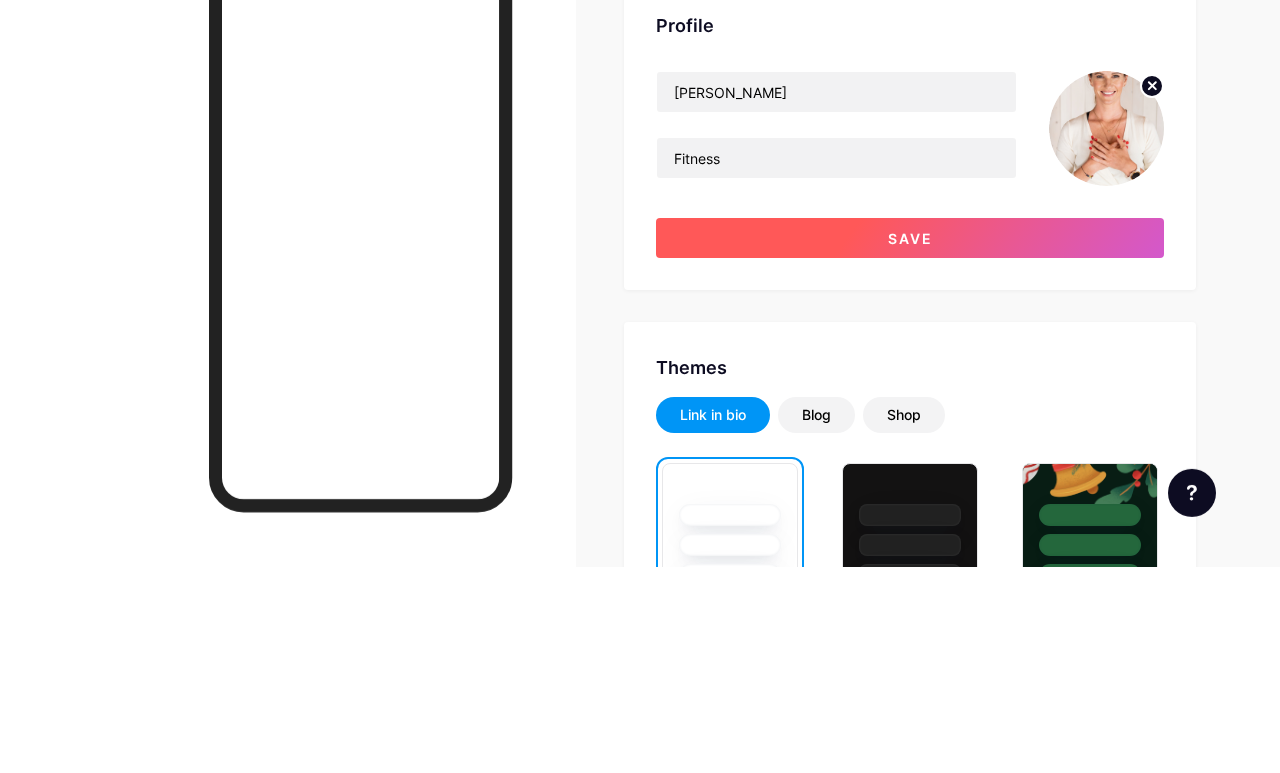 click on "Save" at bounding box center [910, 444] 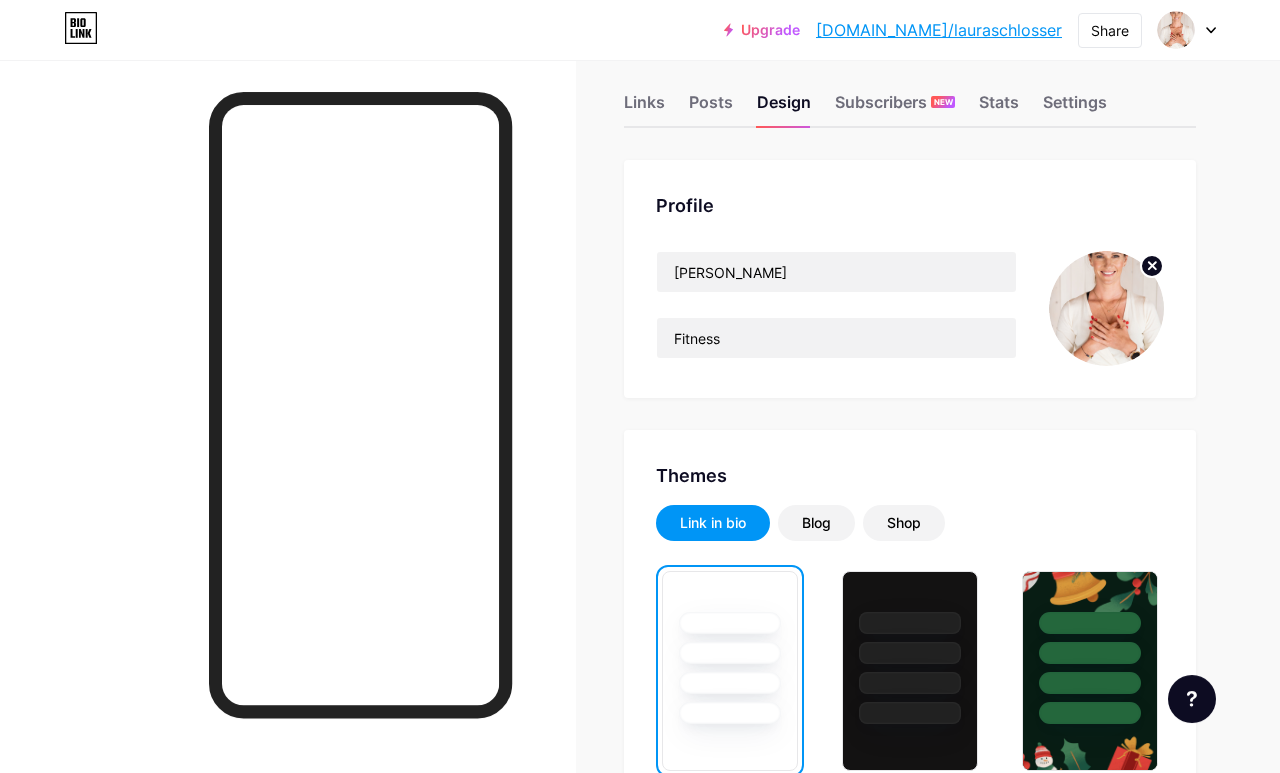 scroll, scrollTop: 0, scrollLeft: 0, axis: both 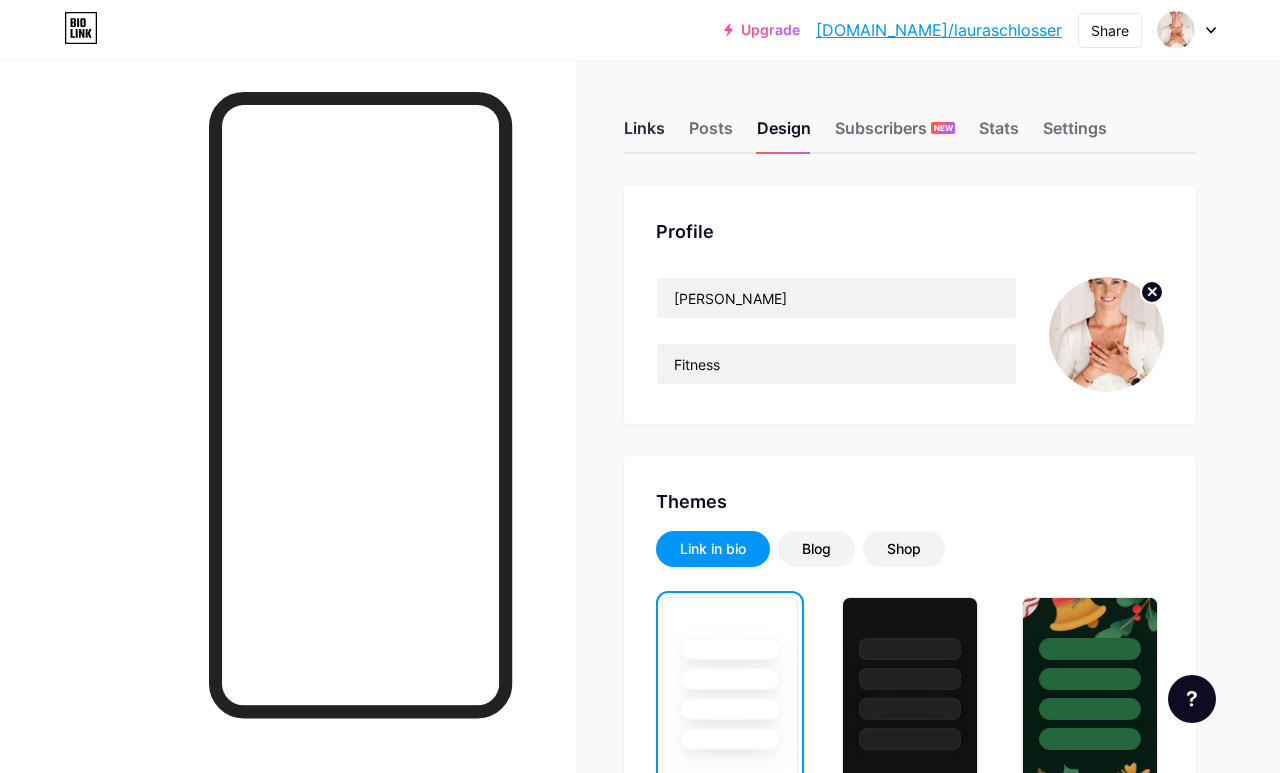 click on "Links" at bounding box center (644, 134) 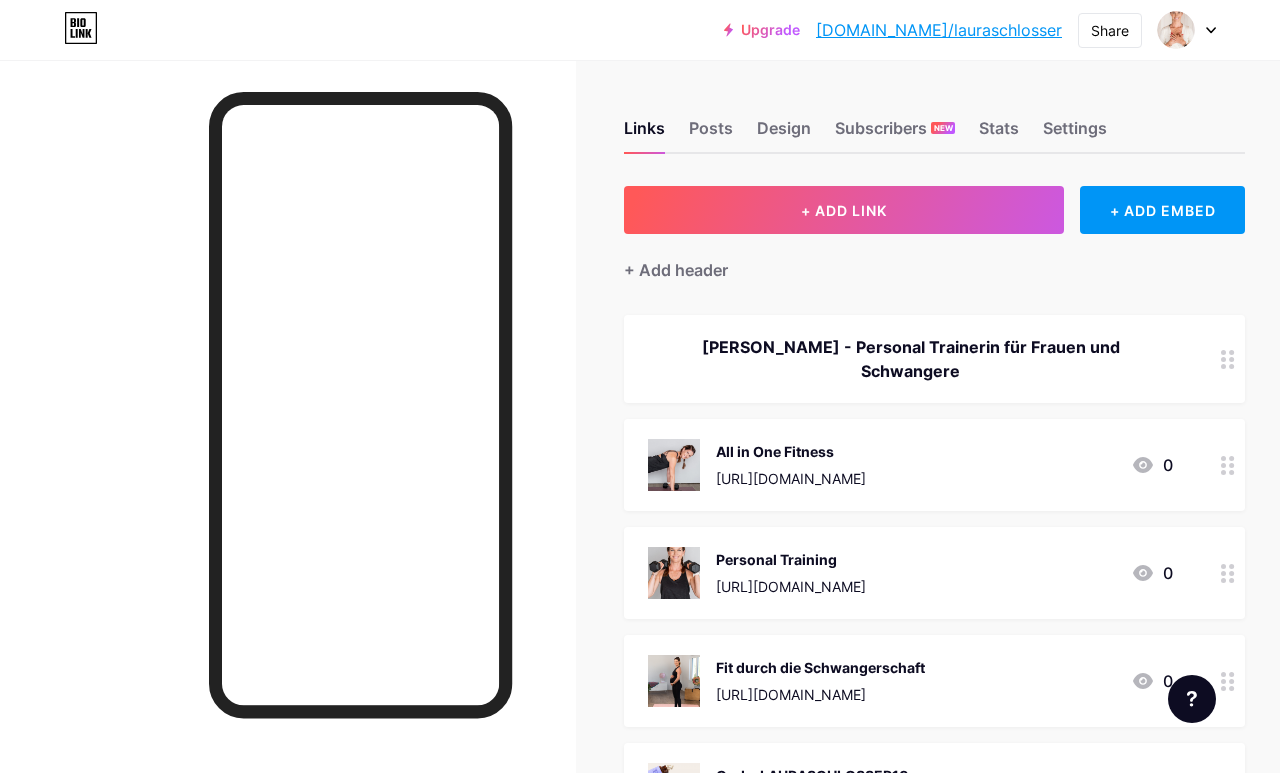 click on "[PERSON_NAME] - Personal Trainerin für Frauen und Schwangere" at bounding box center [910, 359] 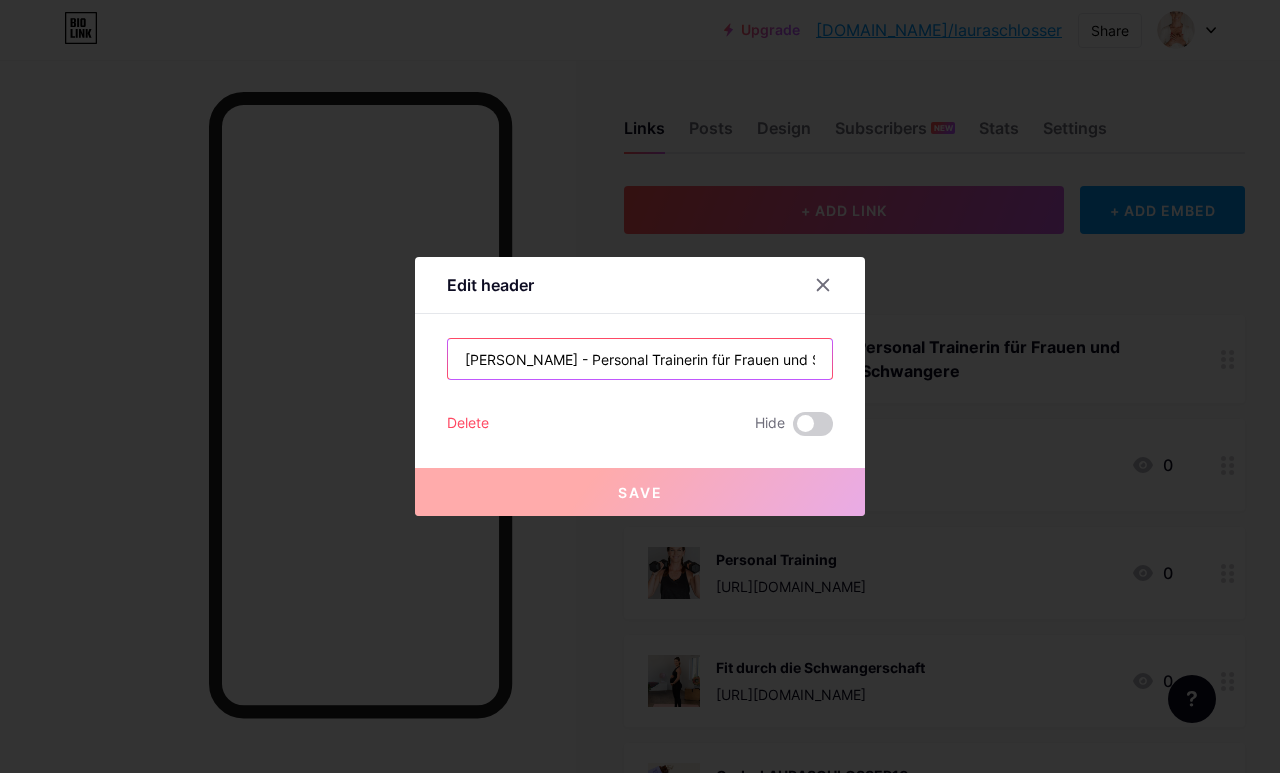 click on "[PERSON_NAME] - Personal Trainerin für Frauen und Schwangere" at bounding box center [640, 359] 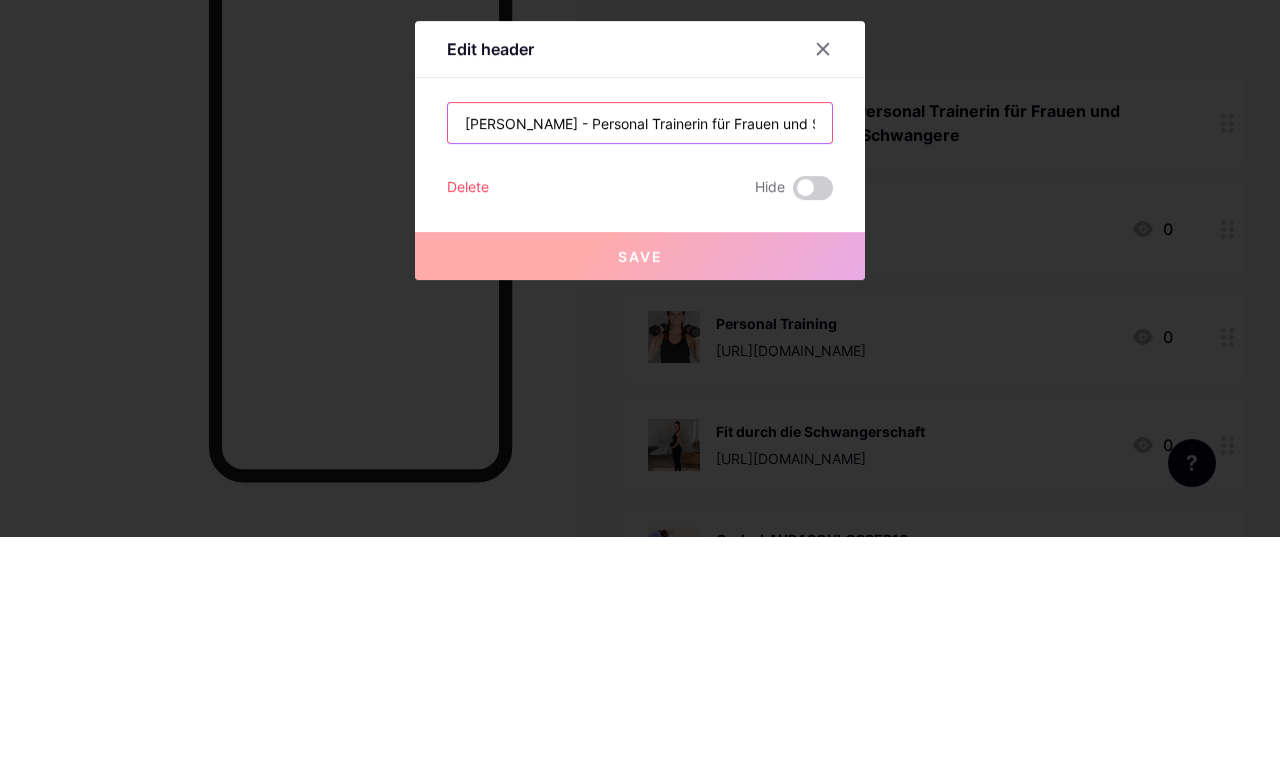 click on "[PERSON_NAME] - Personal Trainerin für Frauen und Schwangere" at bounding box center [640, 359] 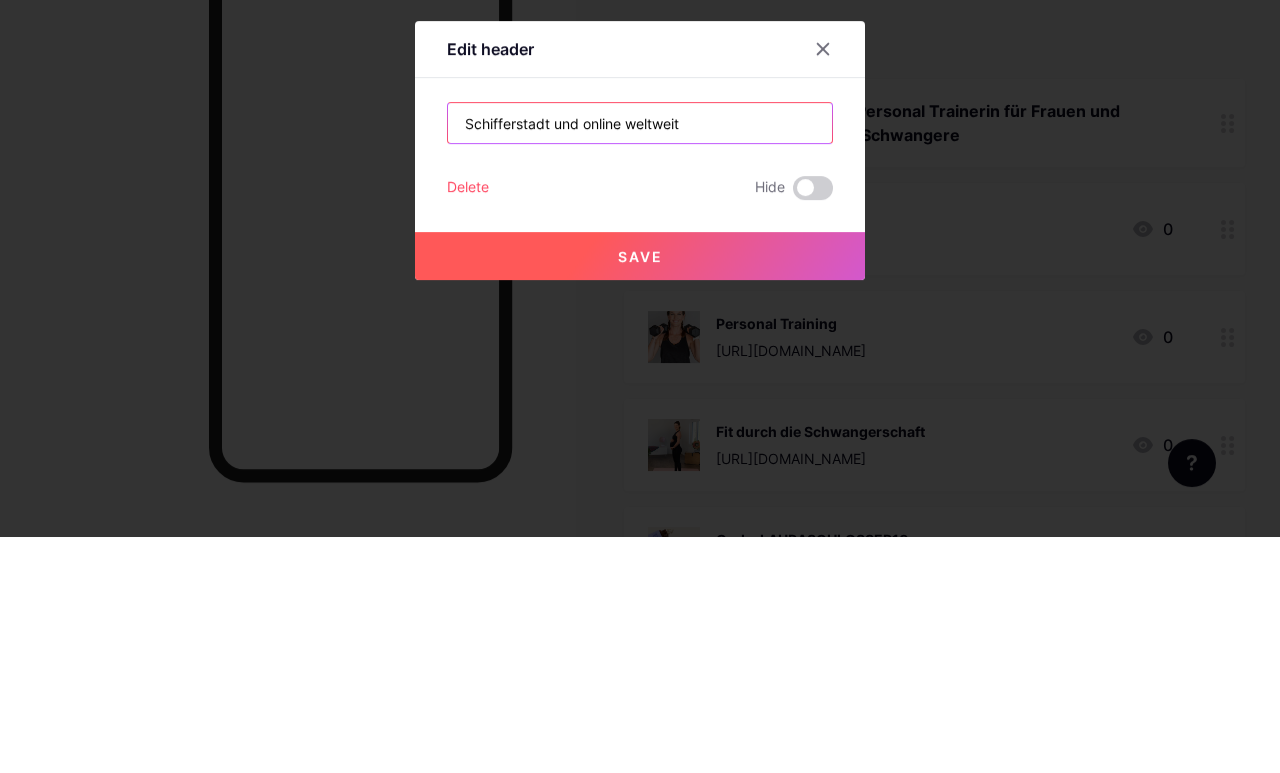 click on "Schifferstadt und online weltweit" at bounding box center [640, 359] 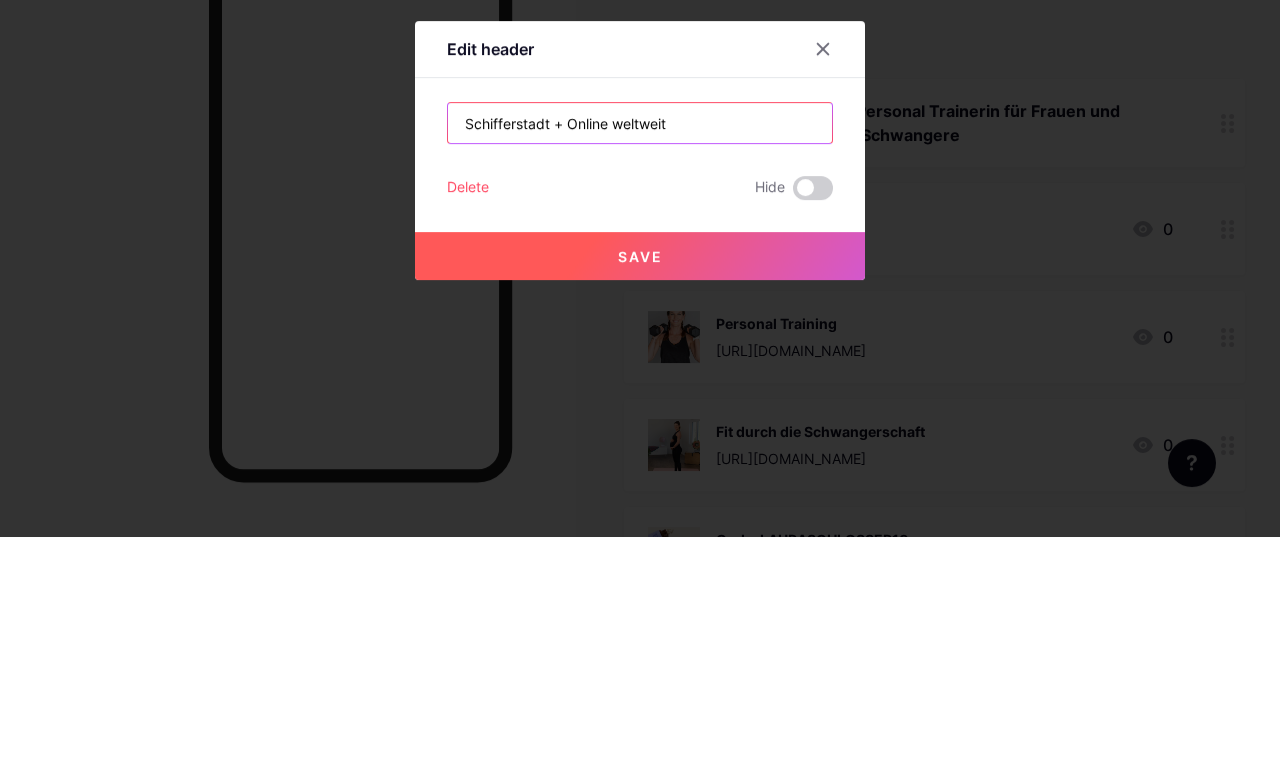 type on "Schifferstadt + Online weltweit" 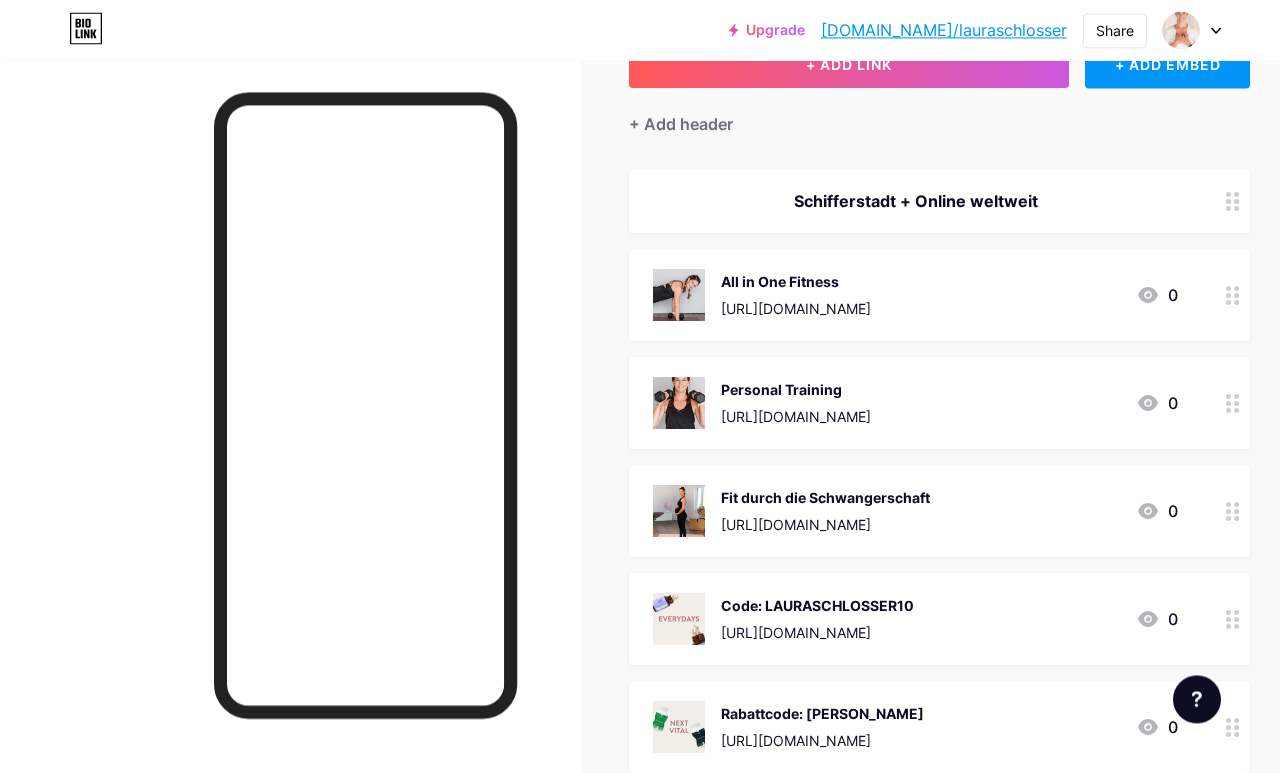 scroll, scrollTop: 0, scrollLeft: 0, axis: both 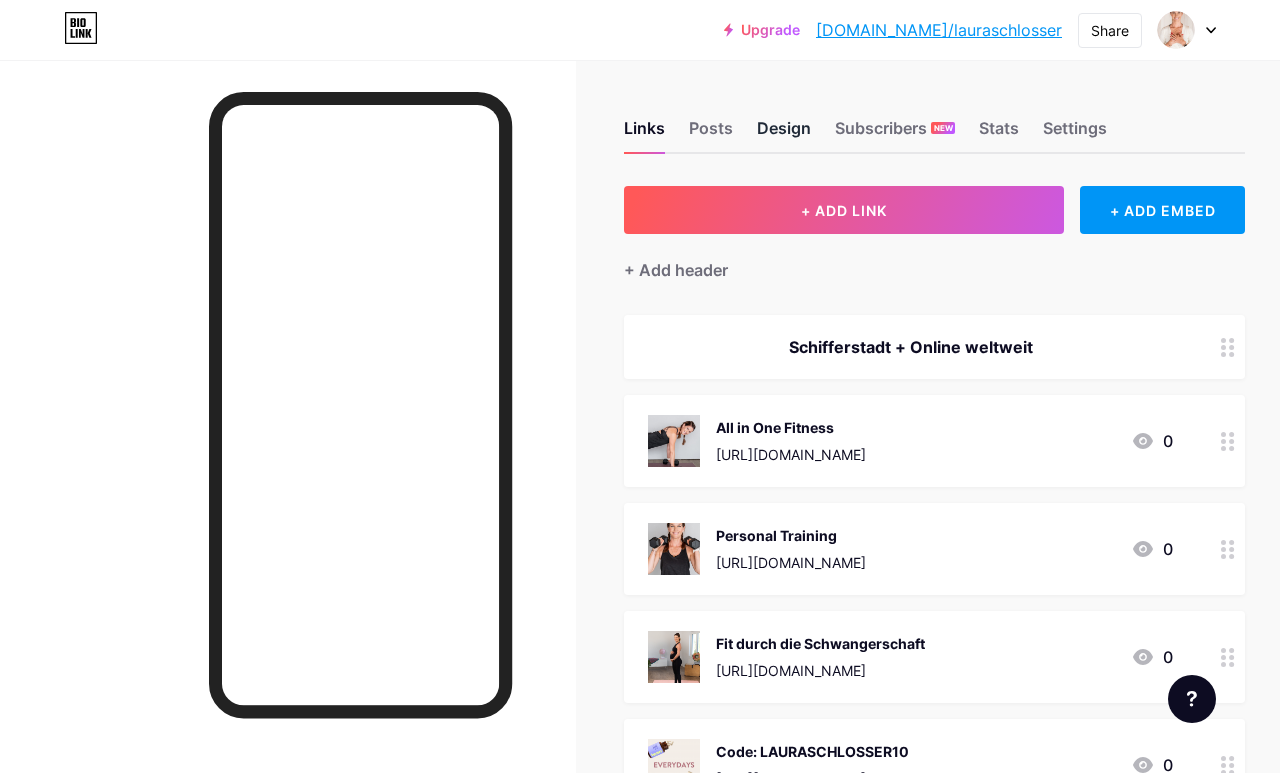 click on "Design" at bounding box center [784, 134] 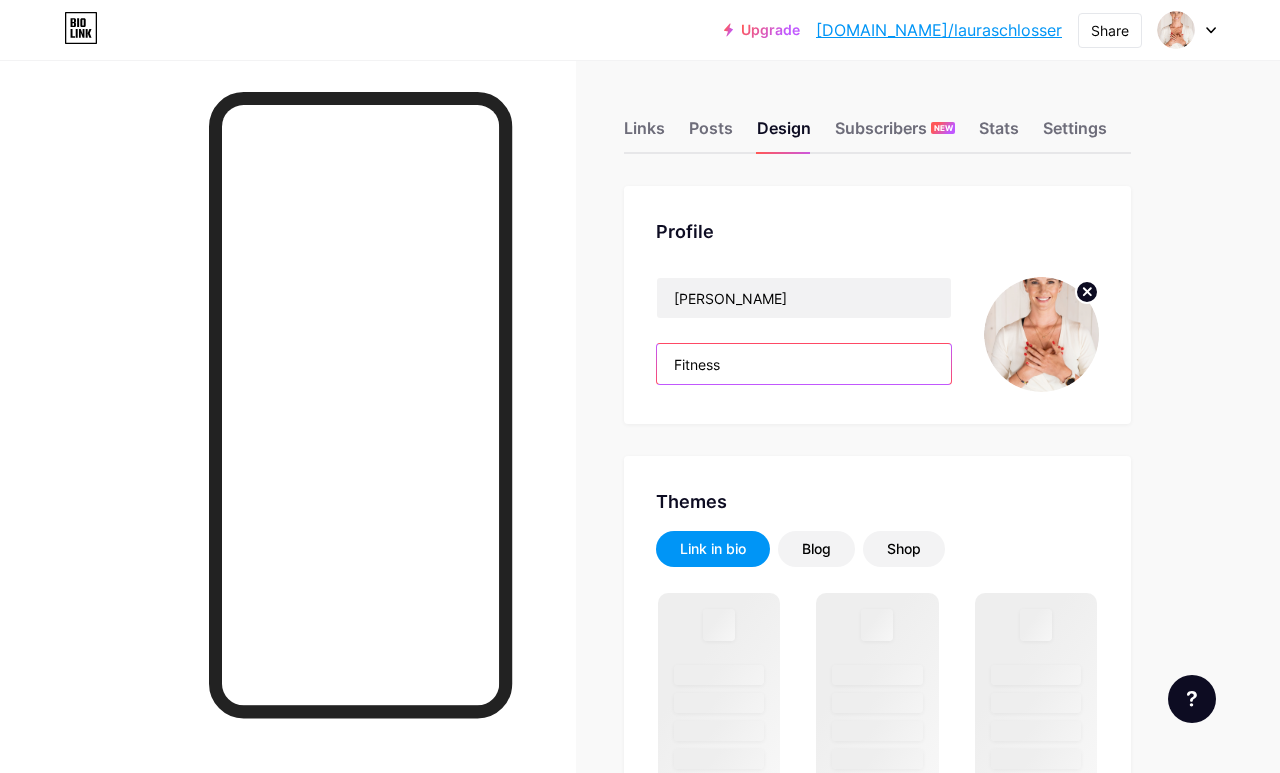 click on "Fitness" at bounding box center [804, 364] 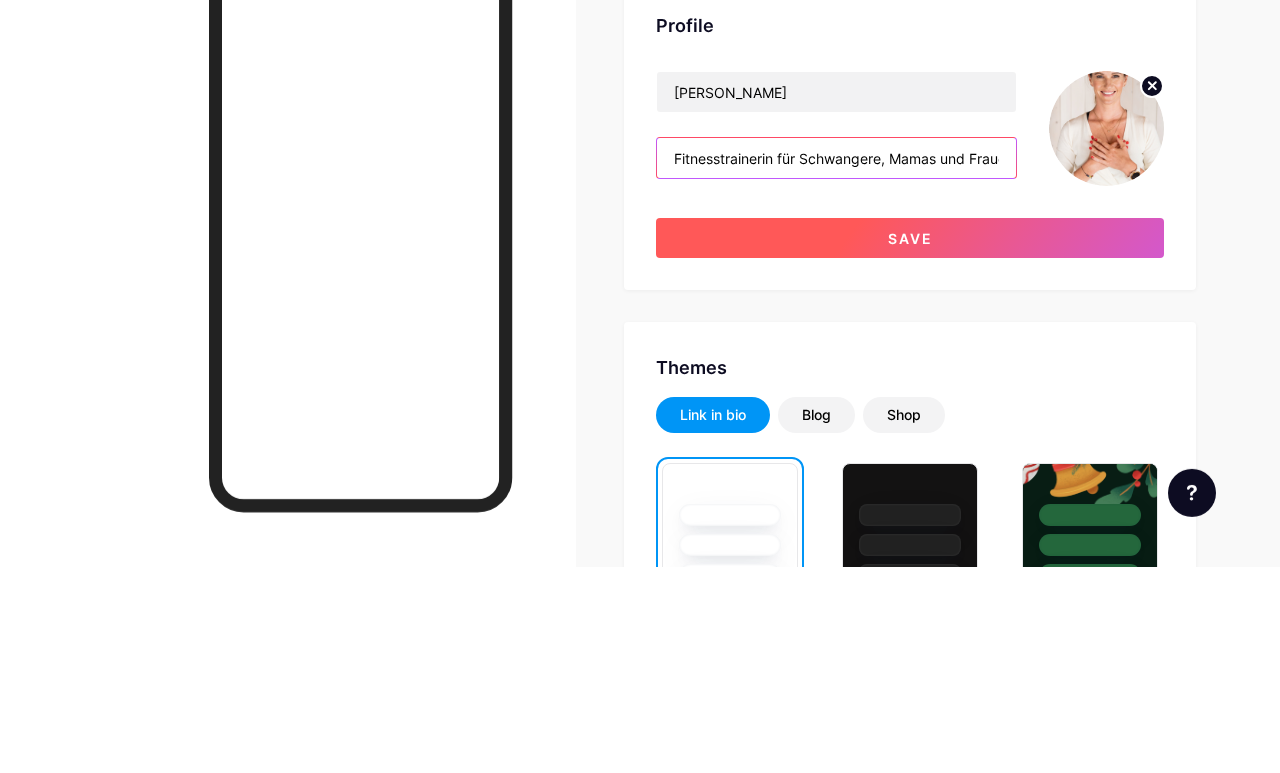 type on "Fitnesstrainerin für Schwangere, Mamas und Frauen" 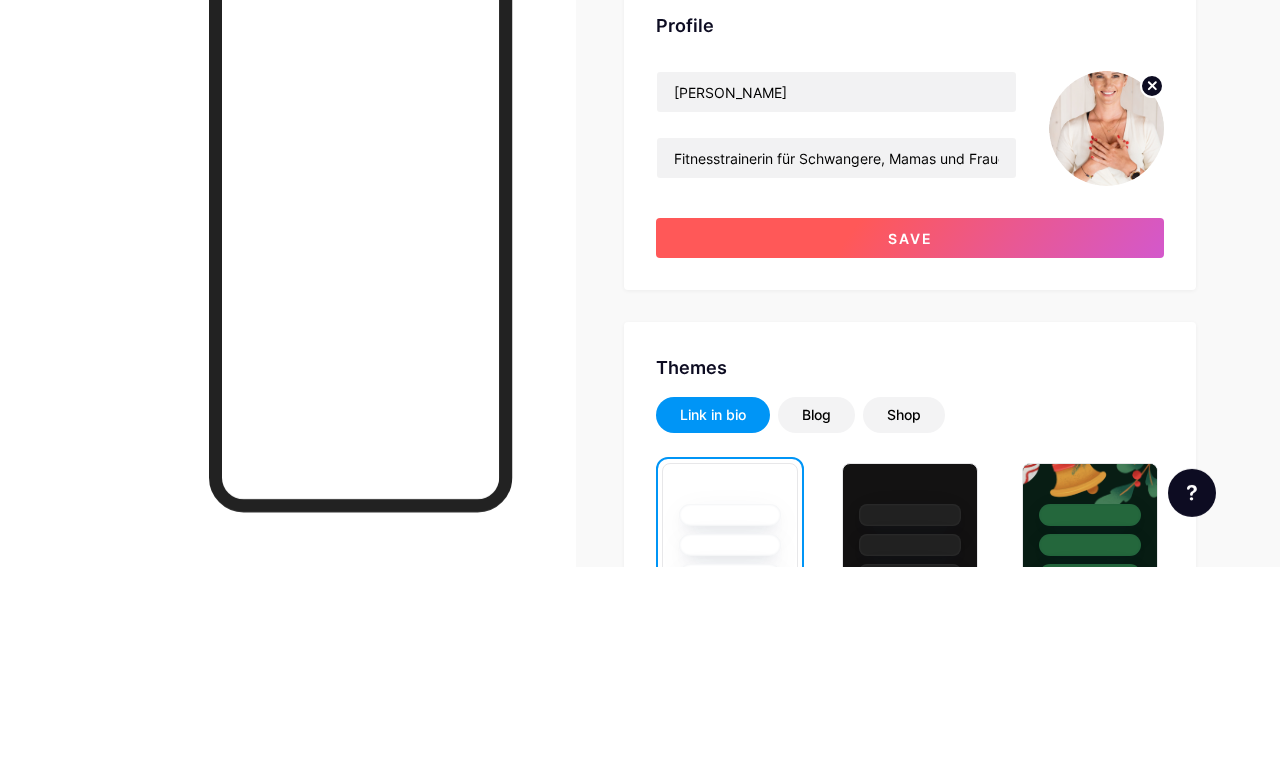 click on "Save" at bounding box center (910, 444) 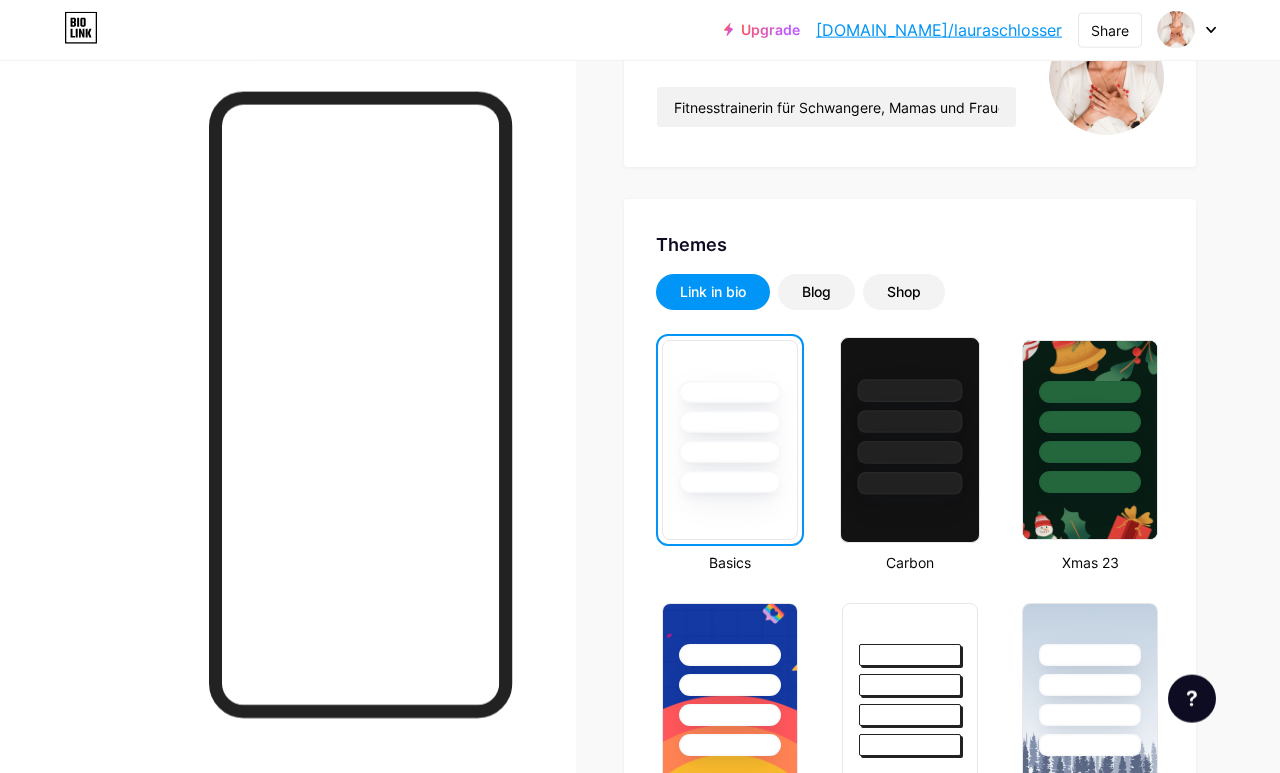 scroll, scrollTop: 258, scrollLeft: 0, axis: vertical 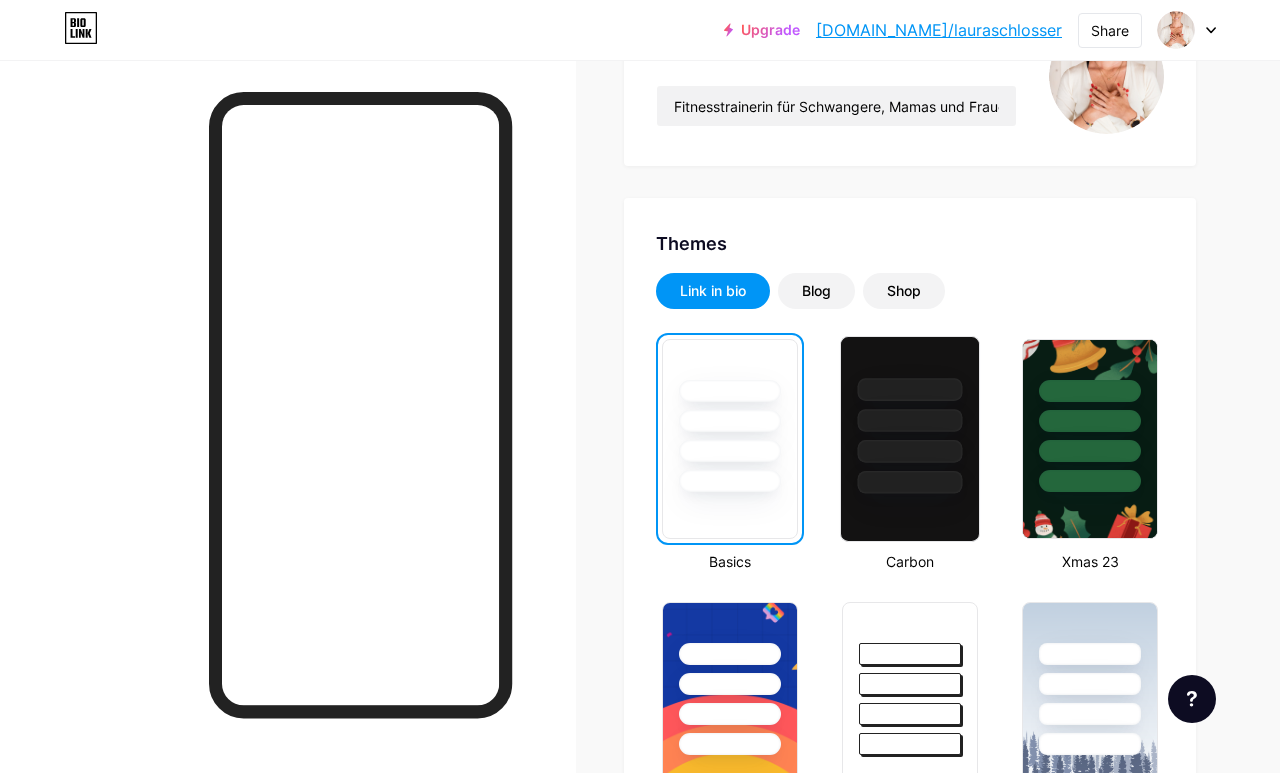 click at bounding box center (909, 420) 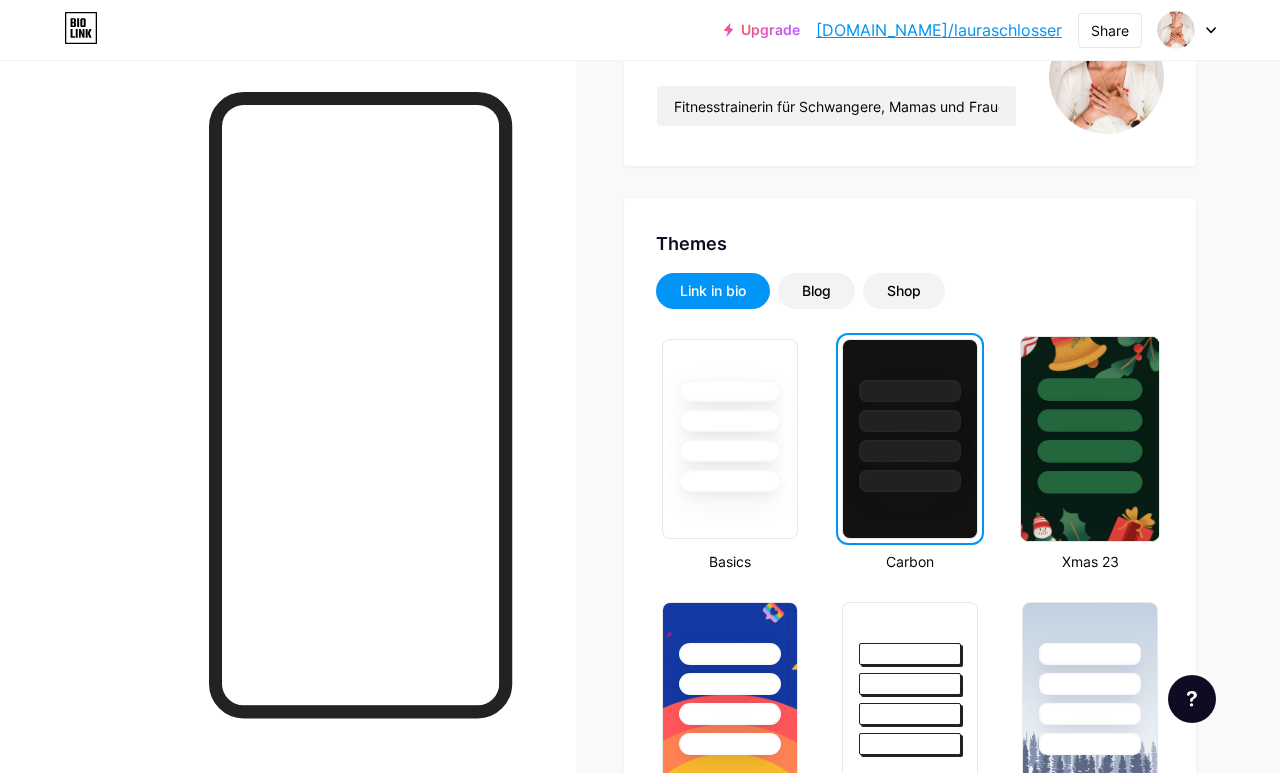 click at bounding box center (1090, 415) 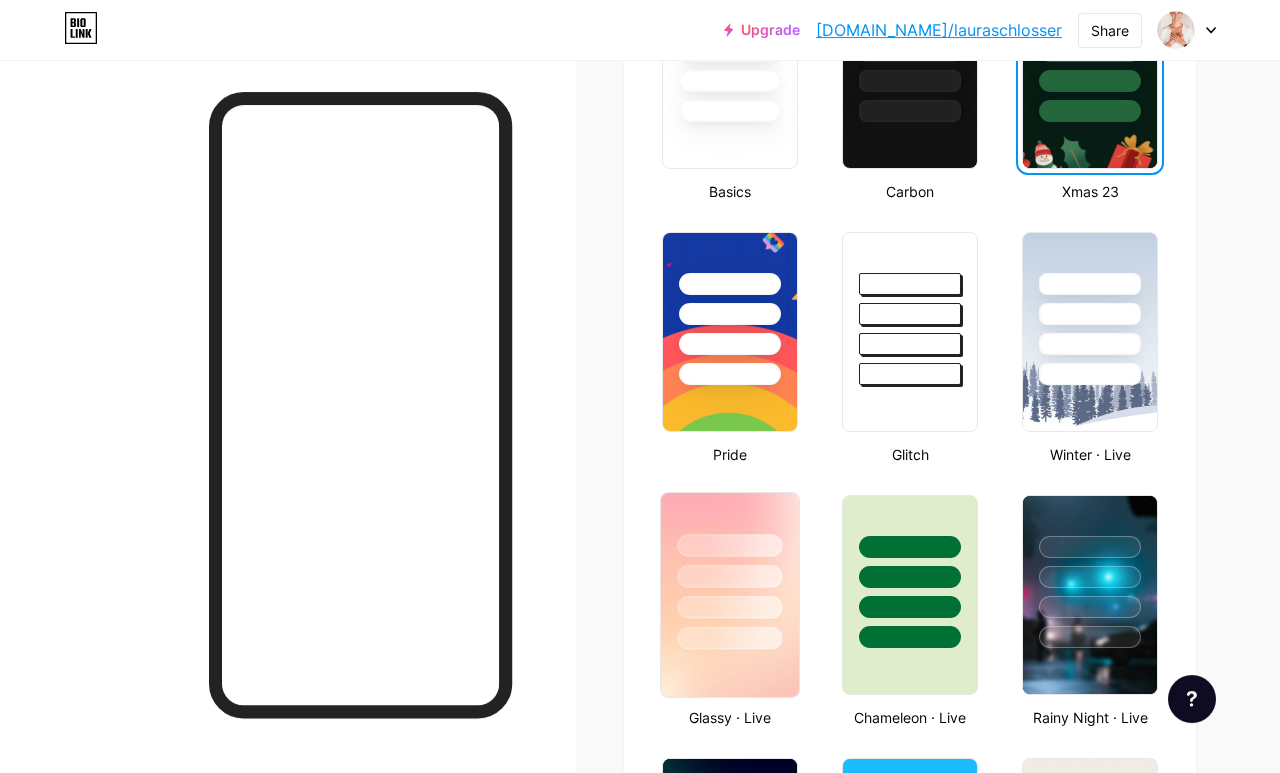 scroll, scrollTop: 628, scrollLeft: 0, axis: vertical 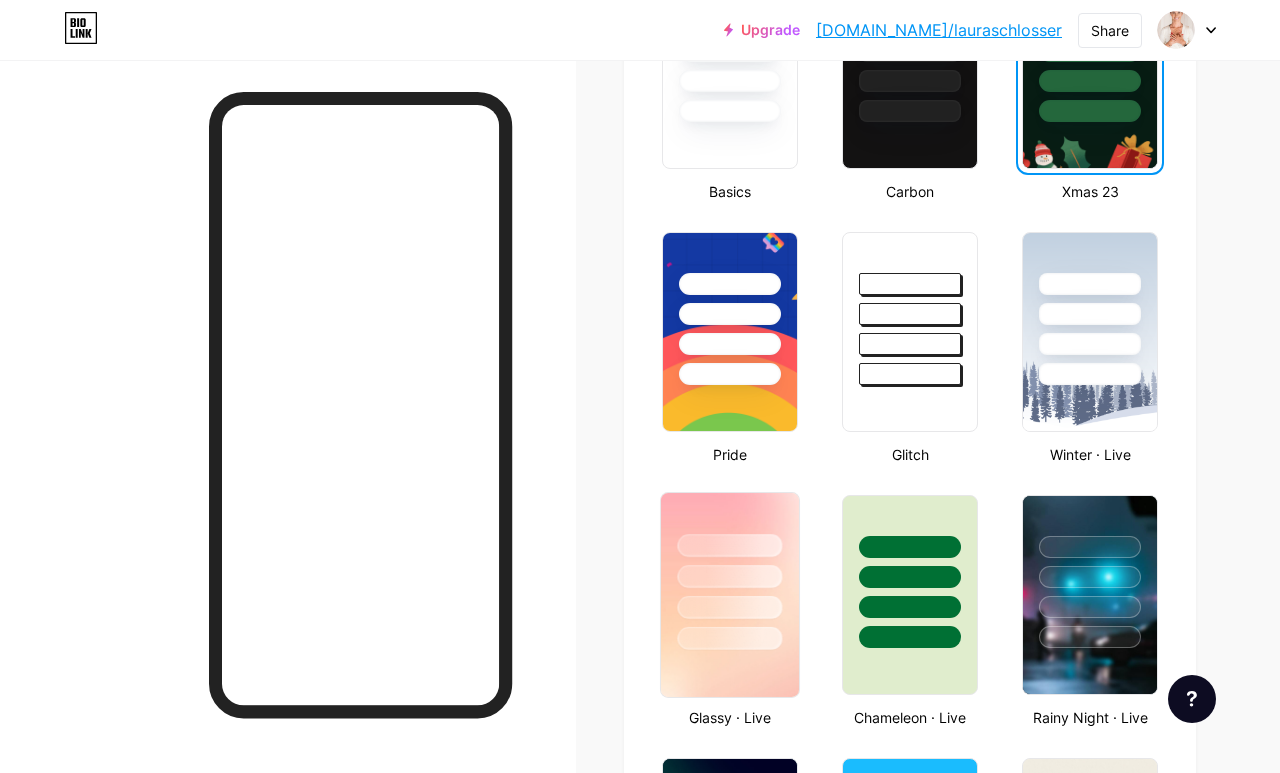 click at bounding box center (729, 607) 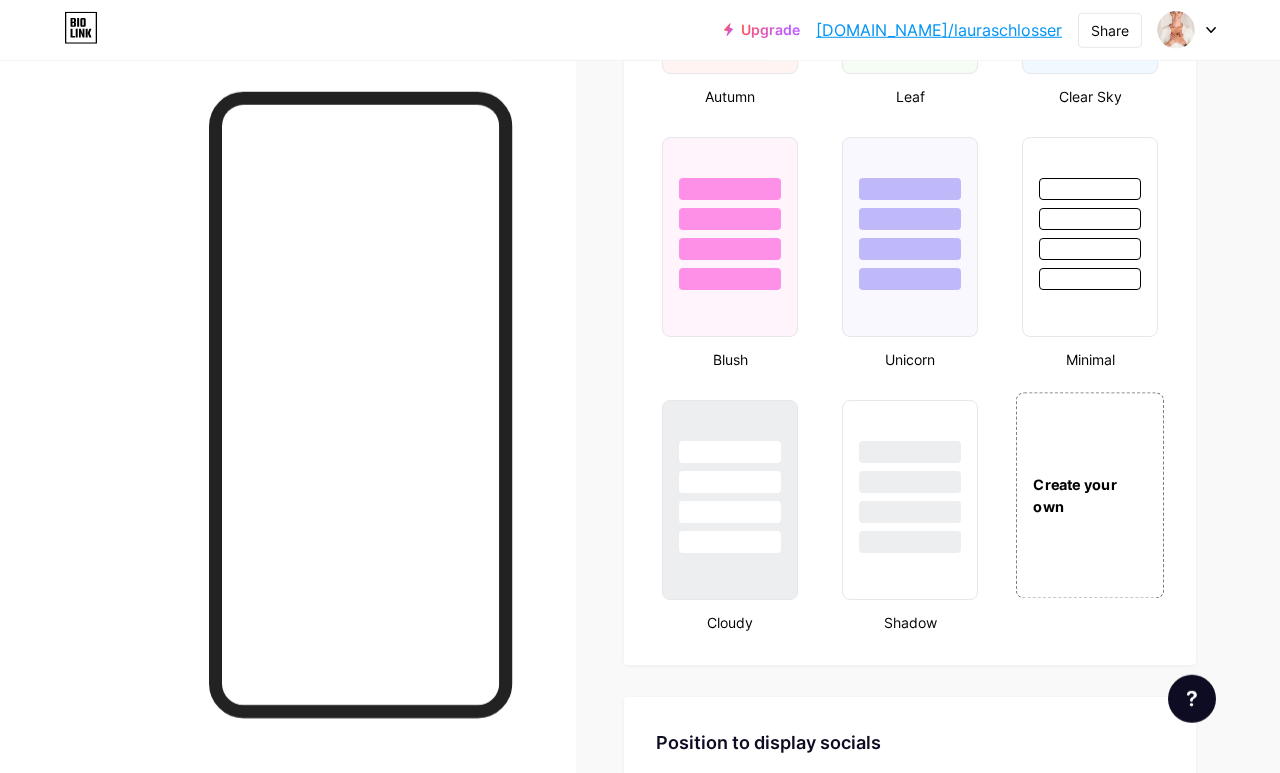 scroll, scrollTop: 2039, scrollLeft: 0, axis: vertical 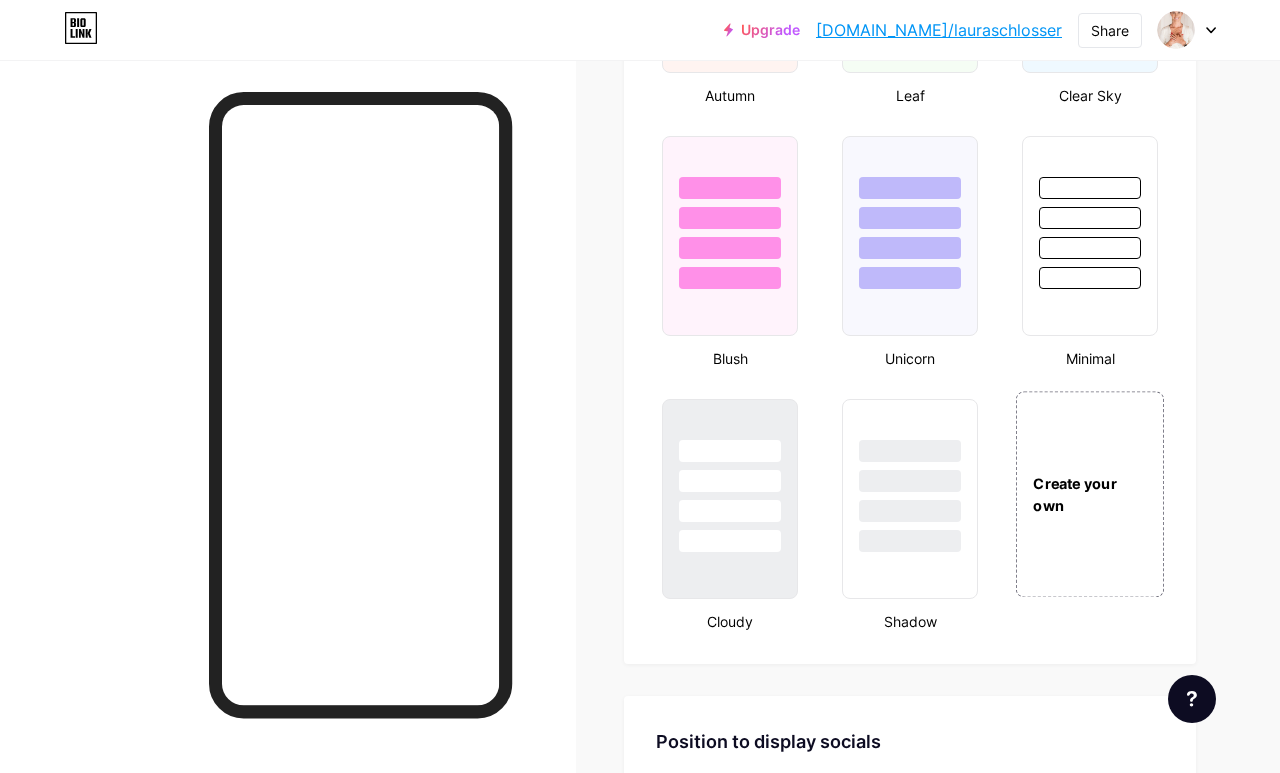click on "Create your own" at bounding box center (1090, 494) 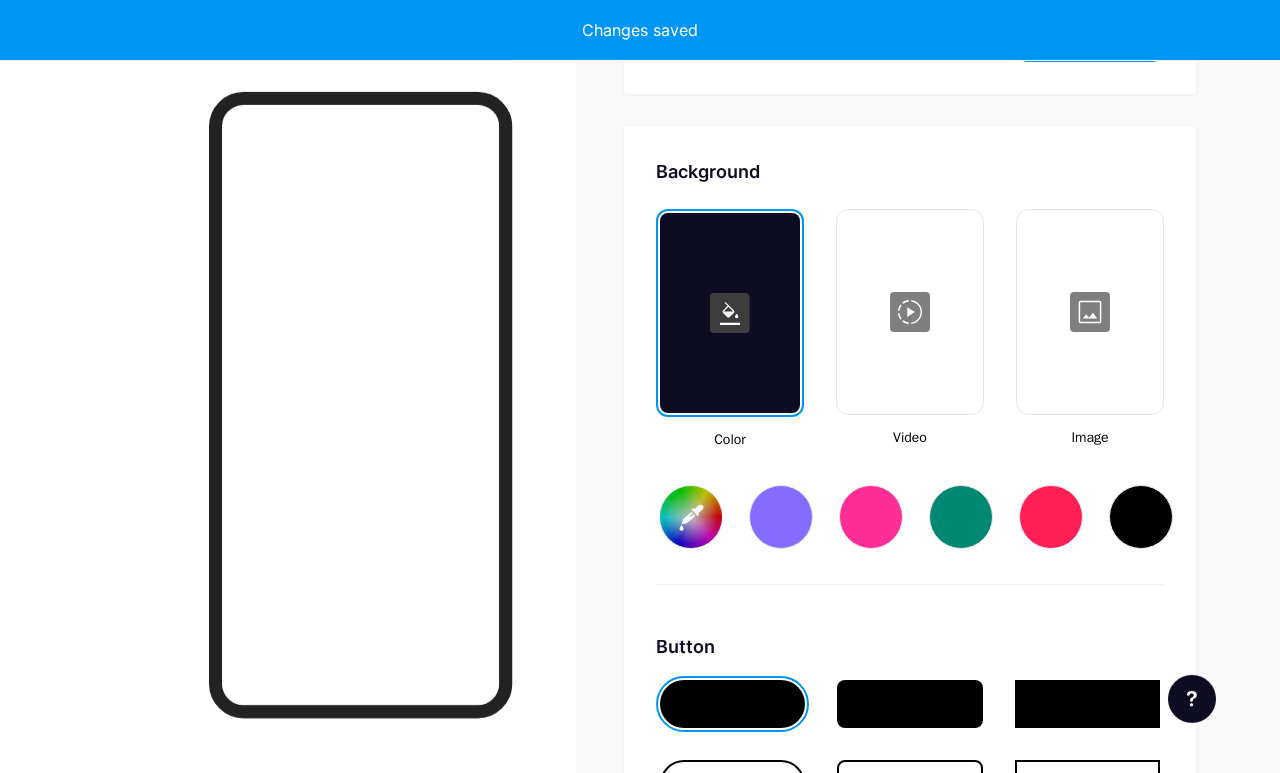 scroll, scrollTop: 2655, scrollLeft: 0, axis: vertical 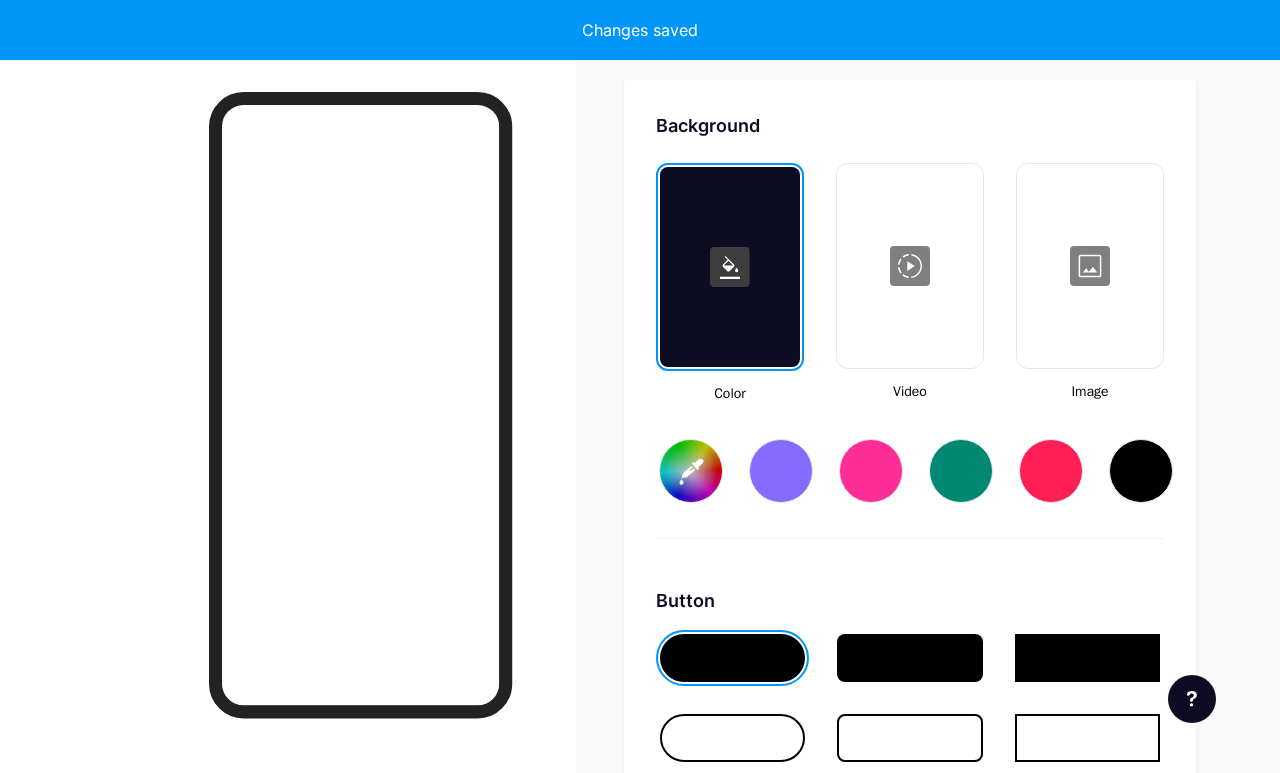 type on "#ffffff" 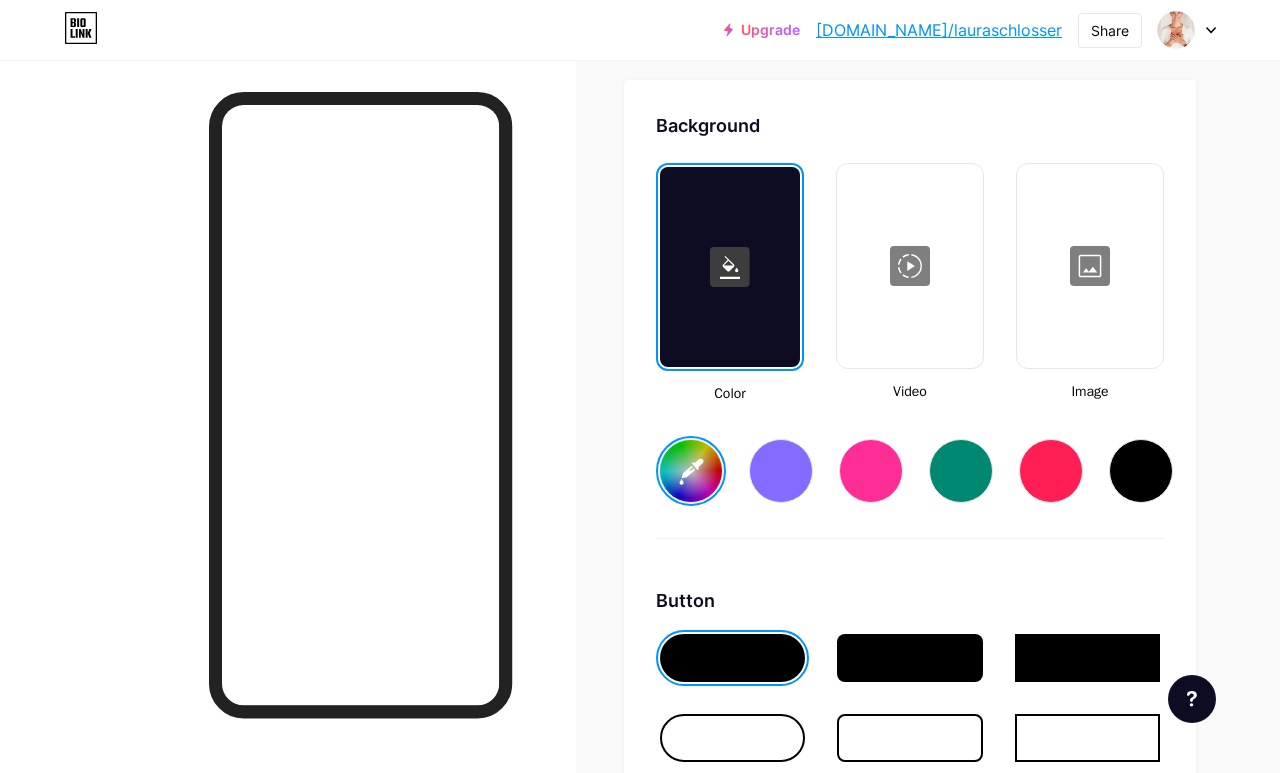 click on "#ffffff" at bounding box center [691, 471] 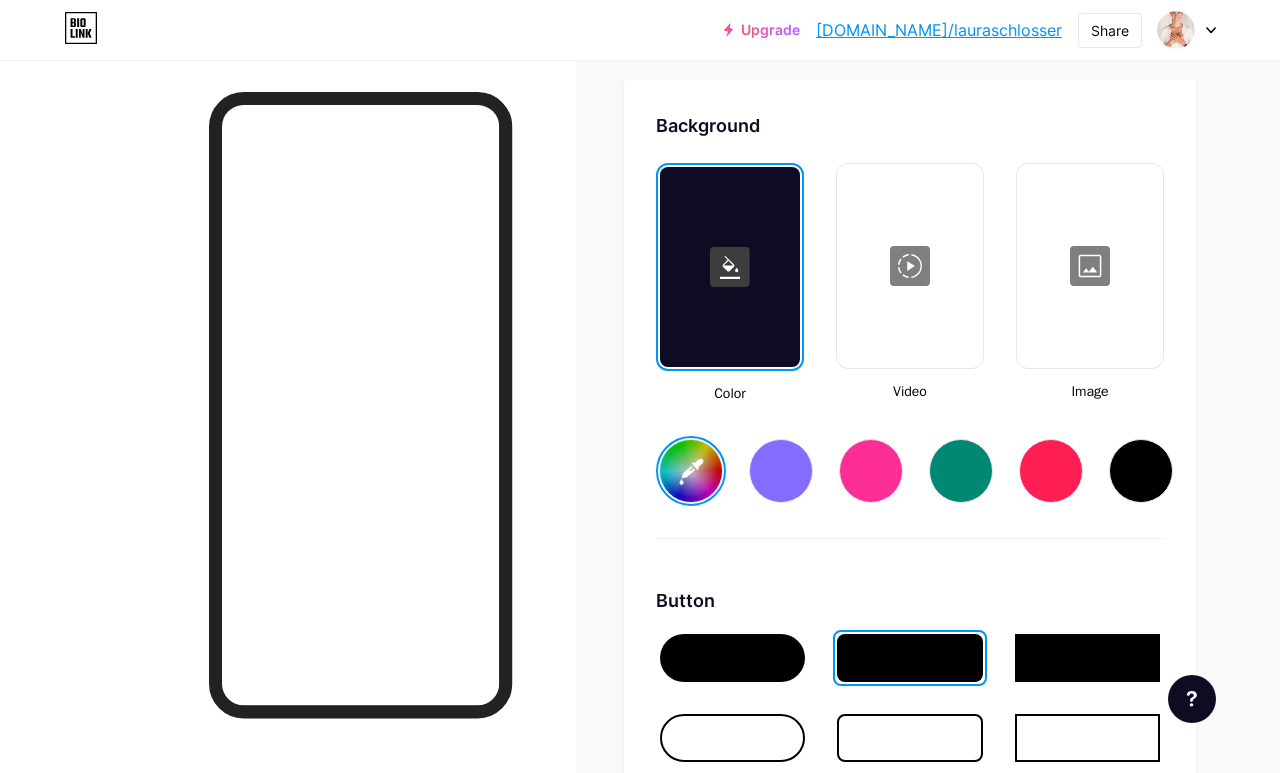 click at bounding box center [1087, 658] 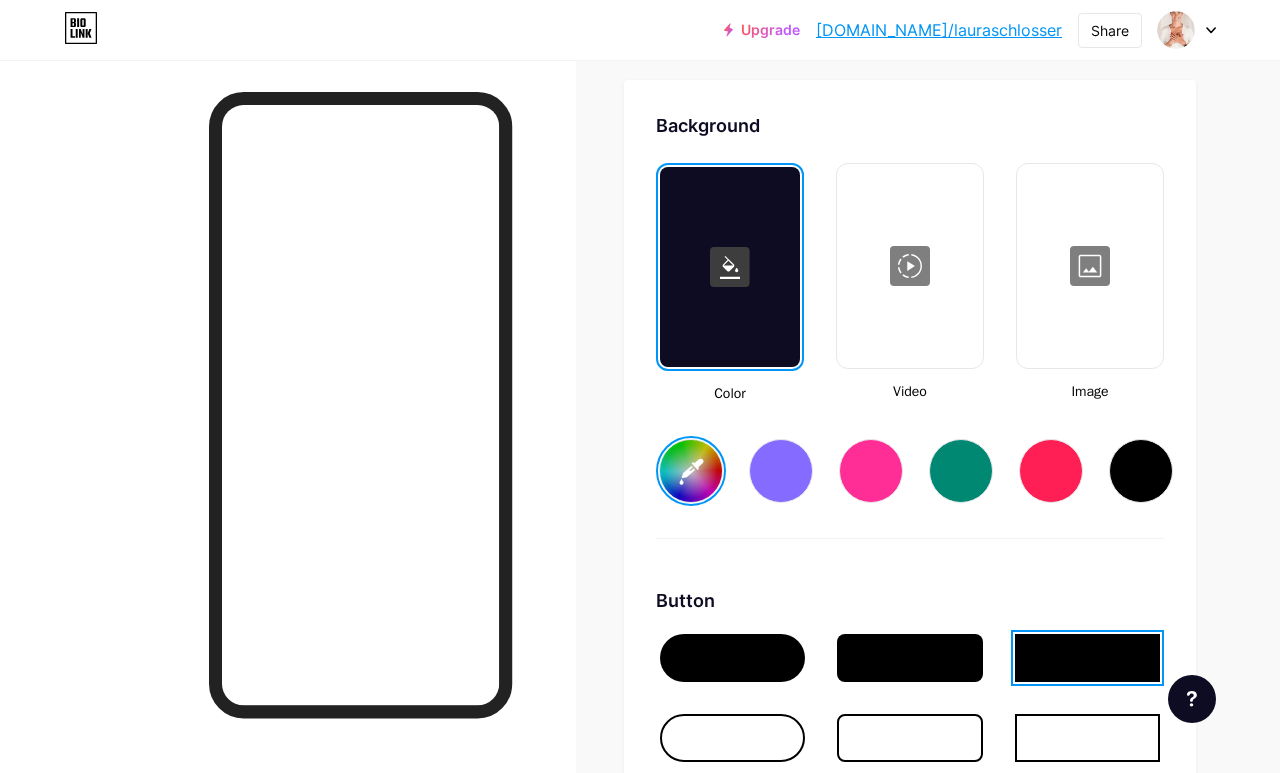 click at bounding box center (909, 658) 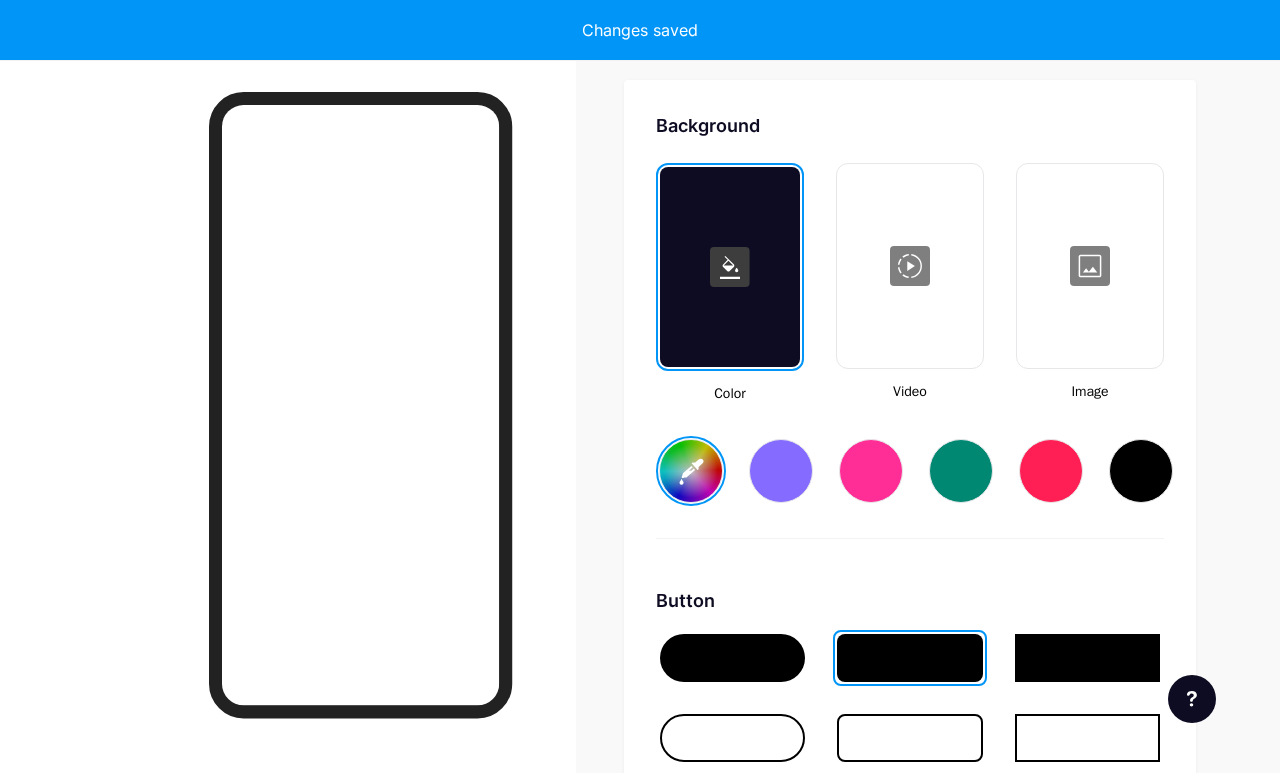 type on "#f3eee7" 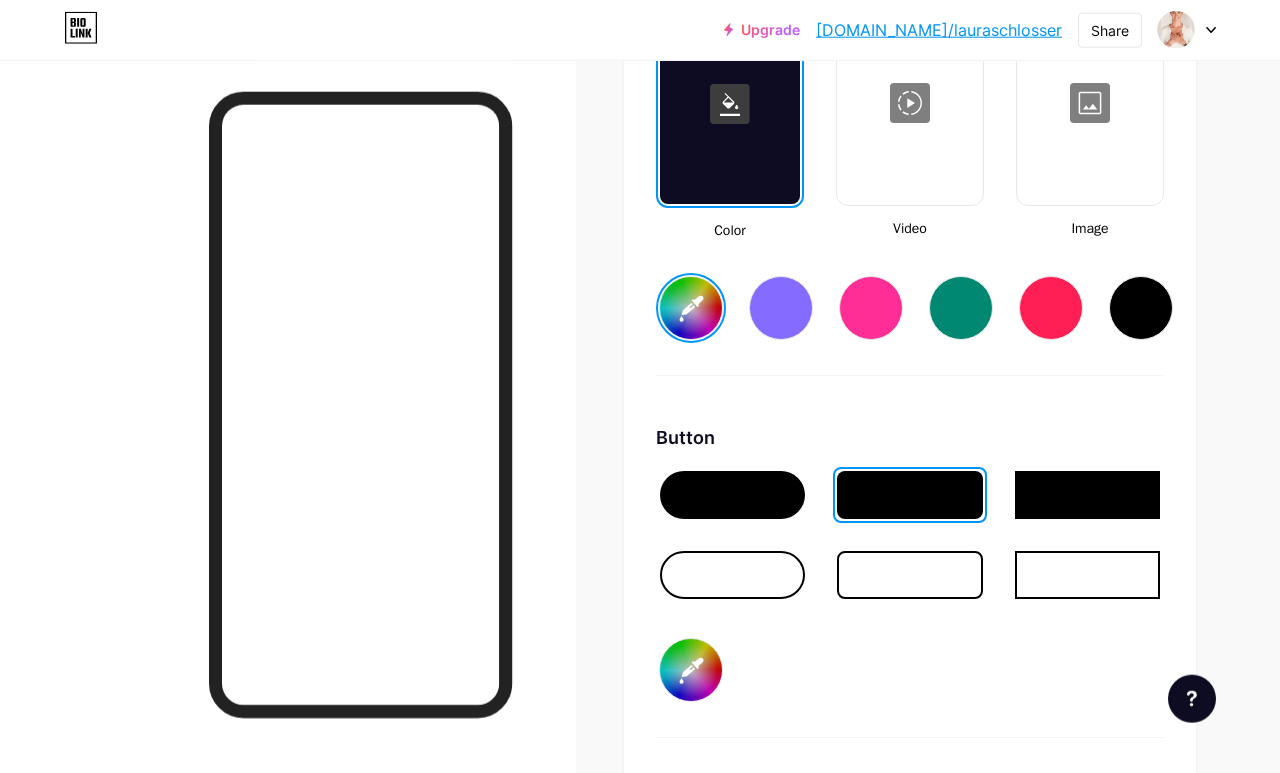 scroll, scrollTop: 2834, scrollLeft: 0, axis: vertical 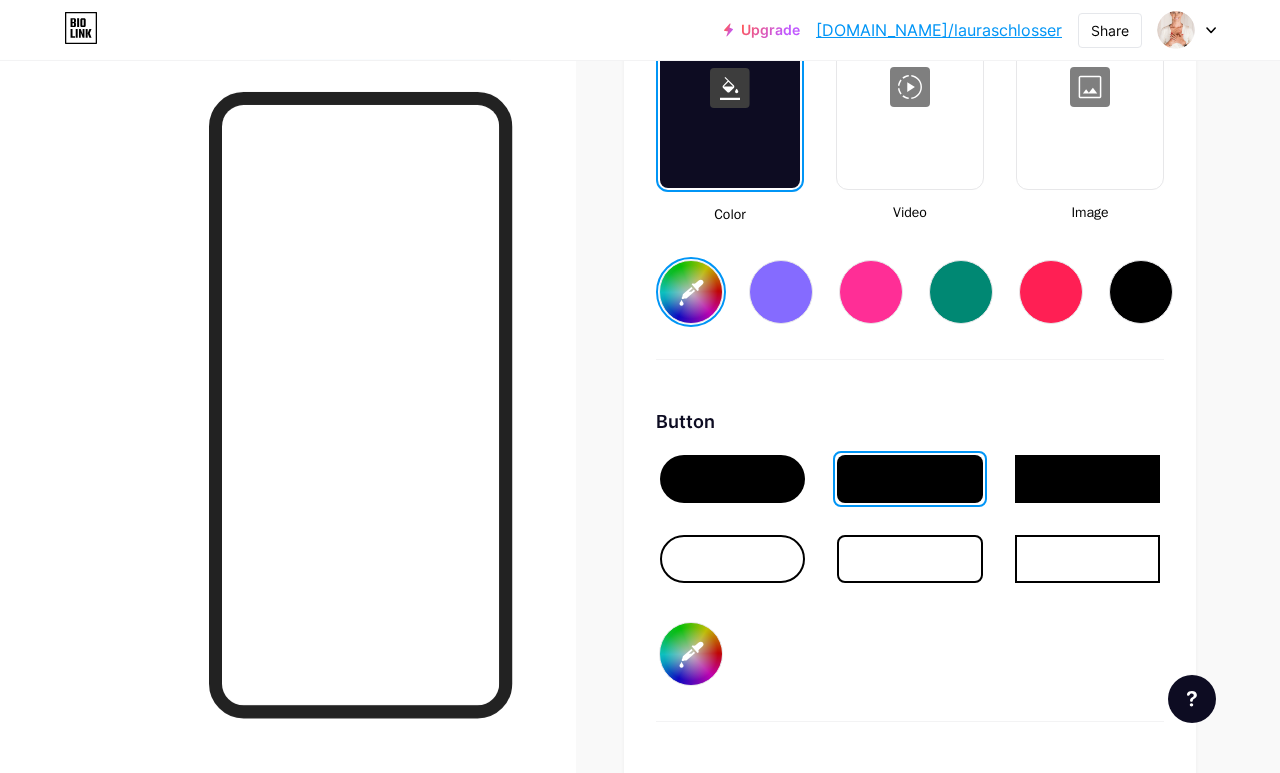 click on "#000000" at bounding box center (691, 654) 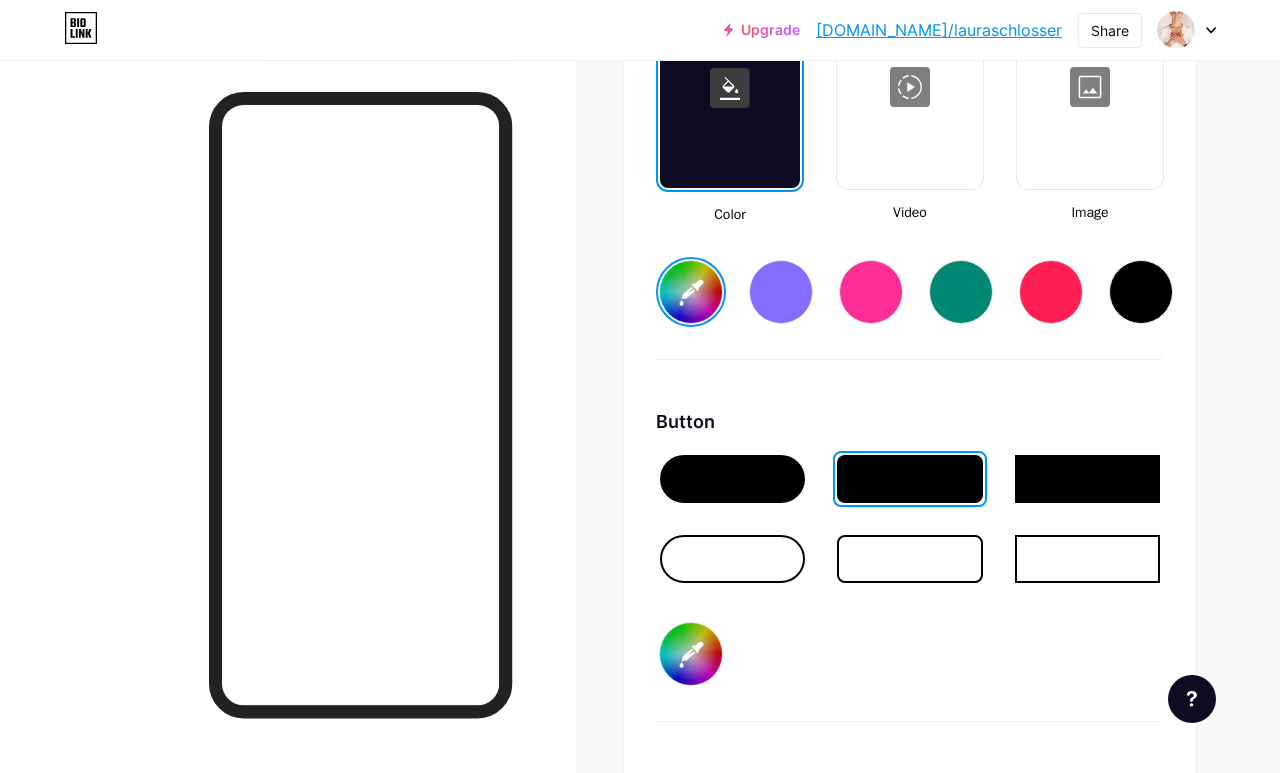 type on "#c29197" 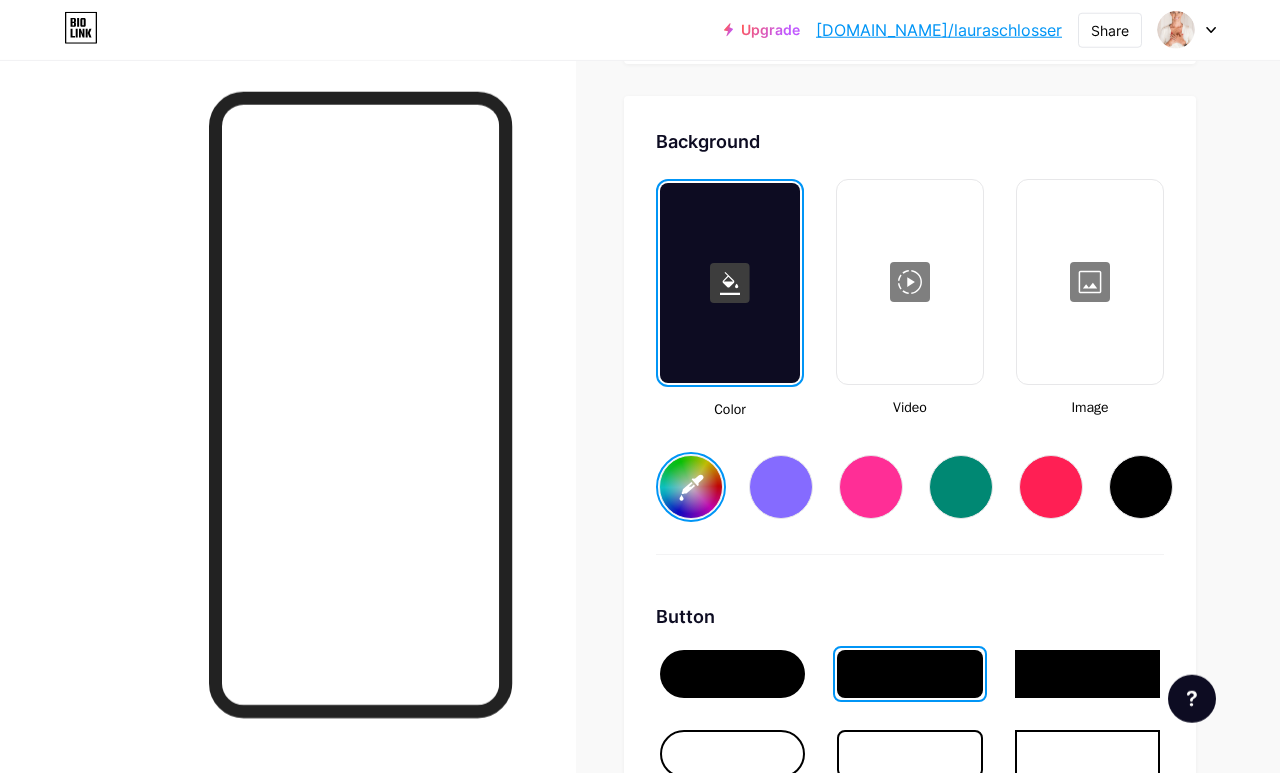 scroll, scrollTop: 2638, scrollLeft: 0, axis: vertical 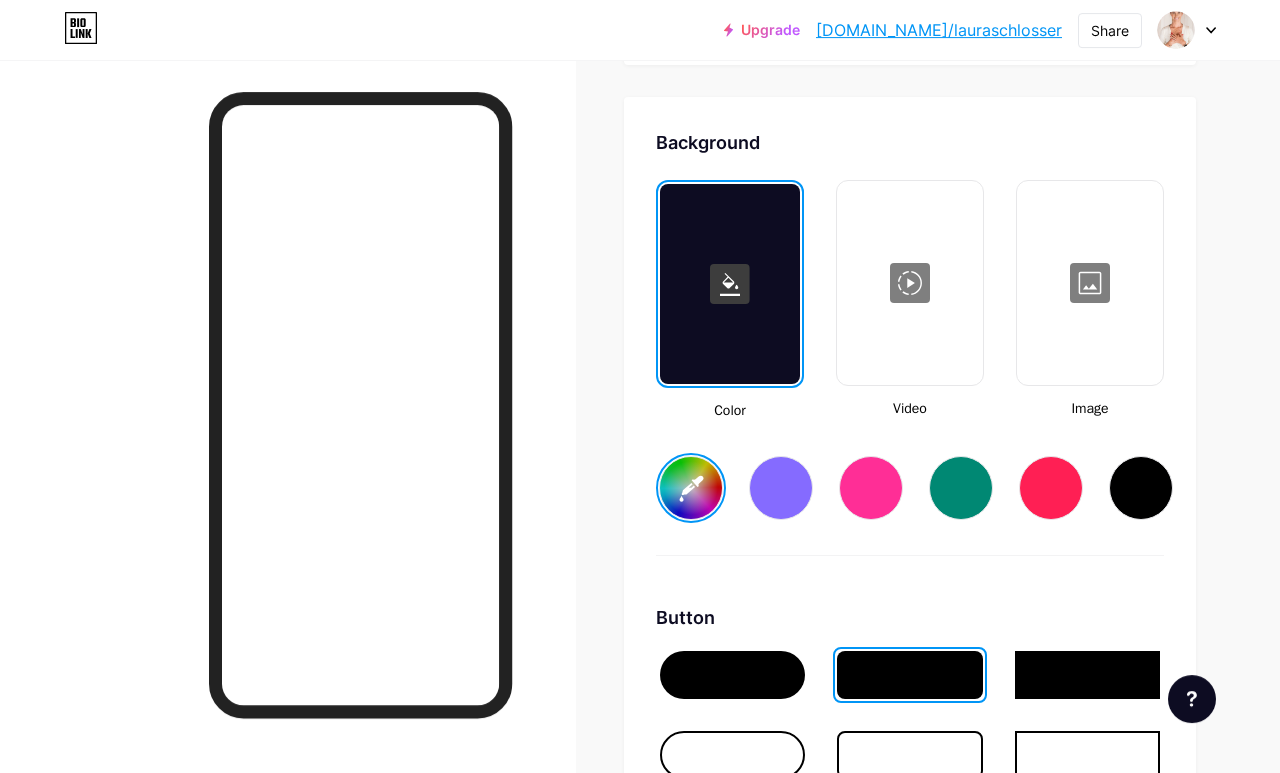 click on "#f3eee7" at bounding box center [691, 488] 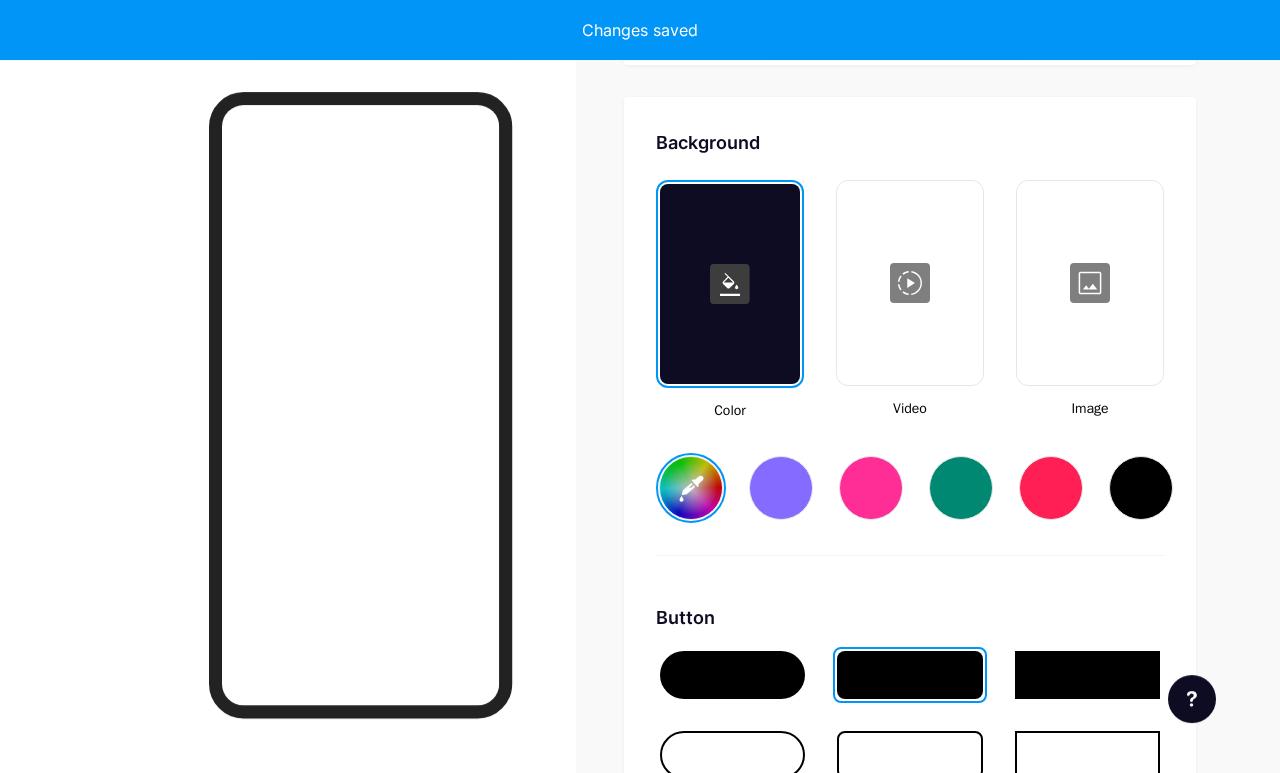 scroll, scrollTop: 2638, scrollLeft: 0, axis: vertical 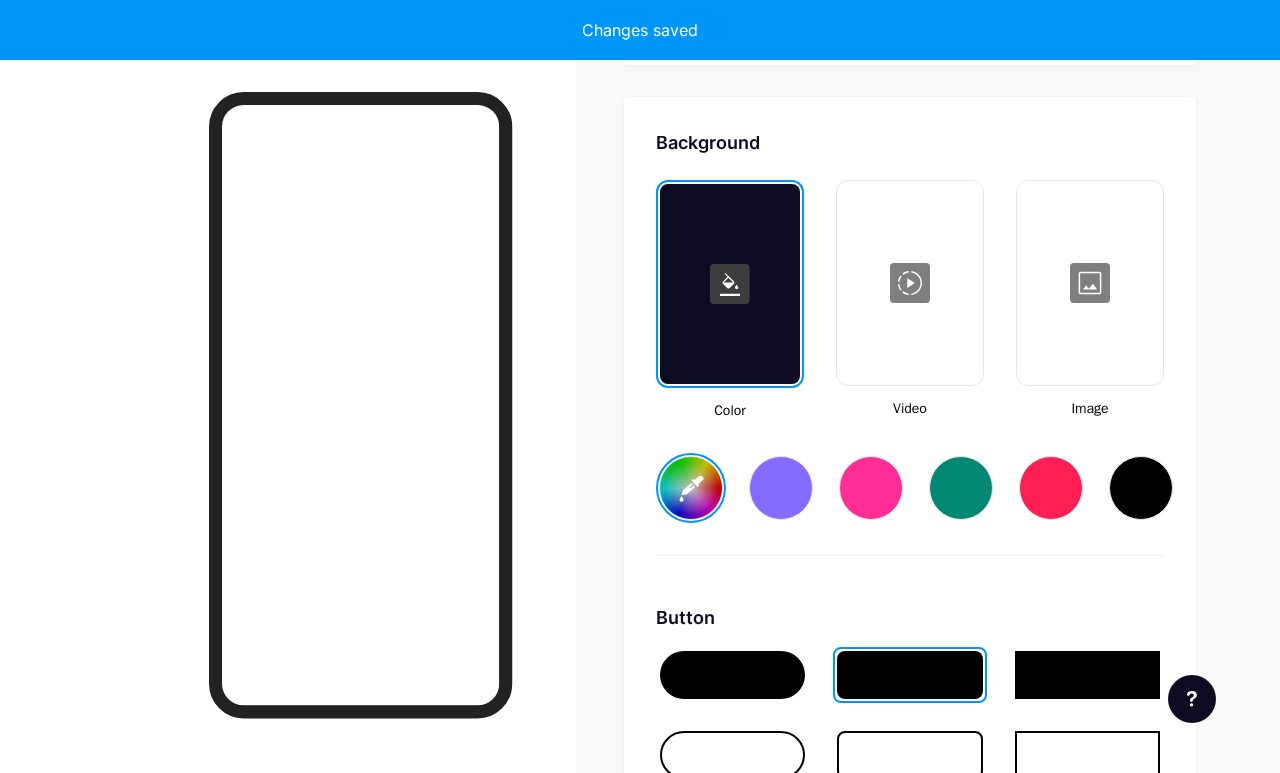 type on "#c29197" 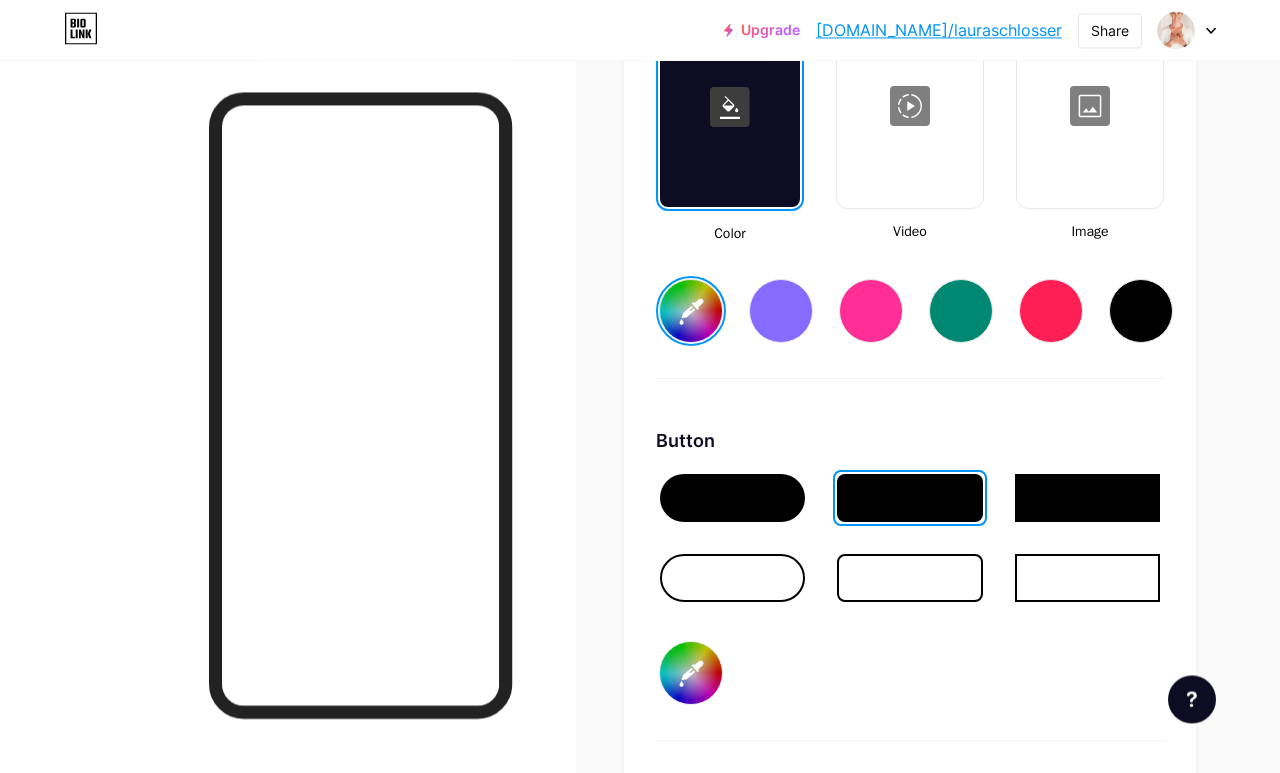 scroll, scrollTop: 2814, scrollLeft: 0, axis: vertical 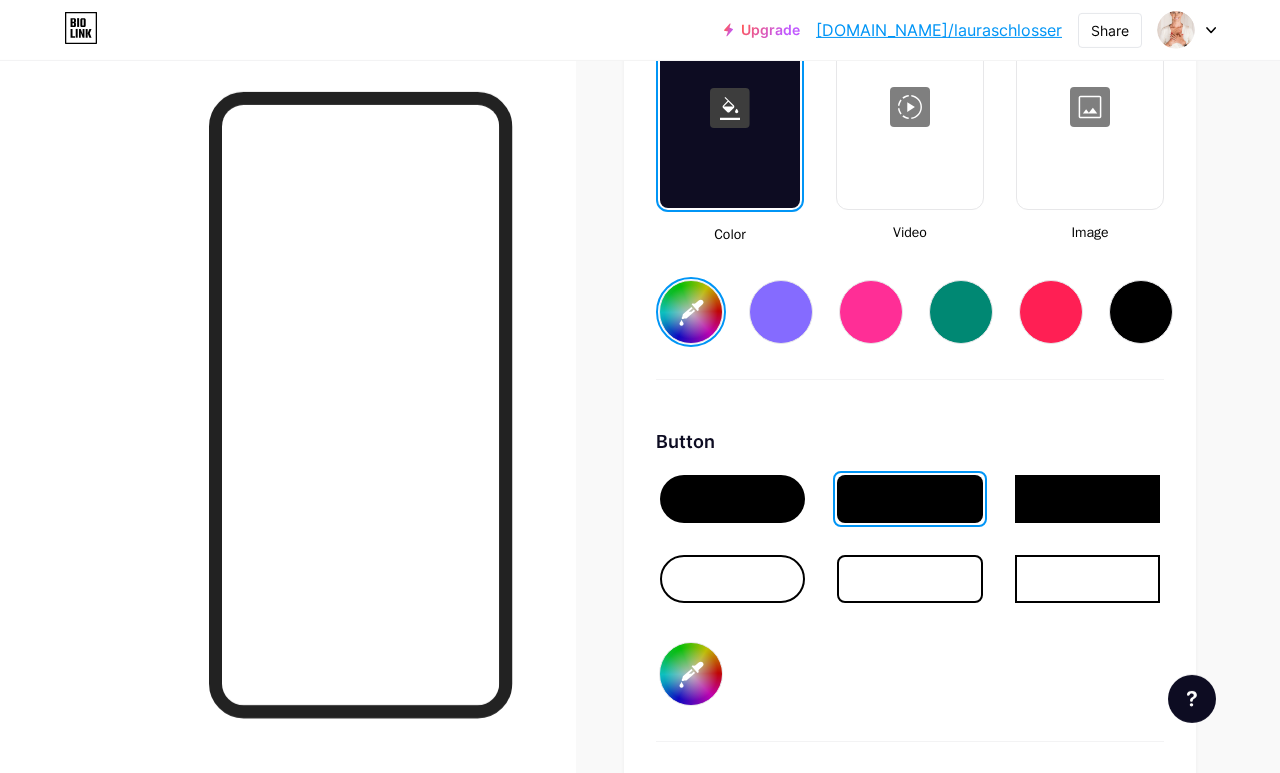 click on "#c29197" at bounding box center (691, 674) 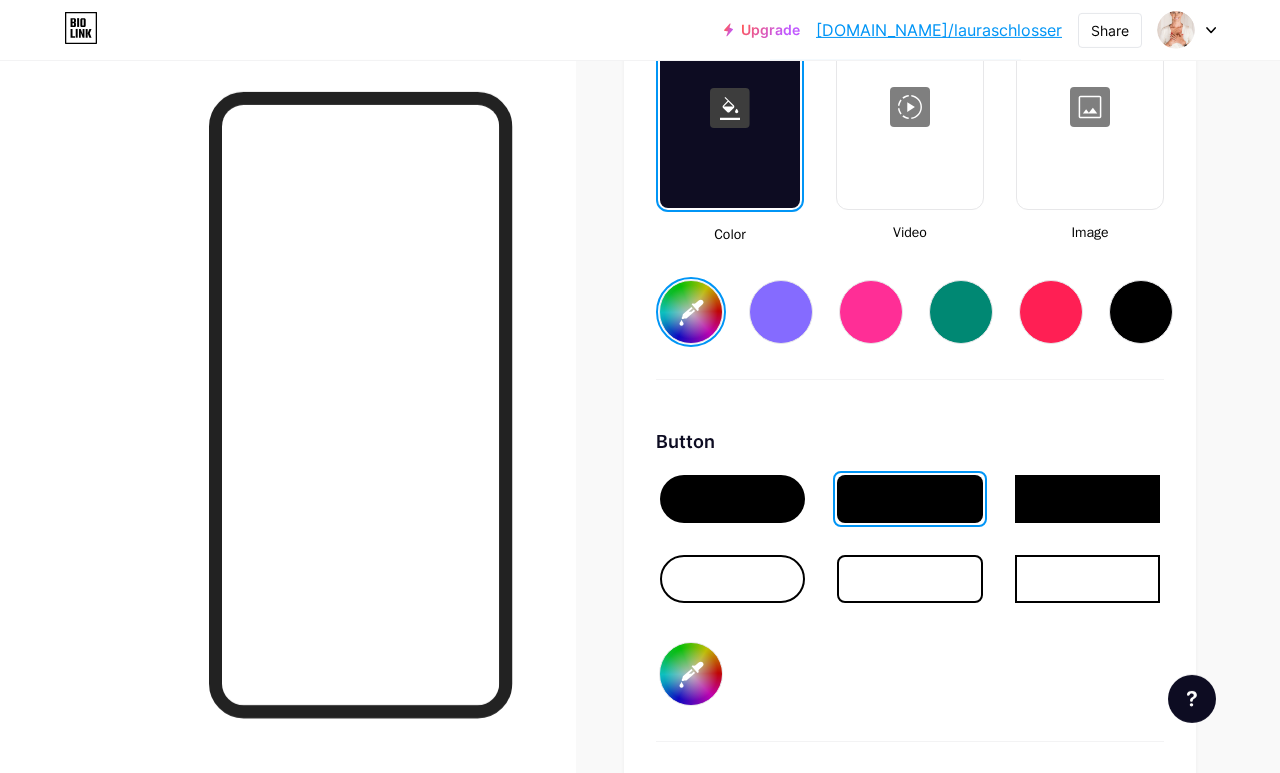 type on "#f3ede7" 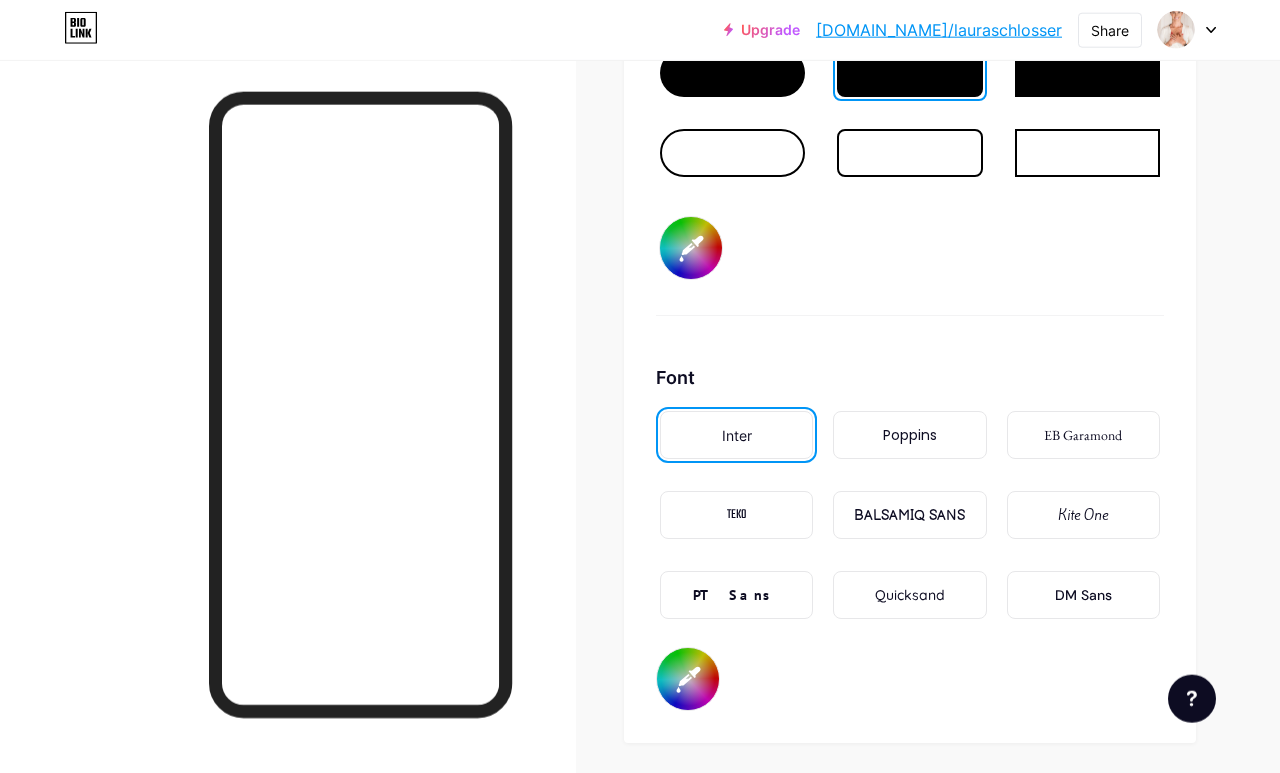 scroll, scrollTop: 3266, scrollLeft: 0, axis: vertical 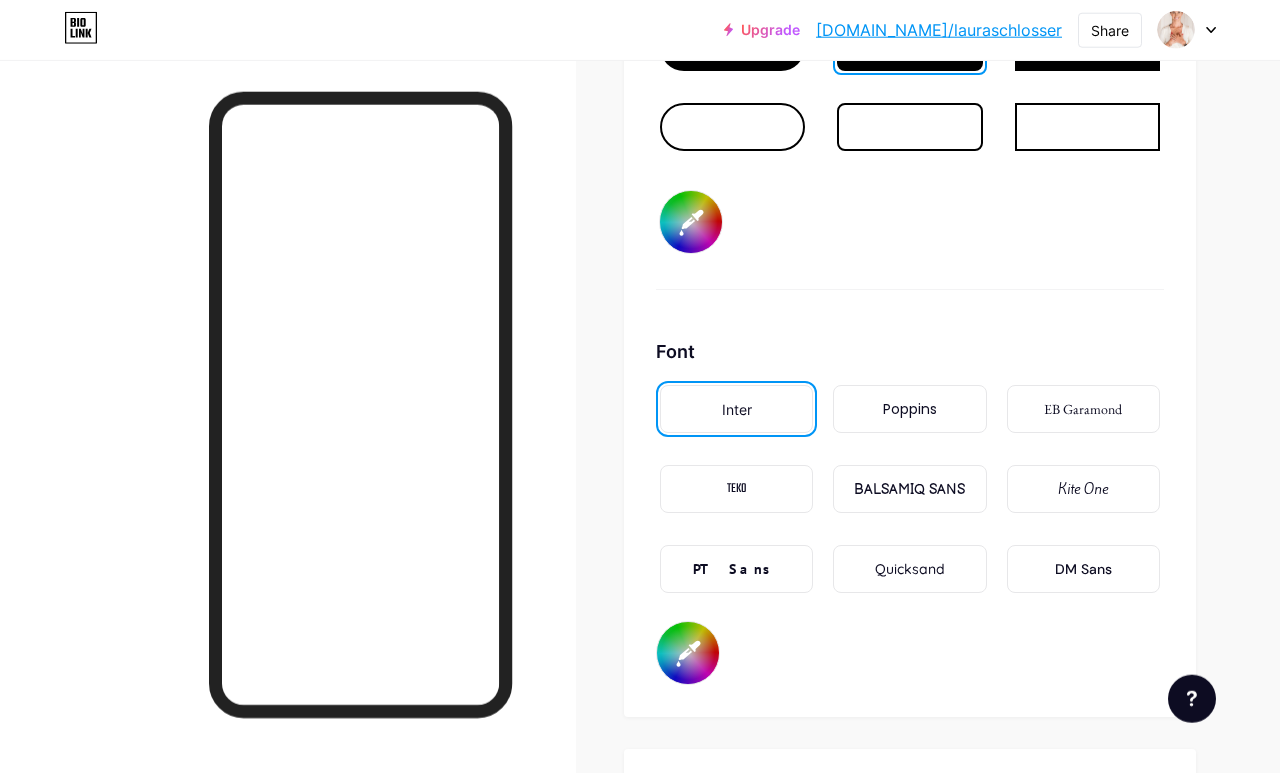 click on "Poppins" at bounding box center (909, 409) 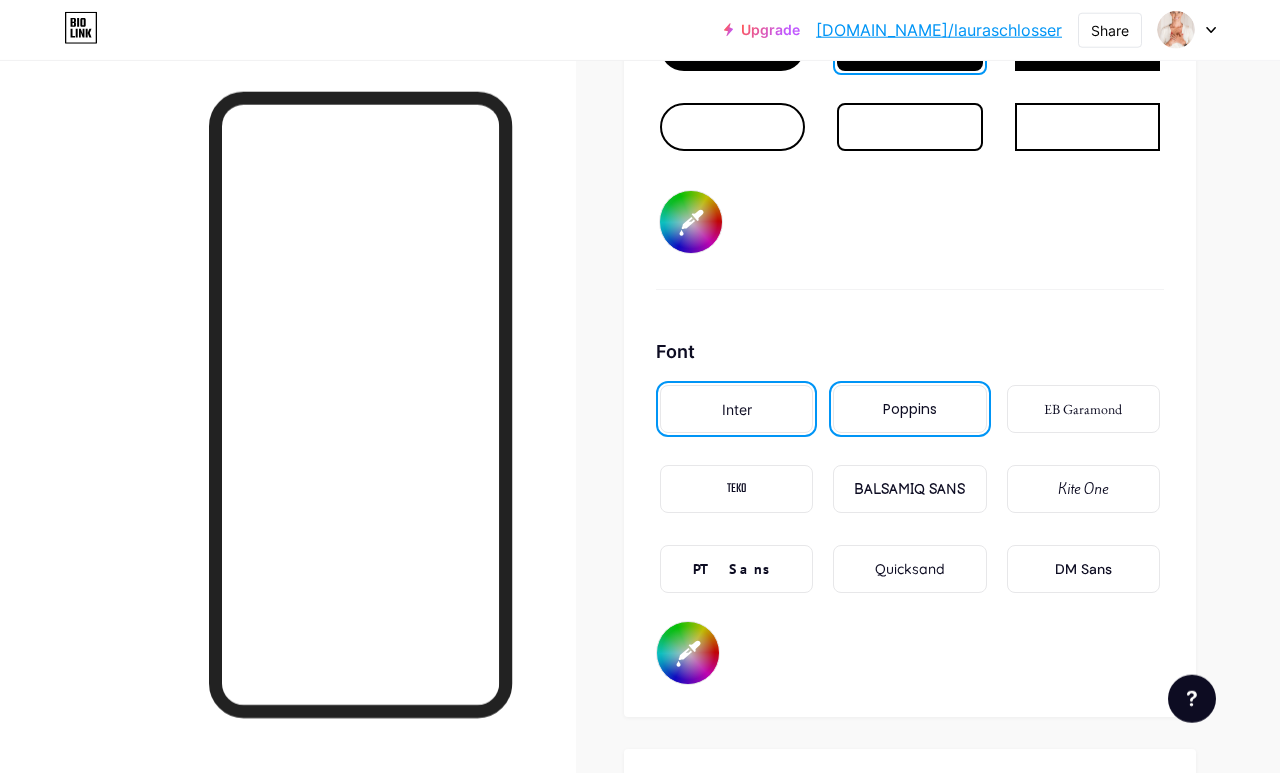 scroll, scrollTop: 3267, scrollLeft: 0, axis: vertical 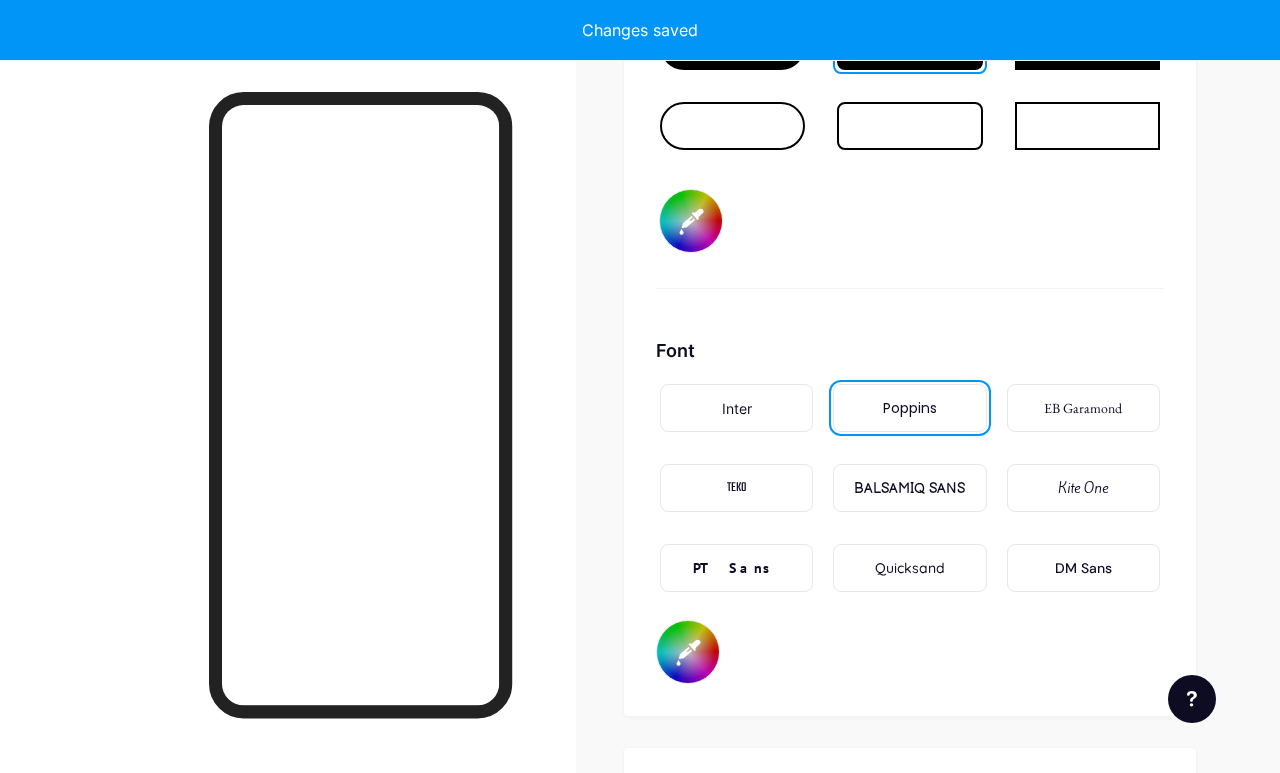 type on "#c29197" 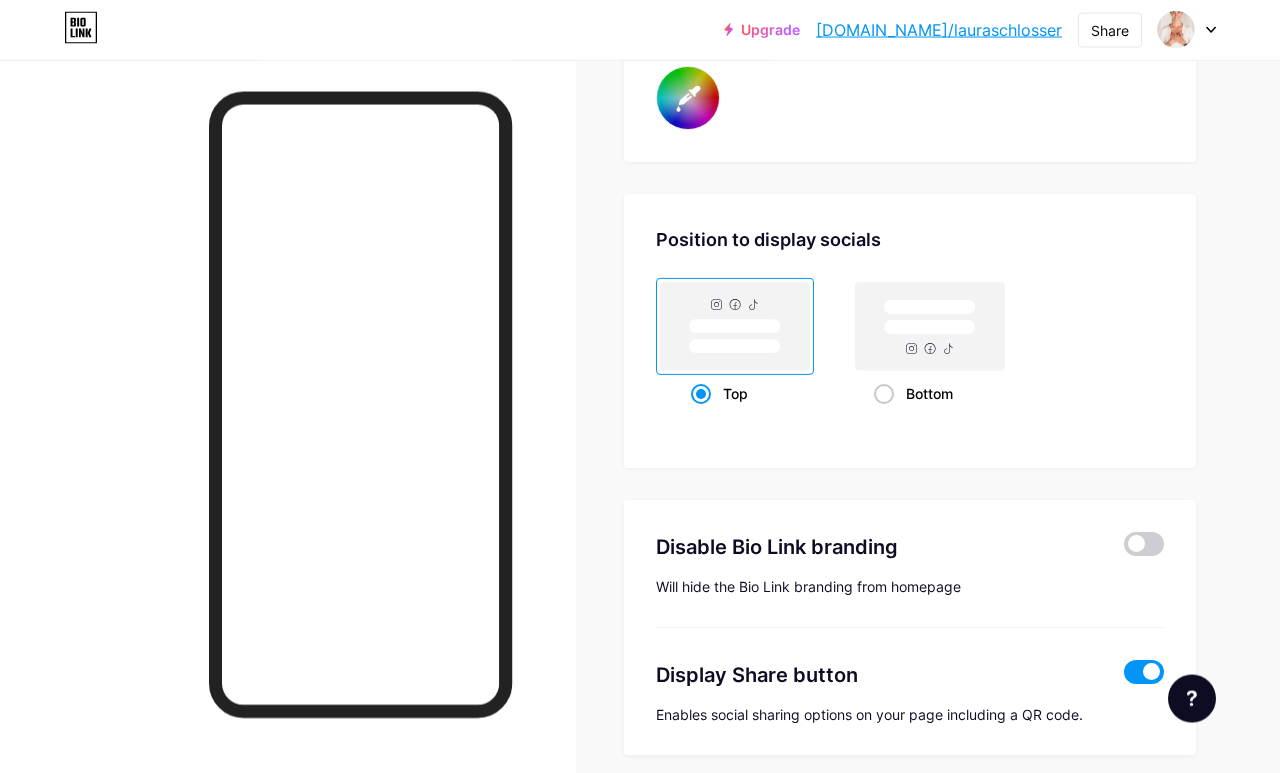 scroll, scrollTop: 3822, scrollLeft: 0, axis: vertical 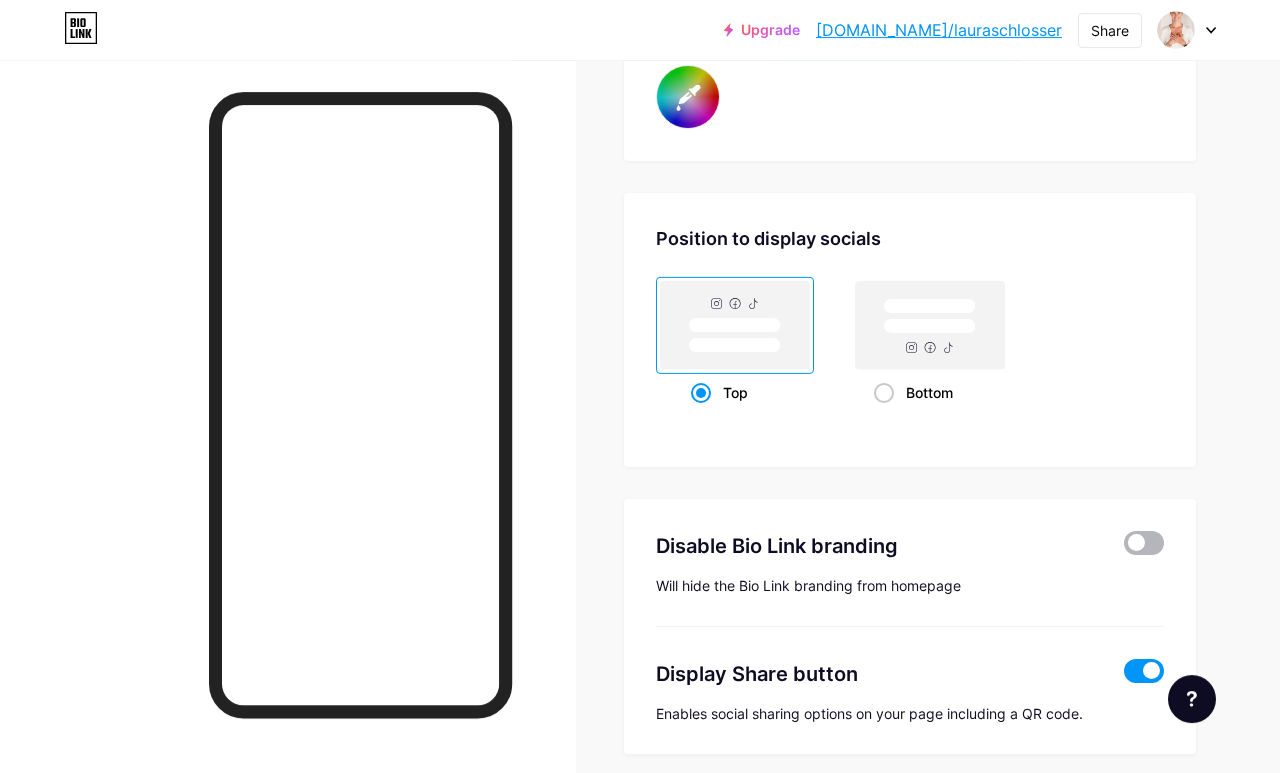 click at bounding box center [1144, 543] 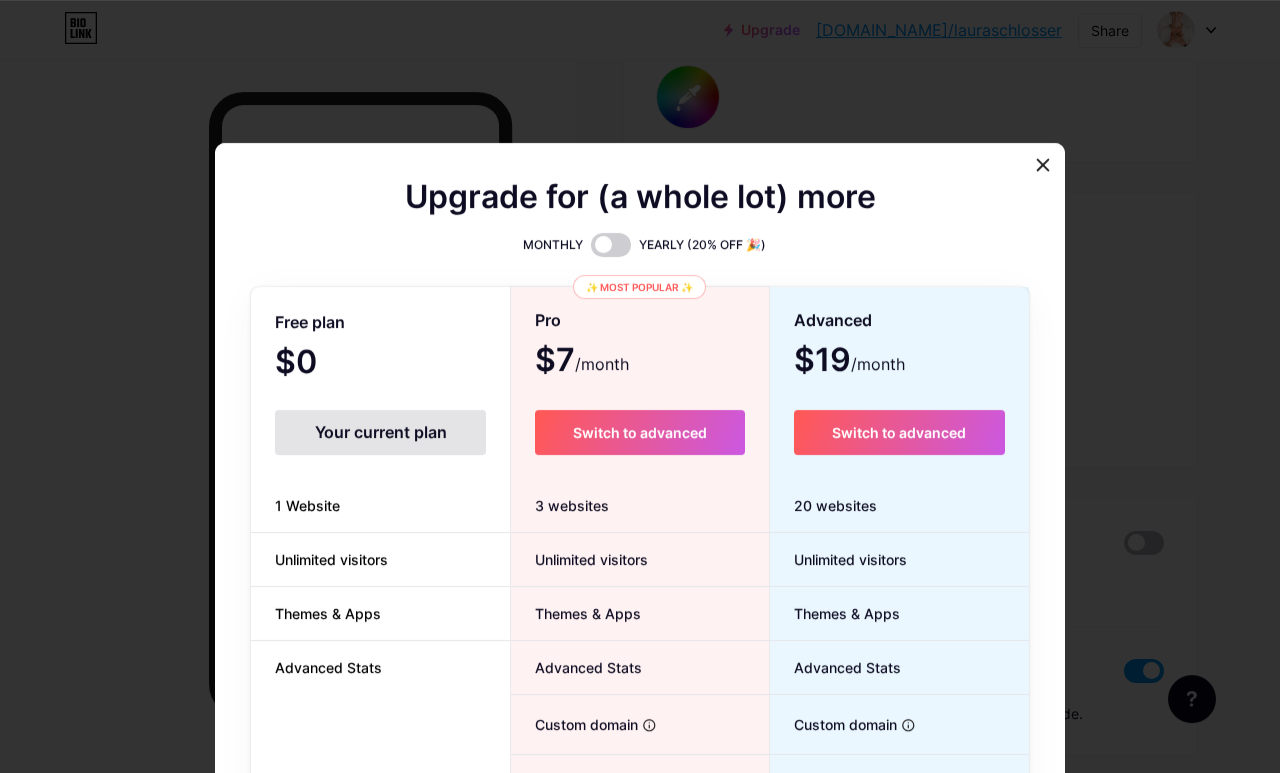 scroll, scrollTop: 3822, scrollLeft: 0, axis: vertical 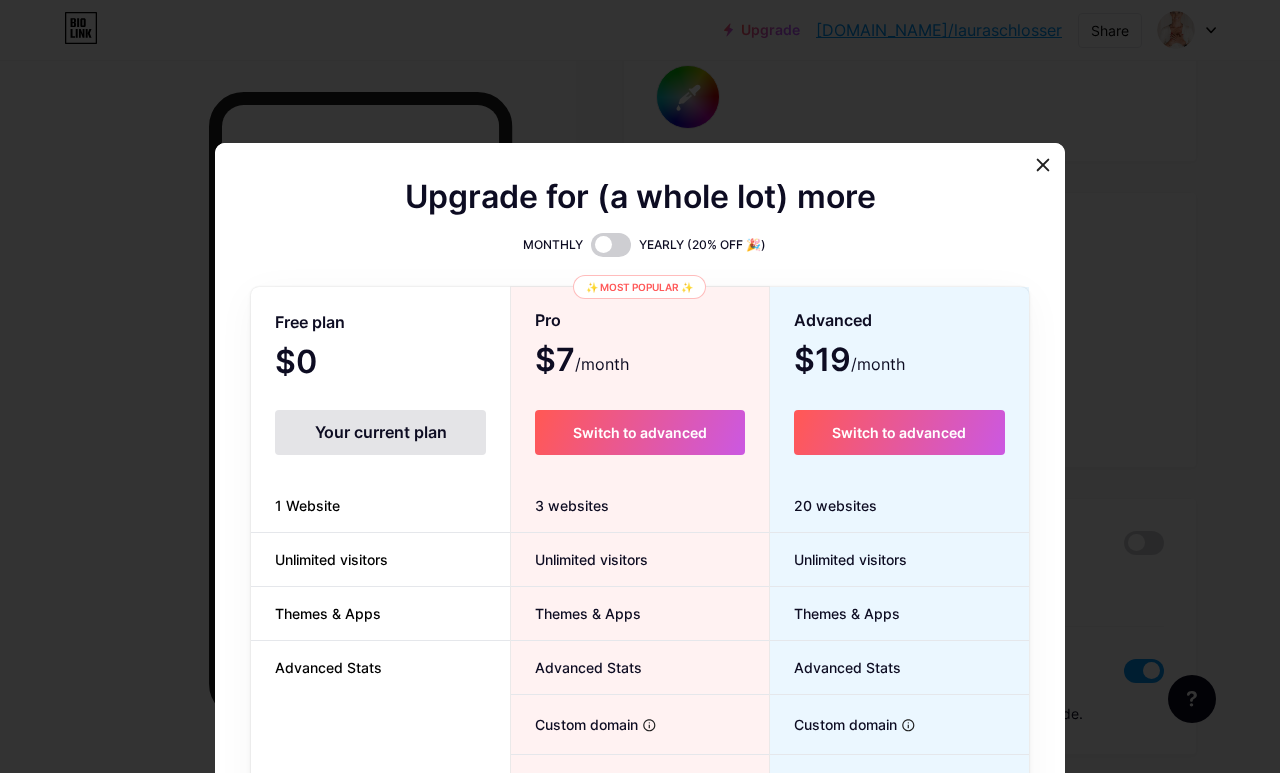 click at bounding box center (640, 386) 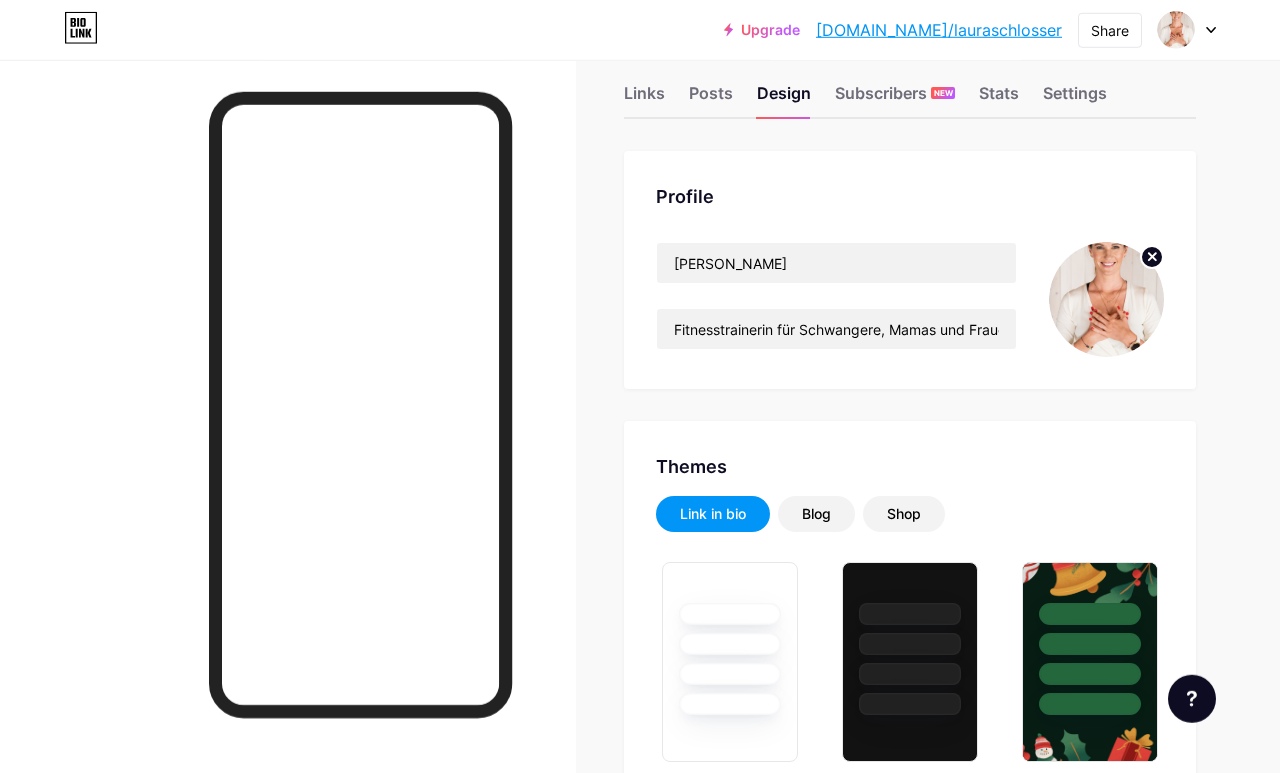 scroll, scrollTop: 0, scrollLeft: 0, axis: both 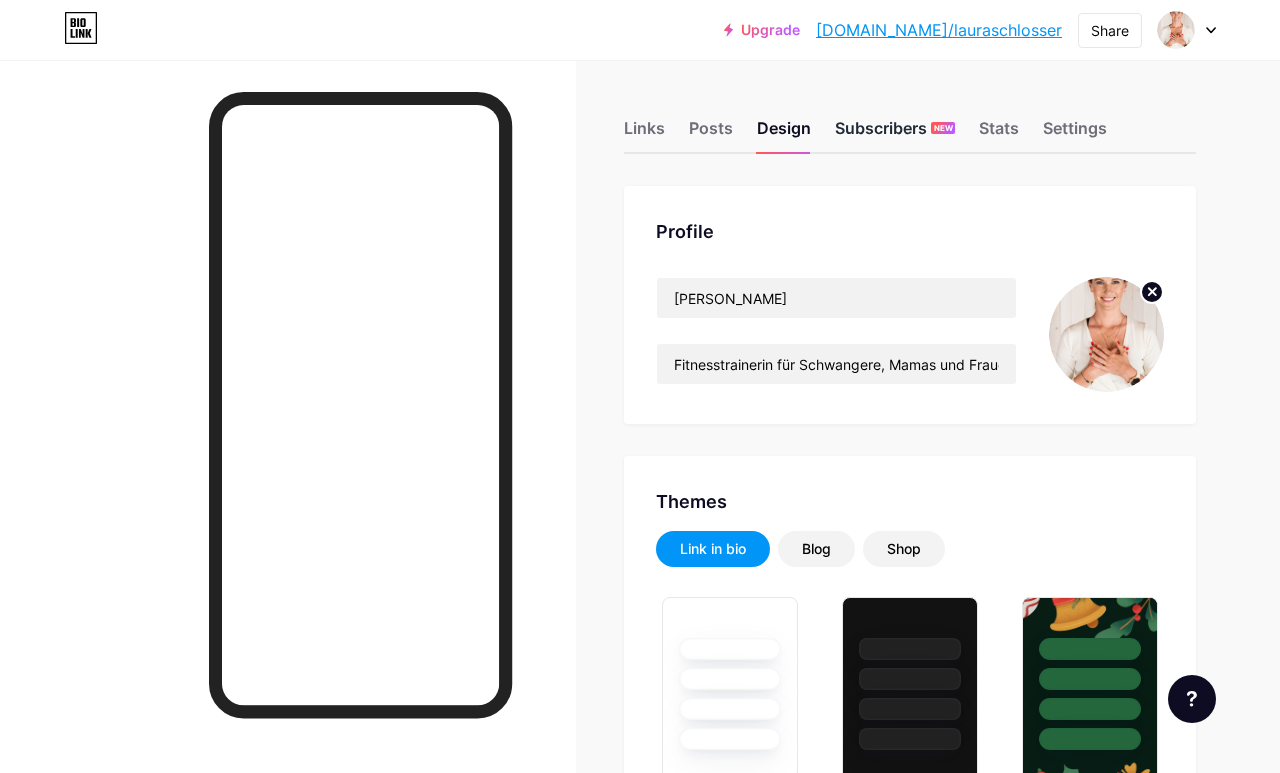 click on "Subscribers
NEW" at bounding box center [895, 134] 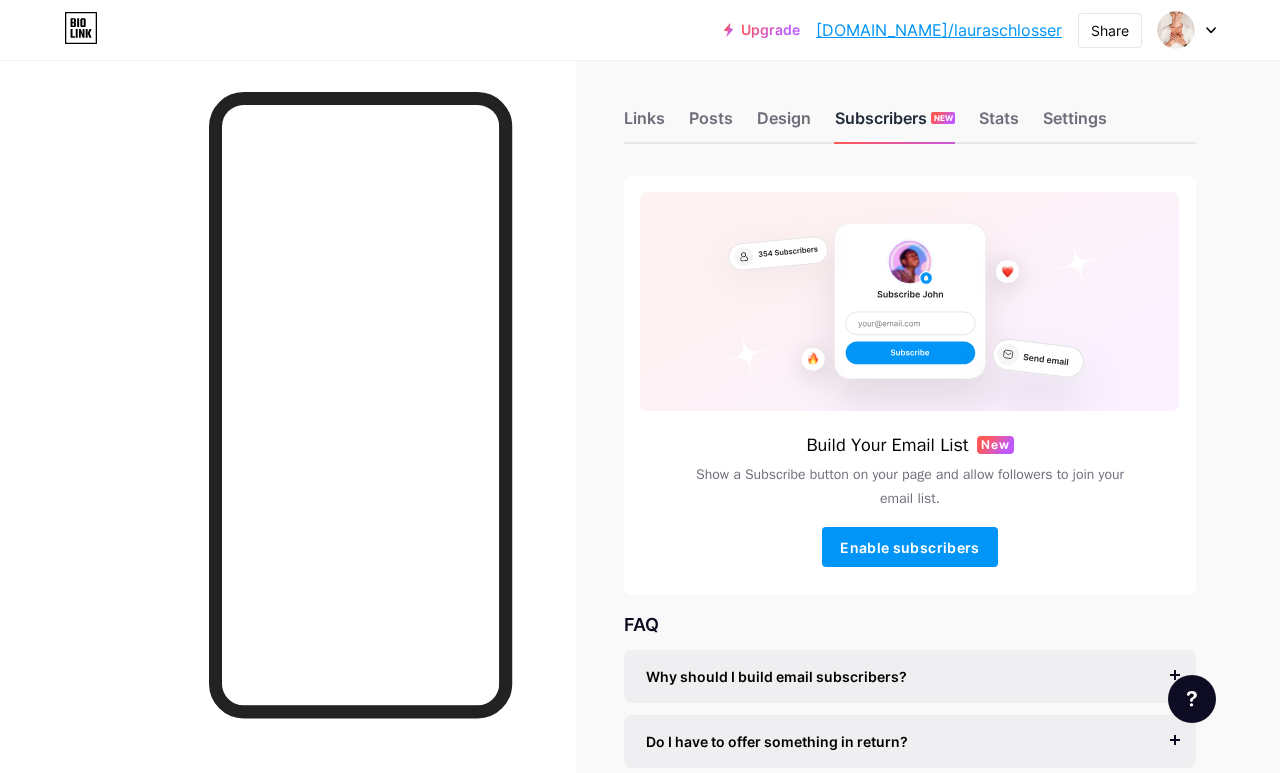 scroll, scrollTop: 0, scrollLeft: 0, axis: both 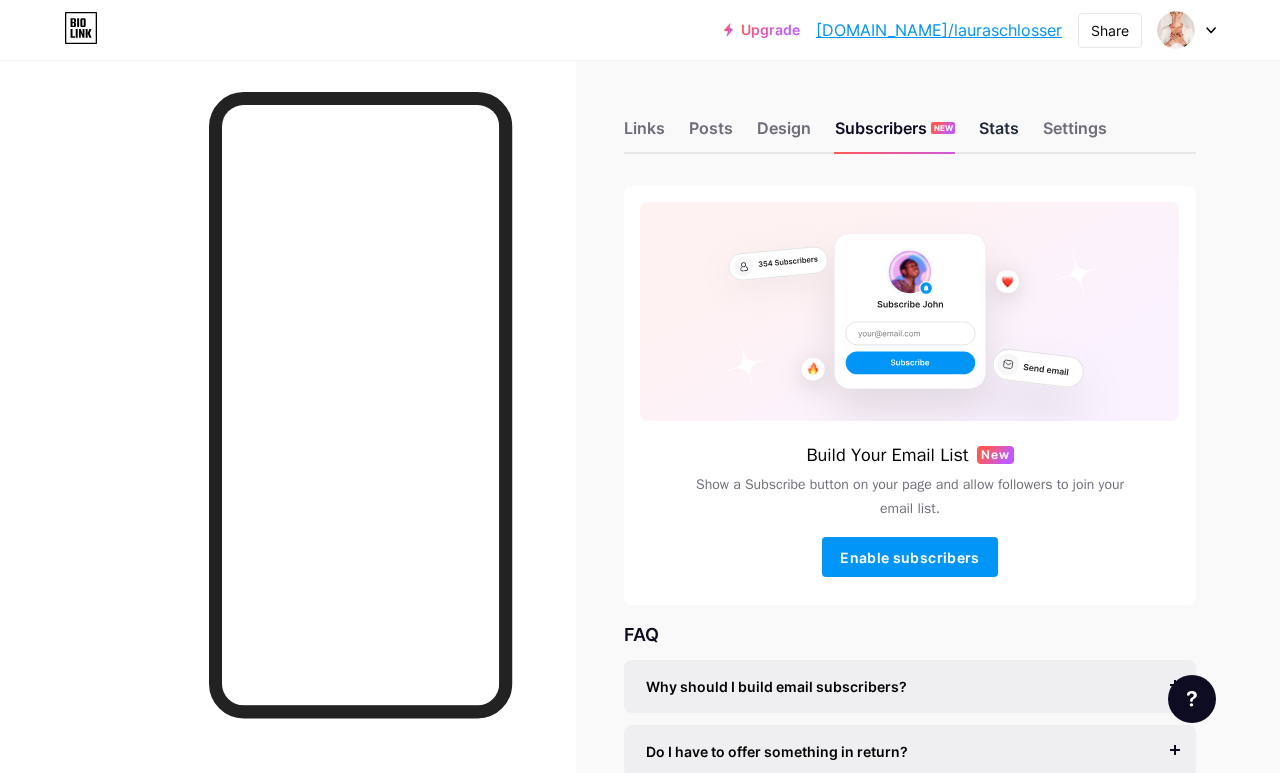 click on "Stats" at bounding box center [999, 134] 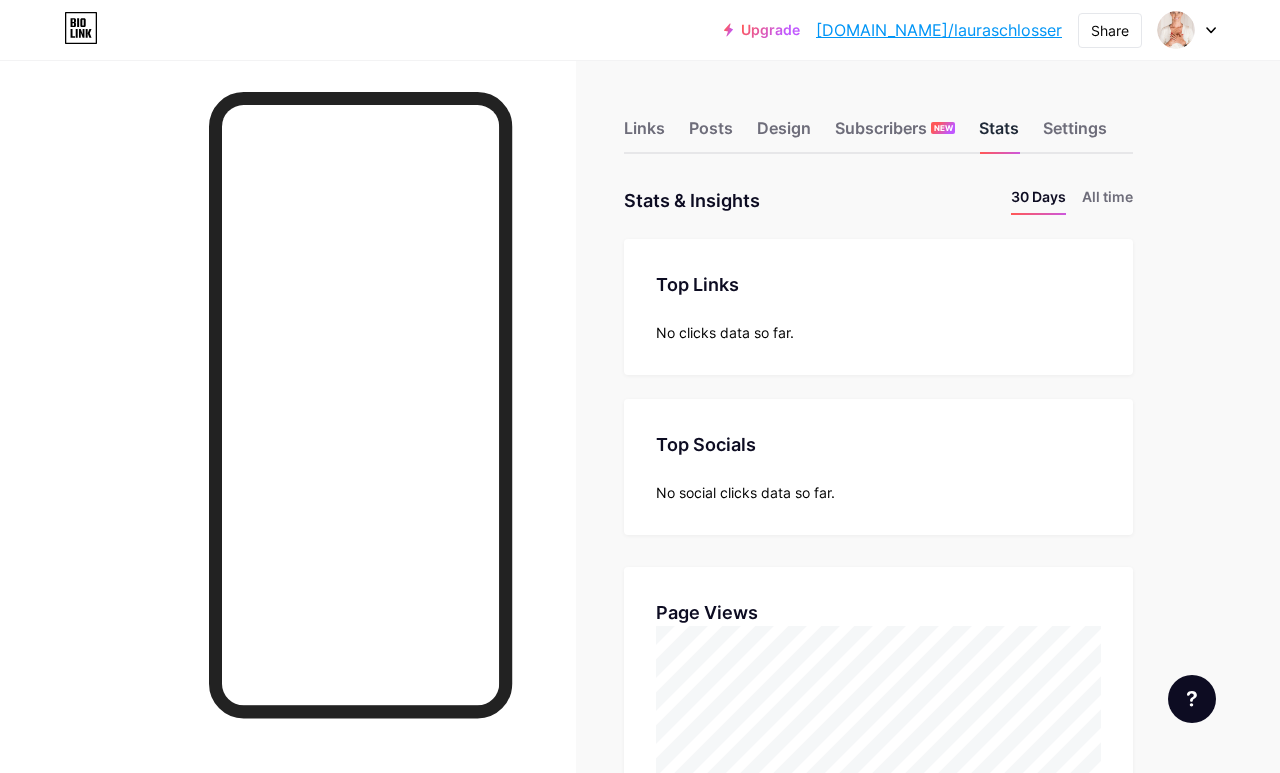 scroll, scrollTop: 999227, scrollLeft: 998720, axis: both 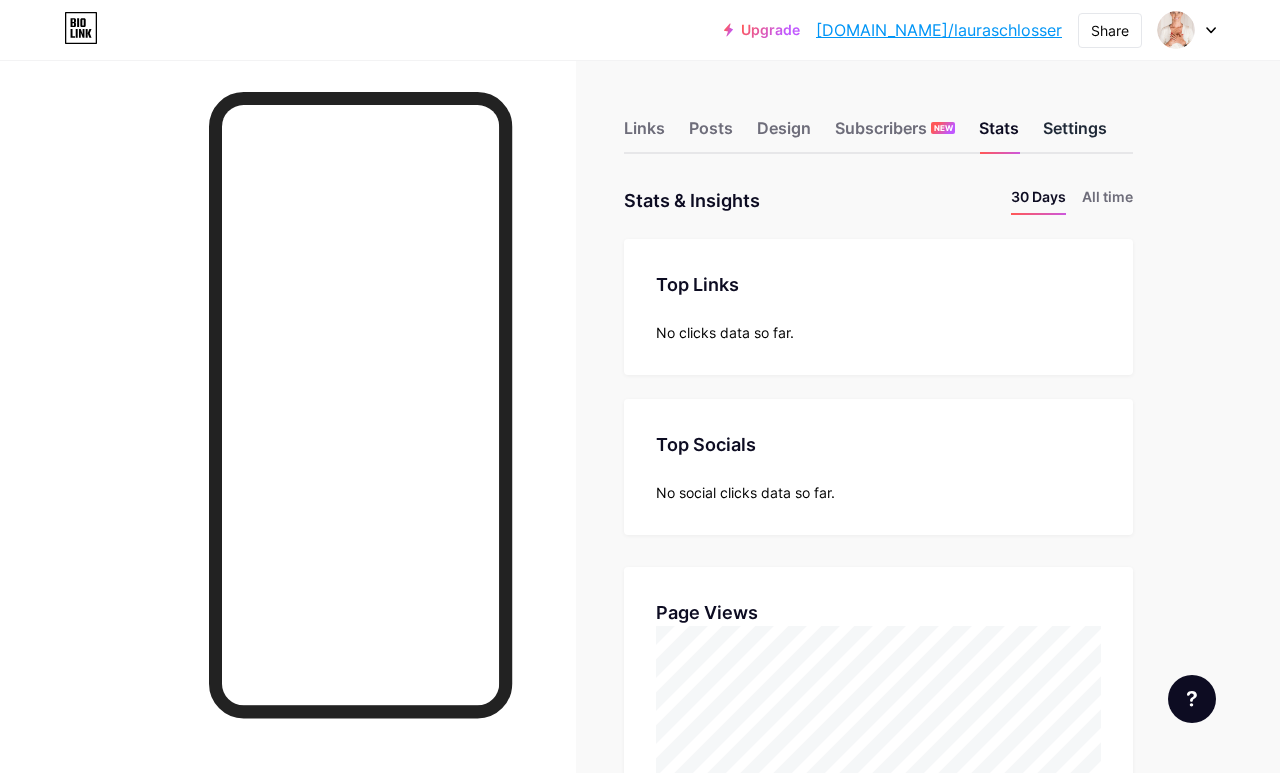 click on "Settings" at bounding box center [1075, 134] 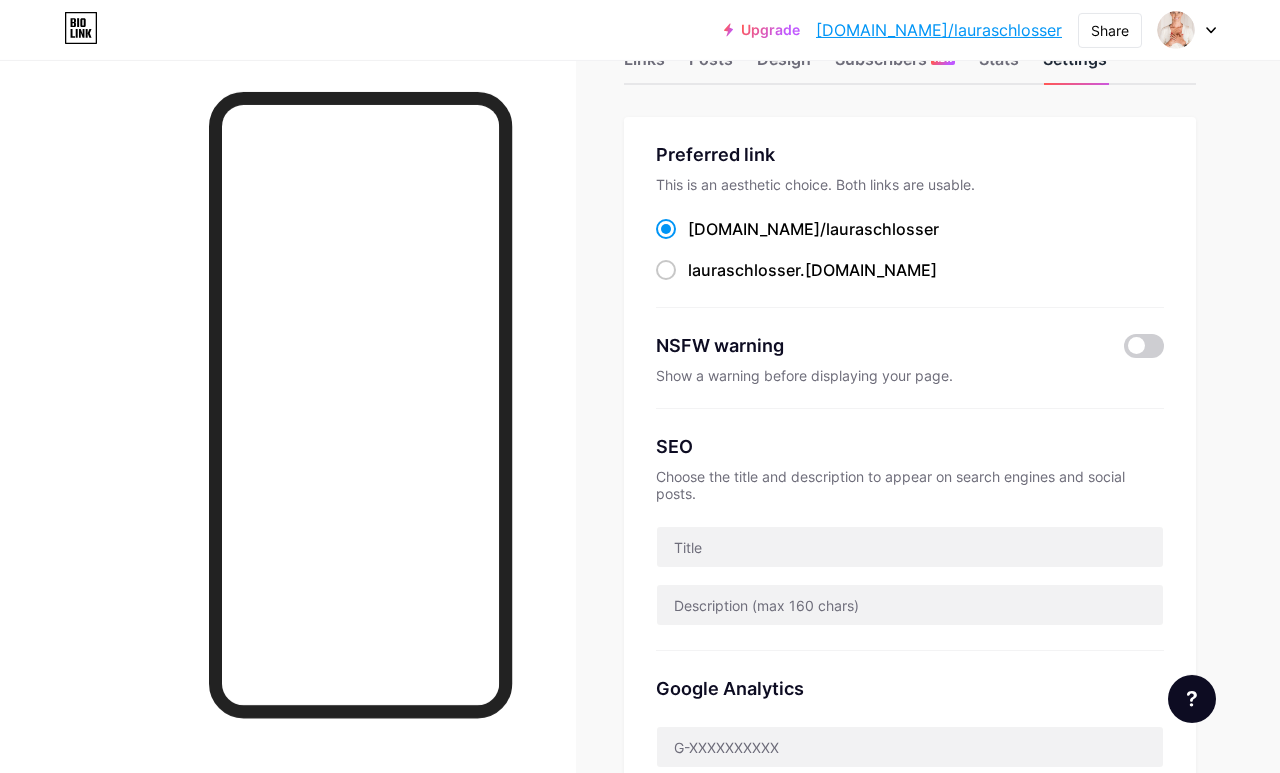 scroll, scrollTop: 0, scrollLeft: 0, axis: both 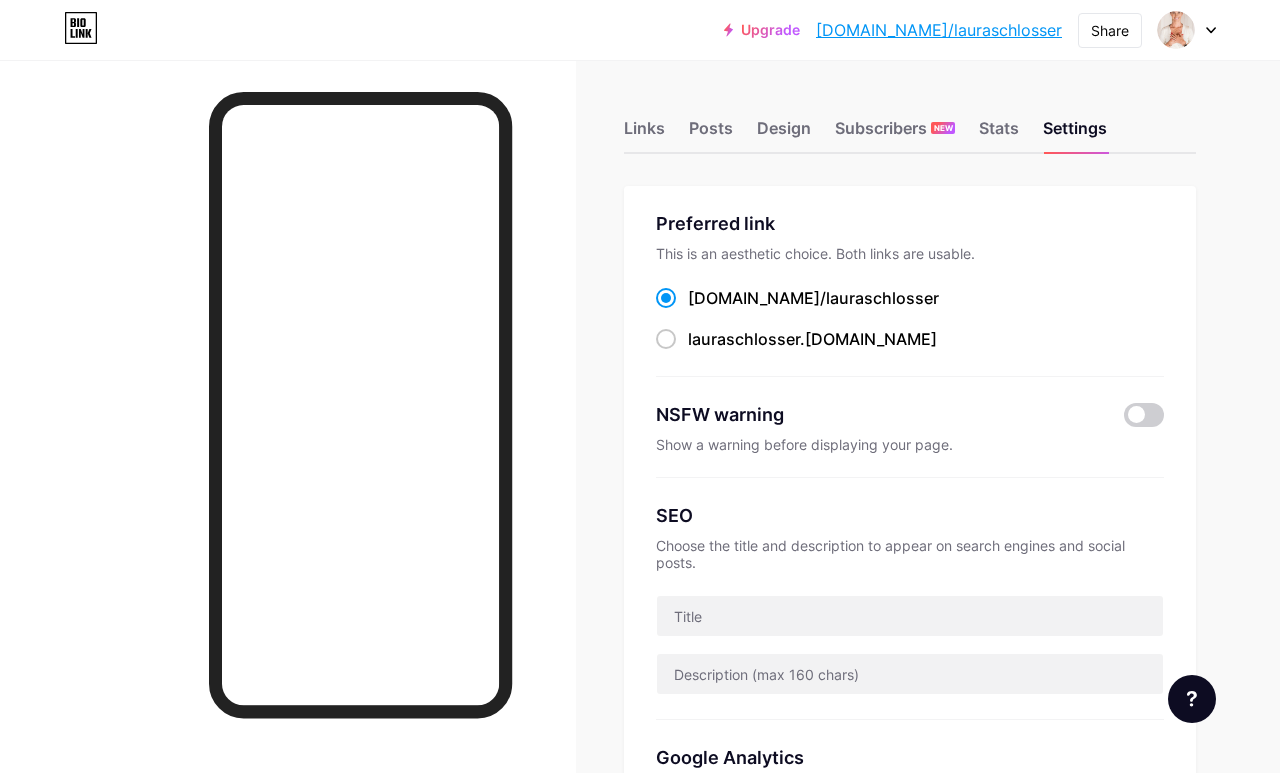 click on "Links
Posts
Design
Subscribers
NEW
Stats
Settings" at bounding box center [910, 119] 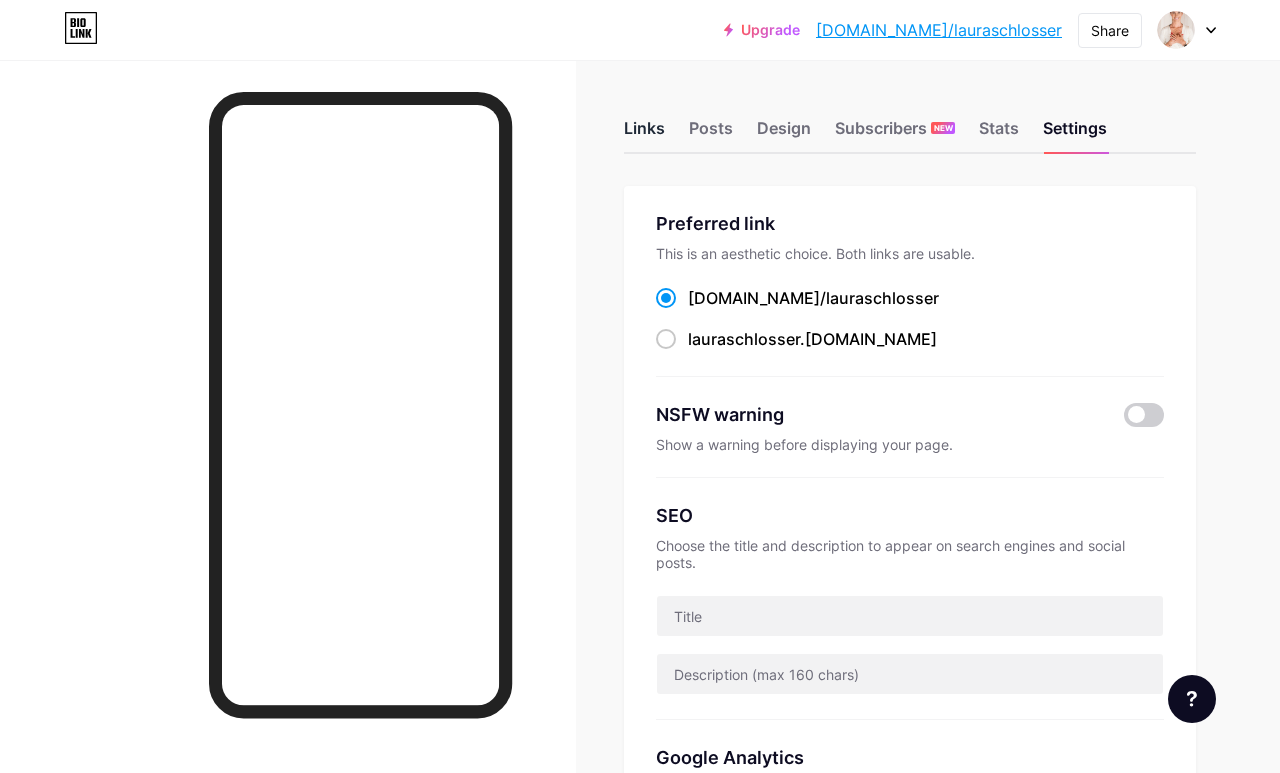 click on "Links" at bounding box center [644, 134] 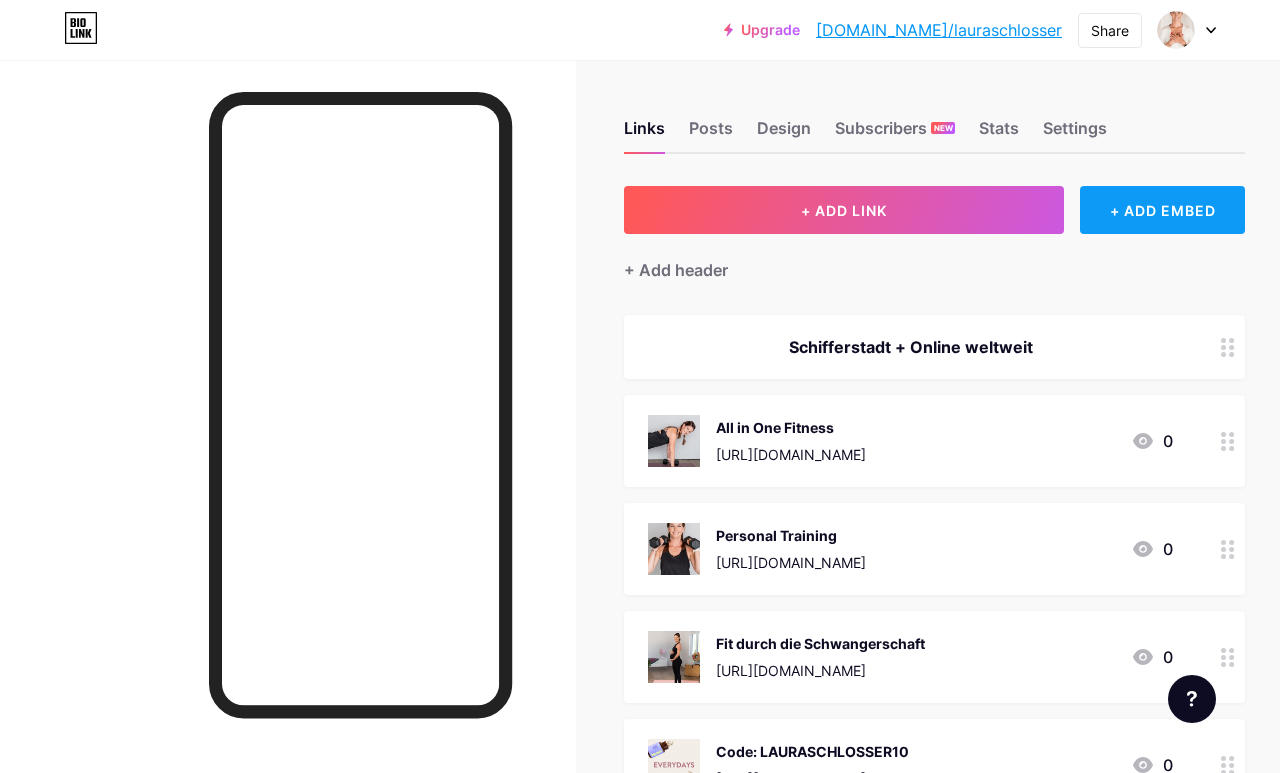 click on "+ ADD EMBED" at bounding box center (1162, 210) 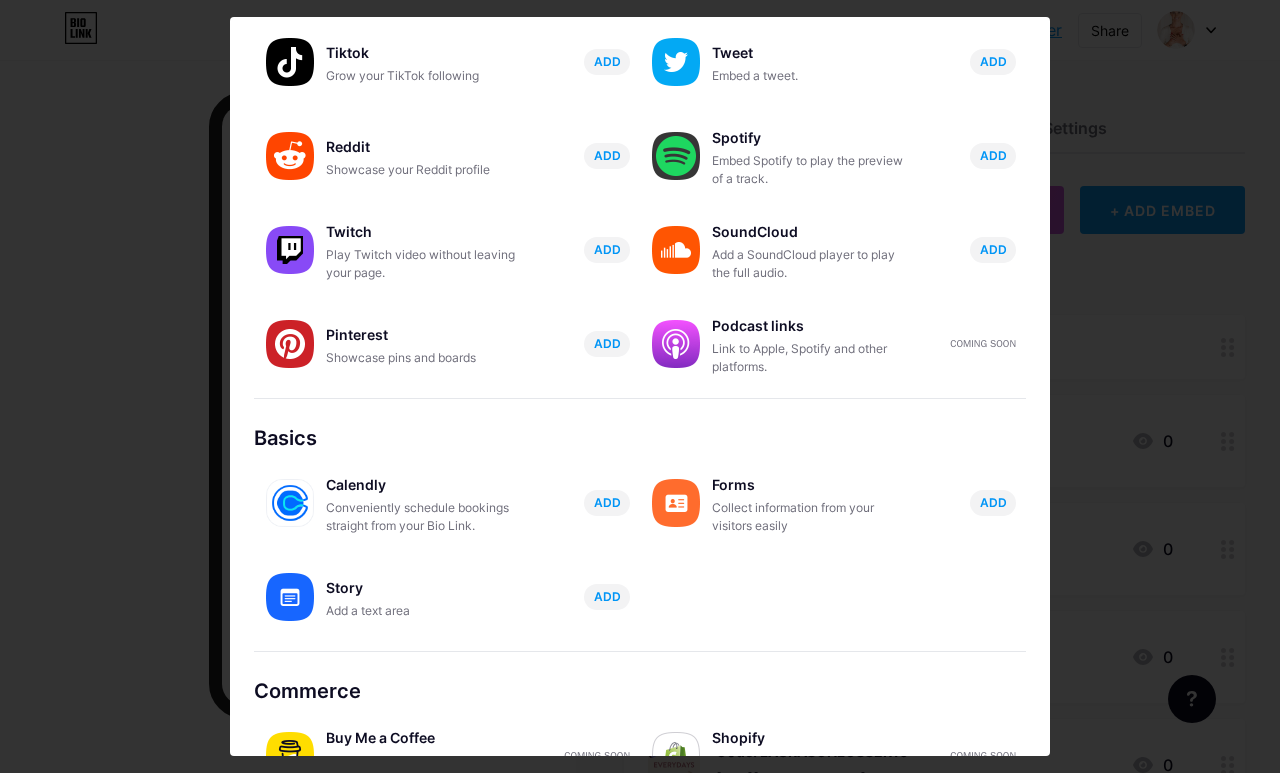scroll, scrollTop: 224, scrollLeft: 0, axis: vertical 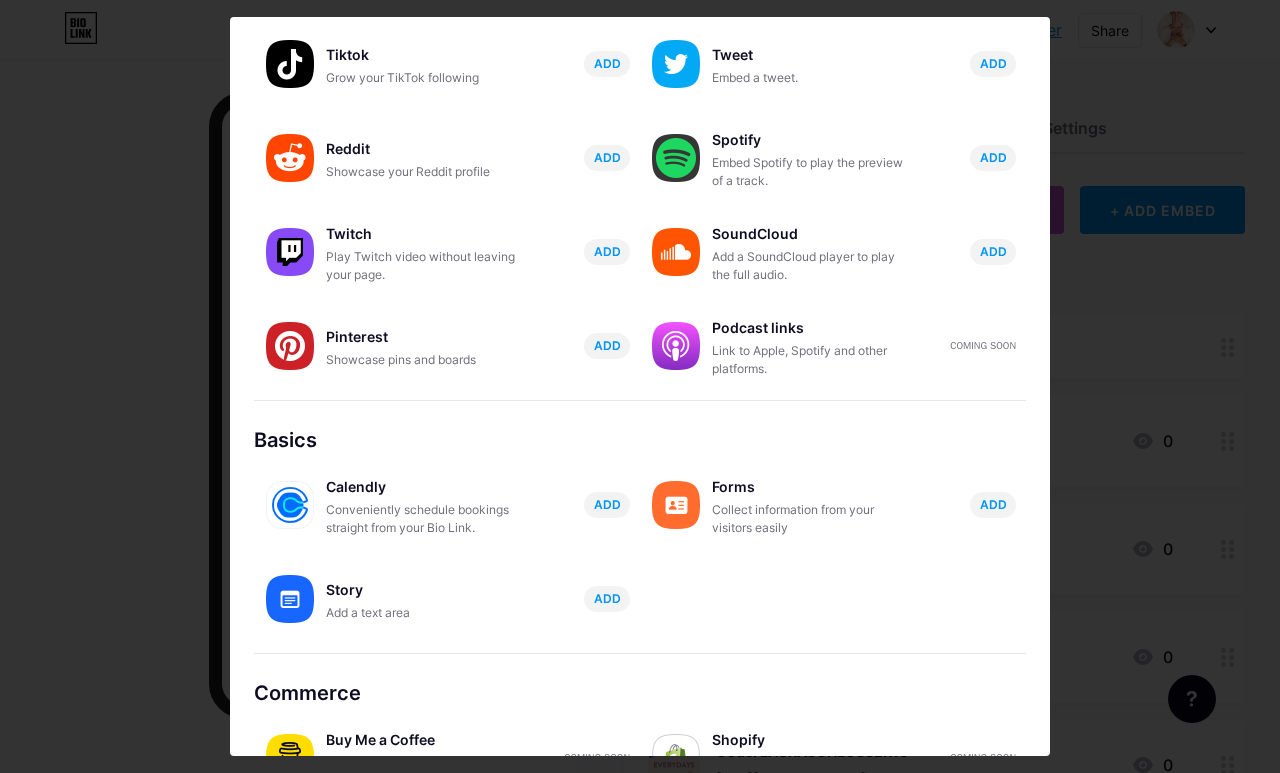 click at bounding box center [640, 386] 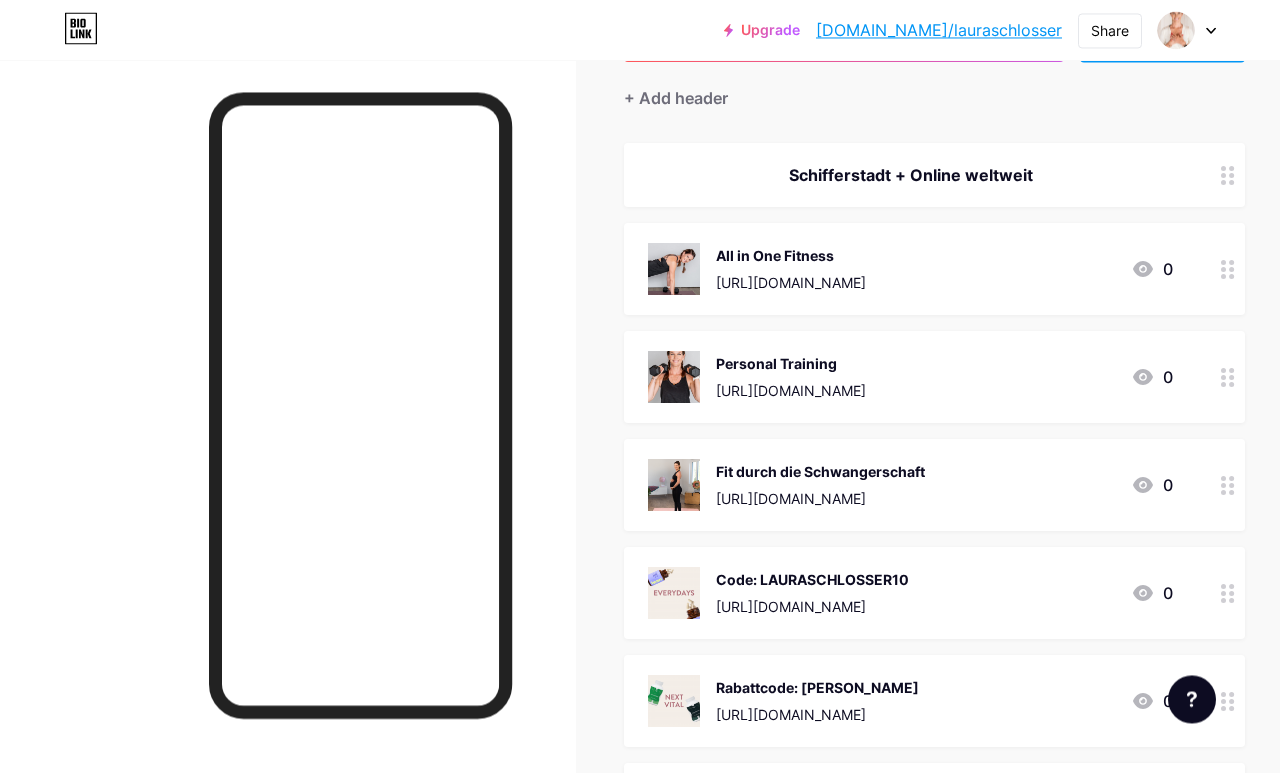scroll, scrollTop: 189, scrollLeft: 0, axis: vertical 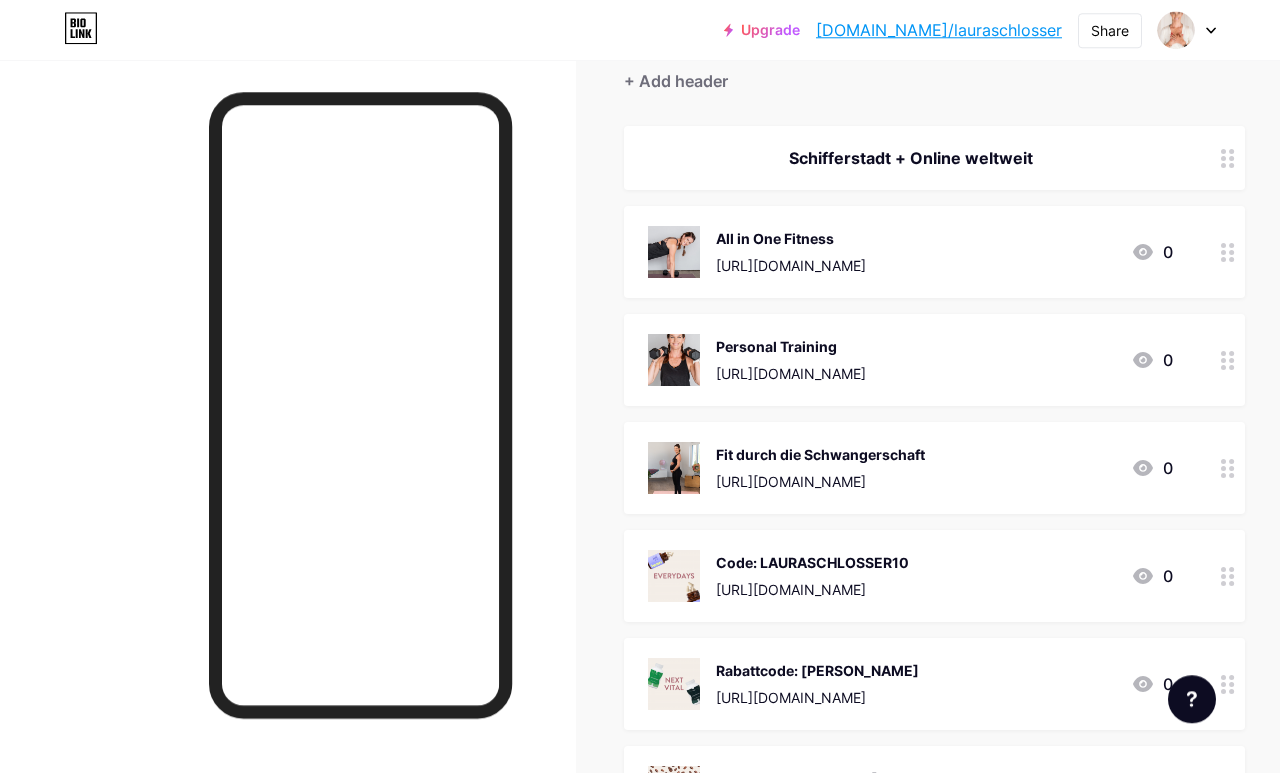 click on "Code: LAURASCHLOSSER10" at bounding box center [812, 562] 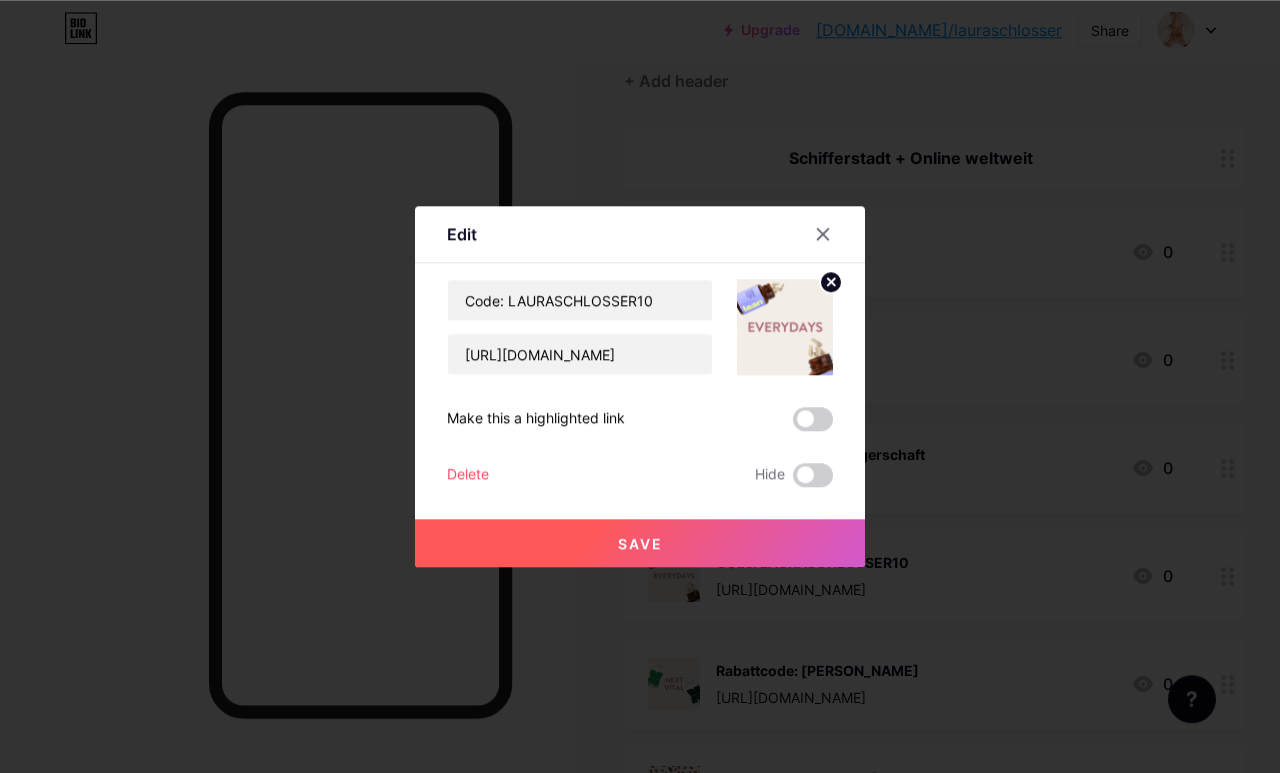 scroll, scrollTop: 189, scrollLeft: 0, axis: vertical 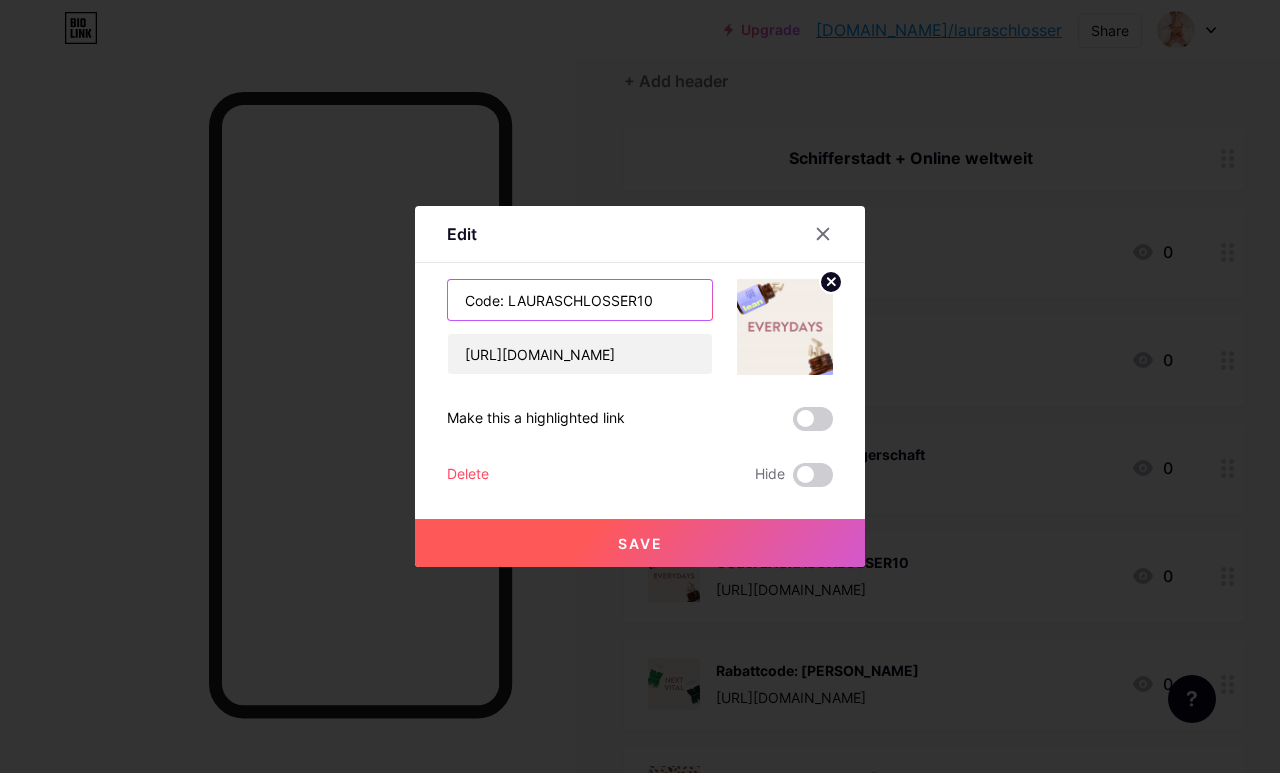 click on "Code: LAURASCHLOSSER10" at bounding box center (580, 300) 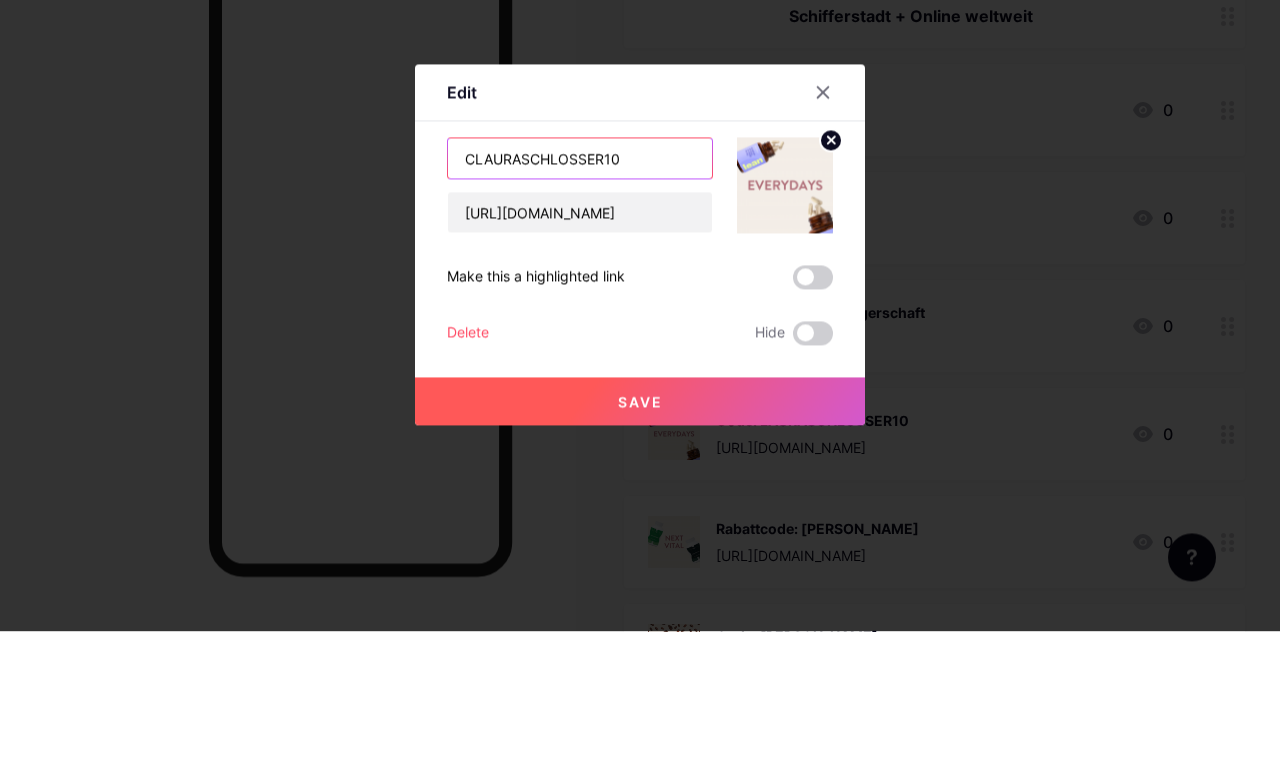 type on "LAURASCHLOSSER10" 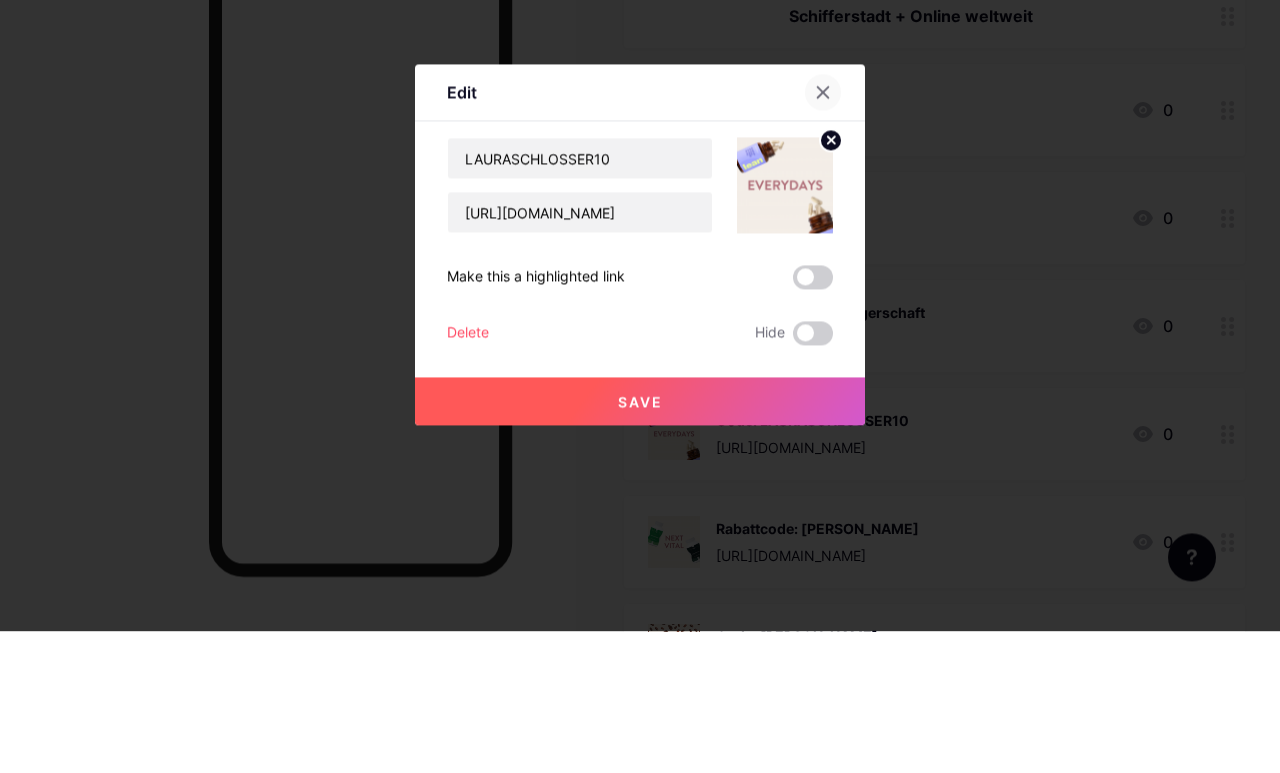 click 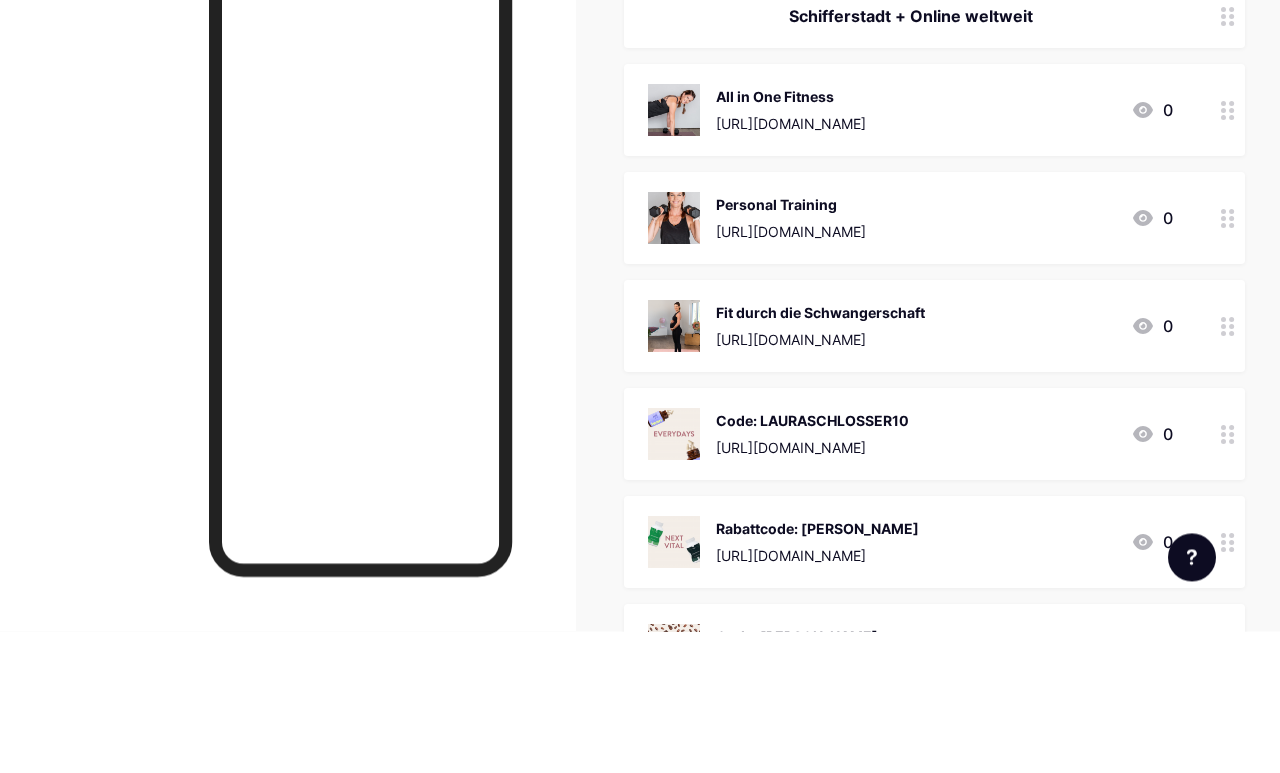 scroll, scrollTop: 331, scrollLeft: 0, axis: vertical 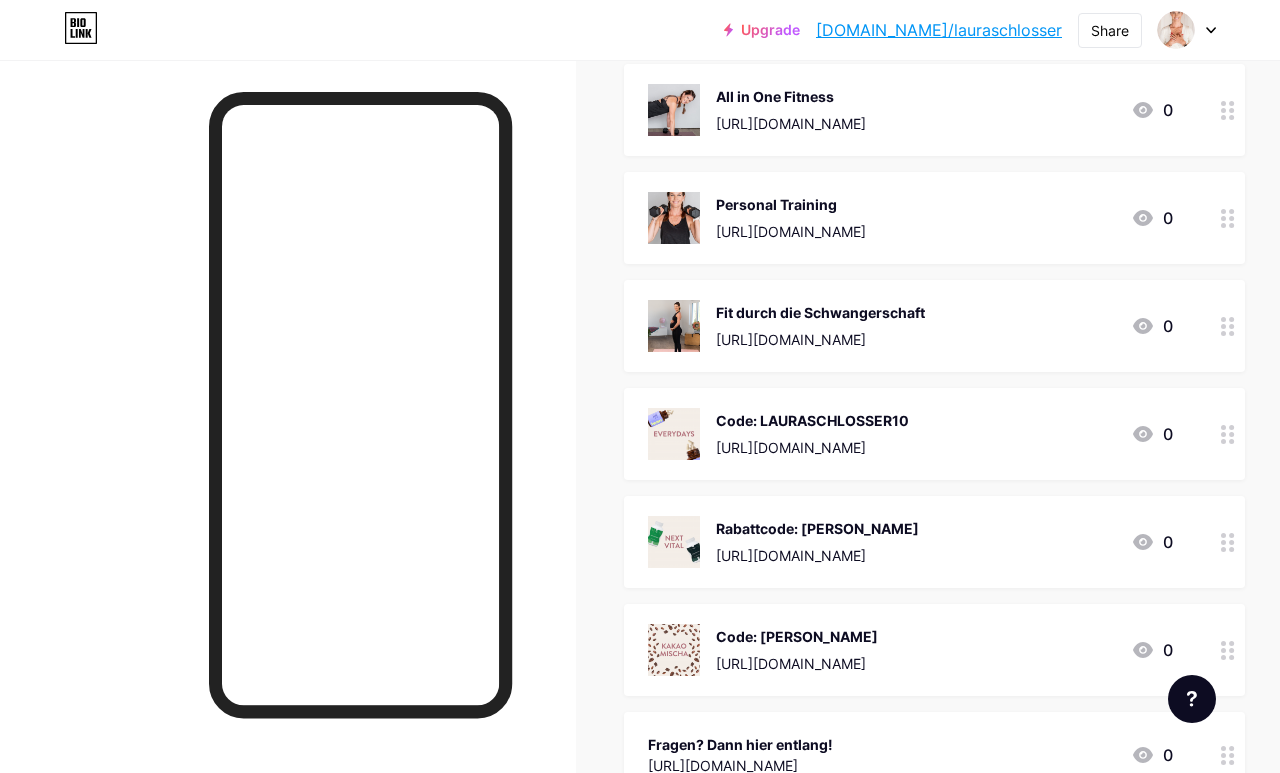 click on "Code: LAURASCHLOSSER10" at bounding box center [812, 420] 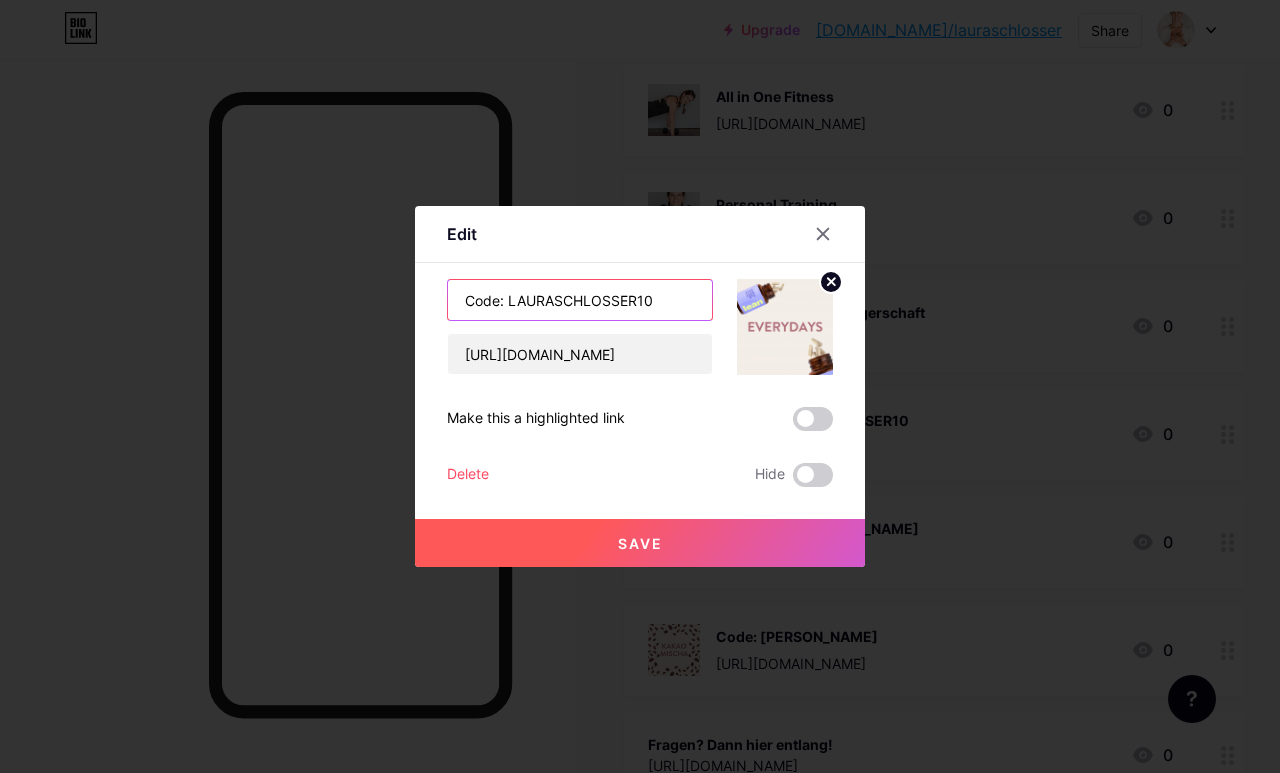 click on "Code: LAURASCHLOSSER10" at bounding box center [580, 300] 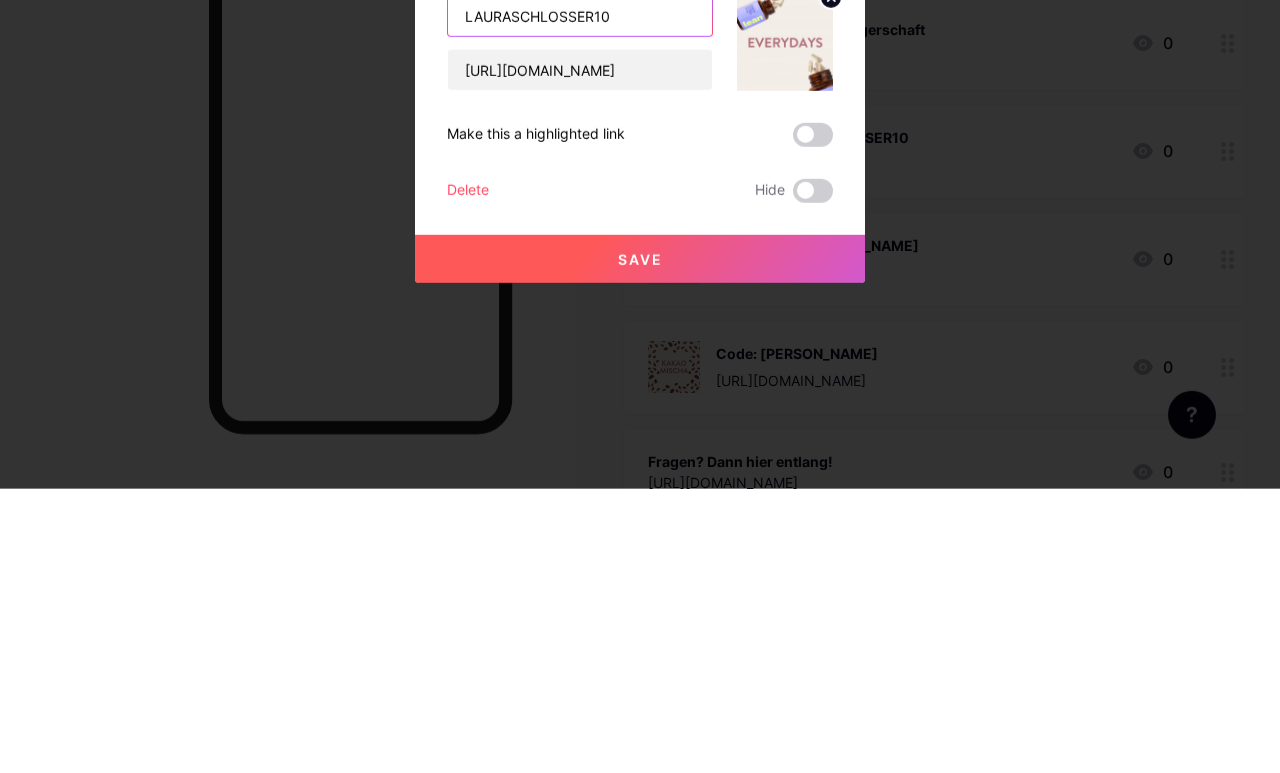 type on "LAURASCHLOSSER10" 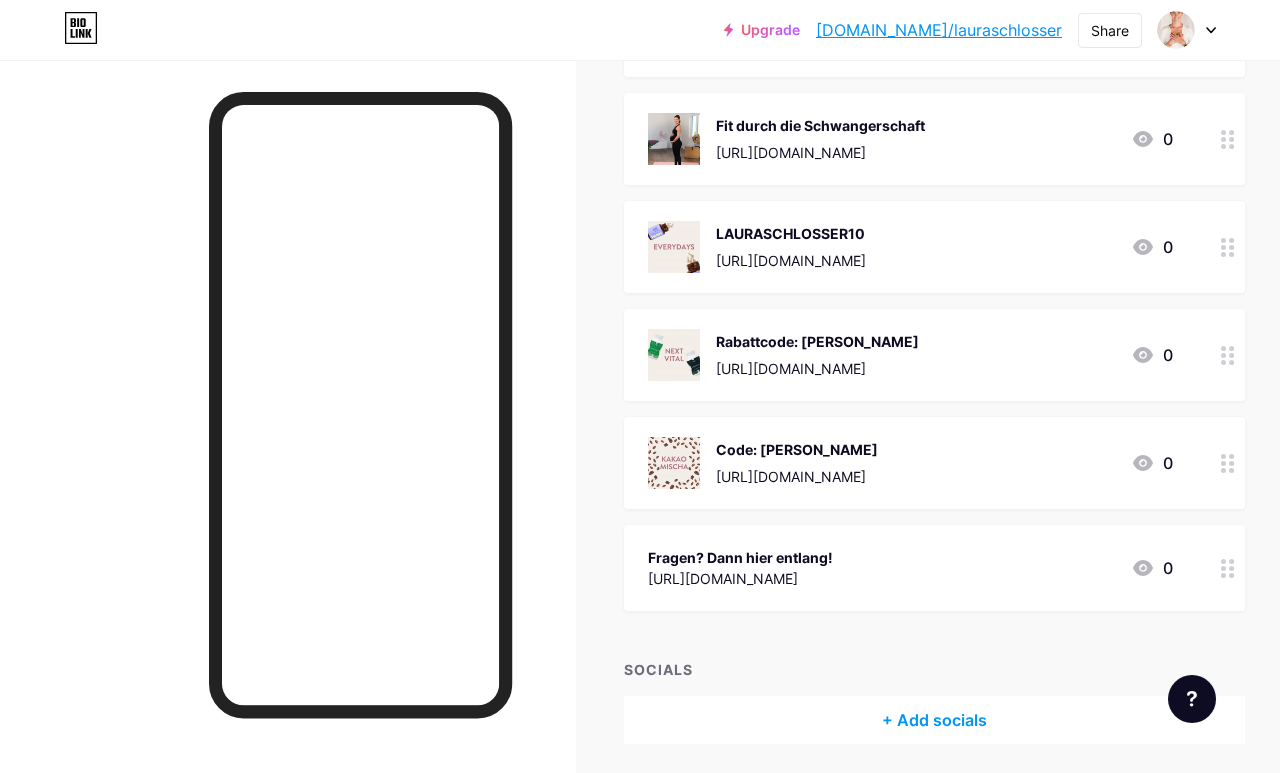 scroll, scrollTop: 518, scrollLeft: 0, axis: vertical 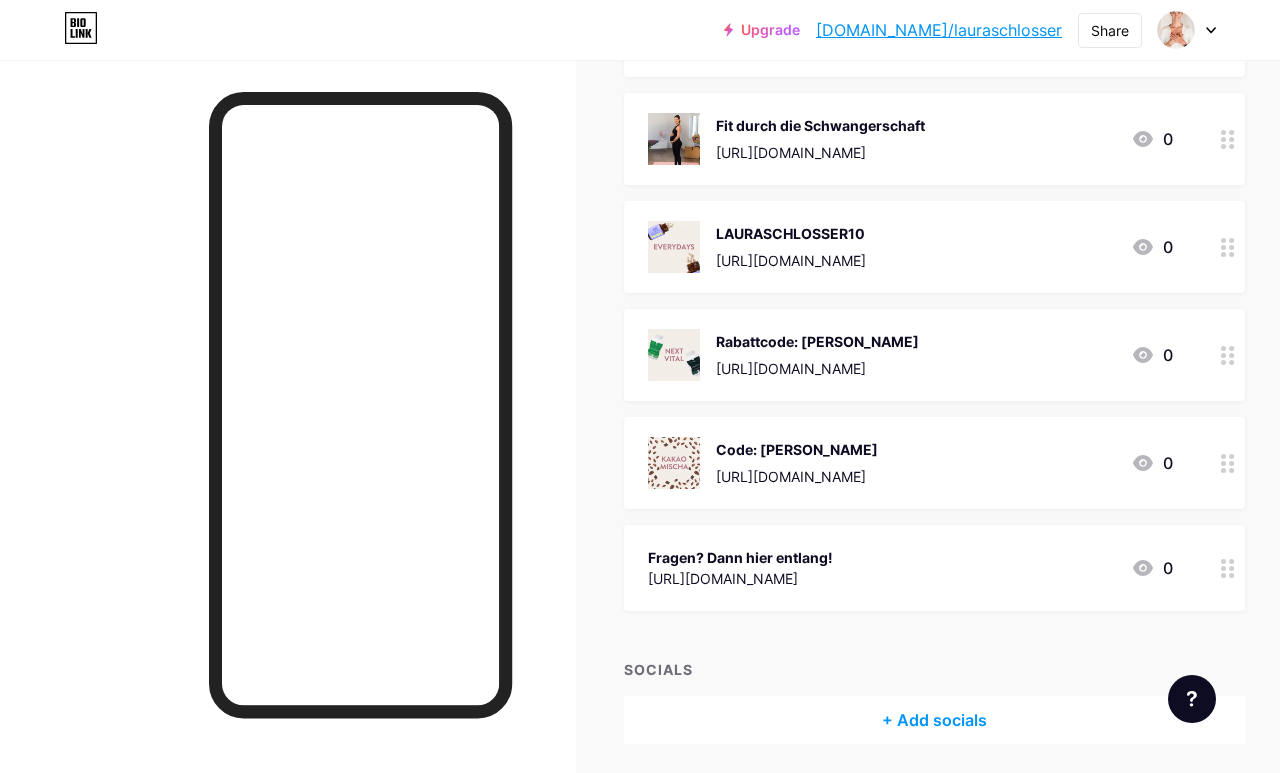 click on "+ Add socials" at bounding box center (934, 720) 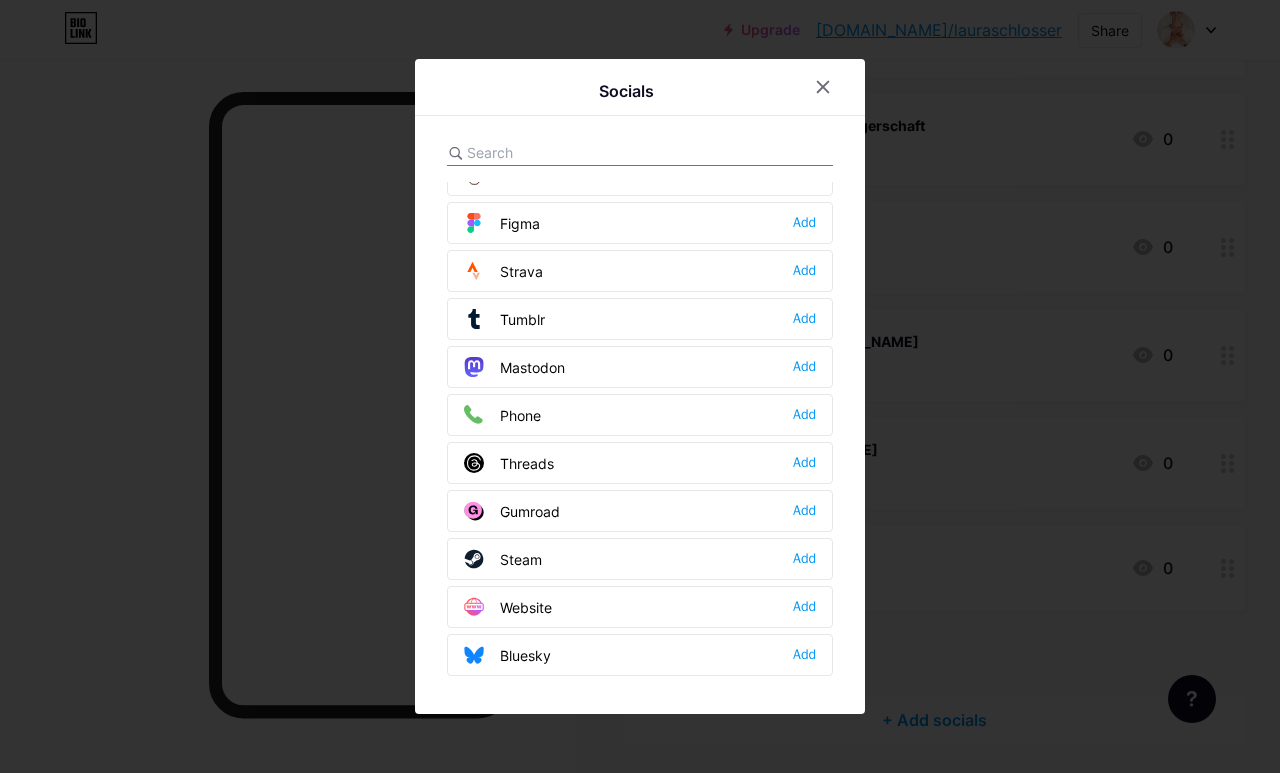 scroll, scrollTop: 1804, scrollLeft: 0, axis: vertical 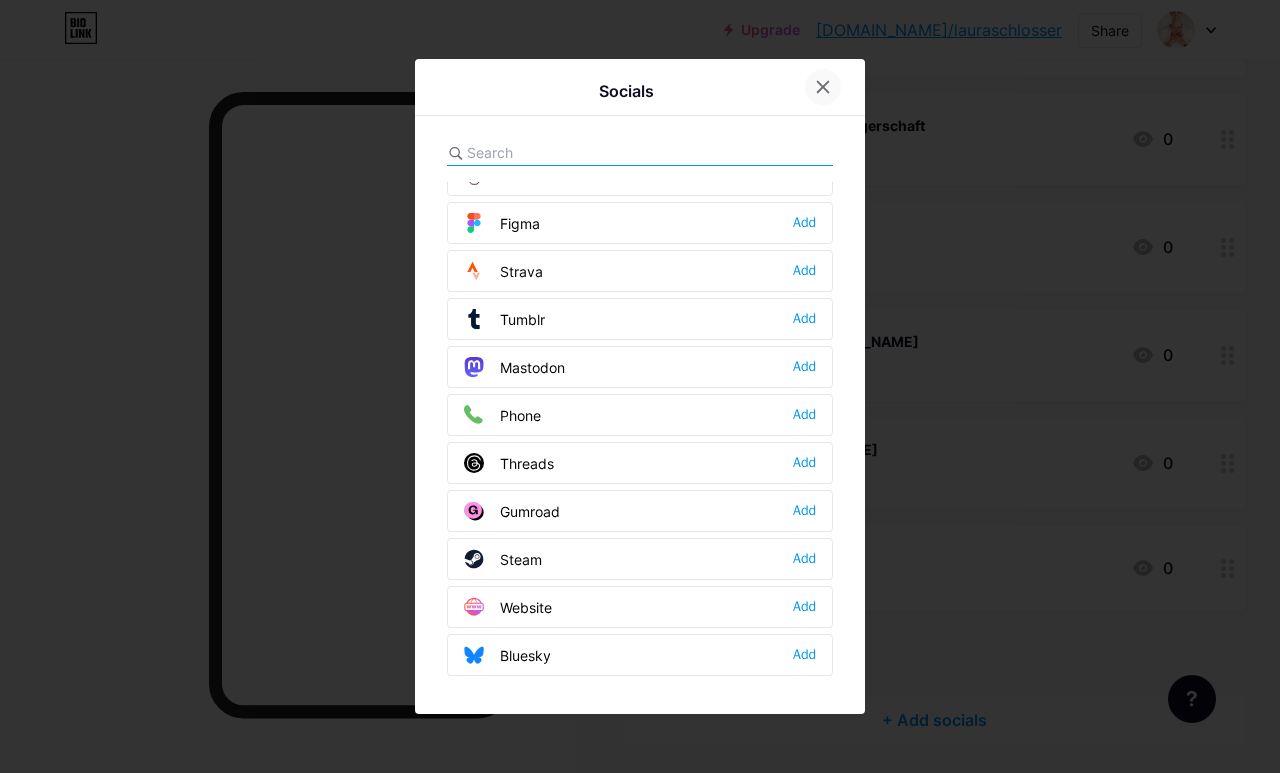 click at bounding box center [823, 87] 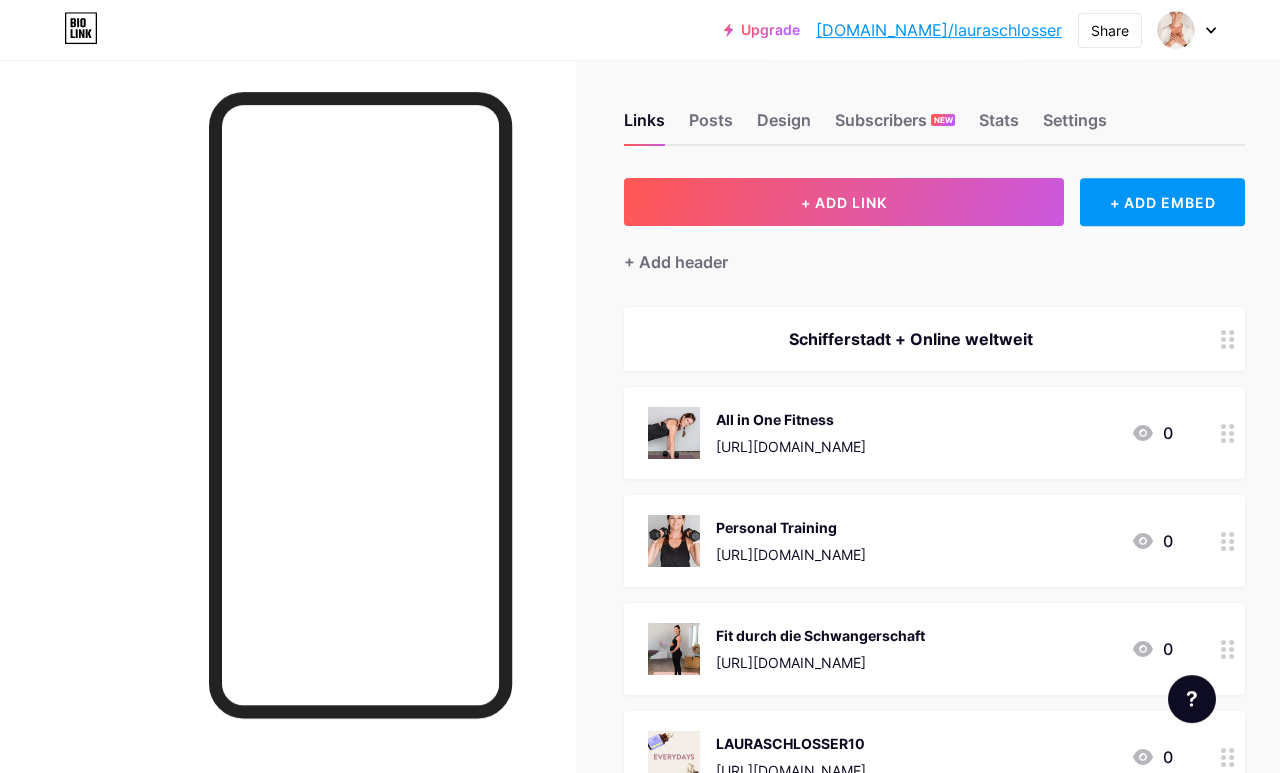 click on "Schifferstadt + Online weltweit" at bounding box center (910, 339) 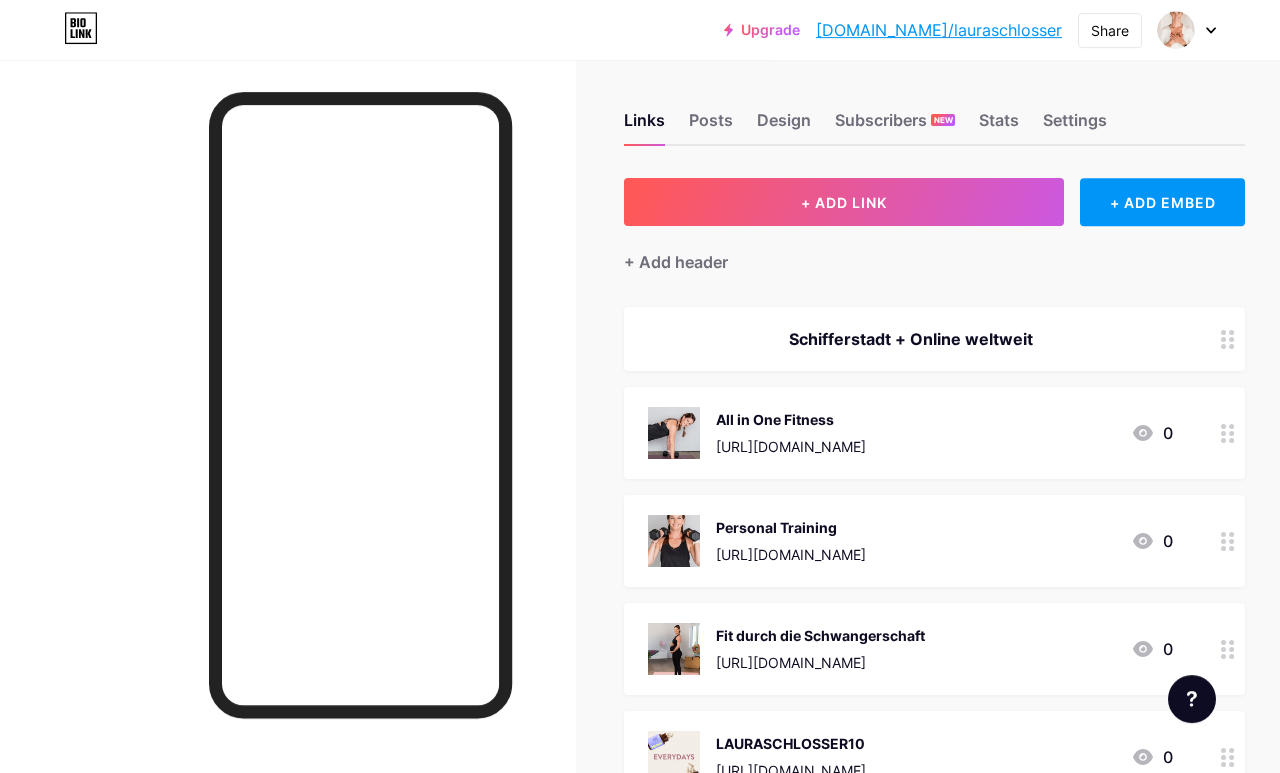scroll, scrollTop: 8, scrollLeft: 0, axis: vertical 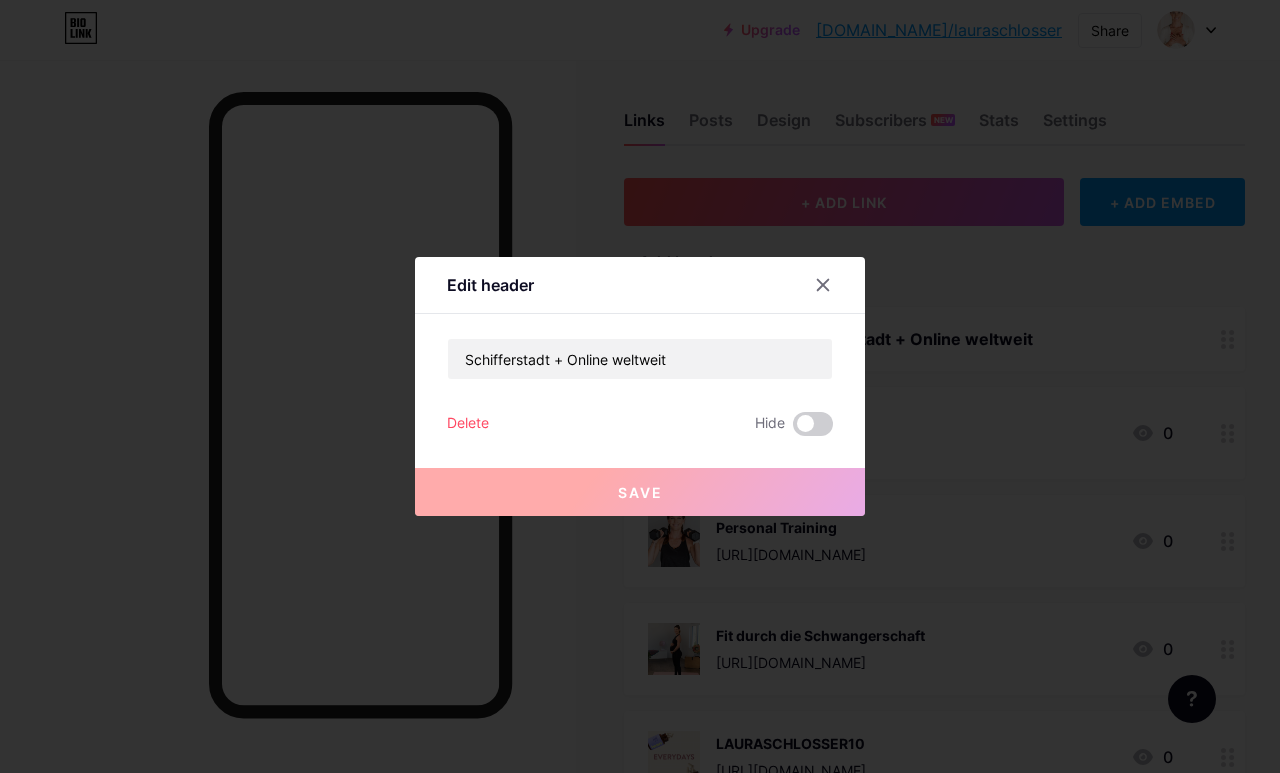 click at bounding box center (823, 285) 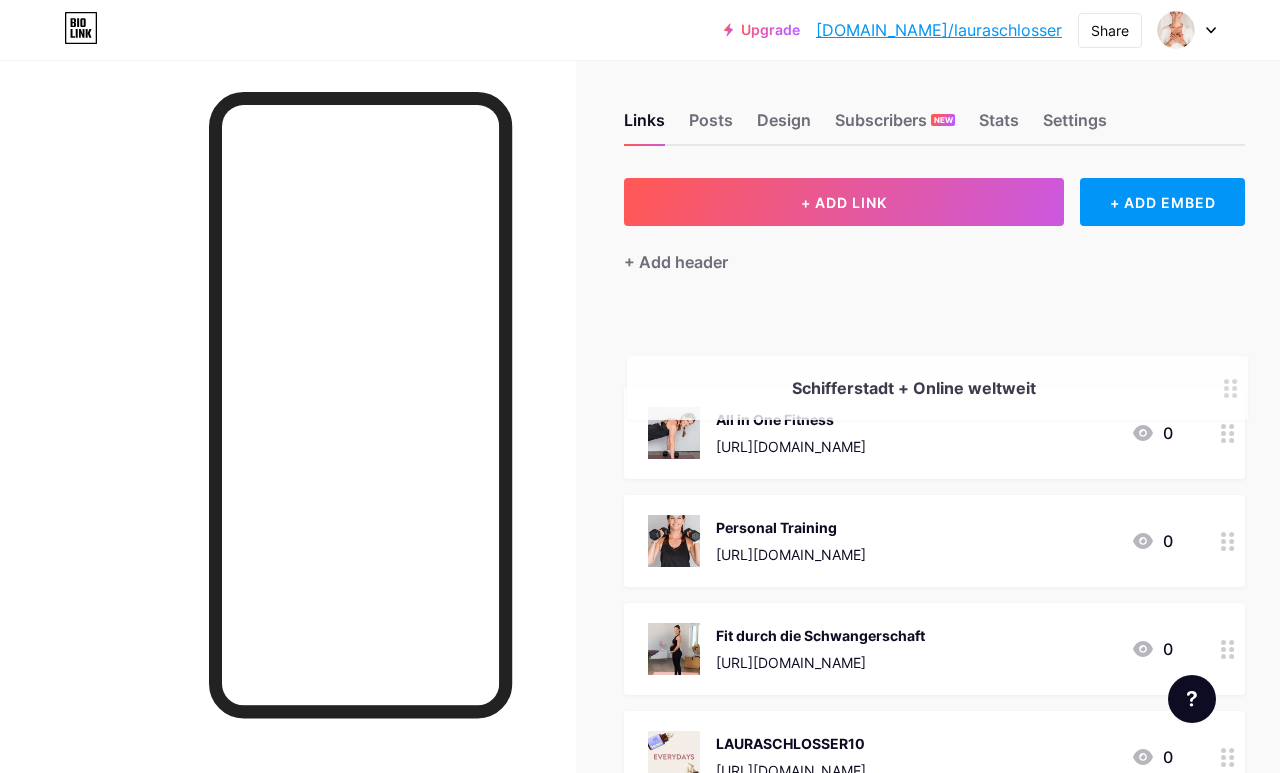 type 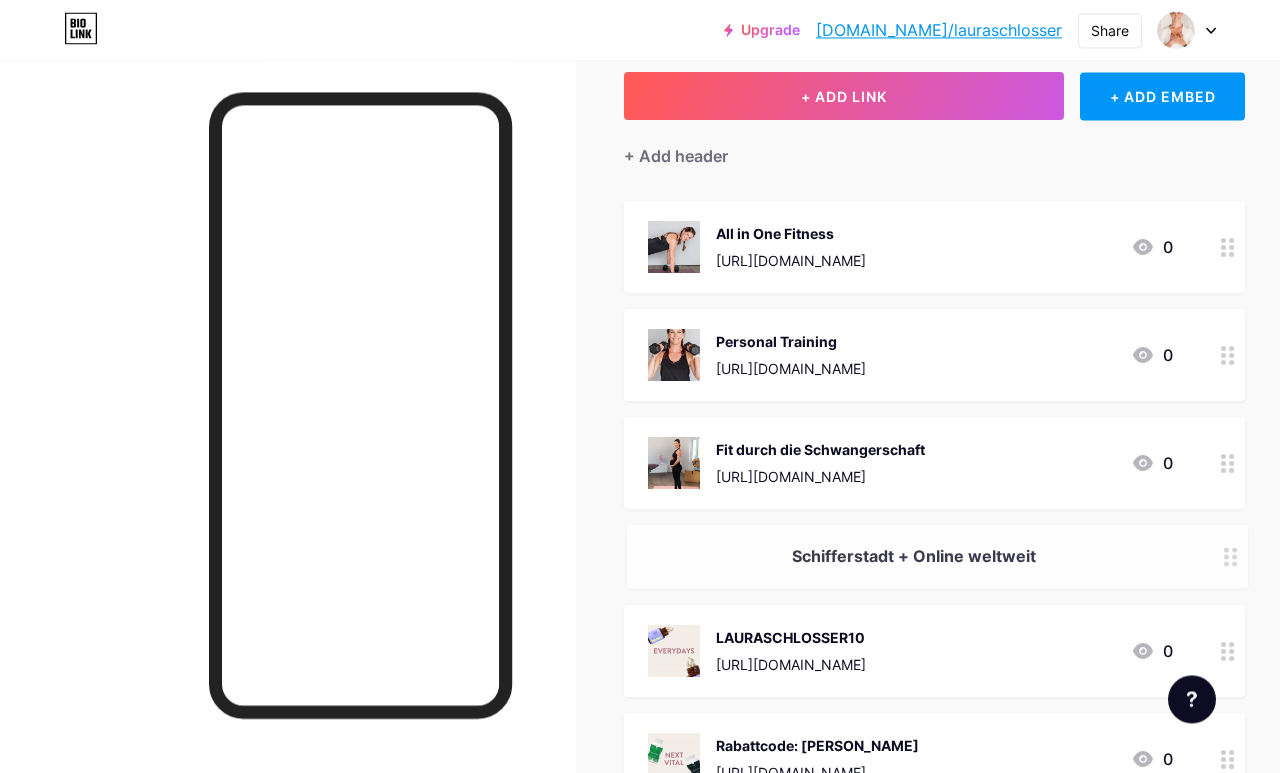 scroll, scrollTop: 114, scrollLeft: 0, axis: vertical 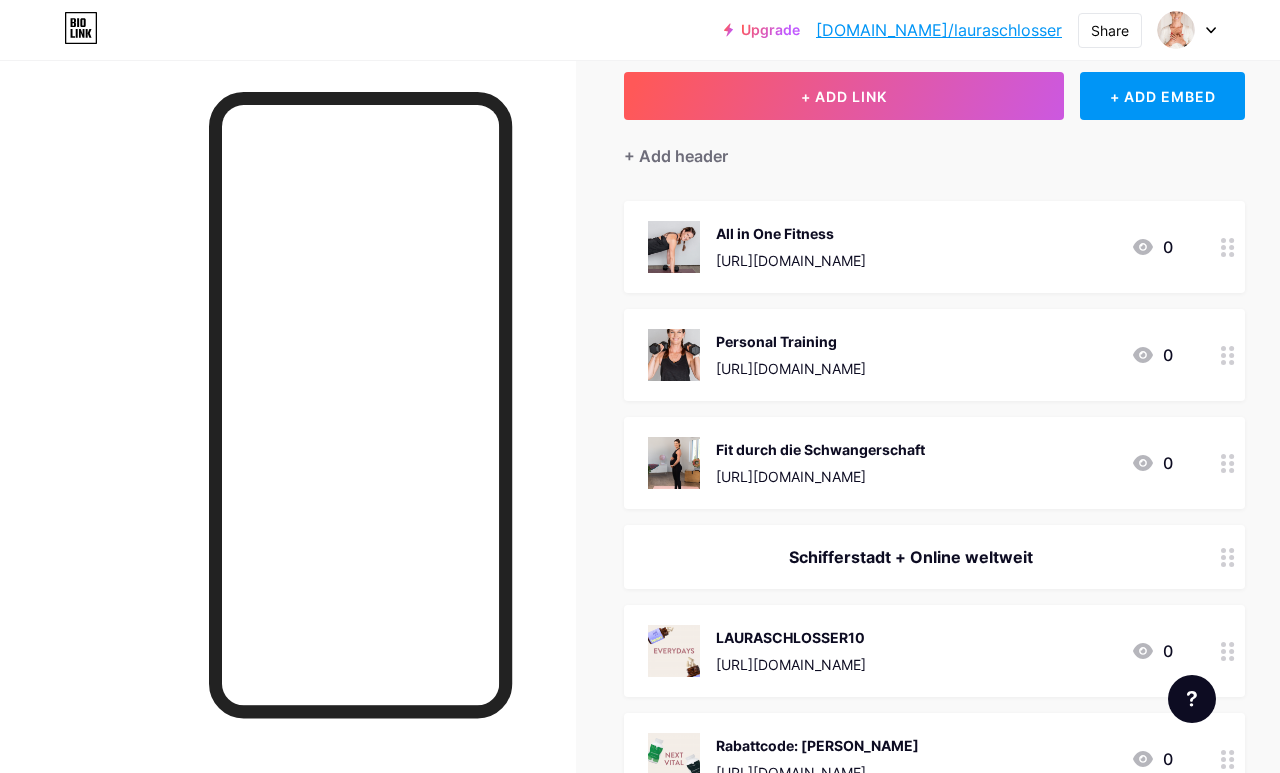 click on "Schifferstadt + Online weltweit" at bounding box center (934, 557) 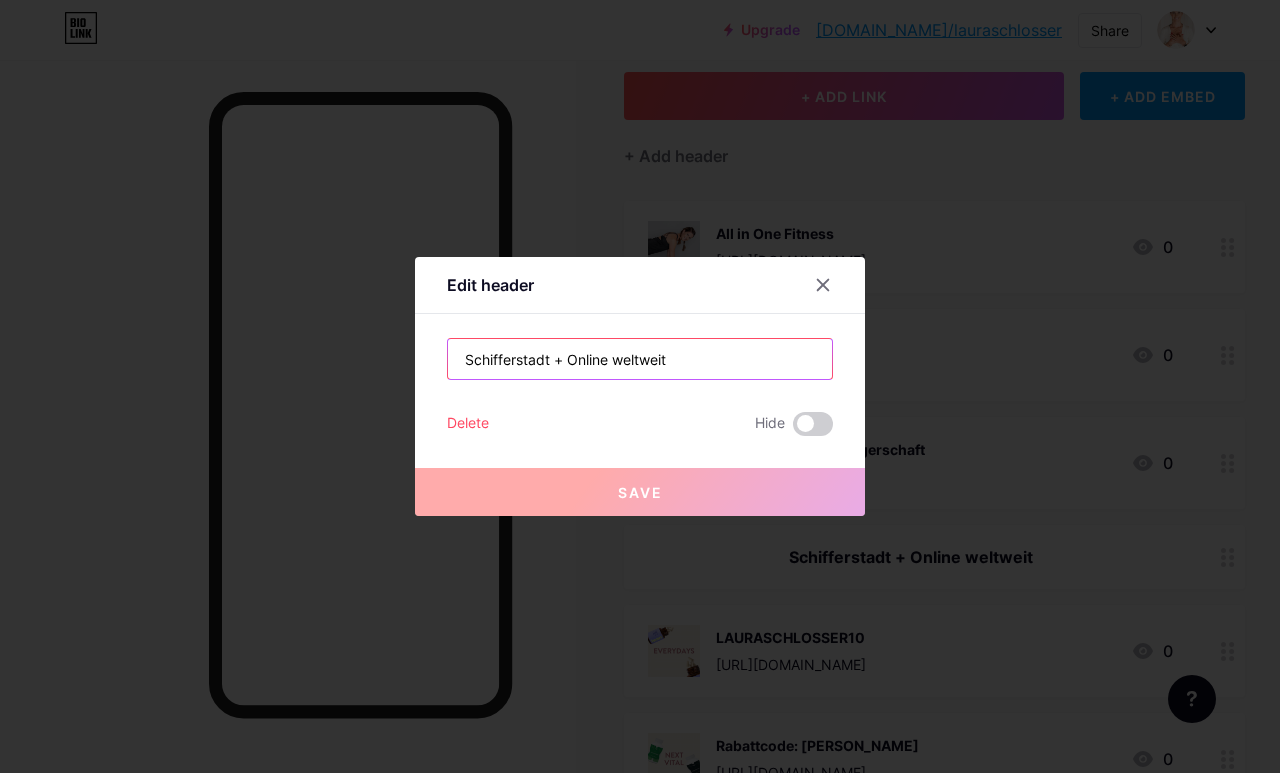 click on "Schifferstadt + Online weltweit" at bounding box center [640, 359] 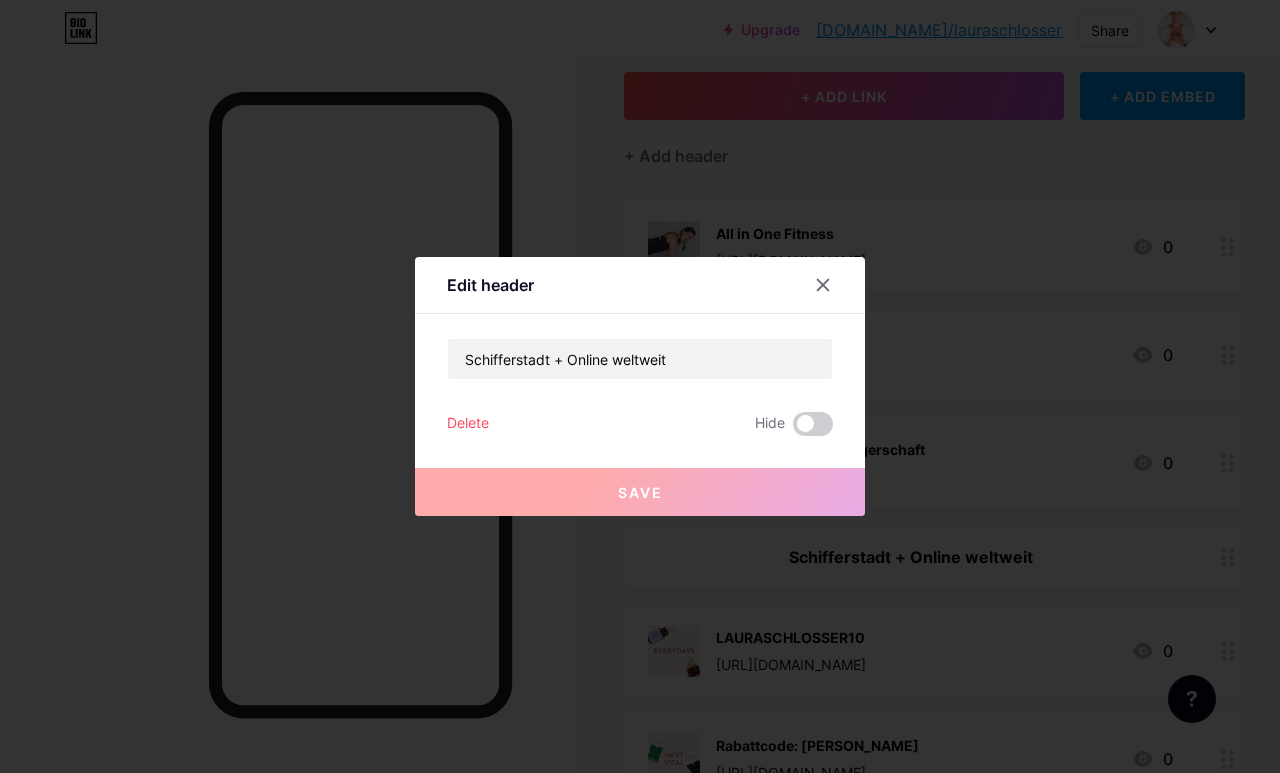 click at bounding box center (835, 285) 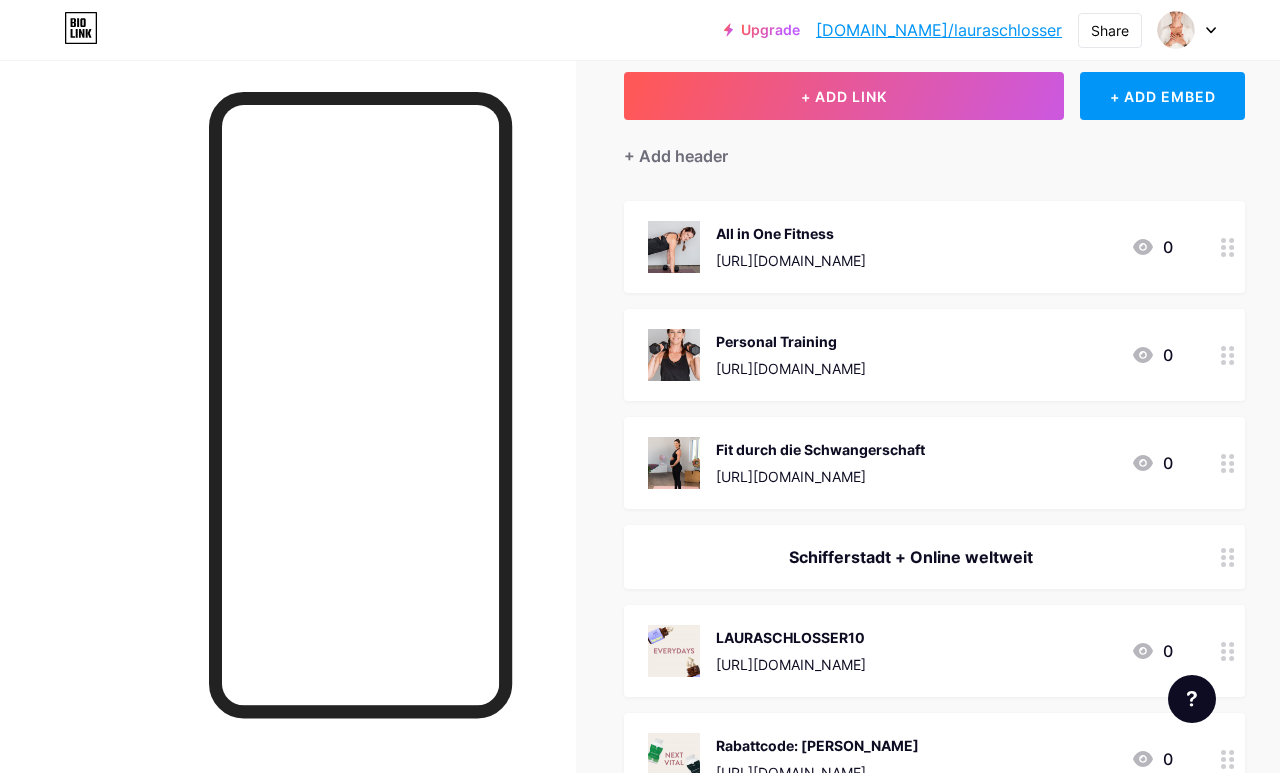 click on "Schifferstadt + Online weltweit" at bounding box center (910, 557) 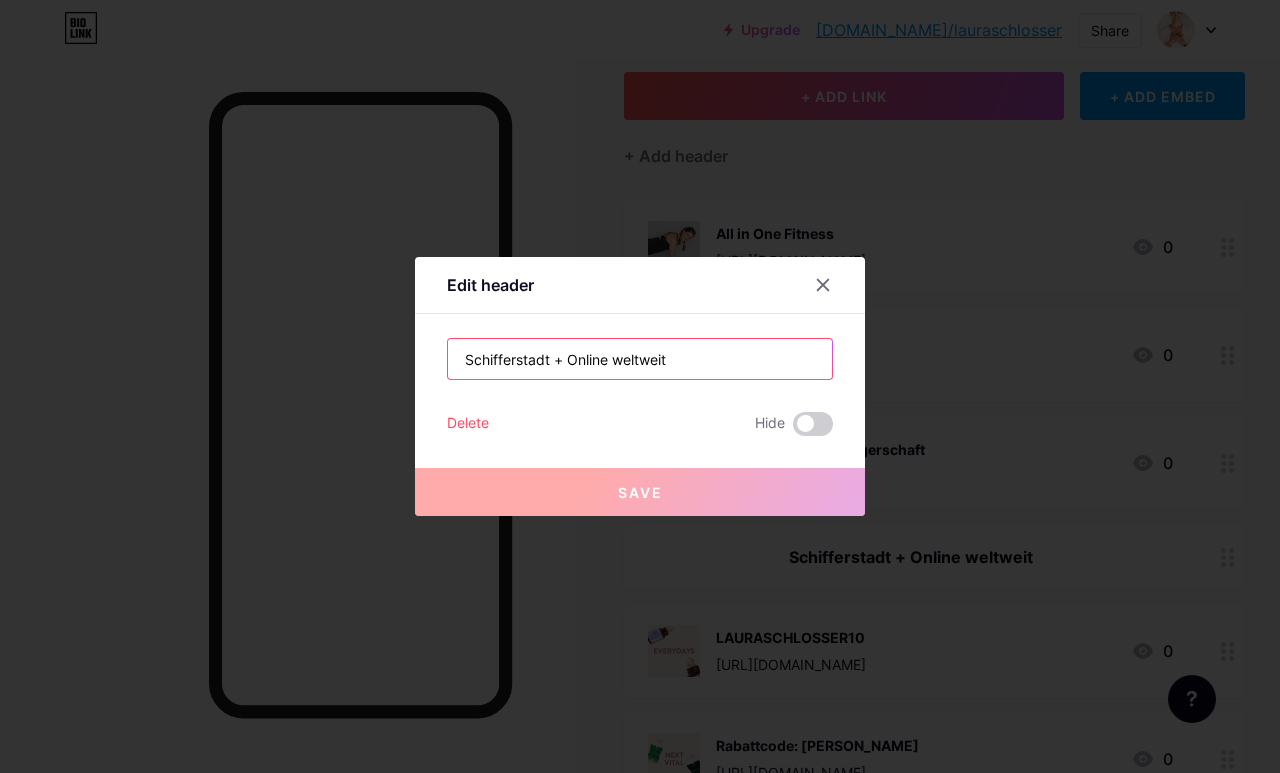 click on "Schifferstadt + Online weltweit" at bounding box center (640, 359) 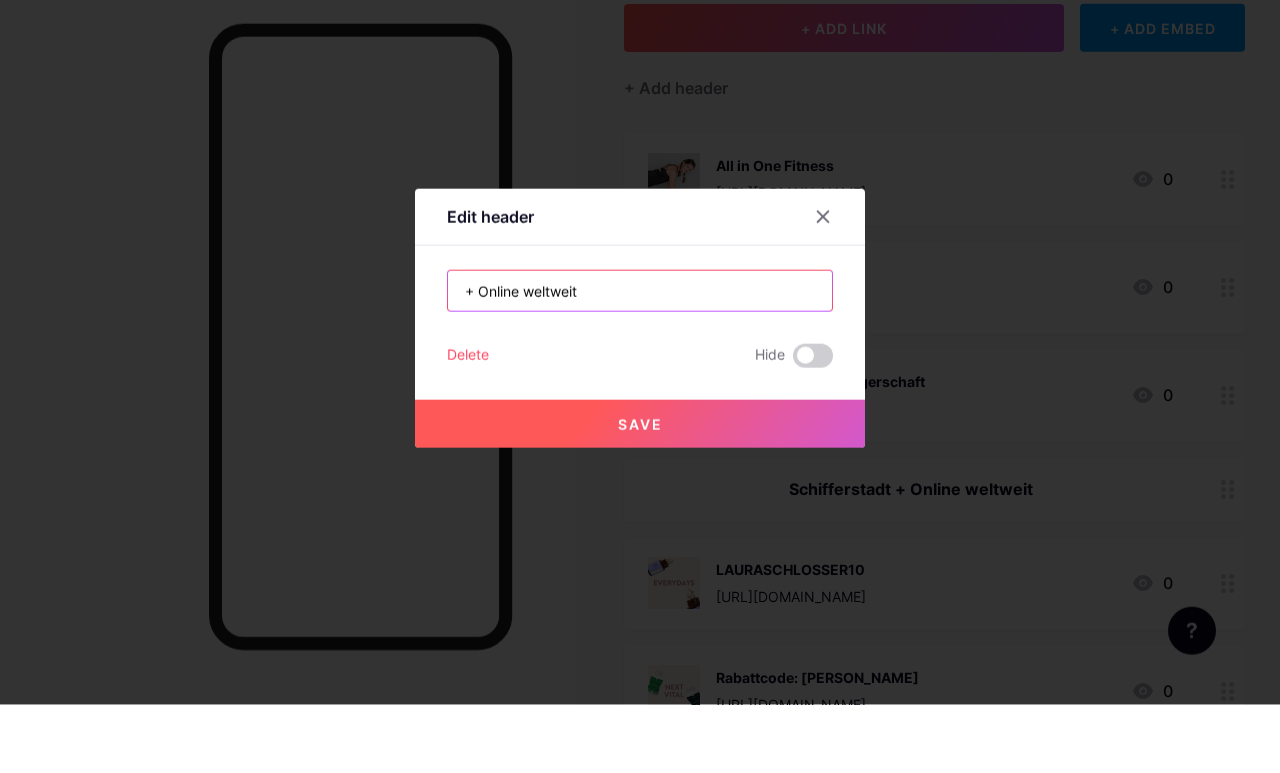 click on "+ Online weltweit" at bounding box center (640, 359) 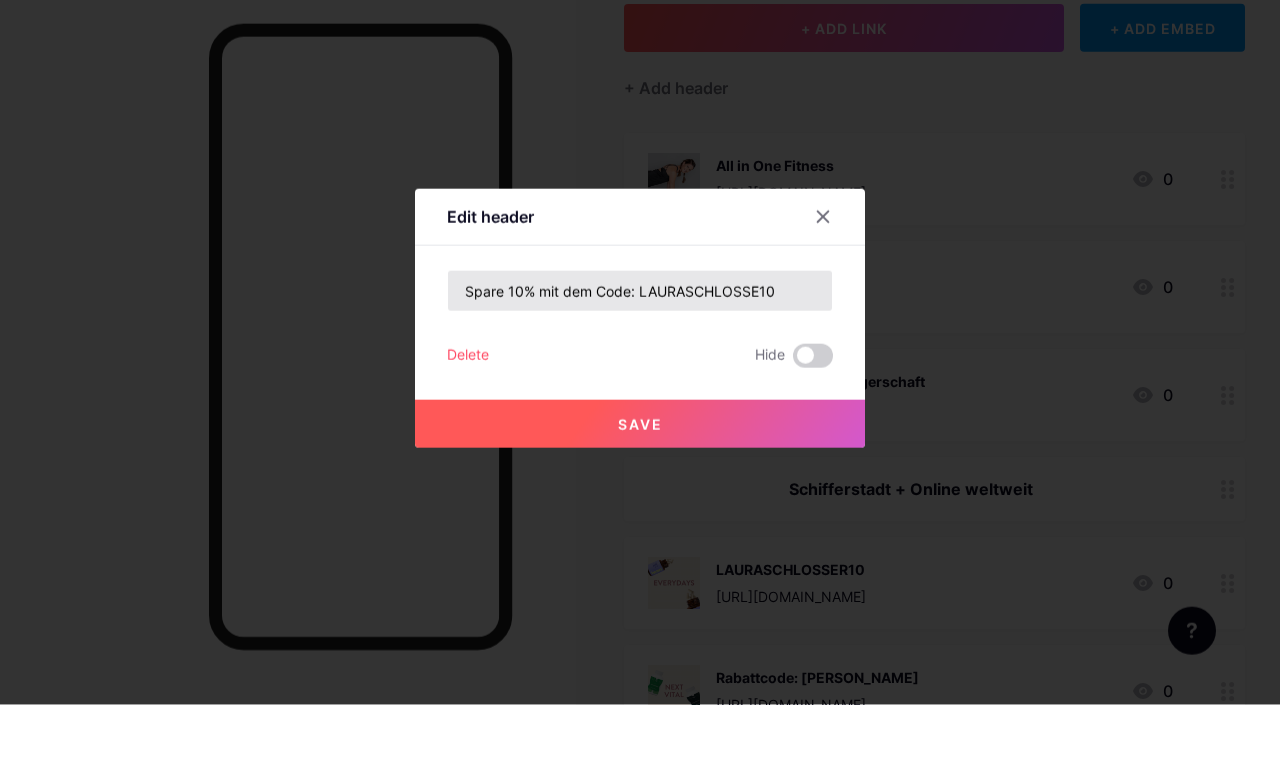 scroll, scrollTop: 183, scrollLeft: 0, axis: vertical 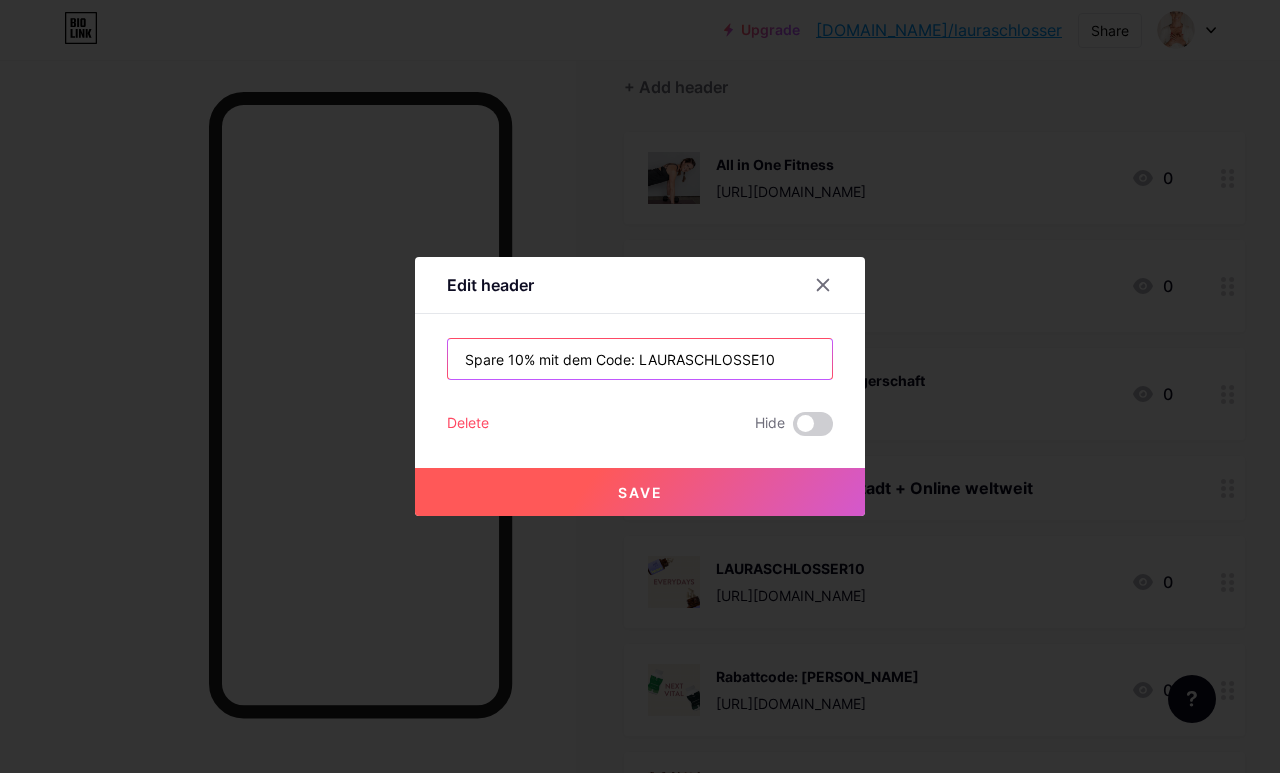 type on "Spare 10% mit dem Code: LAURASCHLOSSE10" 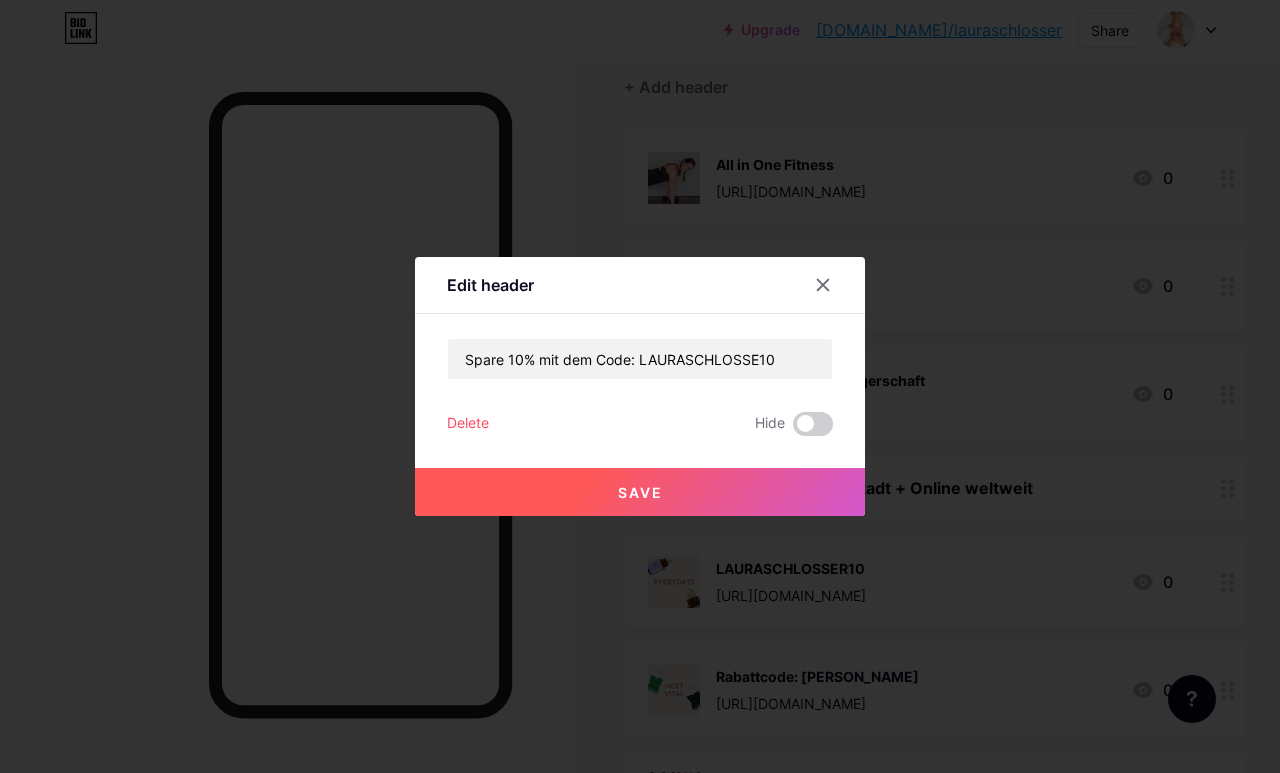 click on "Save" at bounding box center [640, 492] 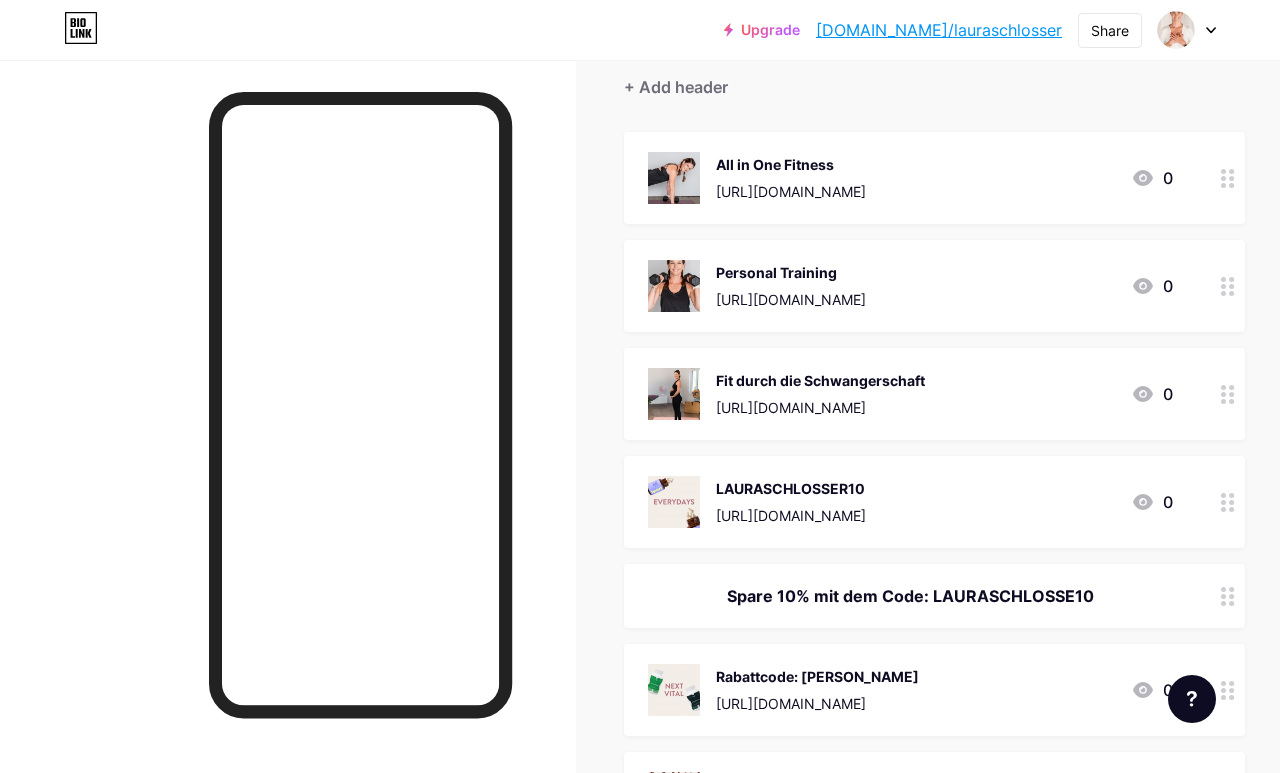click on "LAURASCHLOSSER10
[URL][DOMAIN_NAME]
0" at bounding box center (910, 502) 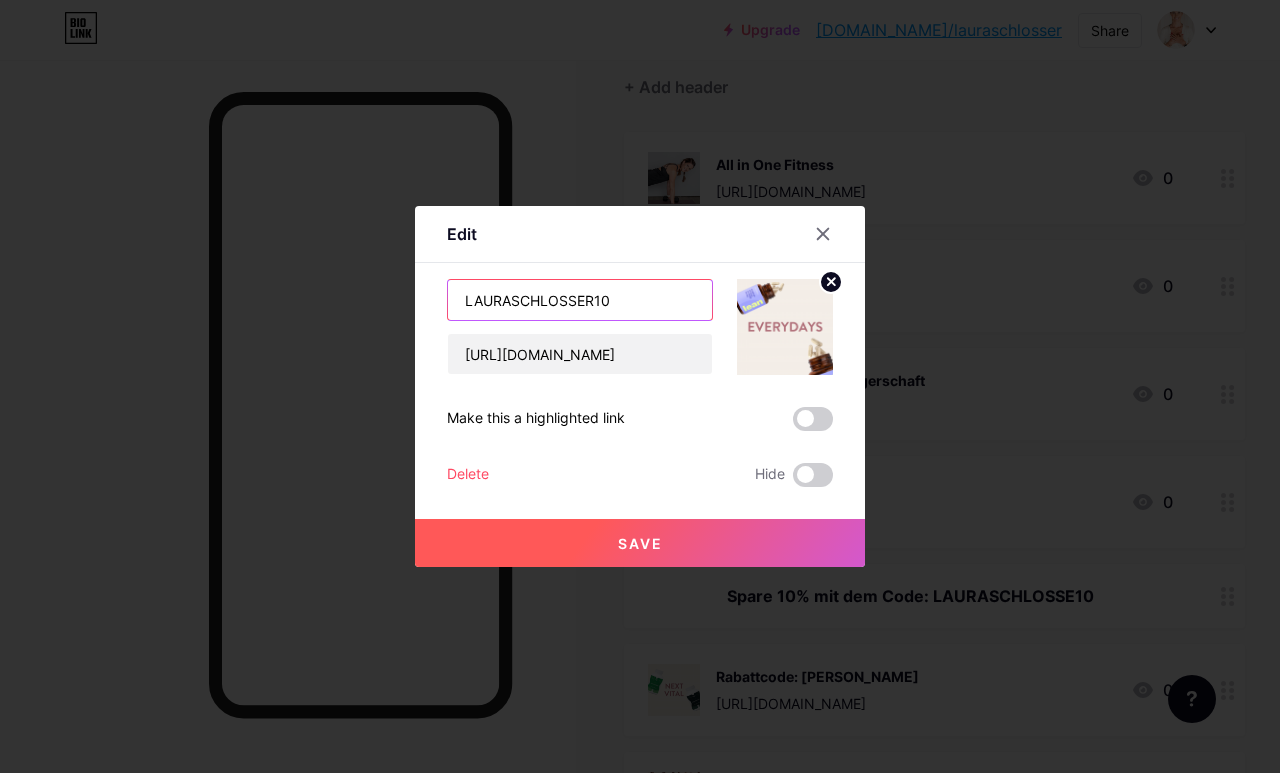 click on "LAURASCHLOSSER10" at bounding box center [580, 300] 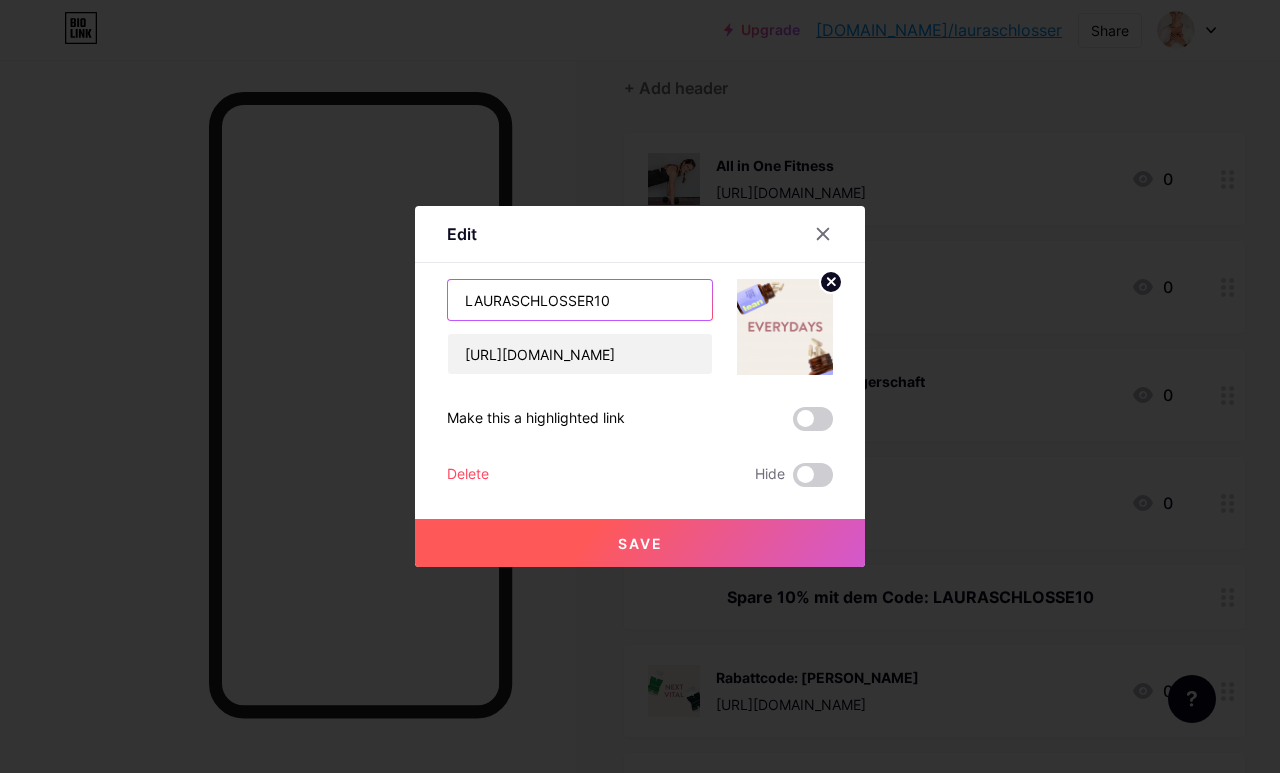 click on "LAURASCHLOSSER10" at bounding box center [580, 300] 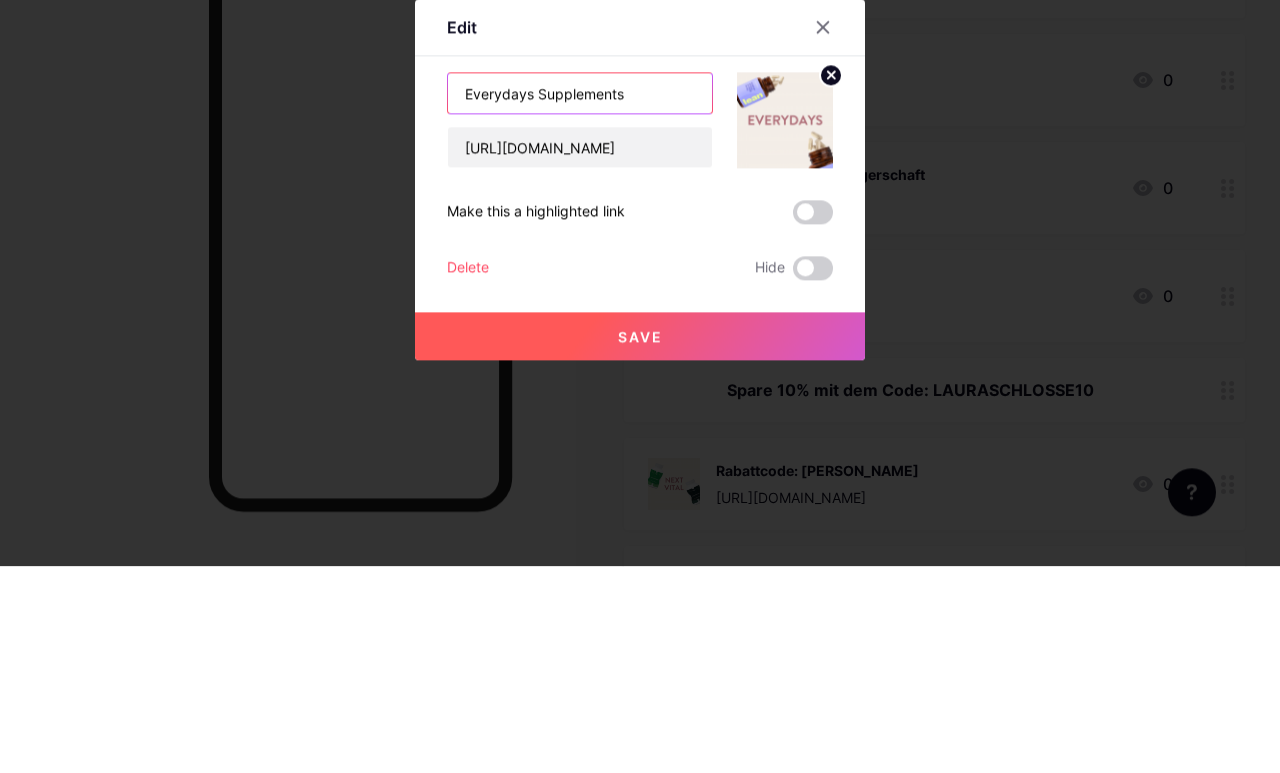 type on "Everydays Supplements" 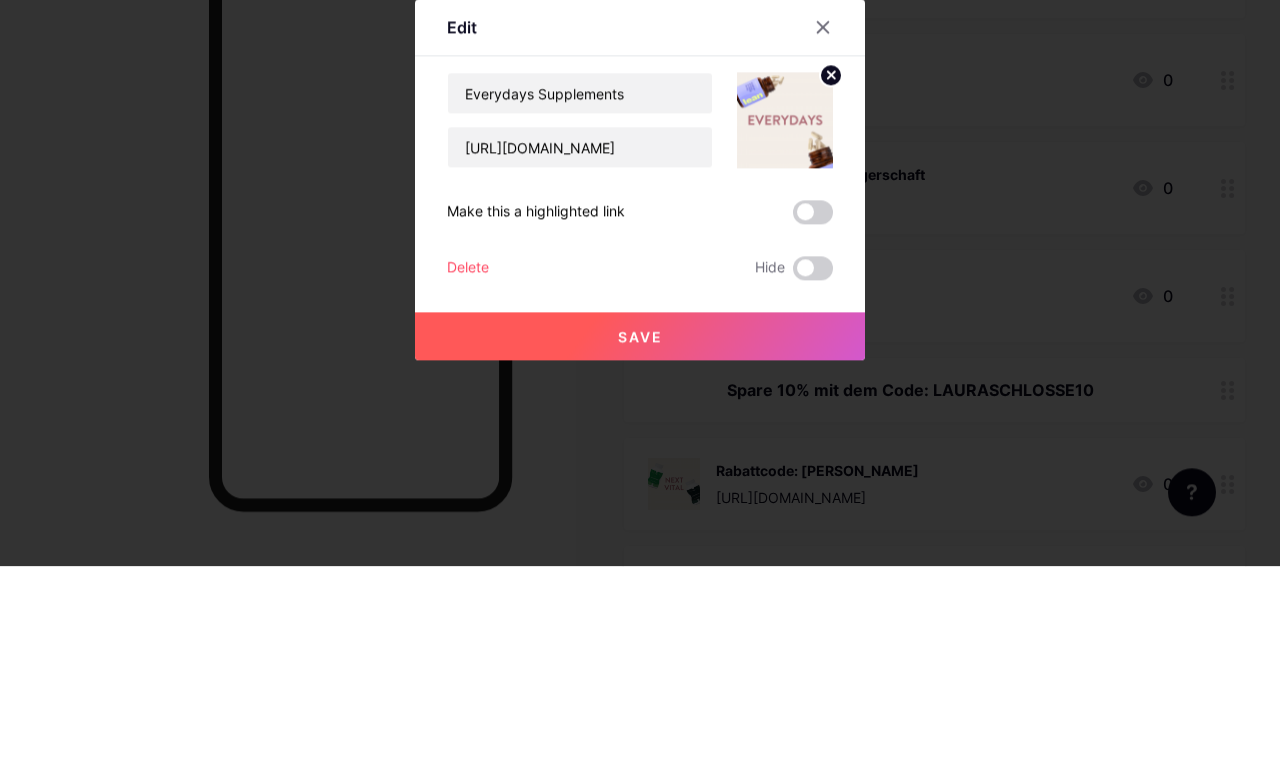 scroll, scrollTop: 389, scrollLeft: 0, axis: vertical 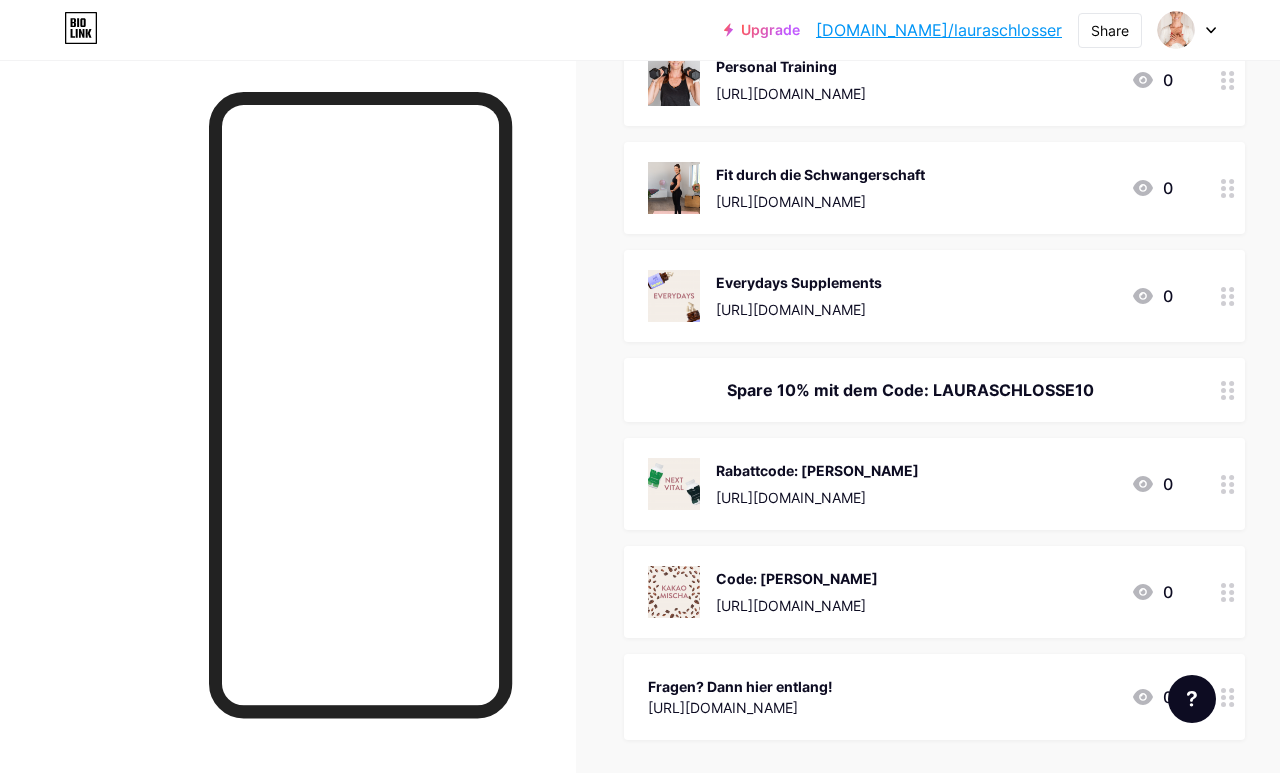 click at bounding box center (1228, 390) 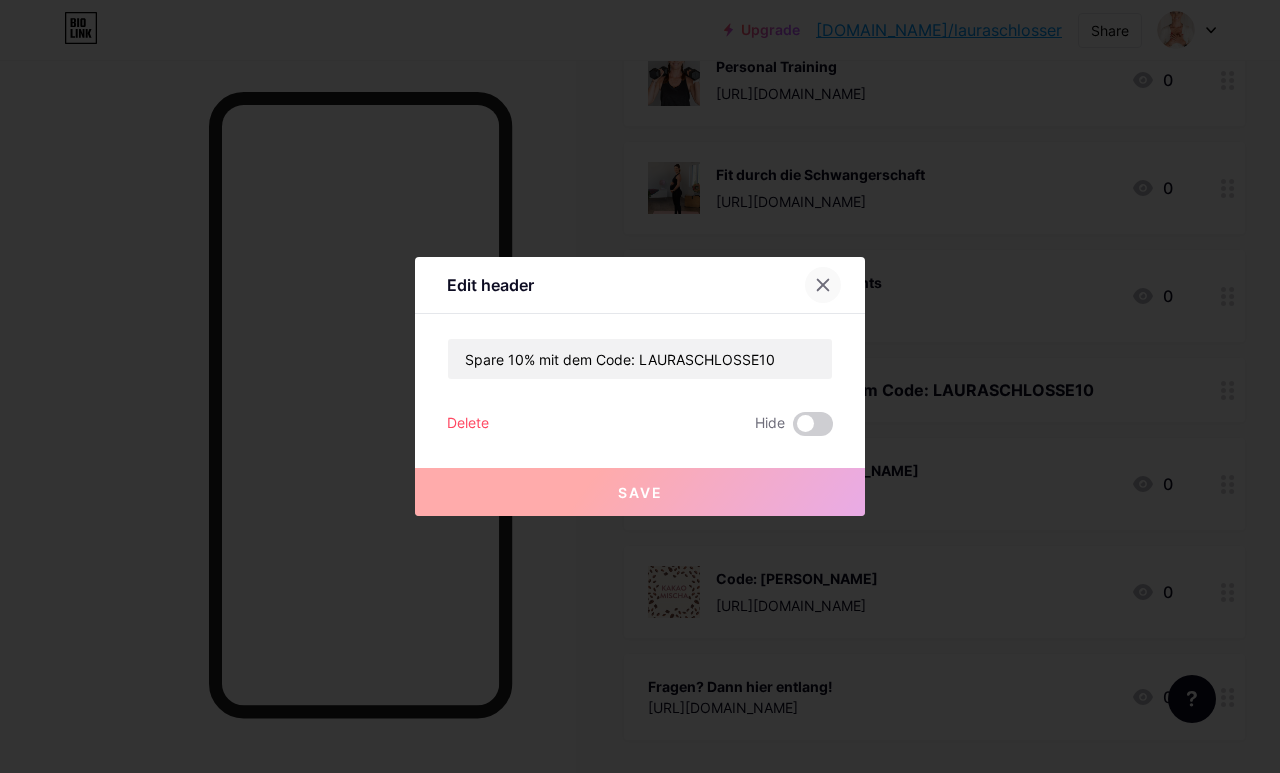 click 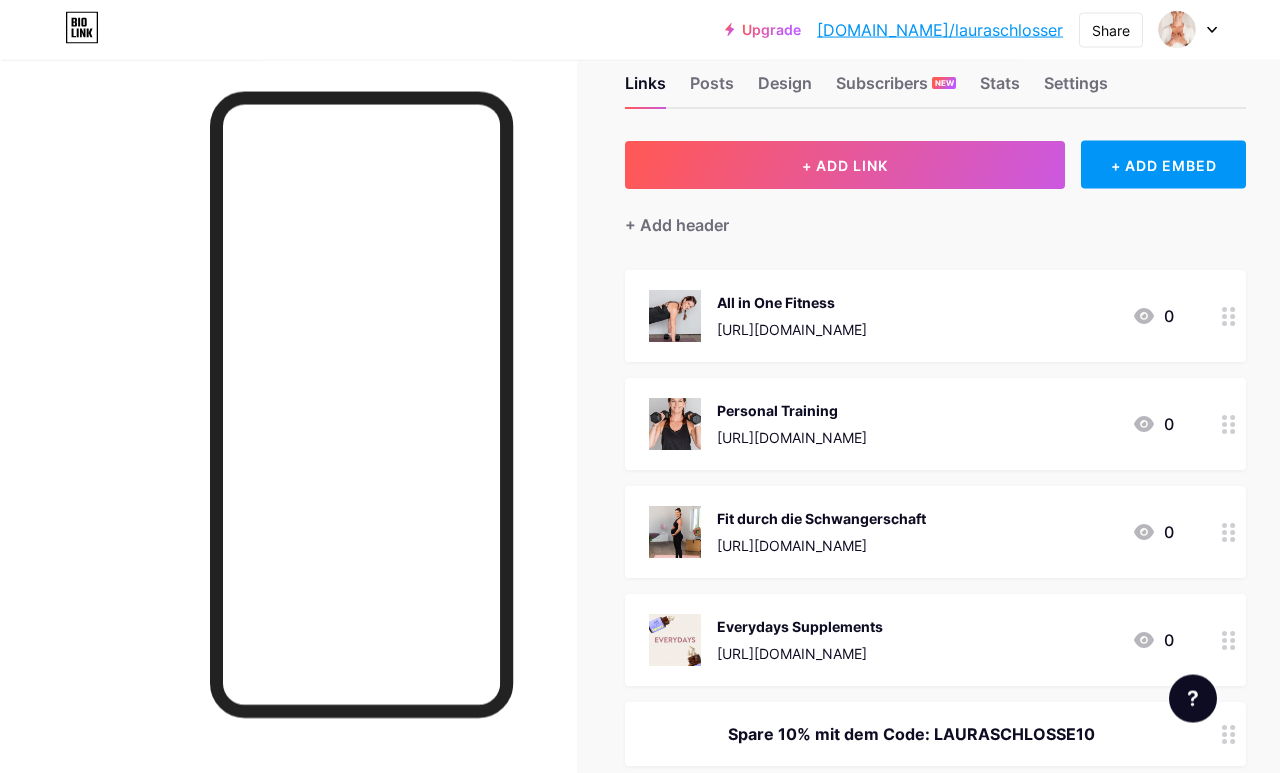 scroll, scrollTop: 46, scrollLeft: 0, axis: vertical 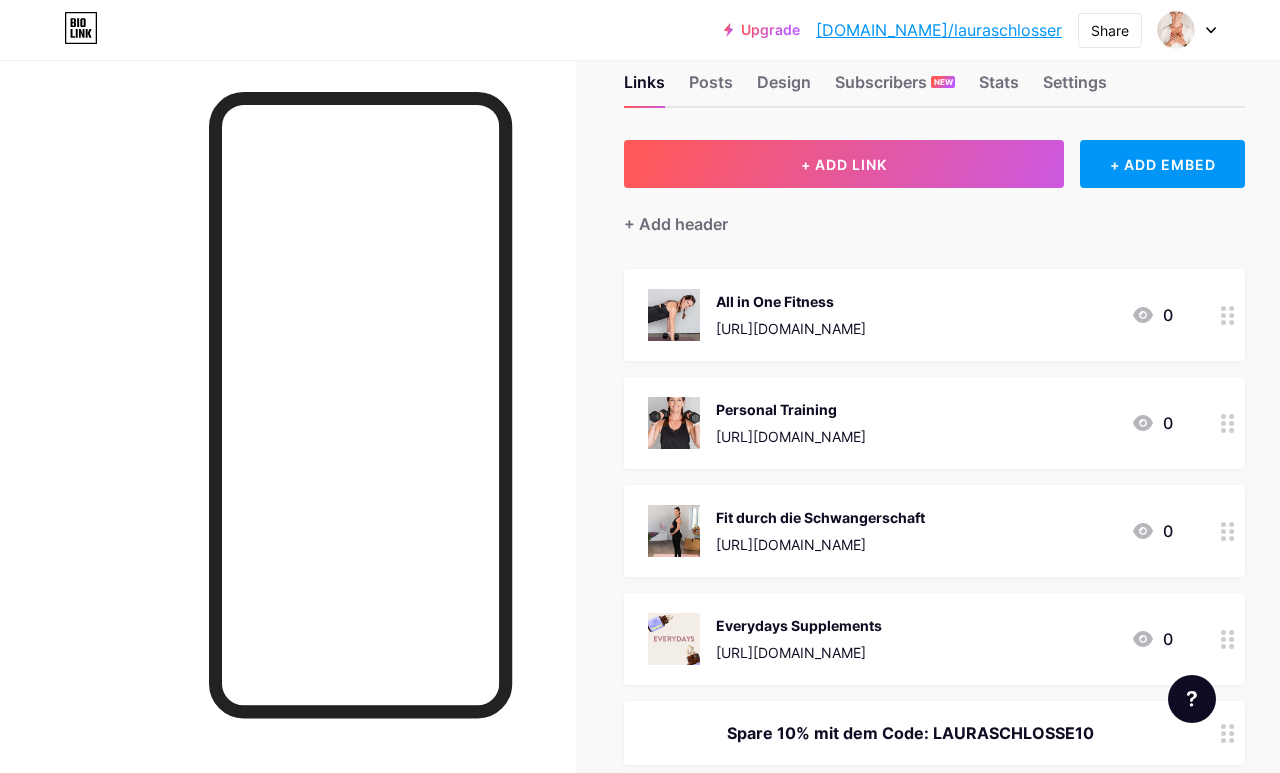click on "+ Add header" at bounding box center (934, 212) 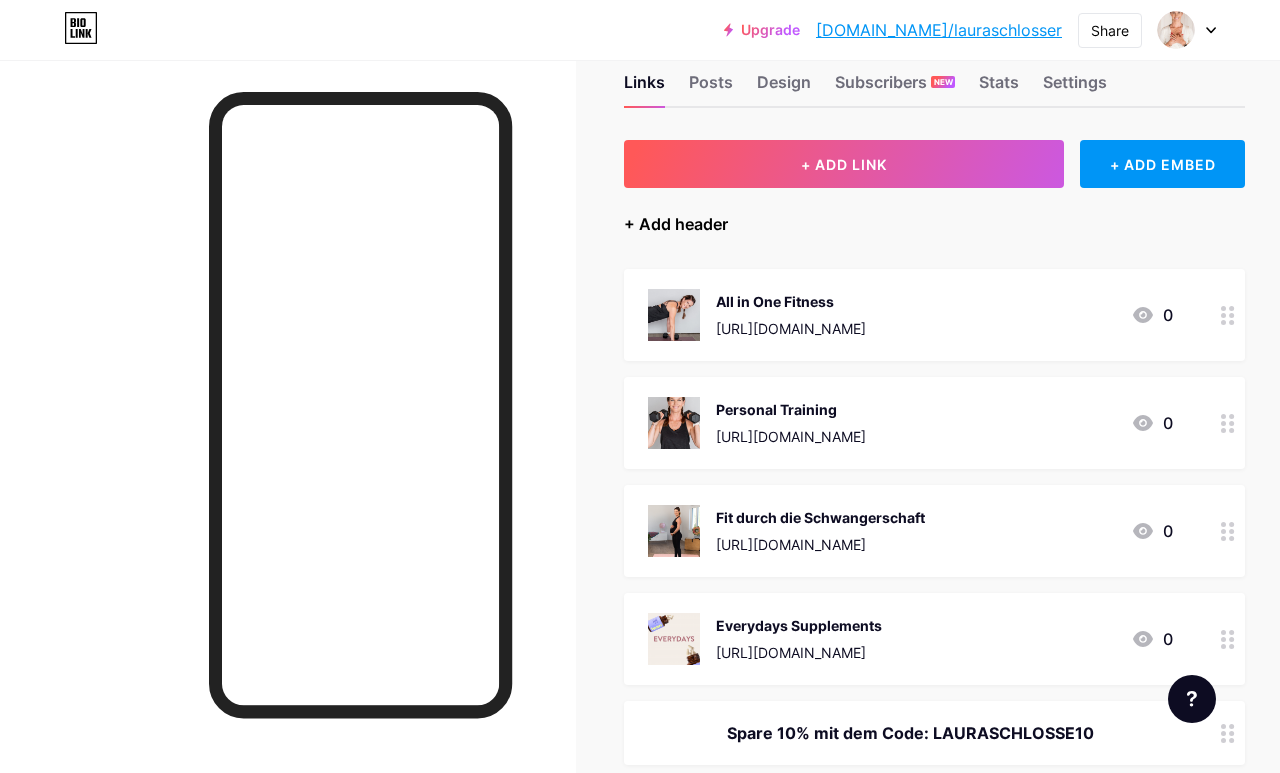 click on "+ Add header" at bounding box center (676, 224) 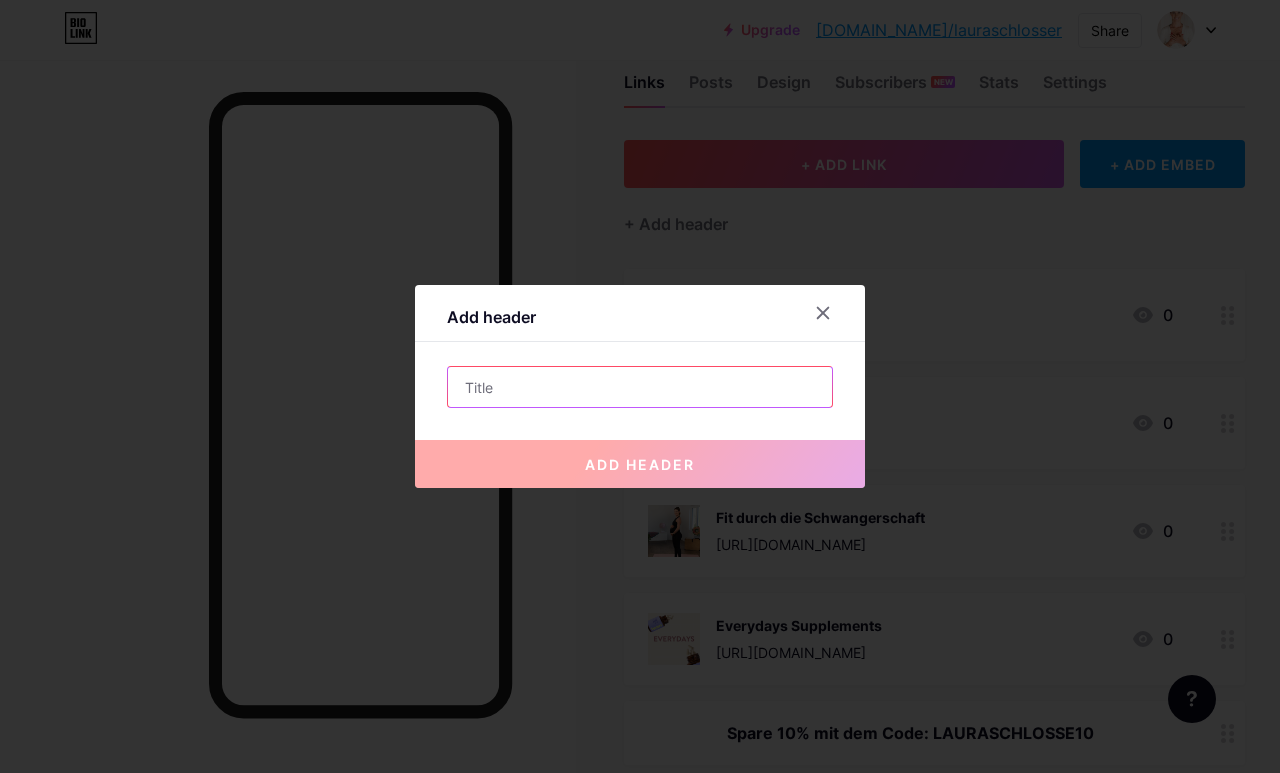 click at bounding box center [640, 387] 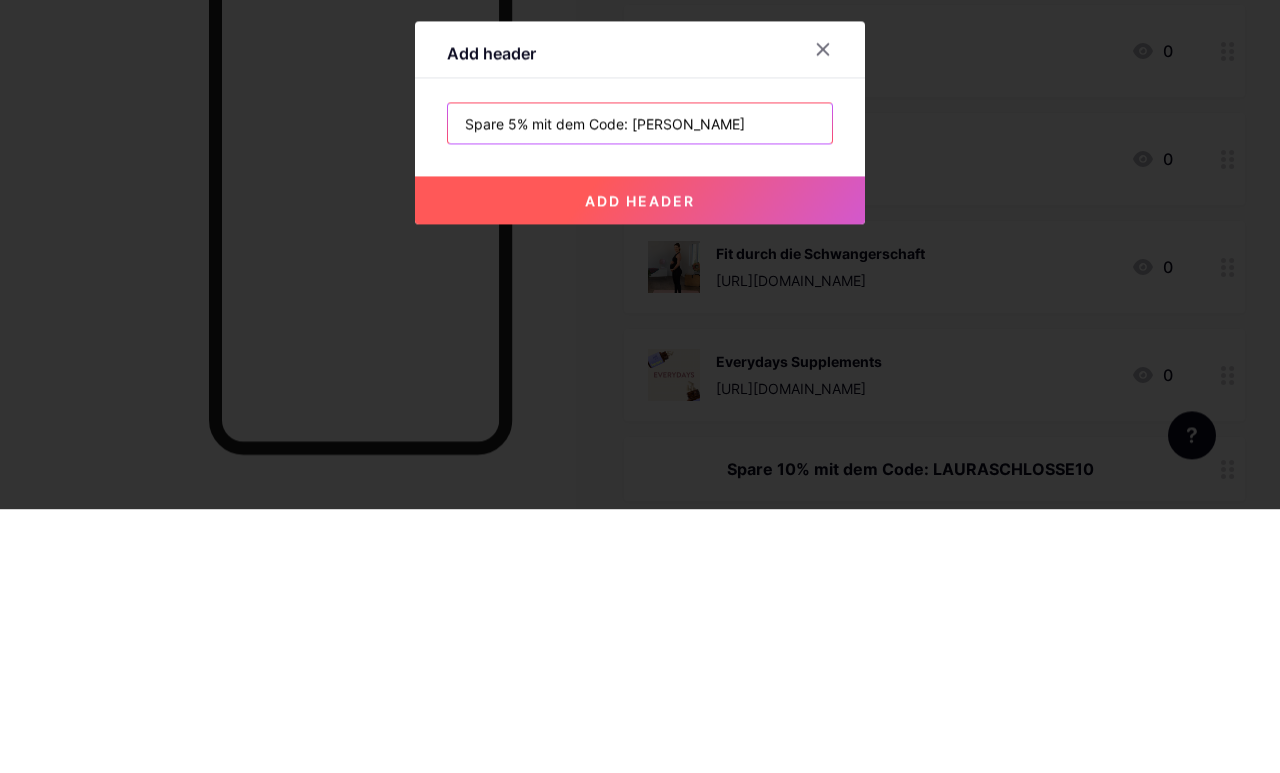 type on "Spare 5% mit dem Code: [PERSON_NAME]" 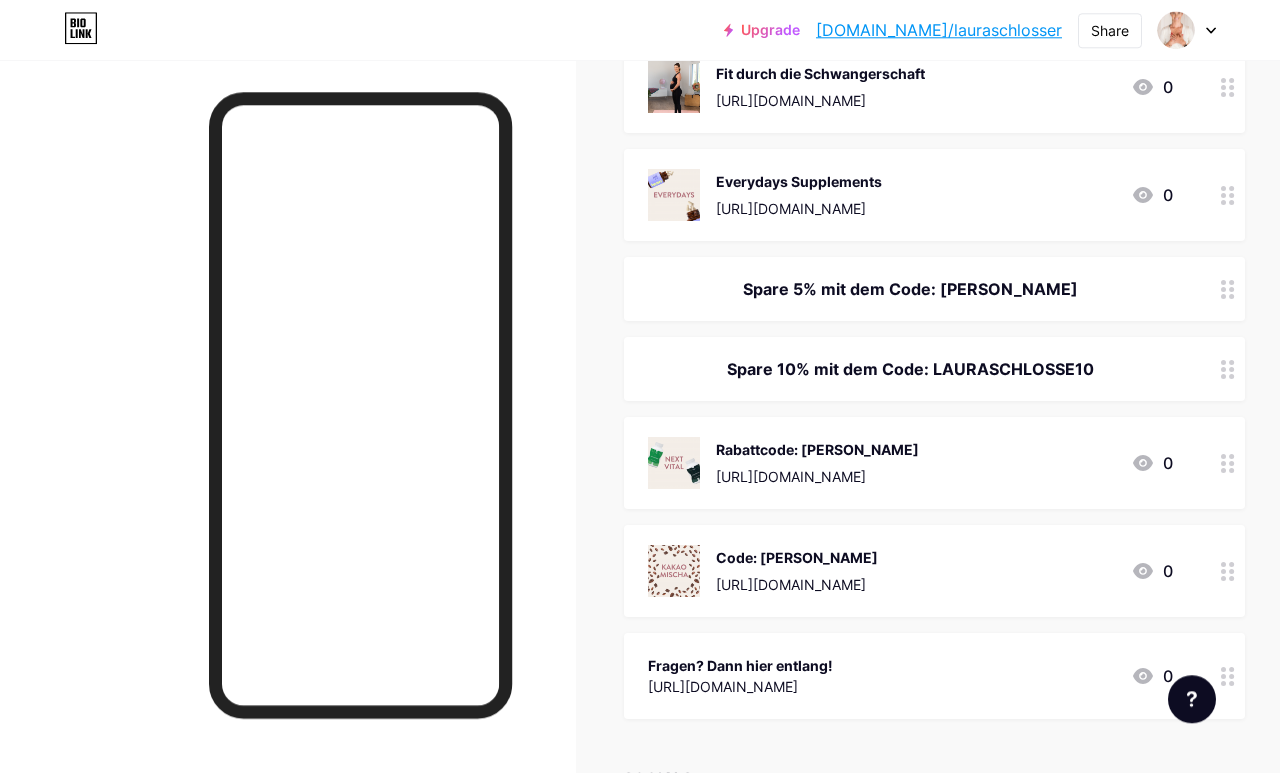 scroll, scrollTop: 523, scrollLeft: 0, axis: vertical 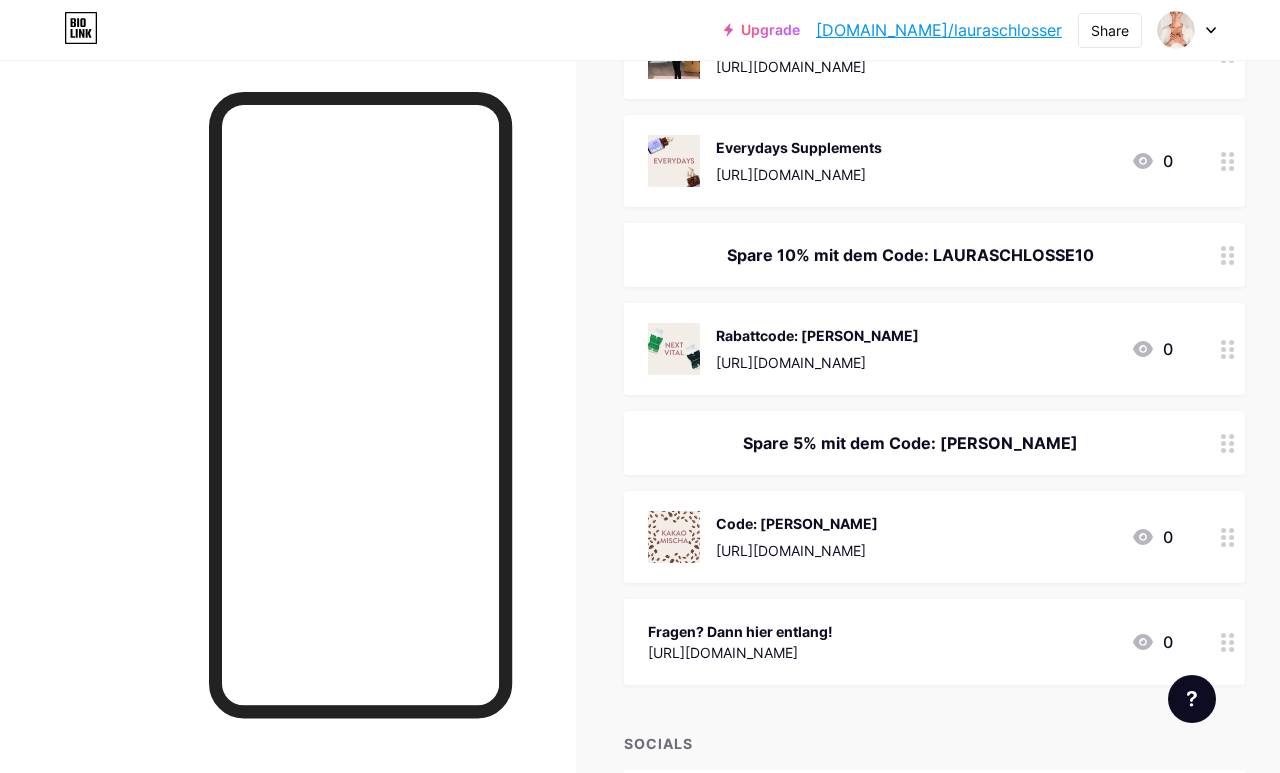 click on "Rabattcode: [PERSON_NAME]
[URL][DOMAIN_NAME]
0" at bounding box center (910, 349) 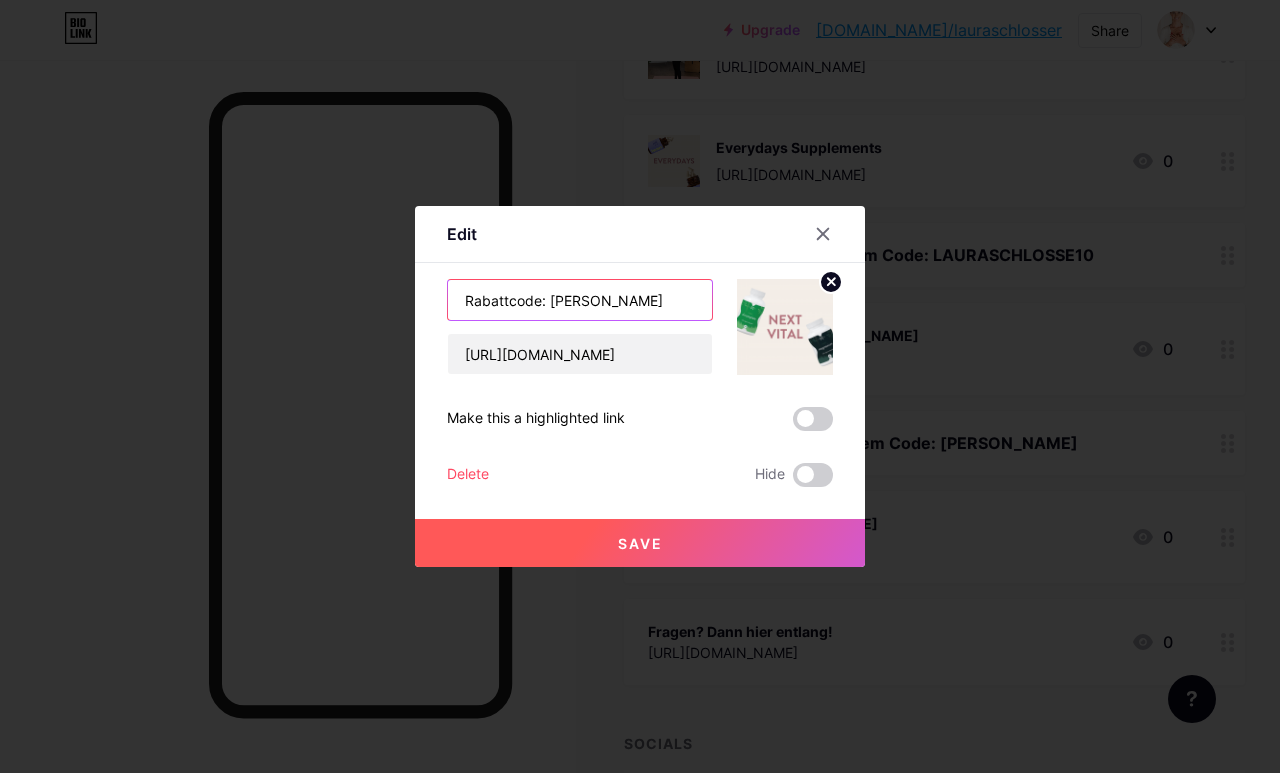 click on "Rabattcode: [PERSON_NAME]" at bounding box center (580, 300) 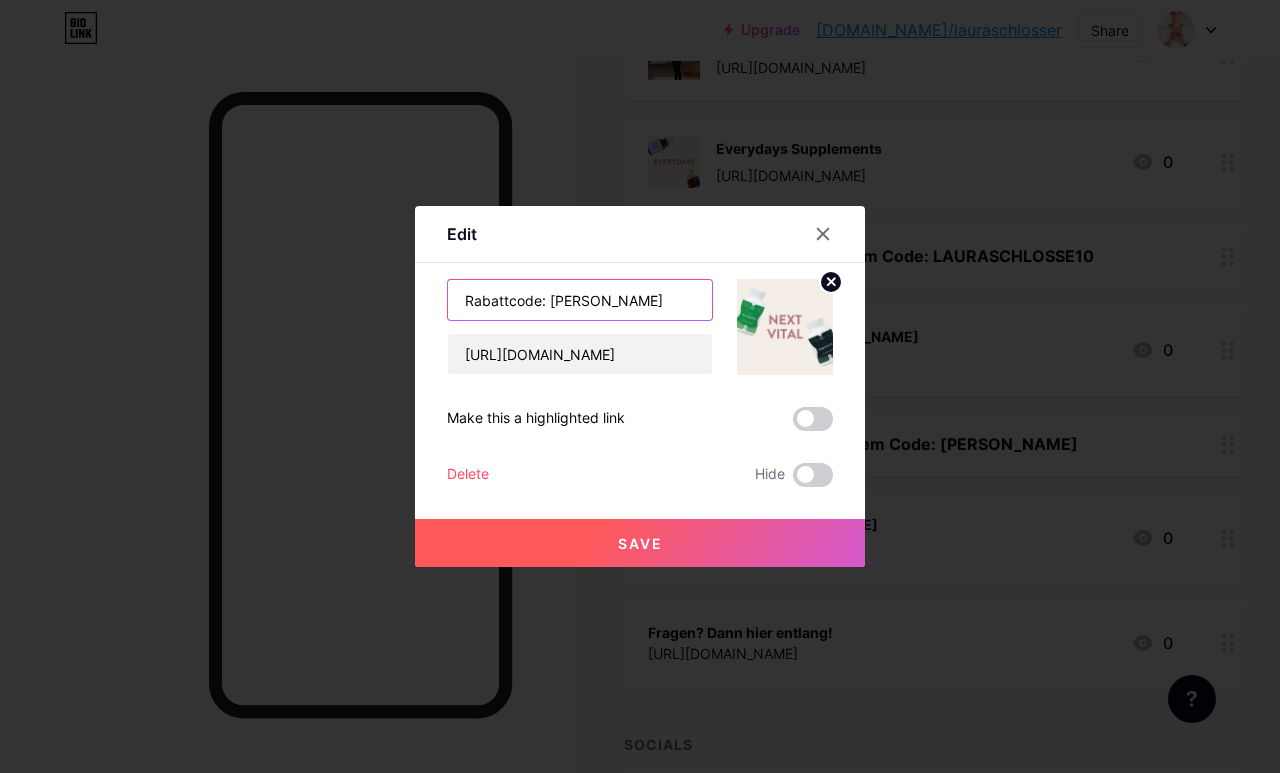 click on "Rabattcode: [PERSON_NAME]" at bounding box center [580, 300] 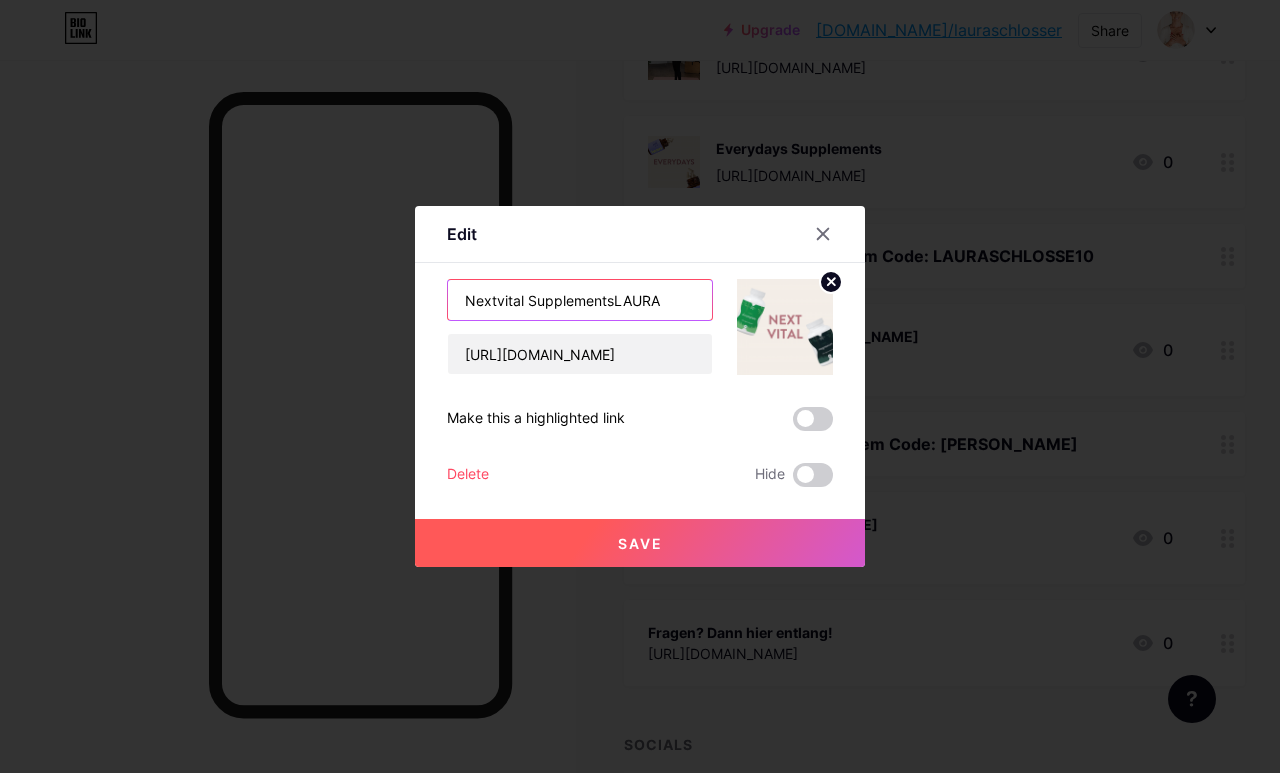 click on "Nextvital SupplementsLAURA" at bounding box center [580, 300] 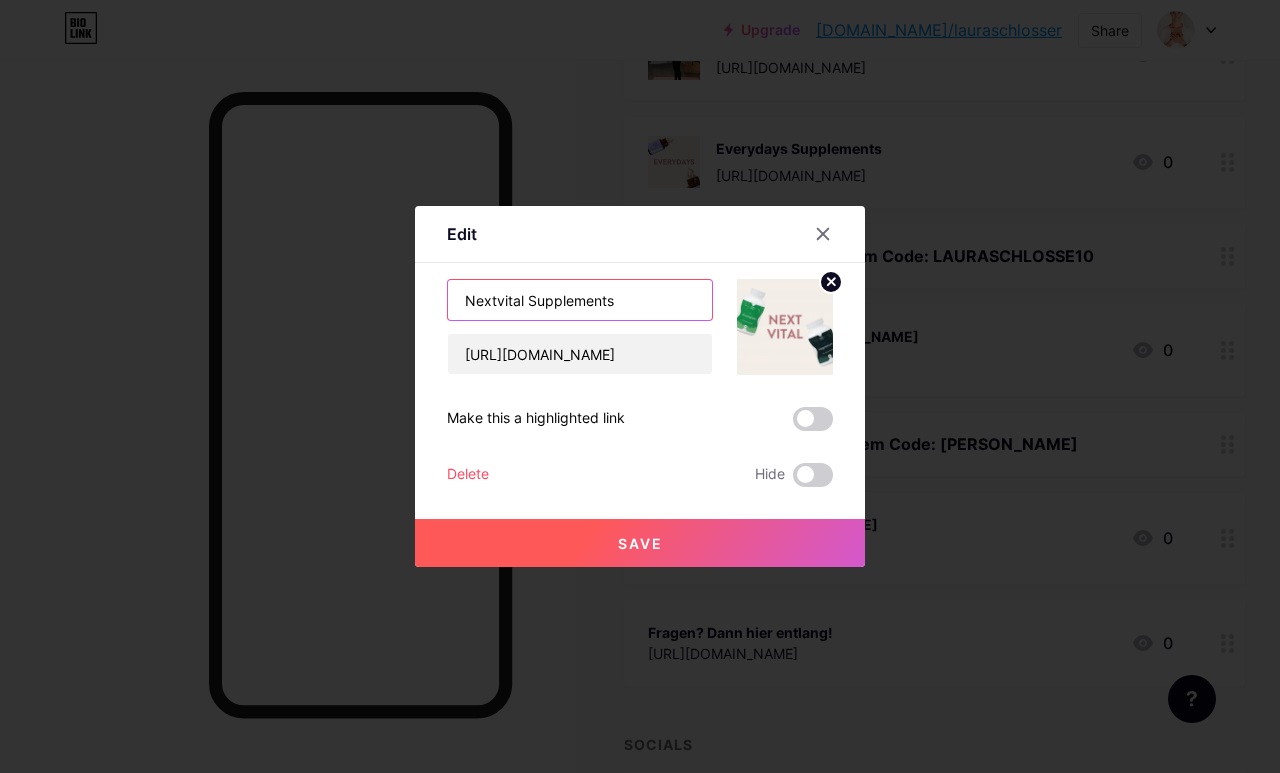 type on "Nextvital Supplements" 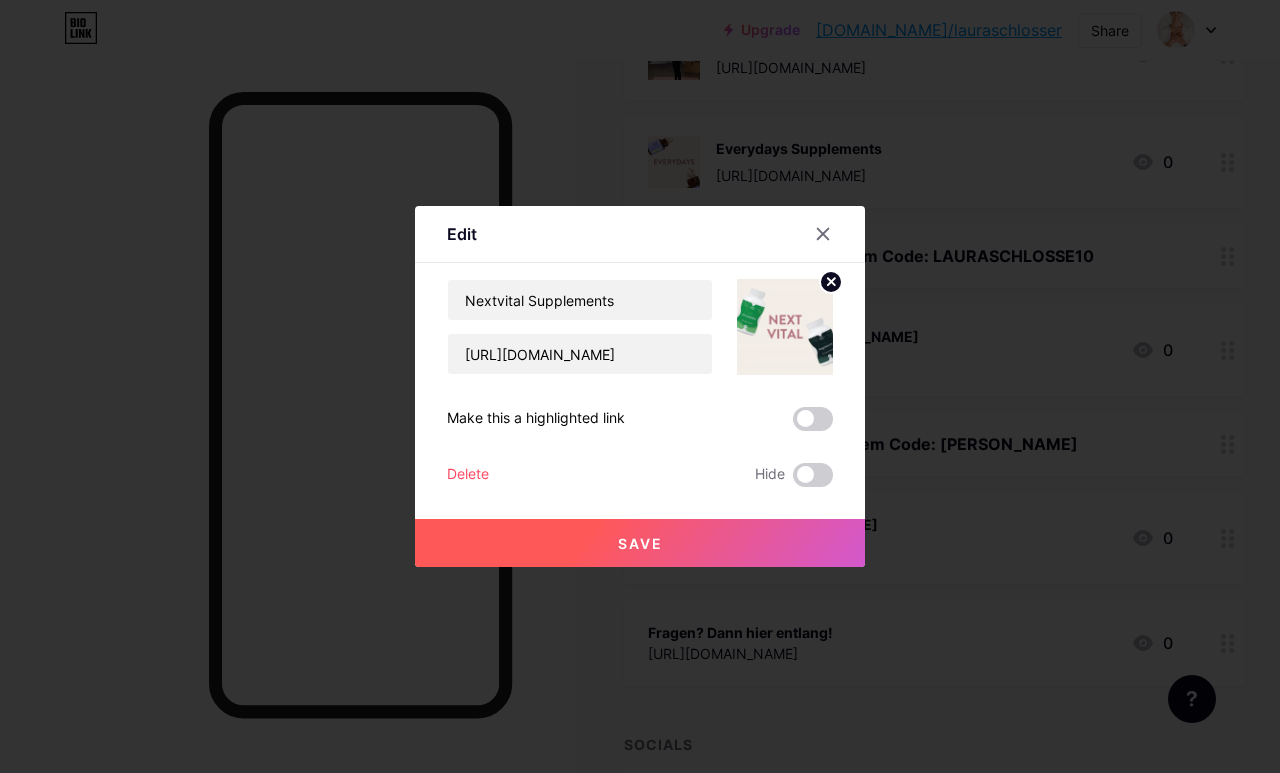 click on "Edit" at bounding box center (640, 239) 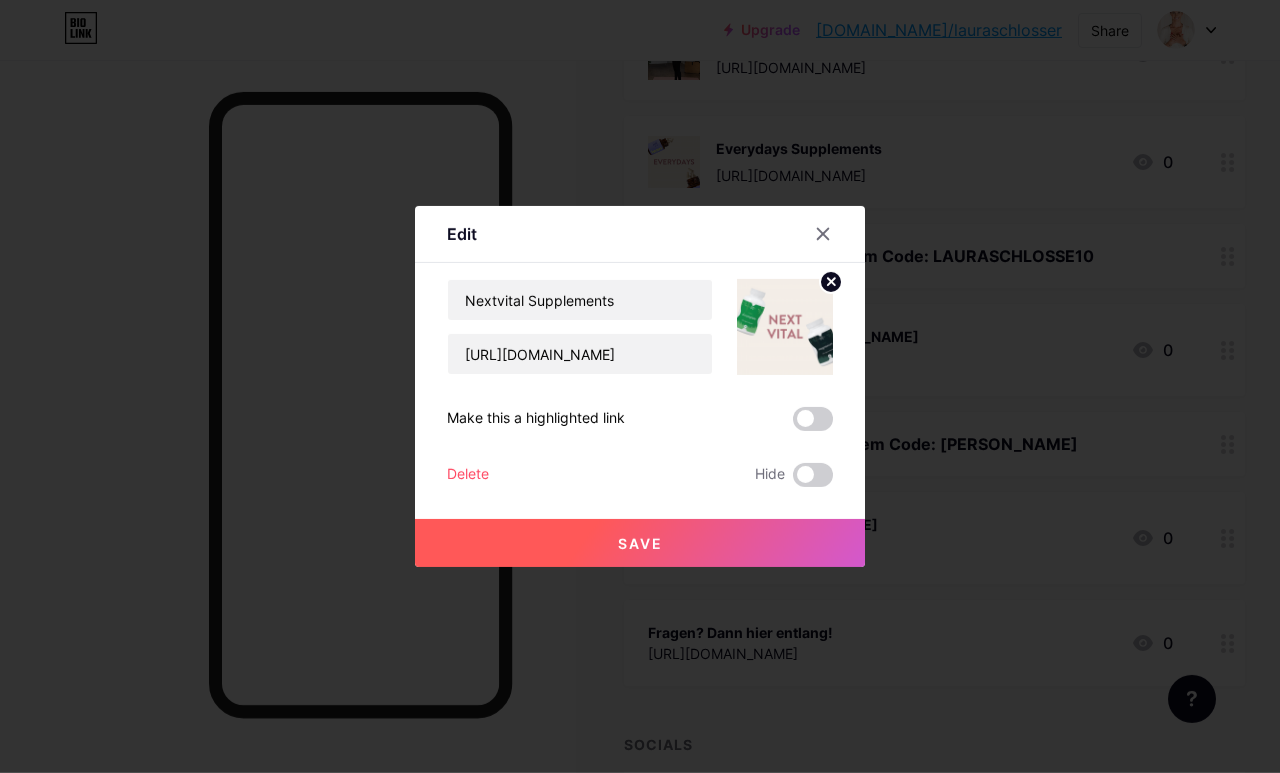 click on "Save" at bounding box center (640, 543) 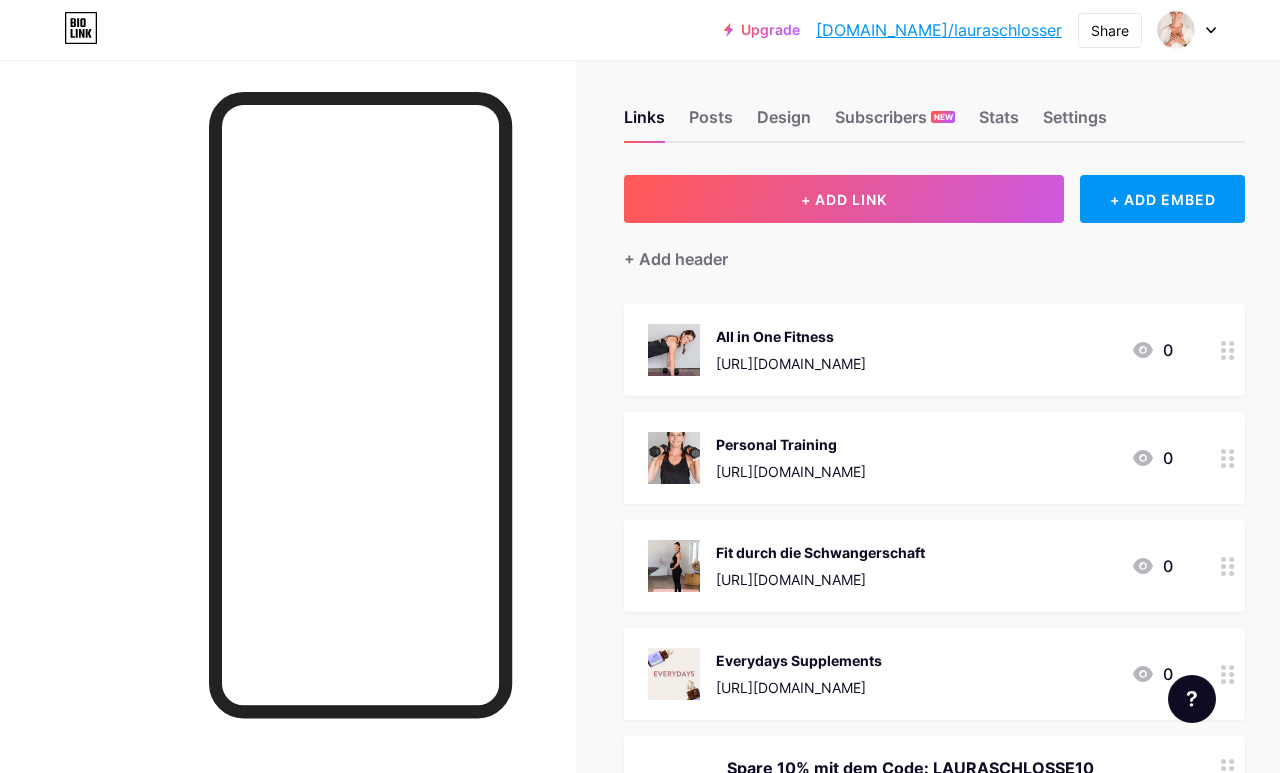 scroll, scrollTop: 15, scrollLeft: 0, axis: vertical 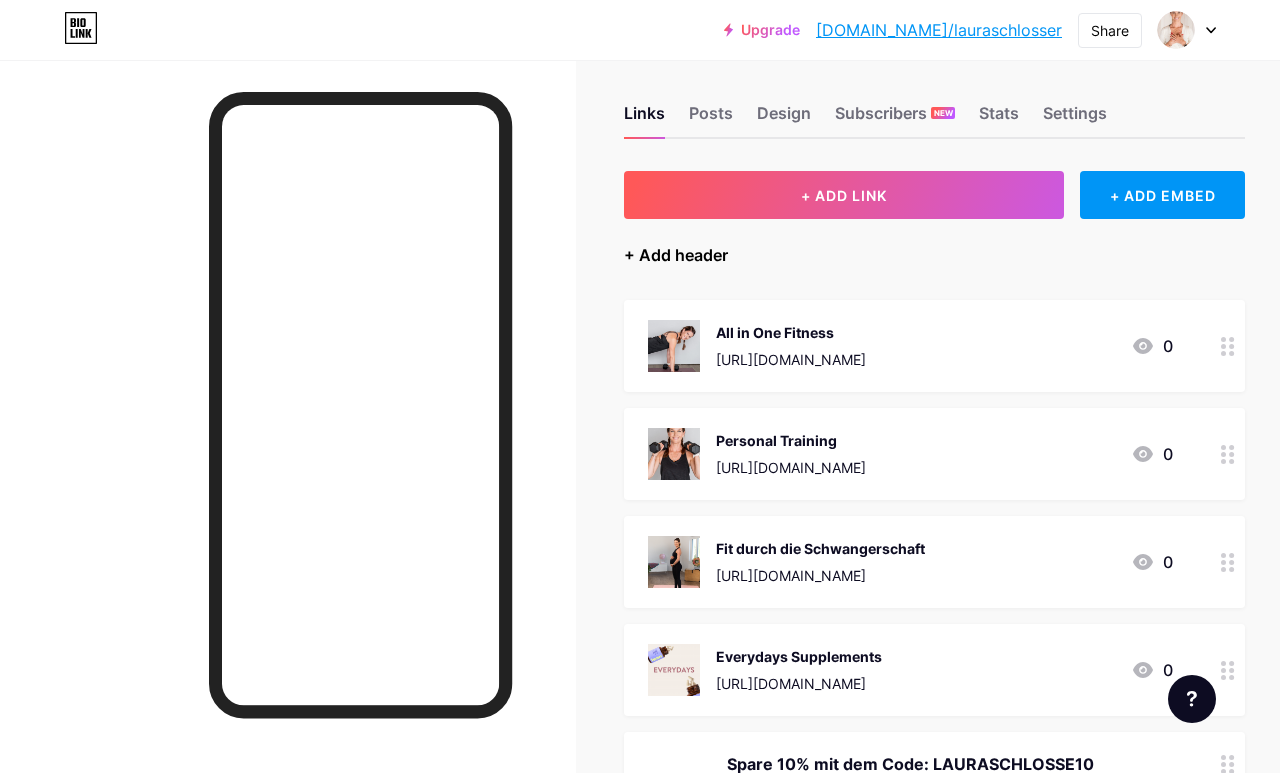 click on "+ Add header" at bounding box center (676, 255) 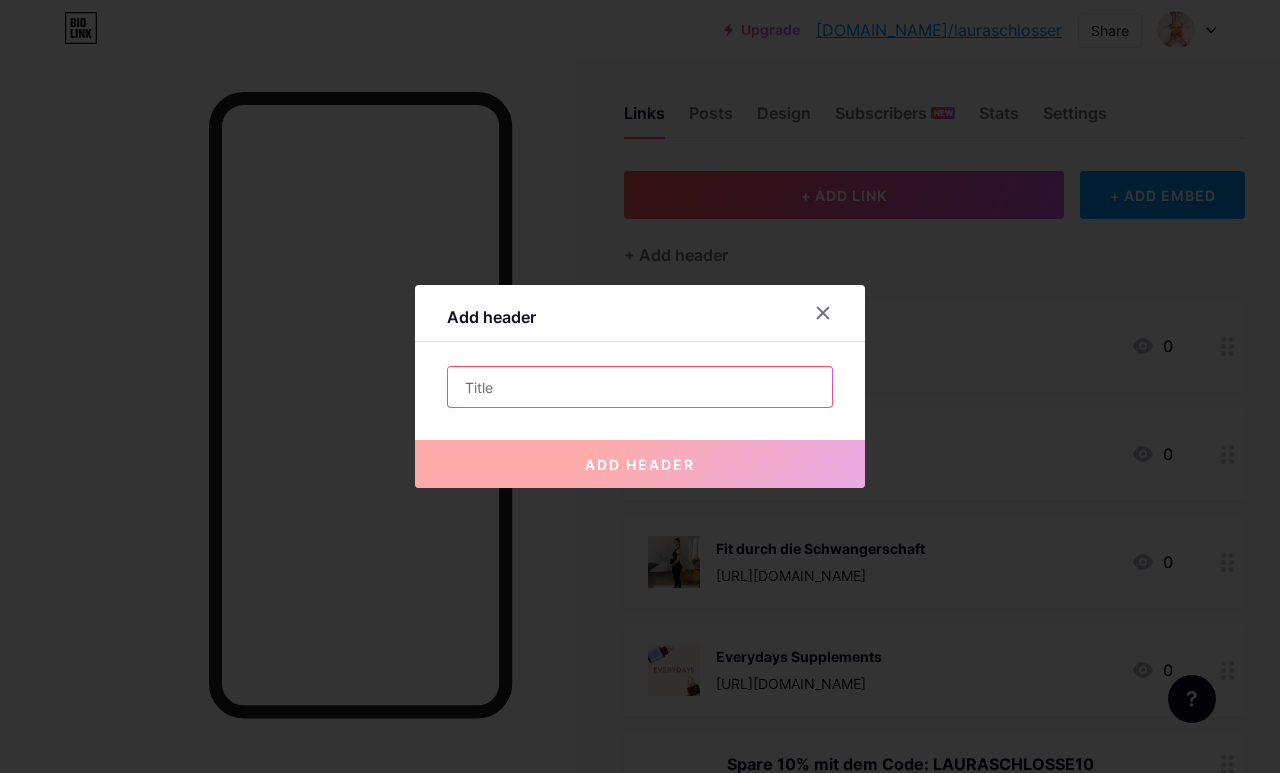 click at bounding box center (640, 387) 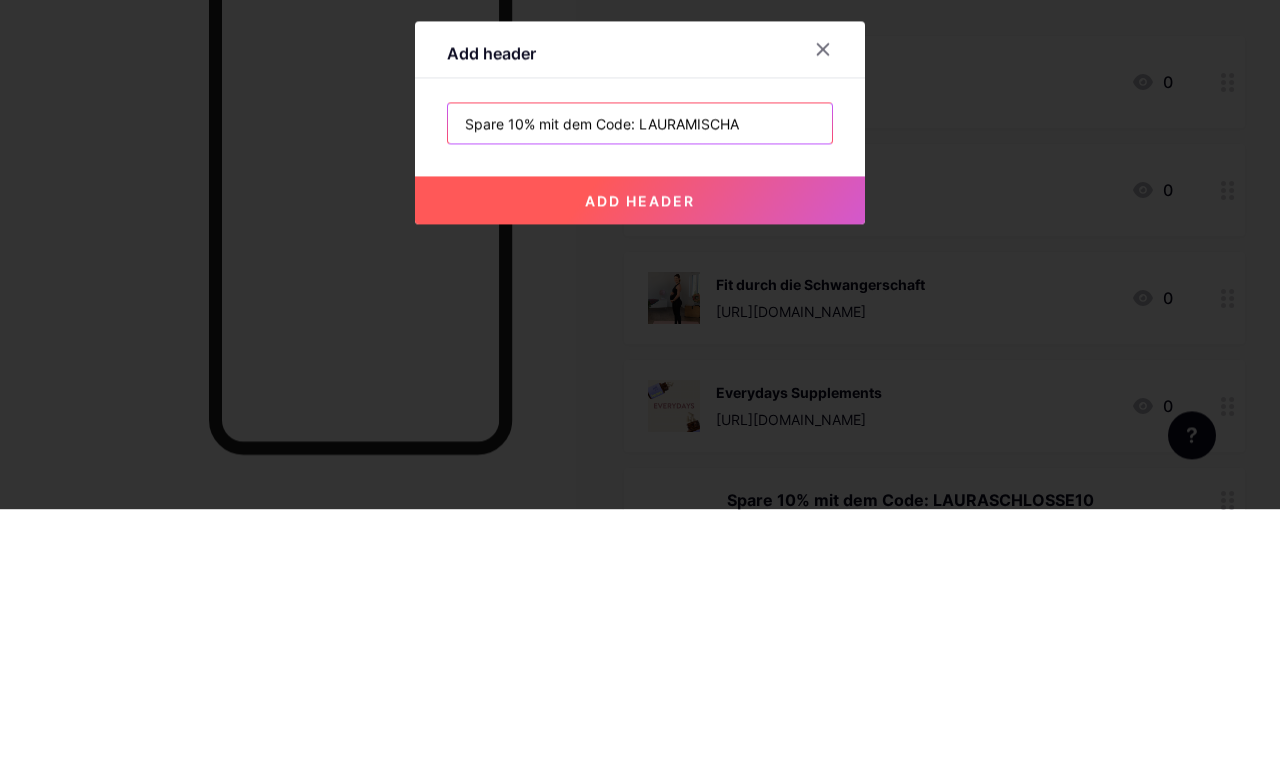 type on "Spare 10% mit dem Code: LAURAMISCHA" 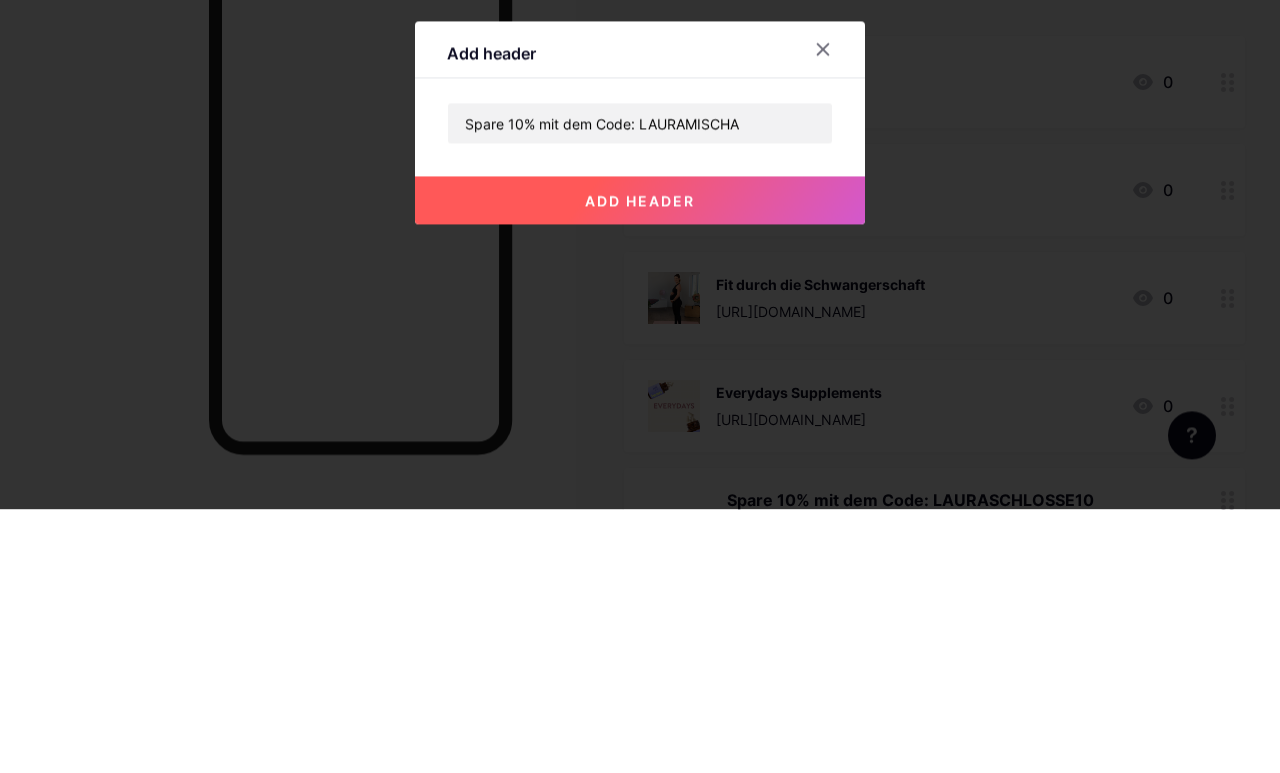 click on "add header" at bounding box center (640, 464) 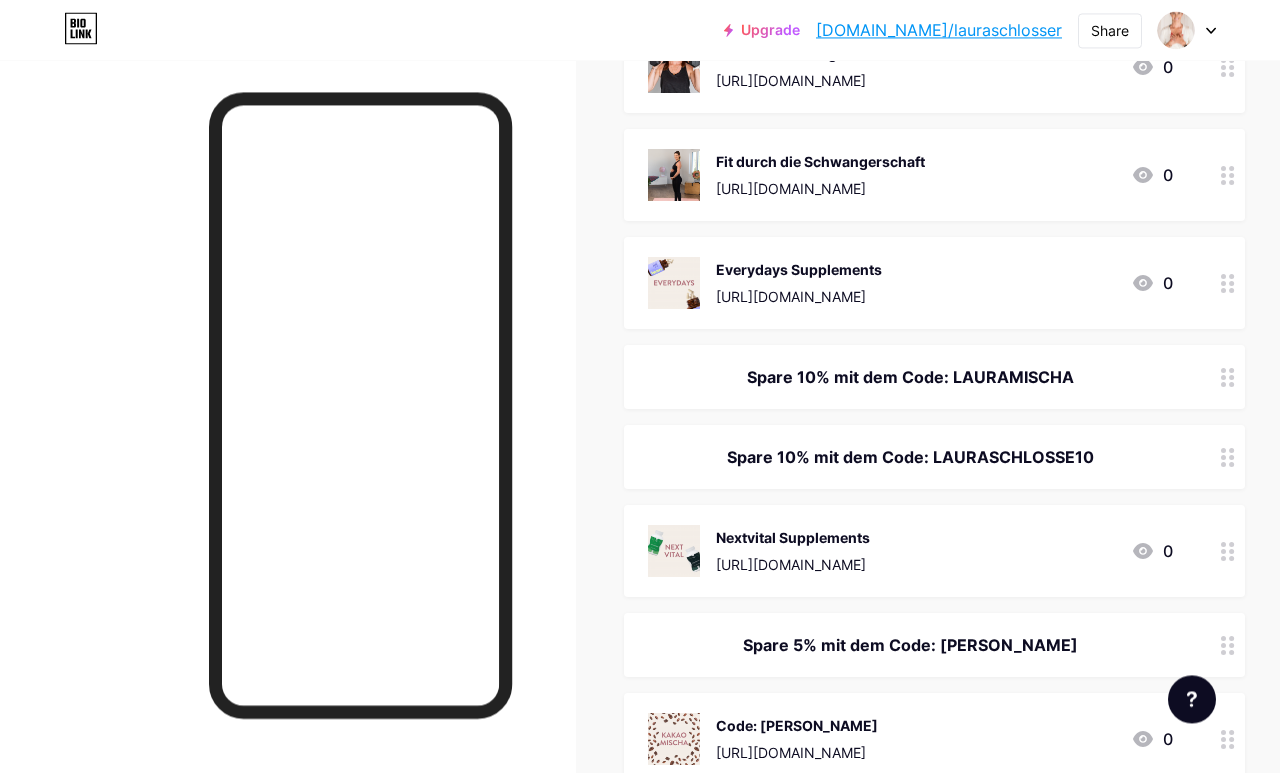 scroll, scrollTop: 402, scrollLeft: 0, axis: vertical 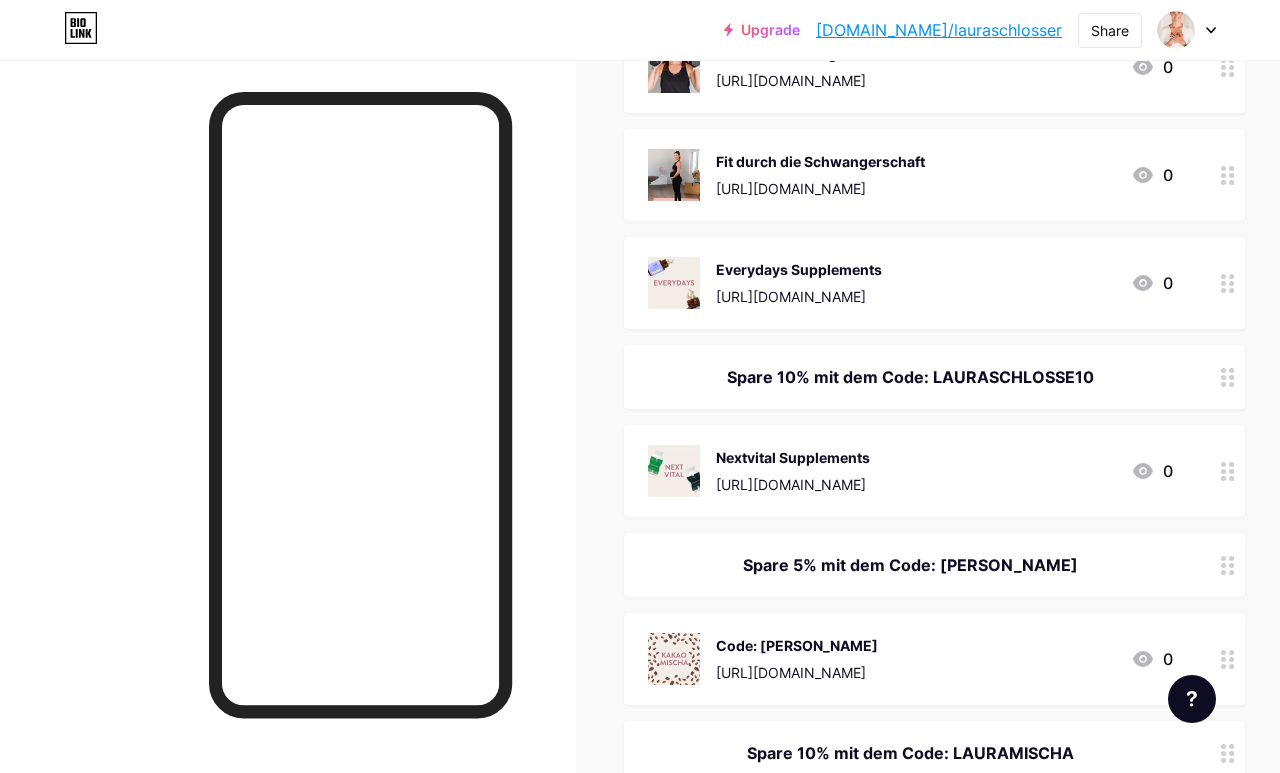 click on "Code: [PERSON_NAME]
[URL][DOMAIN_NAME]
0" at bounding box center [910, 659] 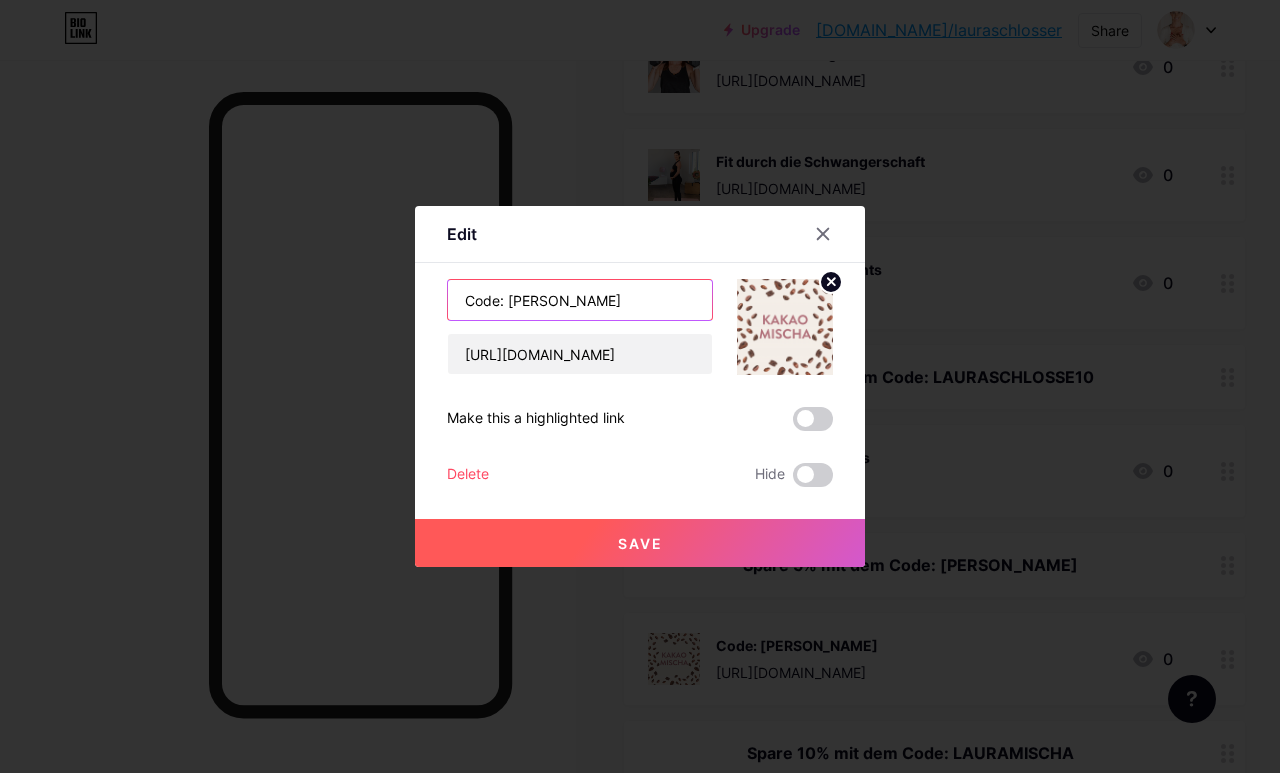 click on "Code: [PERSON_NAME]" at bounding box center (580, 300) 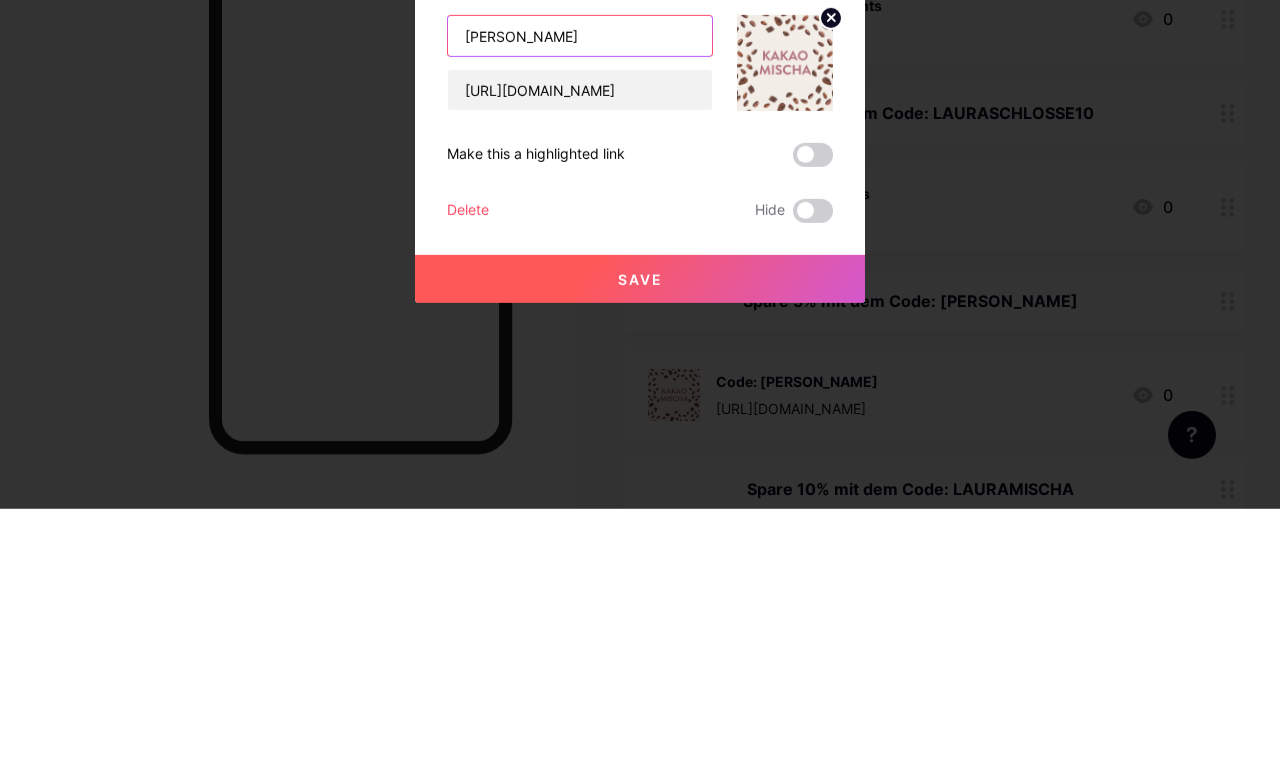 type on "[PERSON_NAME]" 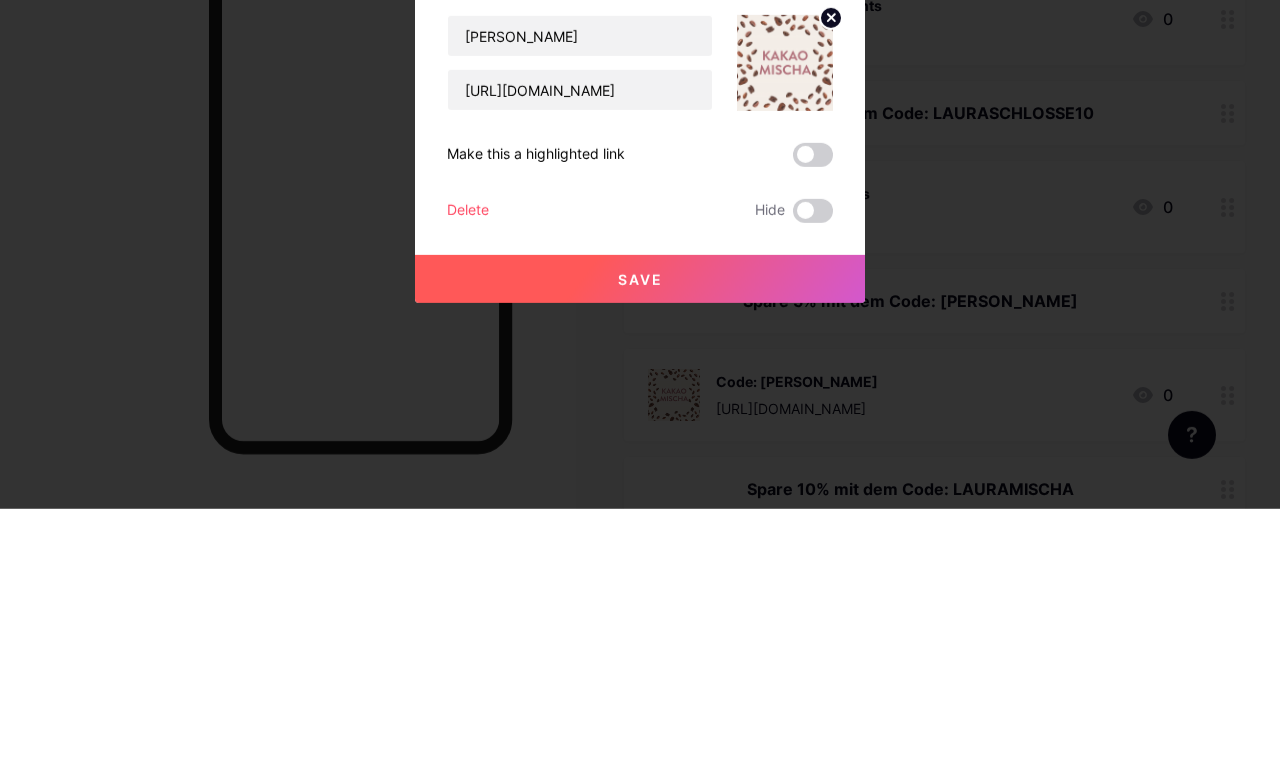 click on "Save" at bounding box center [640, 543] 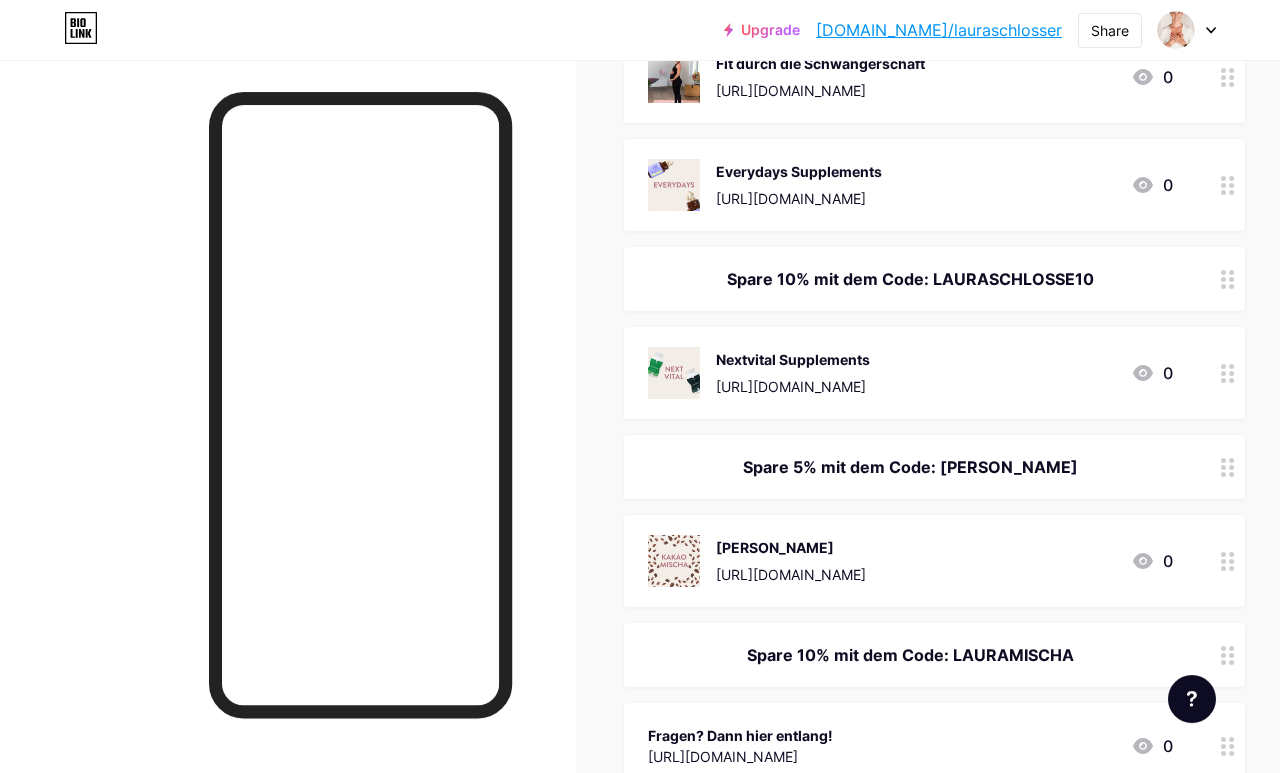scroll, scrollTop: 498, scrollLeft: 0, axis: vertical 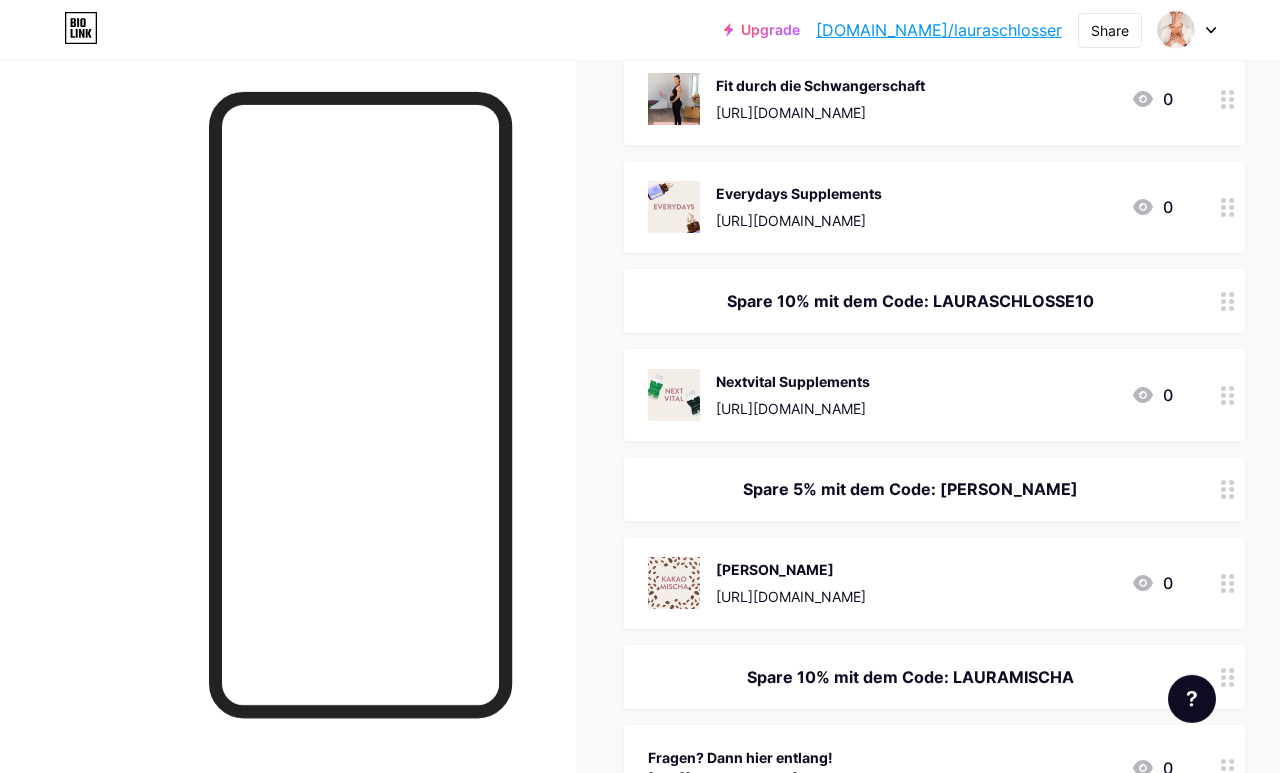click on "Spare 10% mit dem Code: LAURASCHLOSSE10" at bounding box center (934, 301) 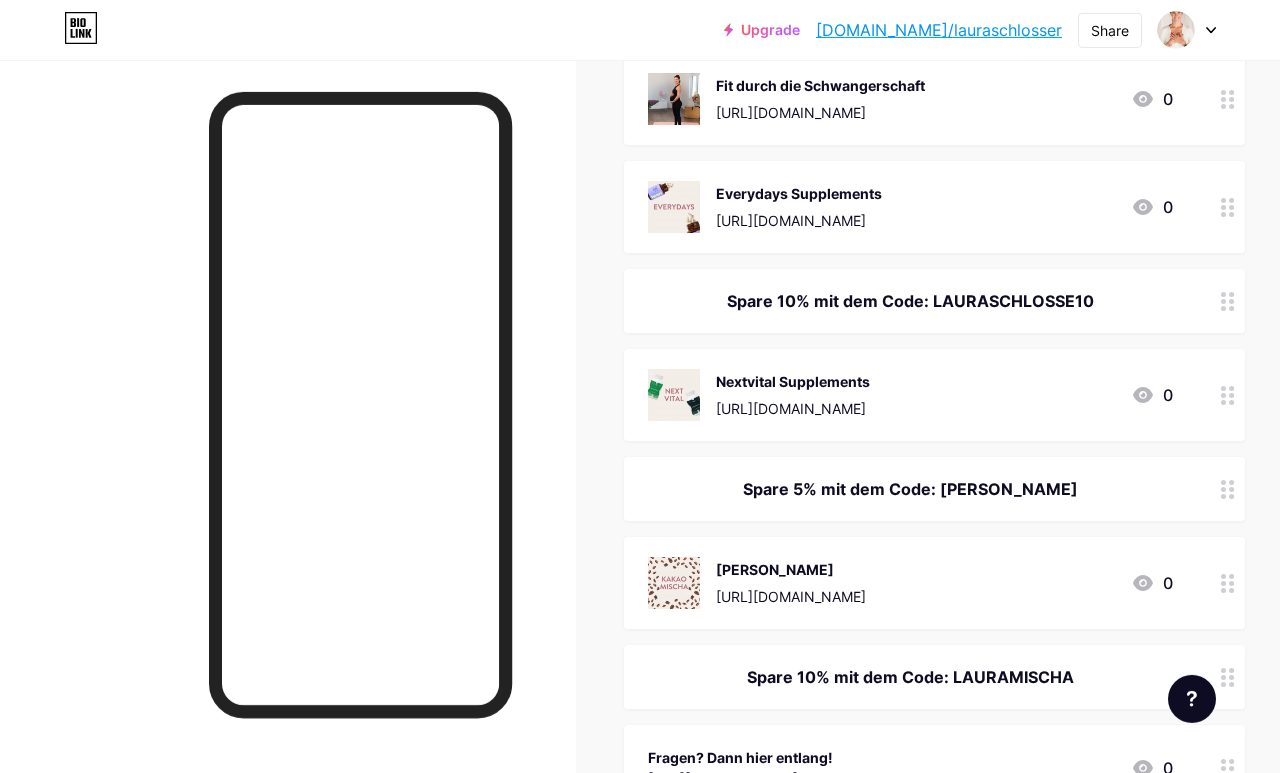 scroll, scrollTop: 479, scrollLeft: 0, axis: vertical 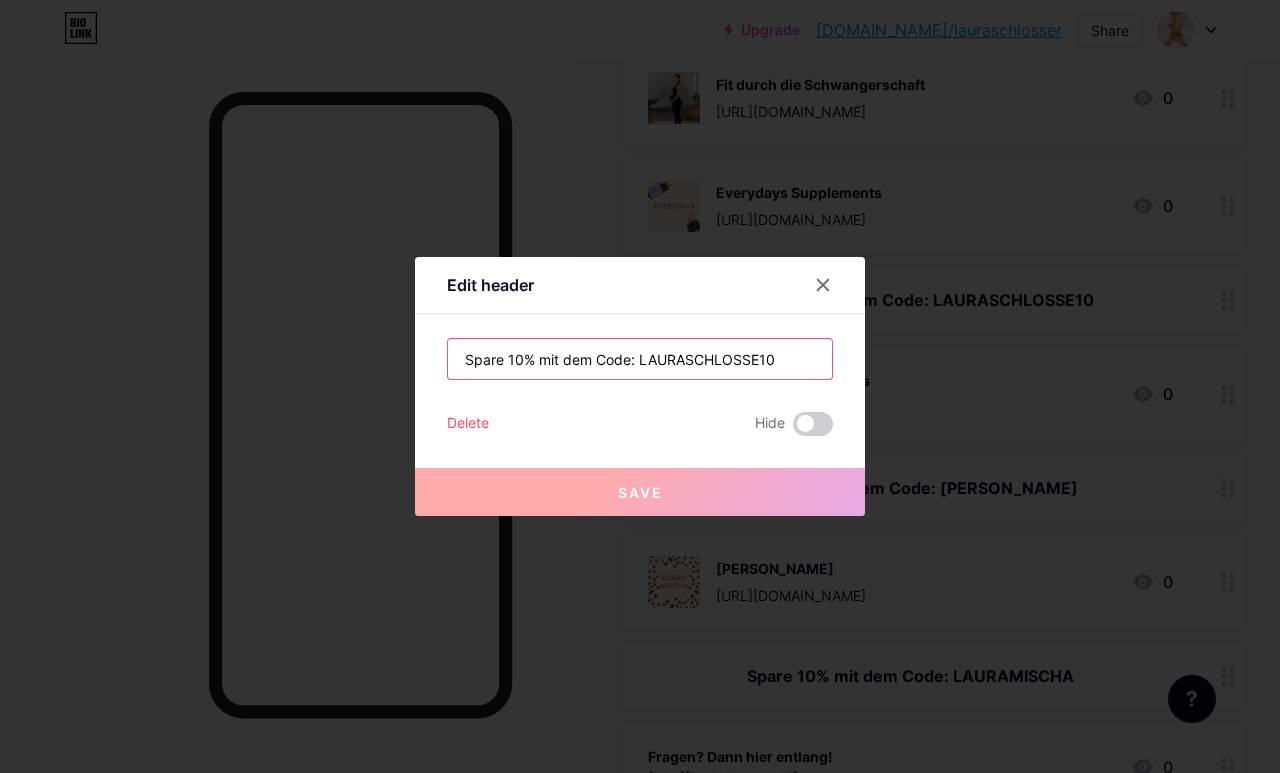 click on "Spare 10% mit dem Code: LAURASCHLOSSE10" at bounding box center (640, 359) 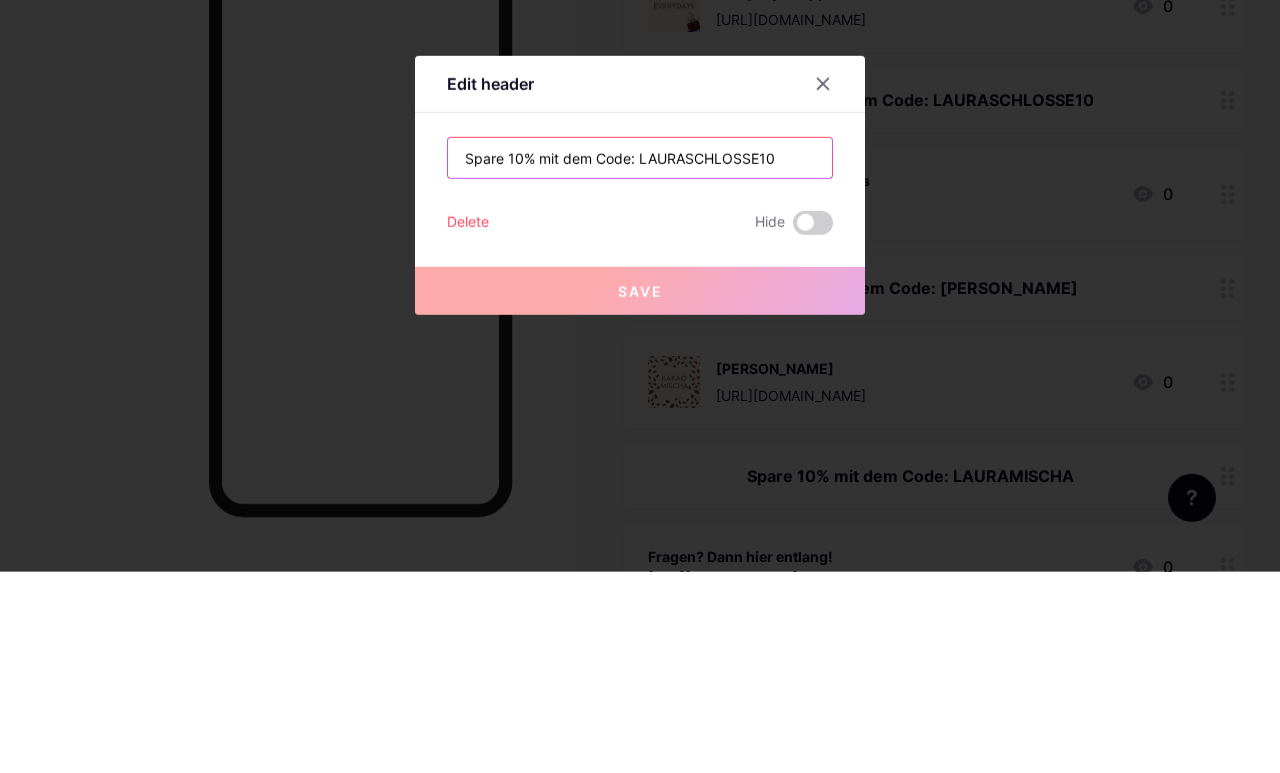 click on "Spare 10% mit dem Code: LAURASCHLOSSE10" at bounding box center (640, 359) 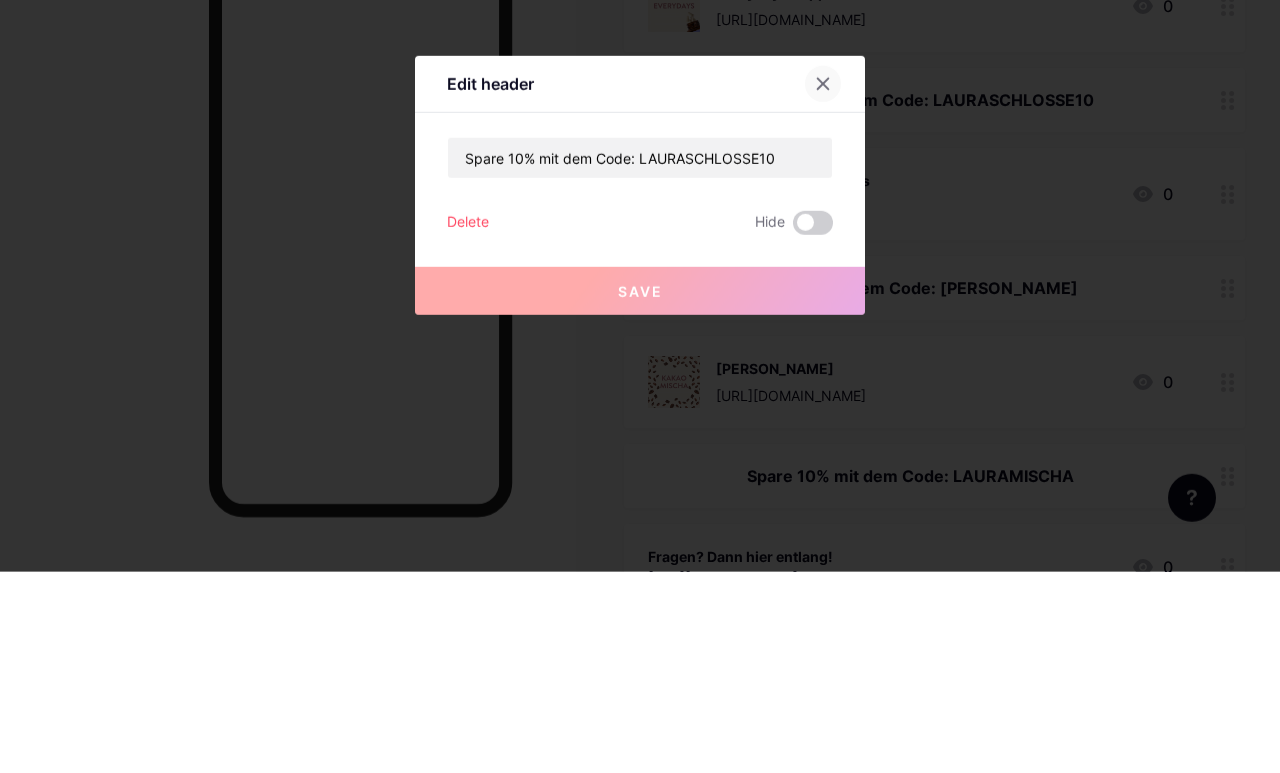 click at bounding box center [823, 285] 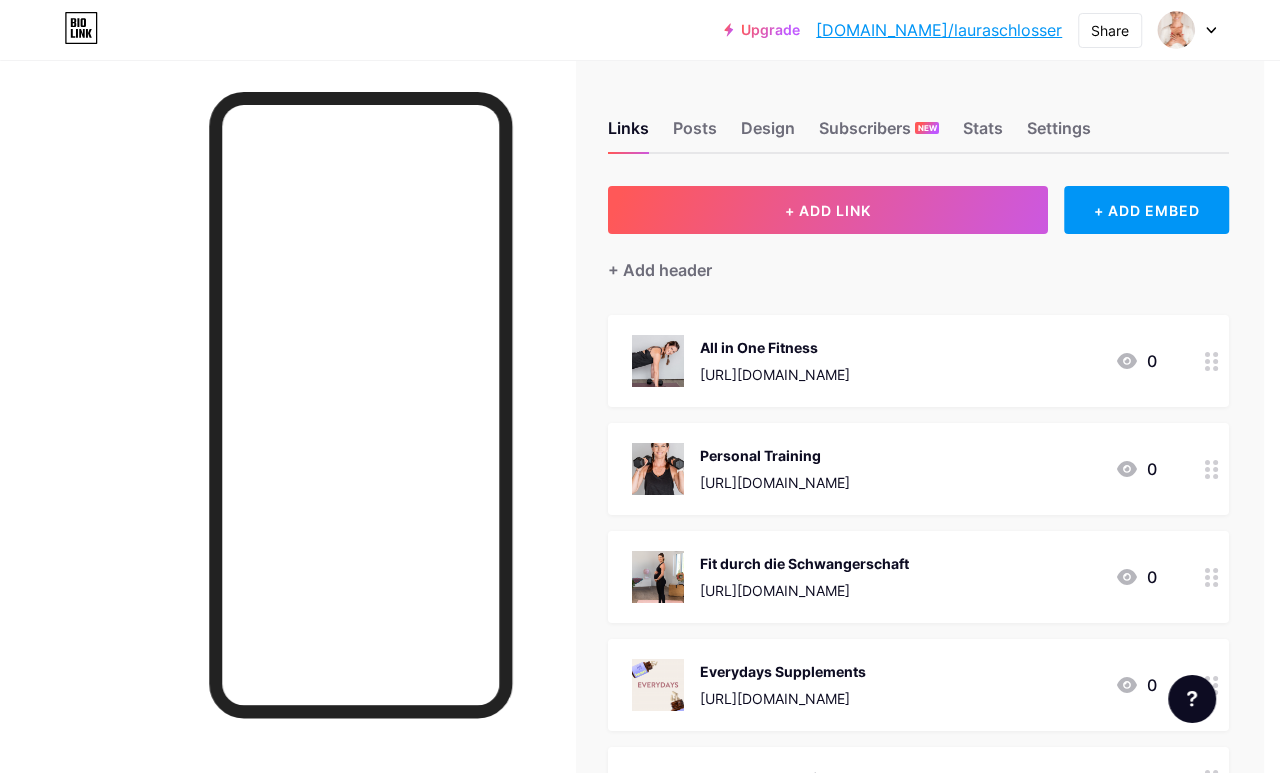 scroll, scrollTop: 0, scrollLeft: 16, axis: horizontal 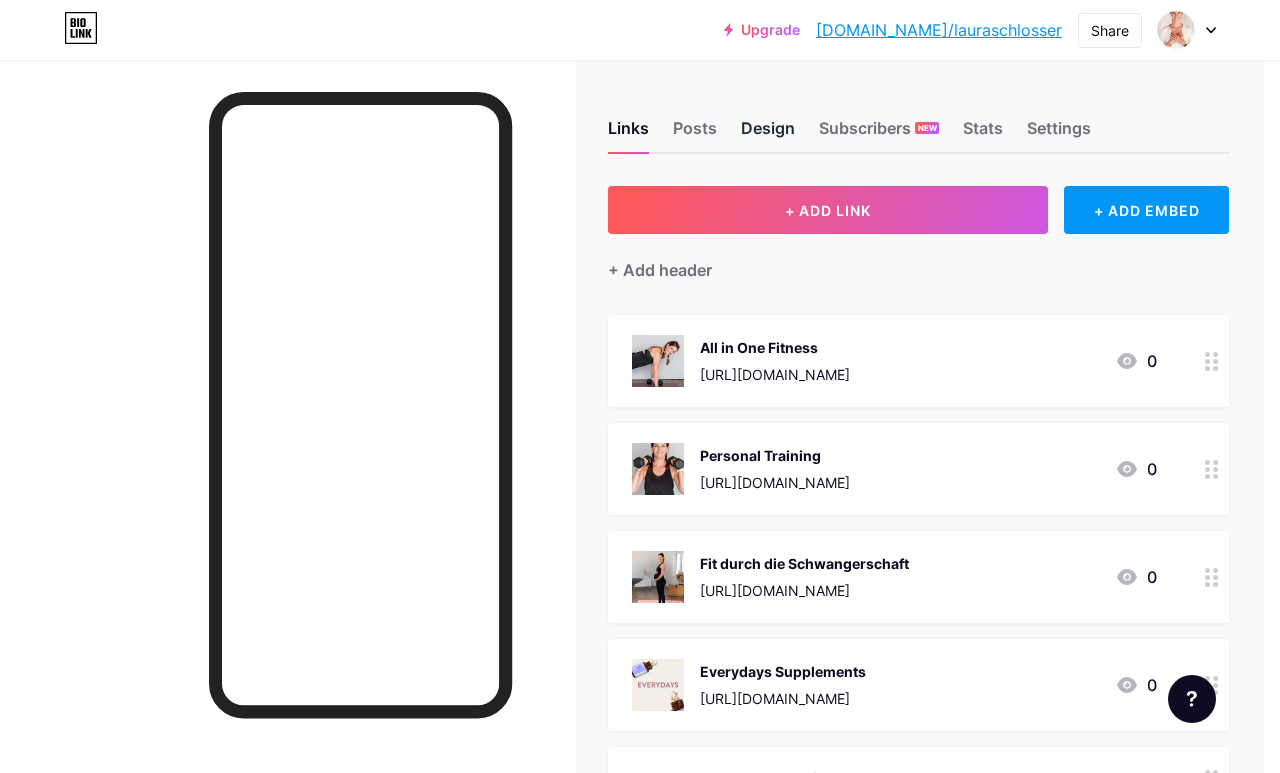 click on "Design" at bounding box center (768, 134) 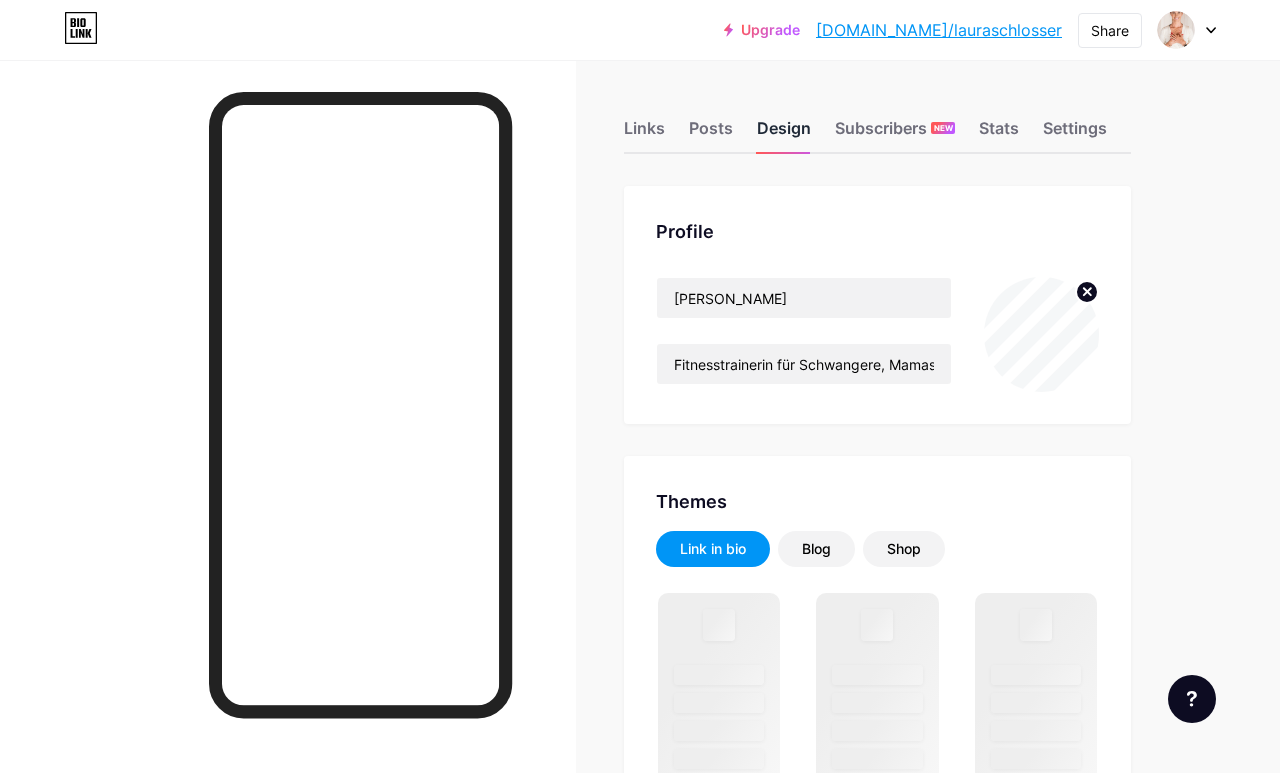 scroll, scrollTop: 0, scrollLeft: 0, axis: both 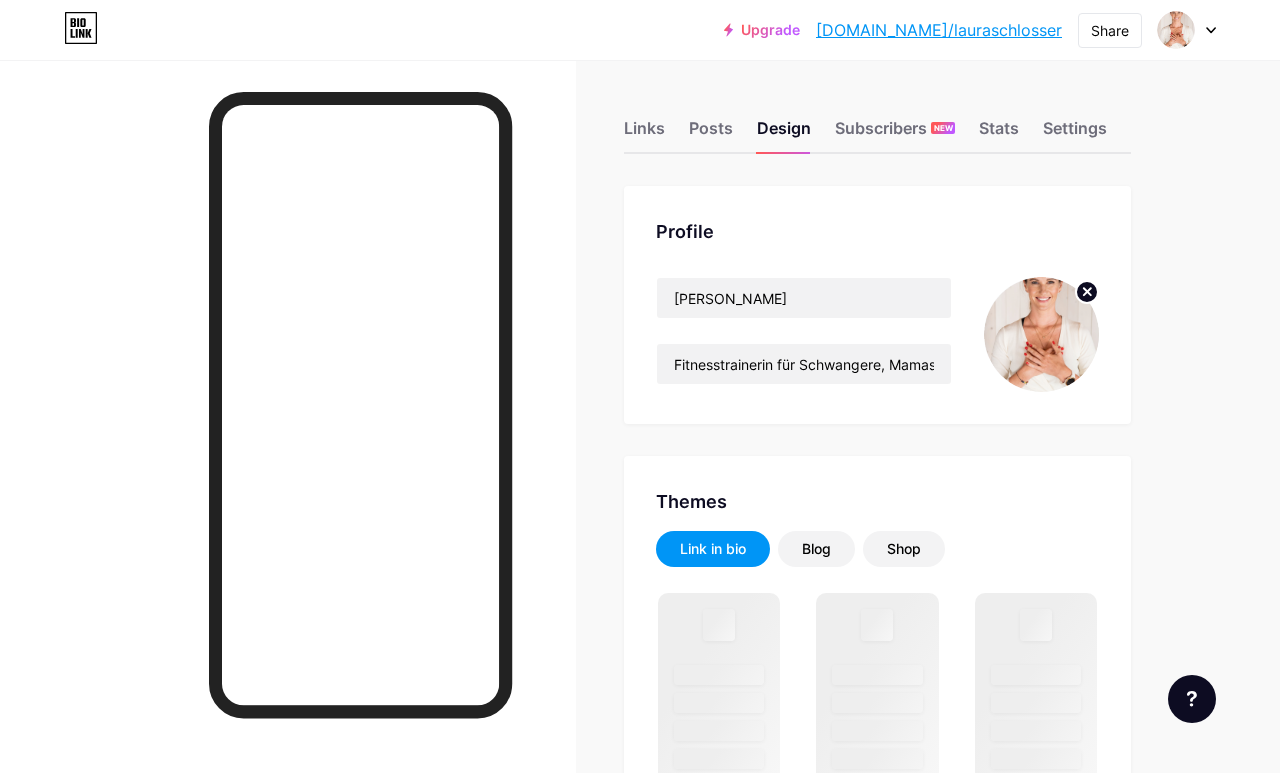 click on "Links
Posts
Design
Subscribers
NEW
Stats
Settings     Profile   [PERSON_NAME]     Fitnesstrainerin für Schwangere, Mamas und Frauen                   Themes   Link in bio   Blog   Shop                                       Changes saved       Position to display socials                 Top                     Bottom
Disable Bio Link branding
Will hide the Bio Link branding from homepage     Display Share button
Enables social sharing options on your page including a QR code.   Changes saved           Feature requests             Help center         Contact support" at bounding box center [607, 1246] 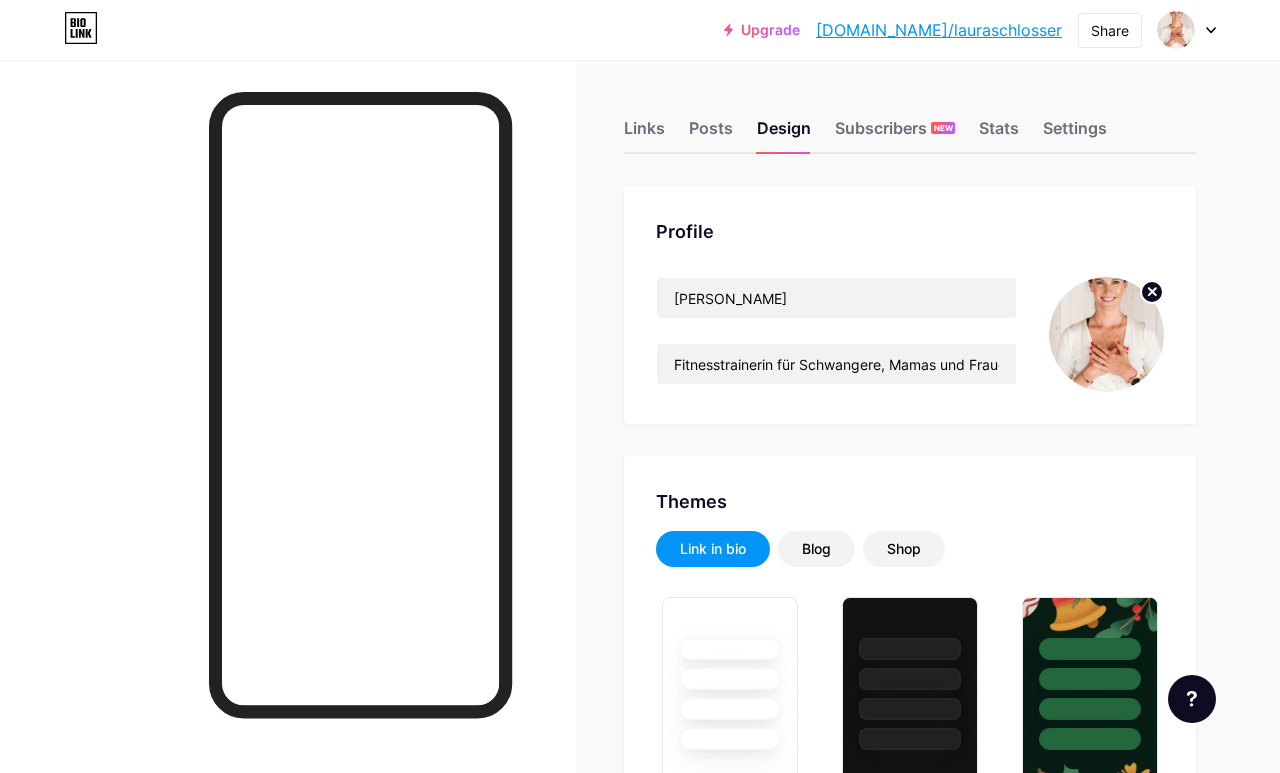 type on "#c29197" 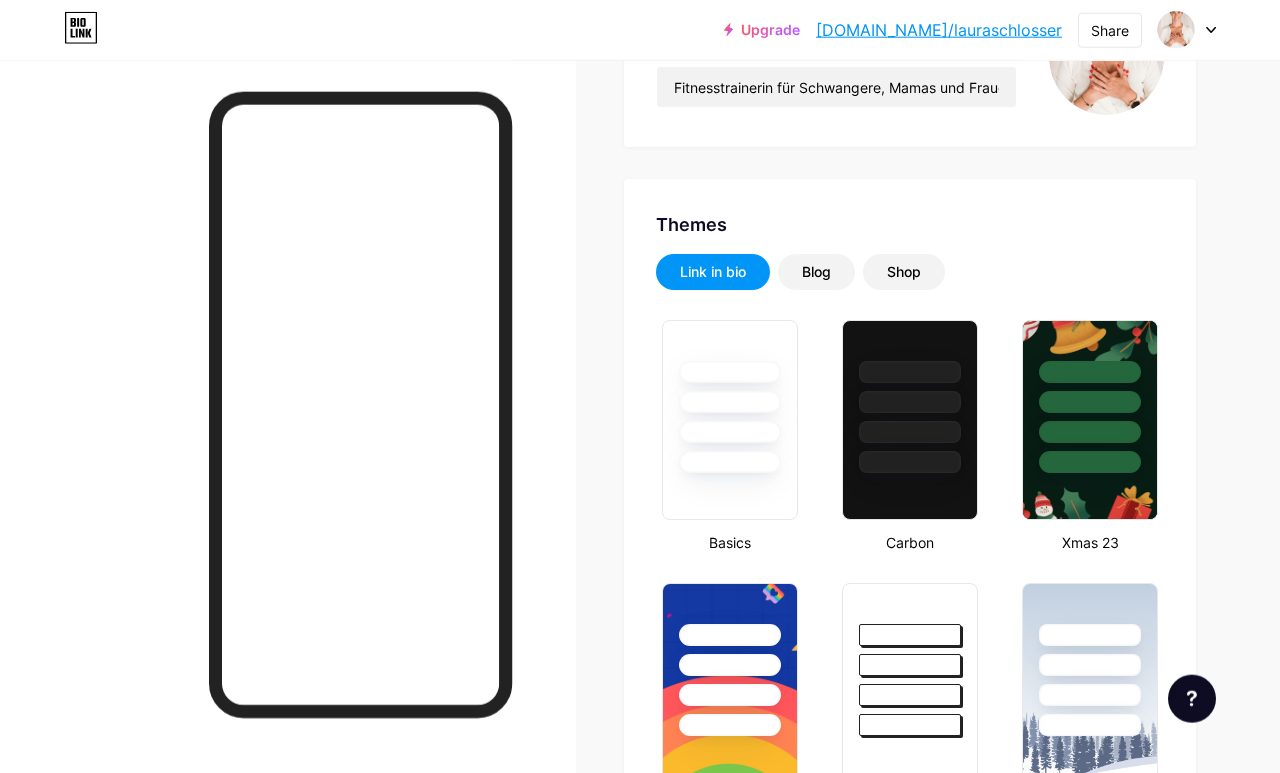 scroll, scrollTop: 280, scrollLeft: 0, axis: vertical 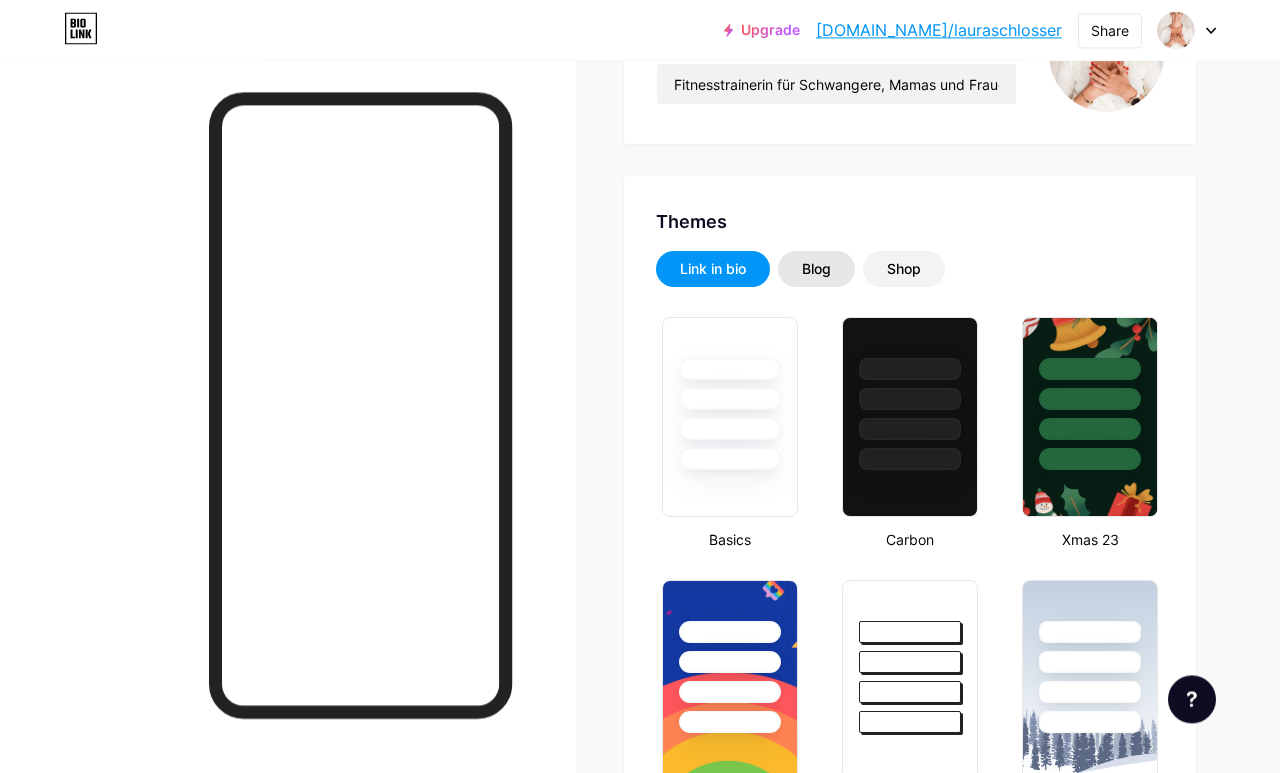 click on "Blog" at bounding box center (816, 269) 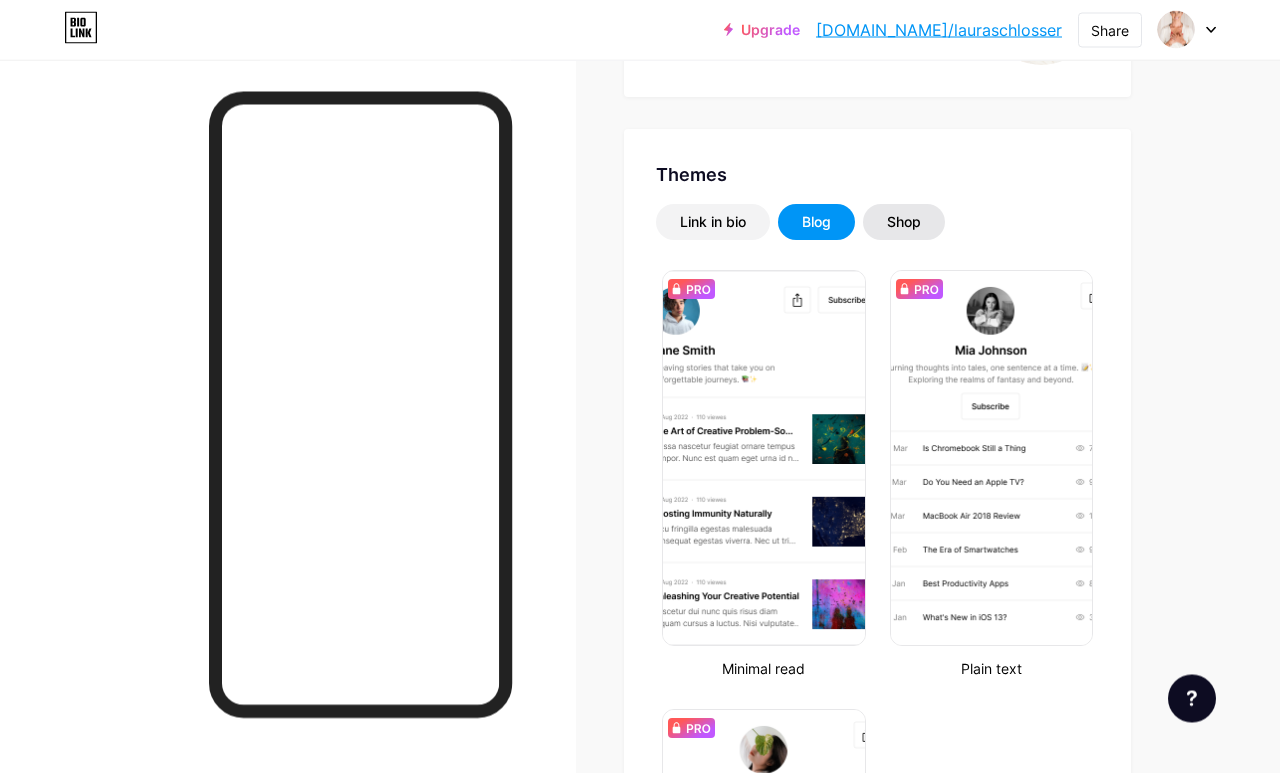 scroll, scrollTop: 327, scrollLeft: 0, axis: vertical 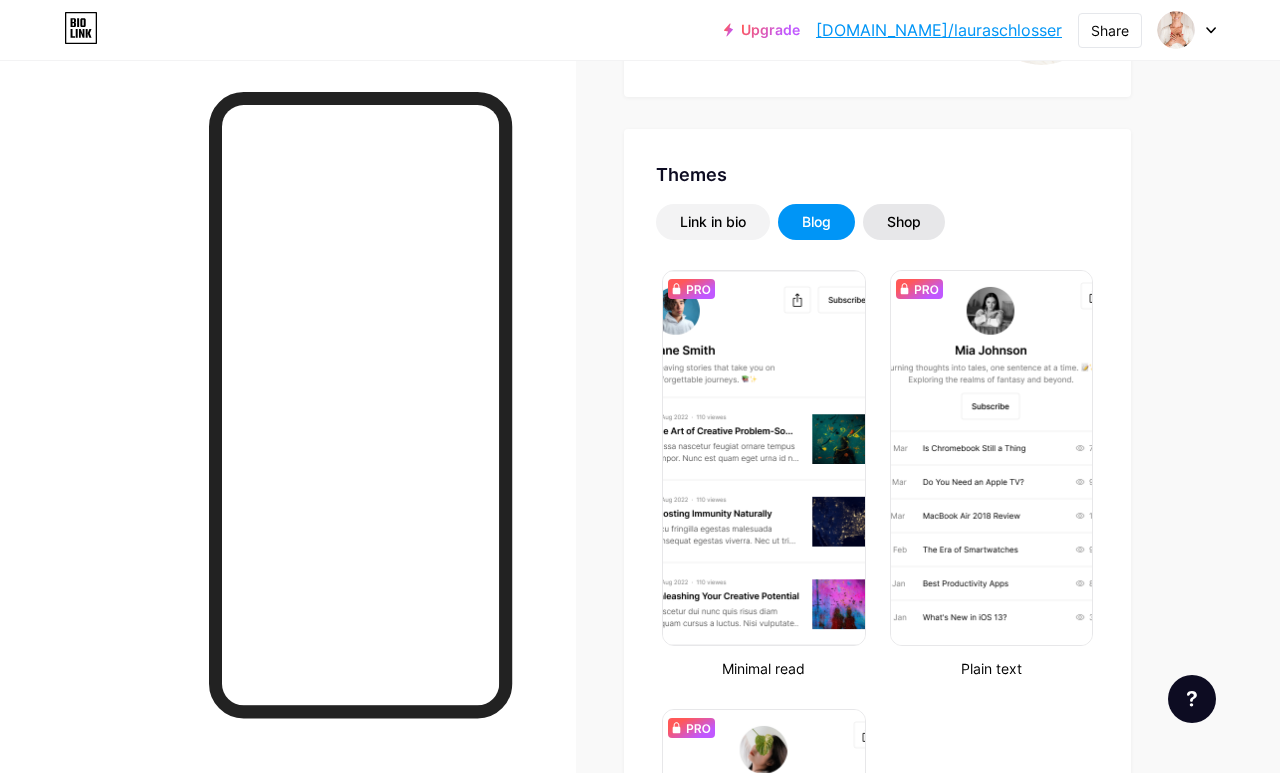 click on "Shop" at bounding box center (904, 222) 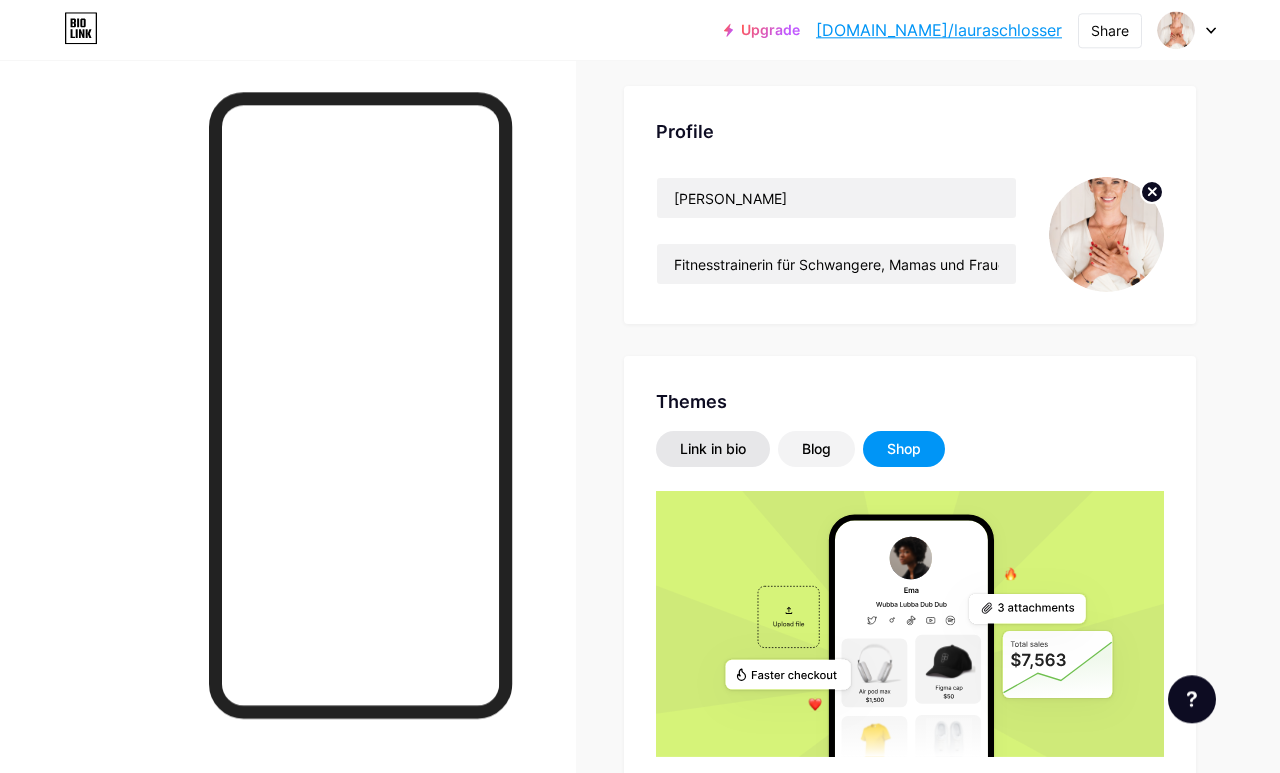 click on "Link in bio" at bounding box center (713, 449) 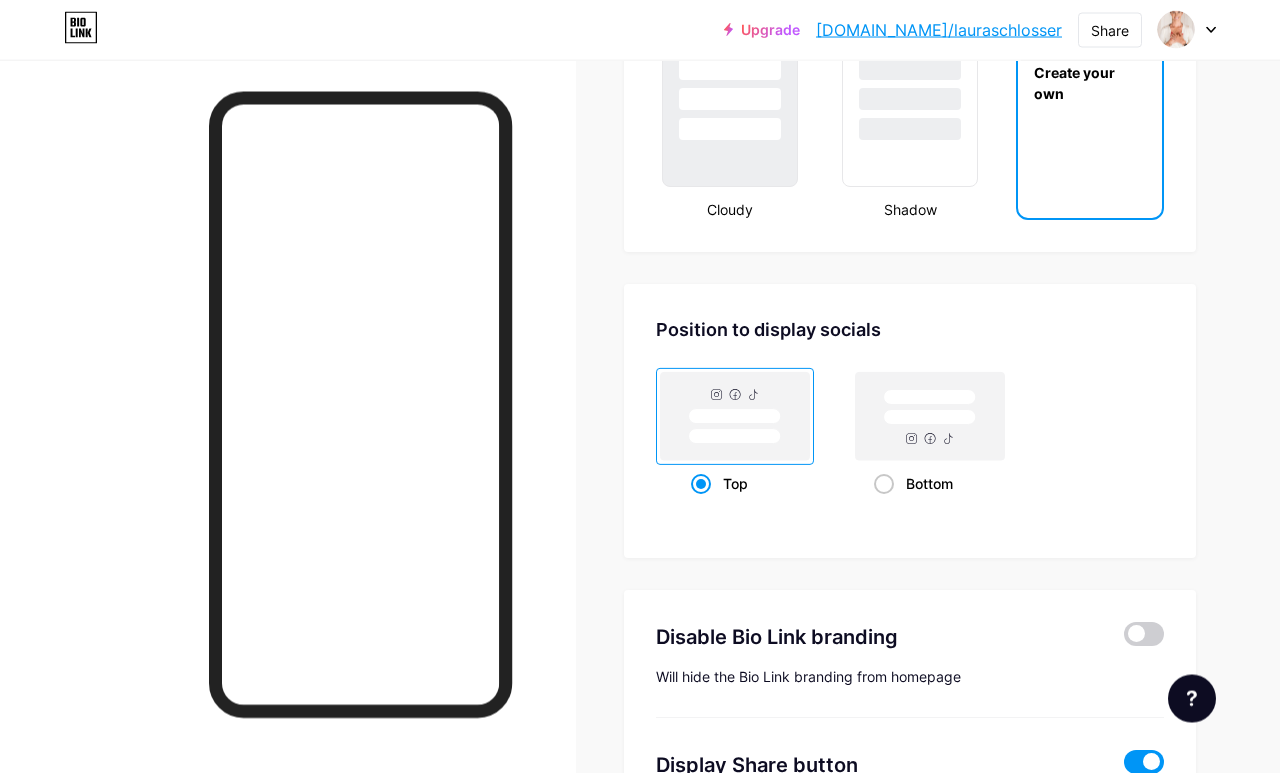 scroll, scrollTop: 2453, scrollLeft: 0, axis: vertical 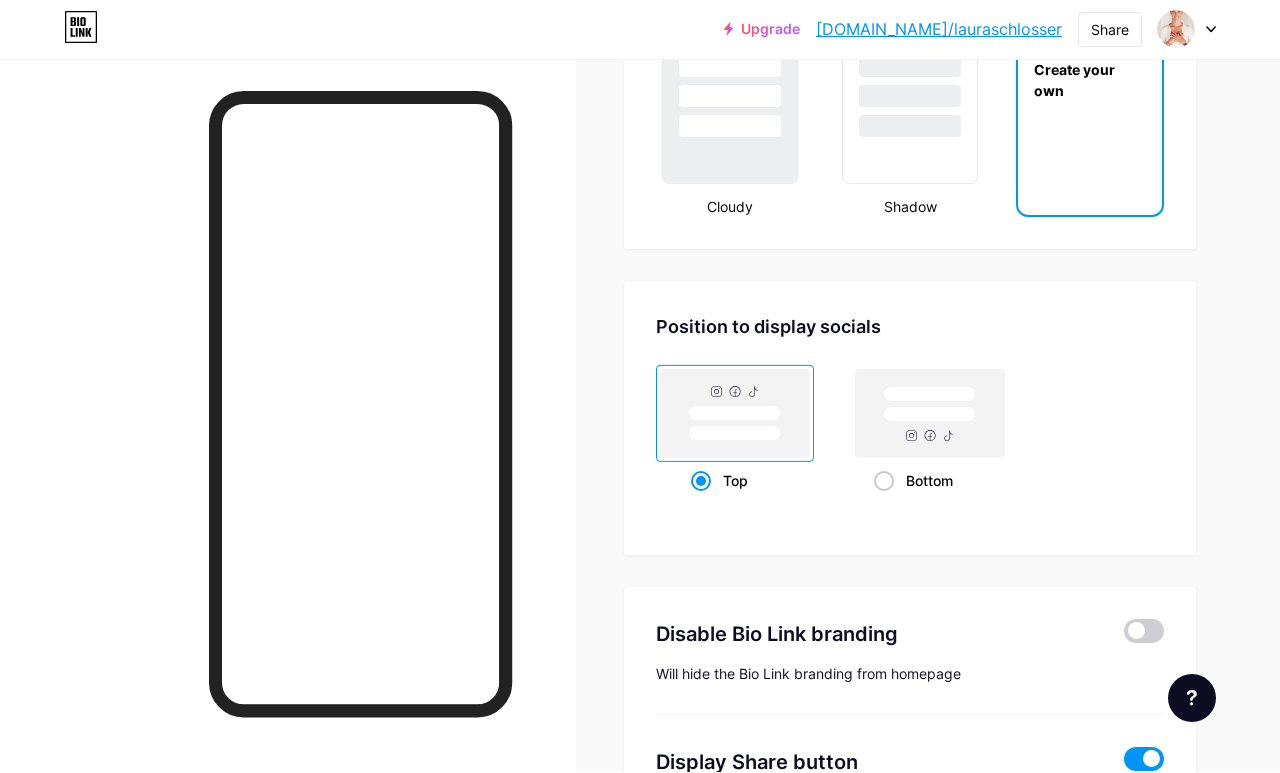 click on "Create your own" at bounding box center (1090, 81) 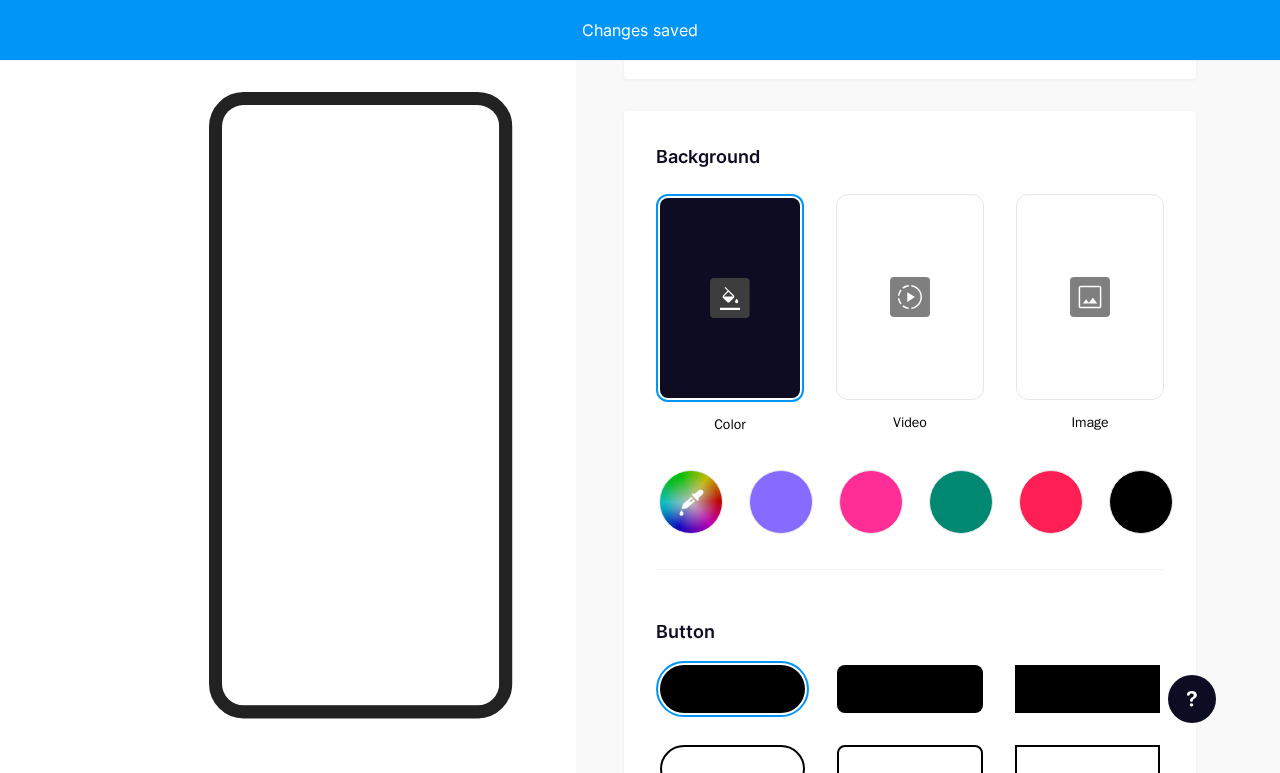 type on "#ffffff" 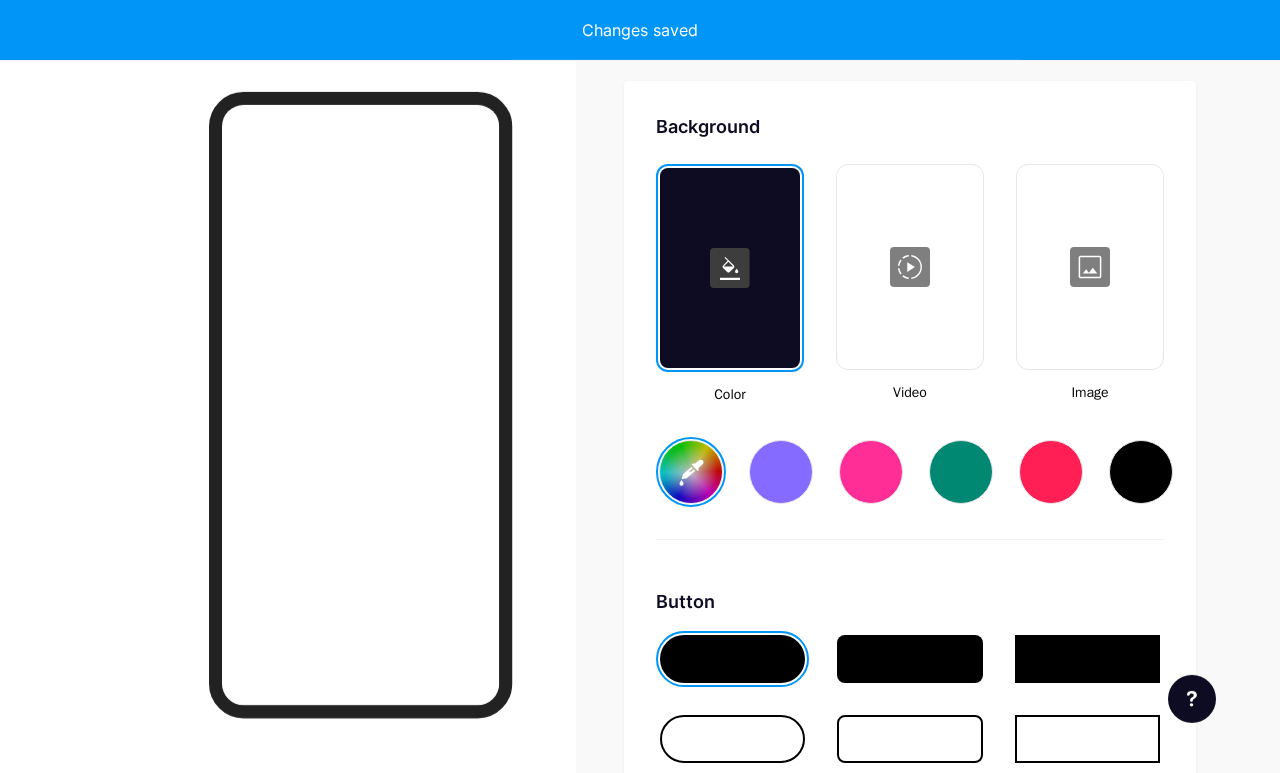 scroll, scrollTop: 2655, scrollLeft: 0, axis: vertical 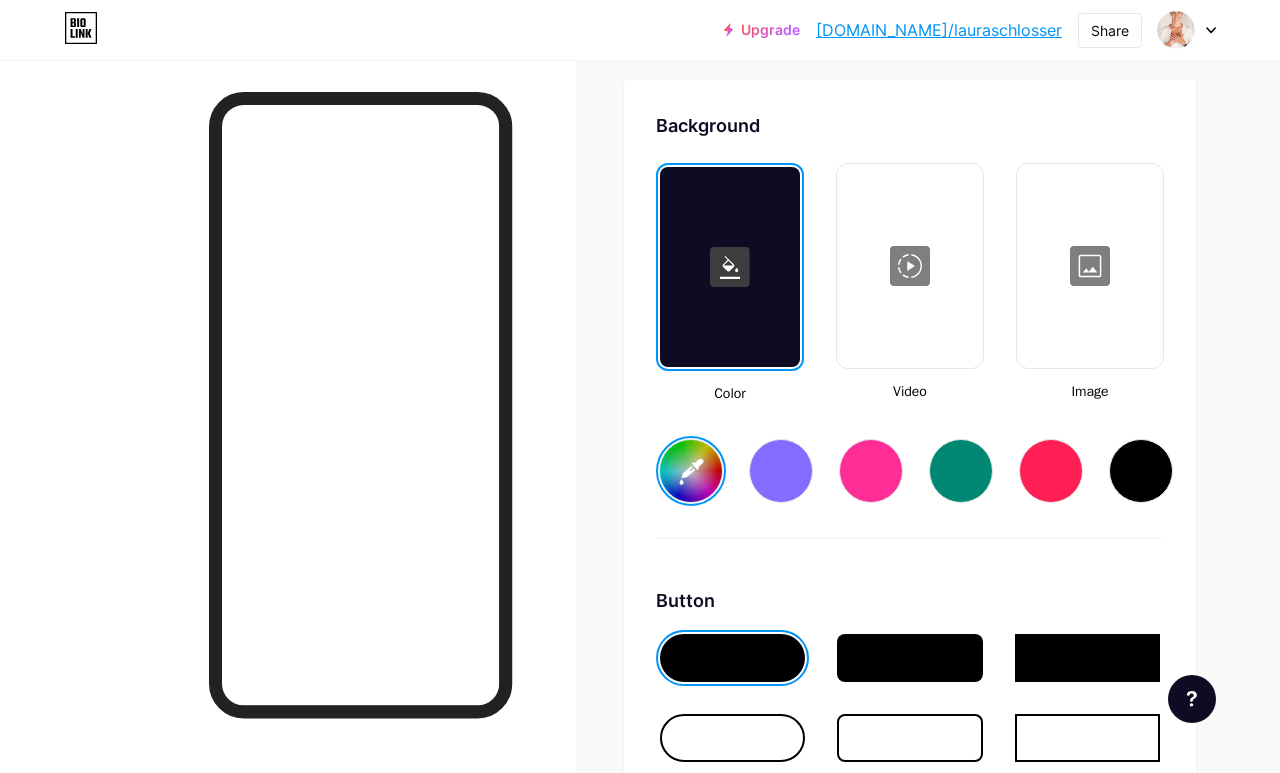 click at bounding box center (1090, 266) 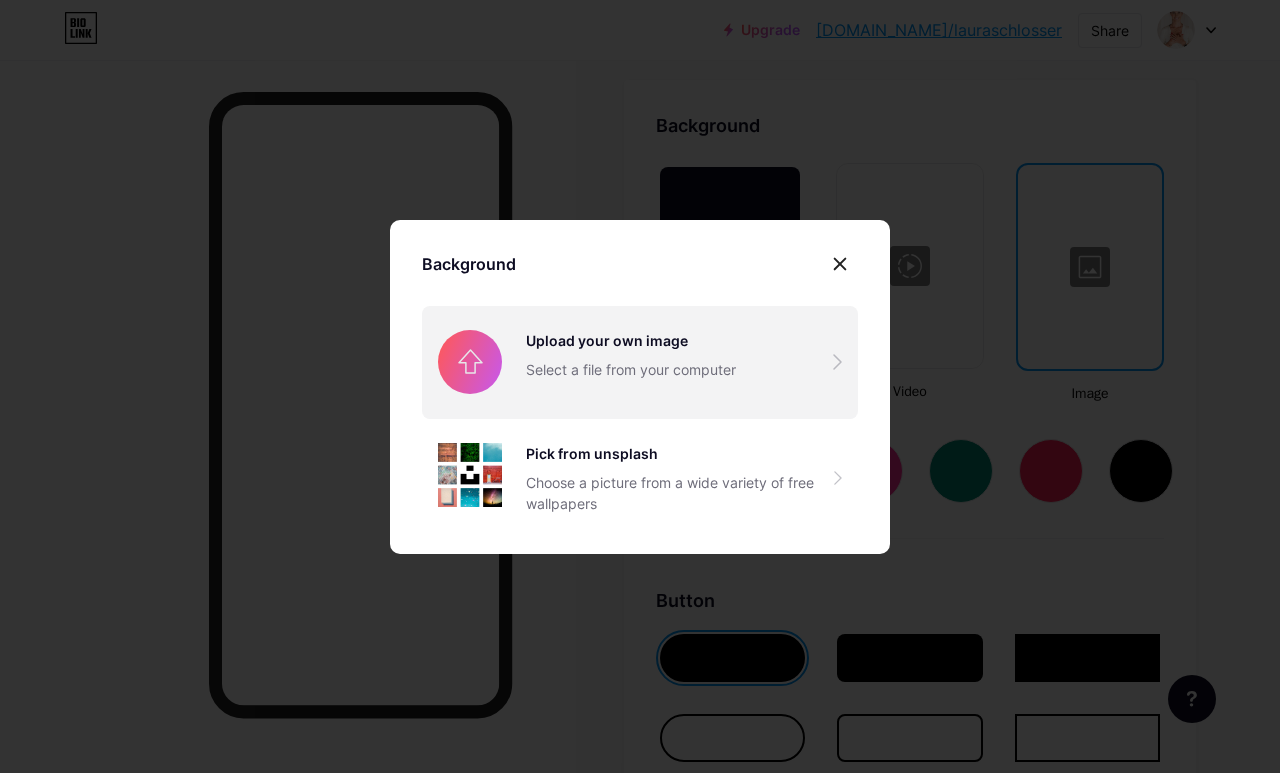 click at bounding box center [640, 362] 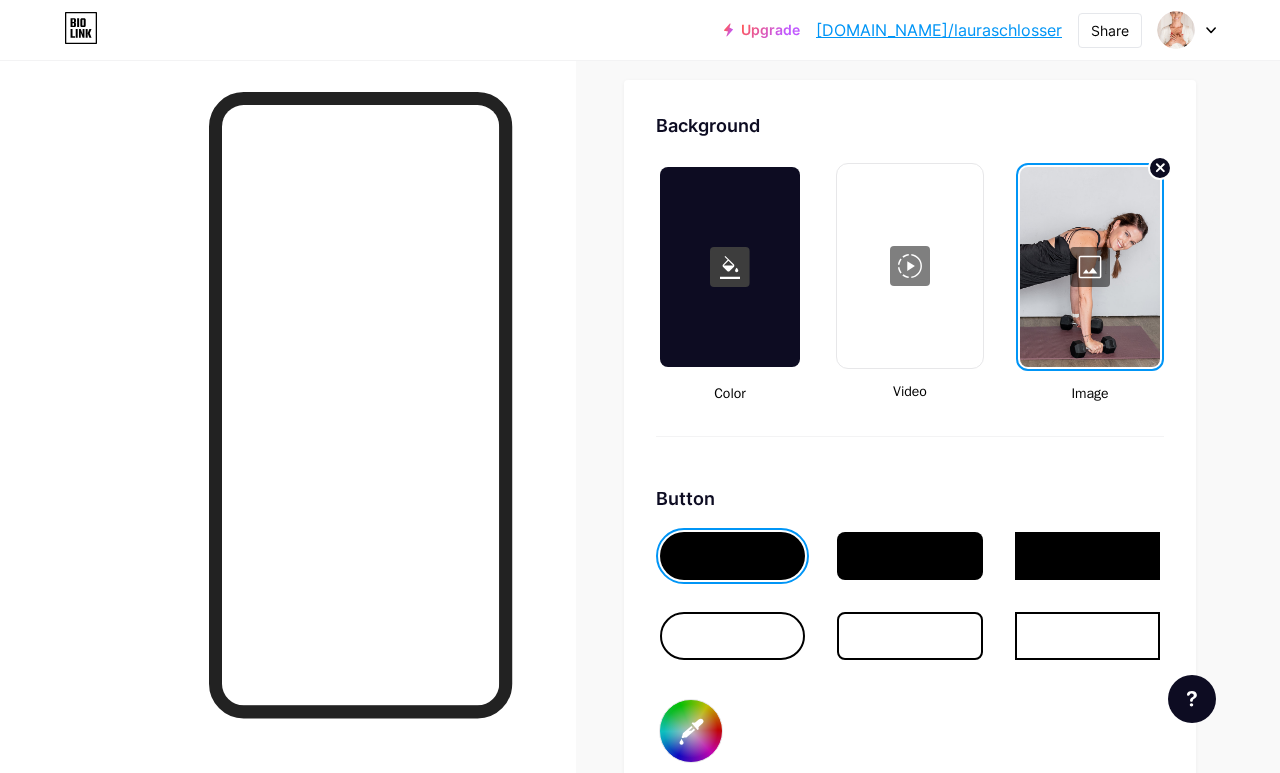 click at bounding box center [1090, 267] 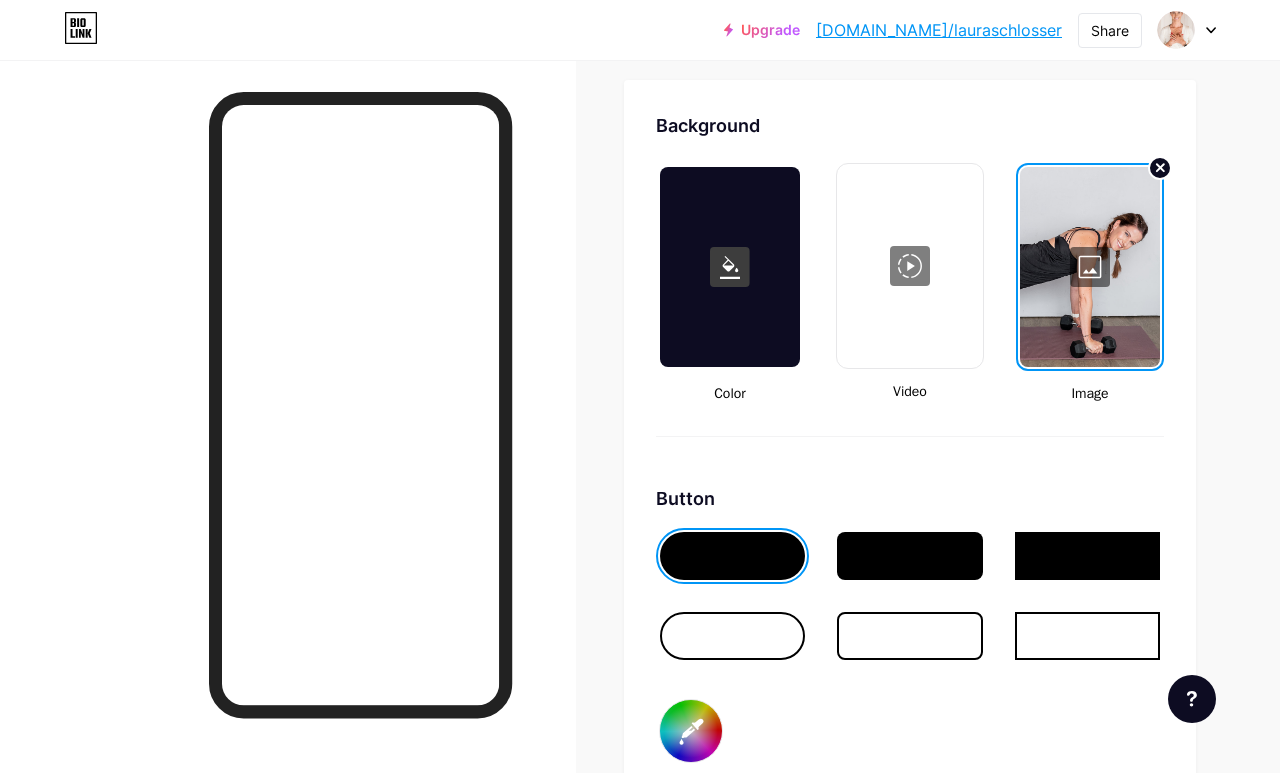 click at bounding box center (640, 362) 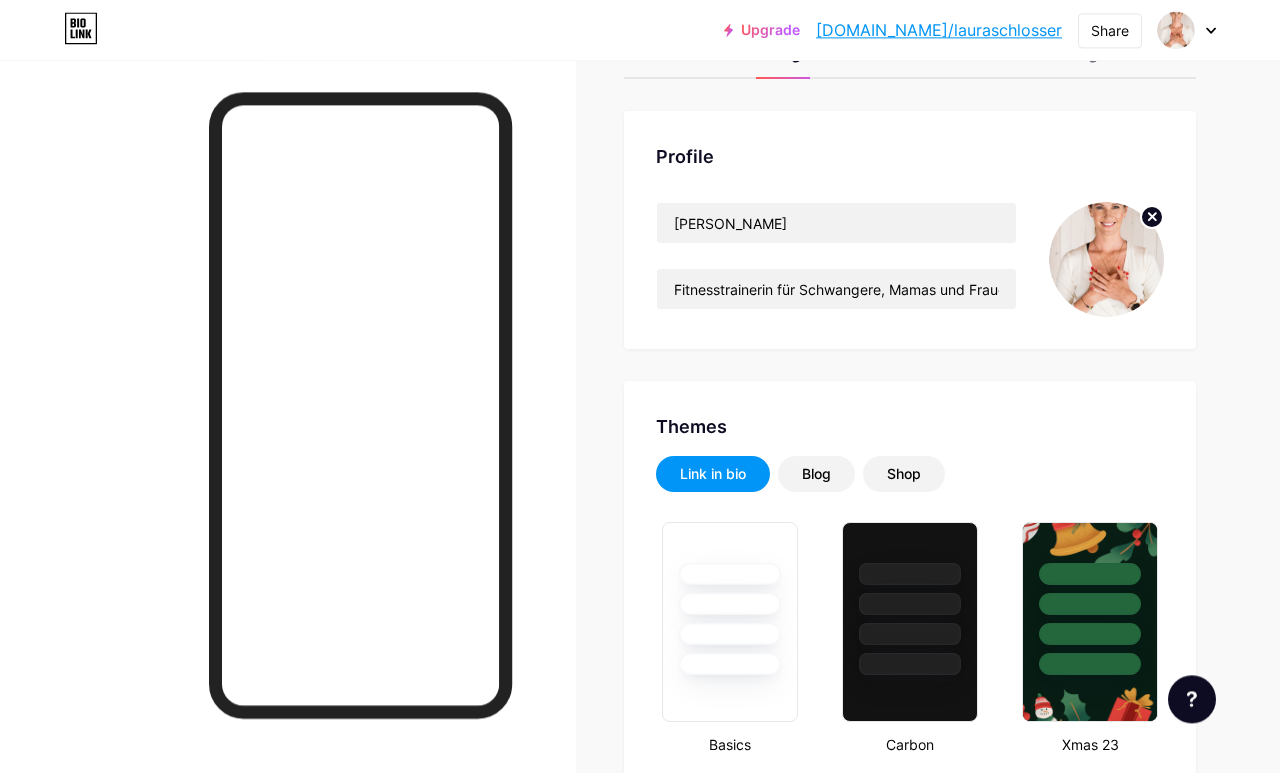 scroll, scrollTop: 0, scrollLeft: 0, axis: both 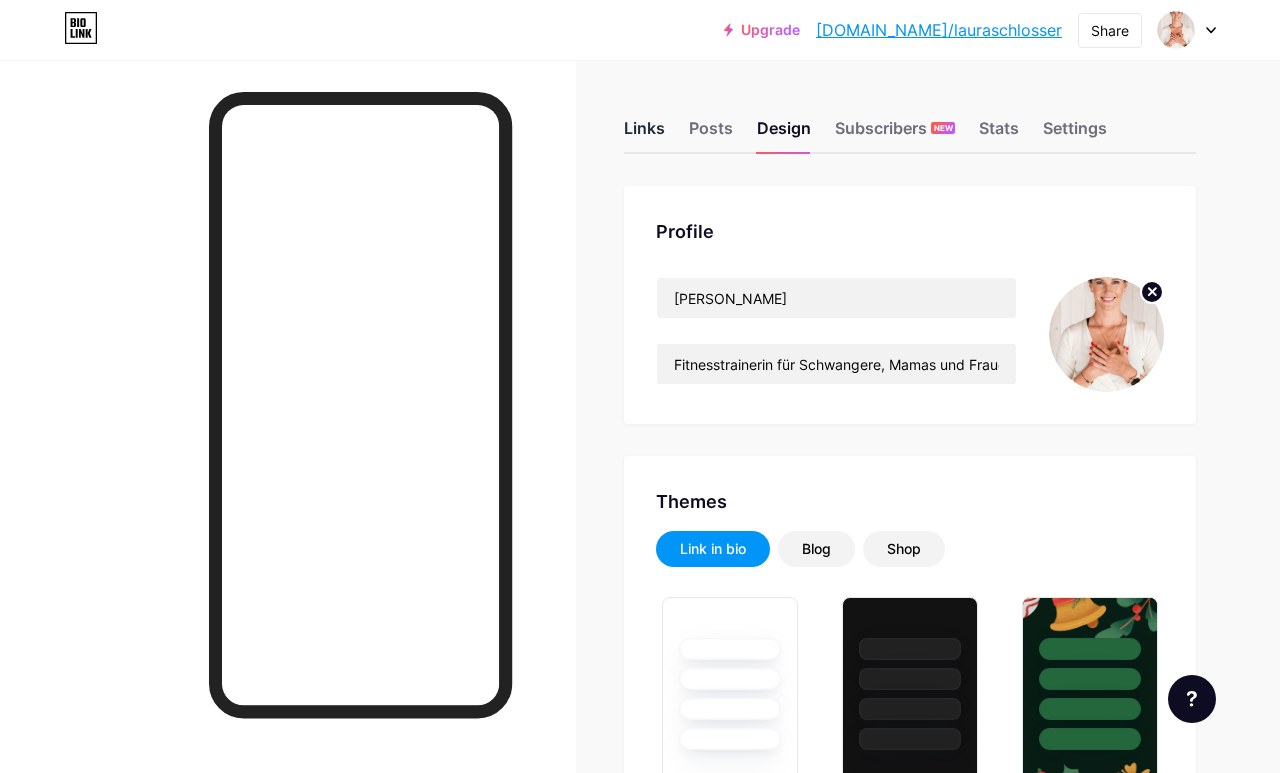 click on "Links" at bounding box center (644, 134) 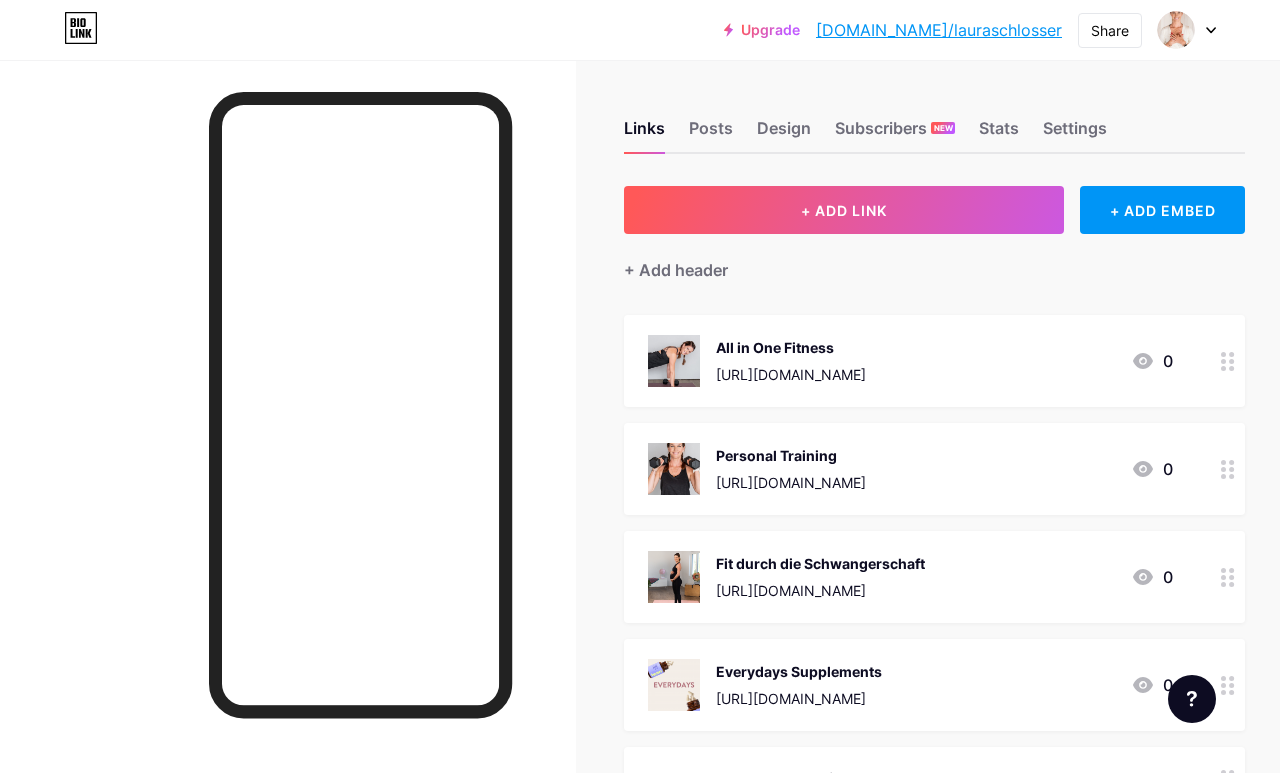 click 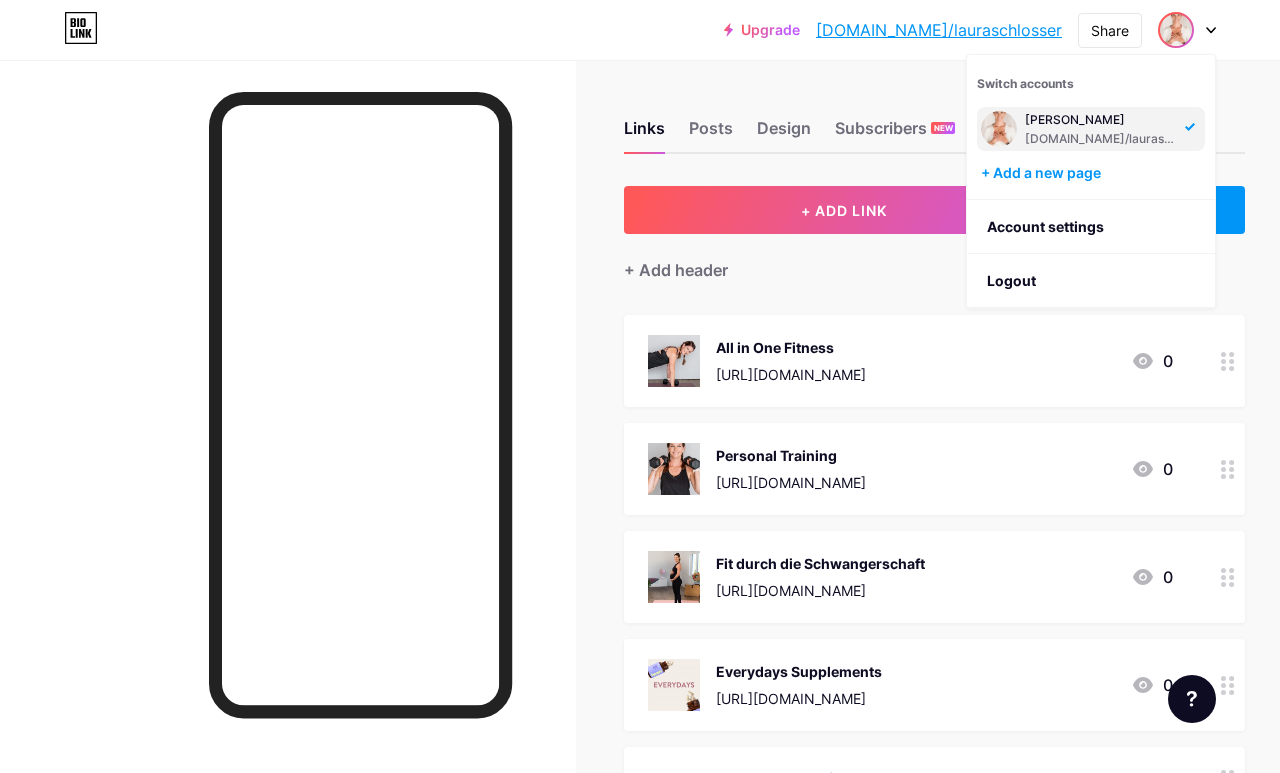 click on "Links
Posts
Design
Subscribers
NEW
Stats
Settings       + ADD LINK     + ADD EMBED
+ Add header
All in One Fitness
[URL][DOMAIN_NAME]
0
Personal Training
[URL][DOMAIN_NAME]
0
Fit durch die Schwangerschaft
[URL][DOMAIN_NAME]
0
Everydays Supplements
[URL][DOMAIN_NAME]
0
Spare 10% mit dem Code: LAURASCHLOSSE10
Nextvital Supplements
[URL][DOMAIN_NAME]
0
Spare 5% mit dem Code: [PERSON_NAME]" at bounding box center (664, 791) 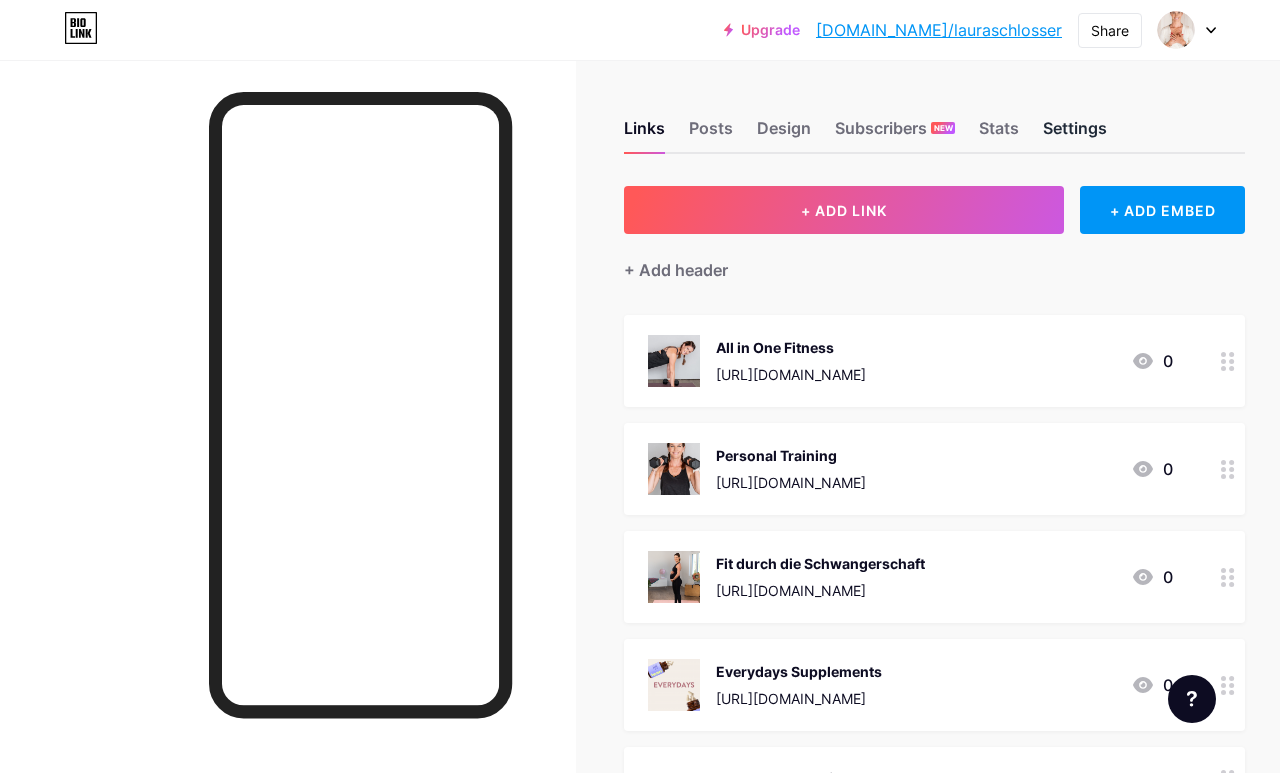 click on "Settings" at bounding box center (1075, 134) 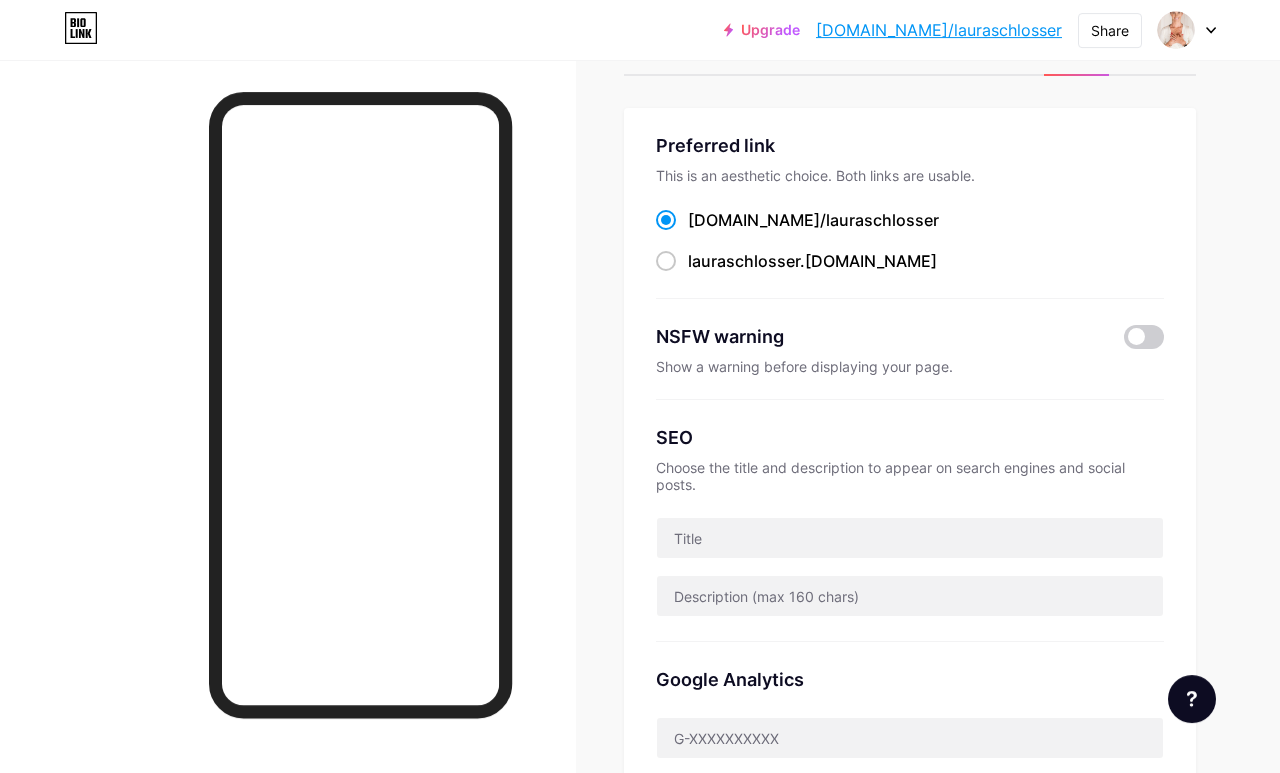 scroll, scrollTop: 0, scrollLeft: 0, axis: both 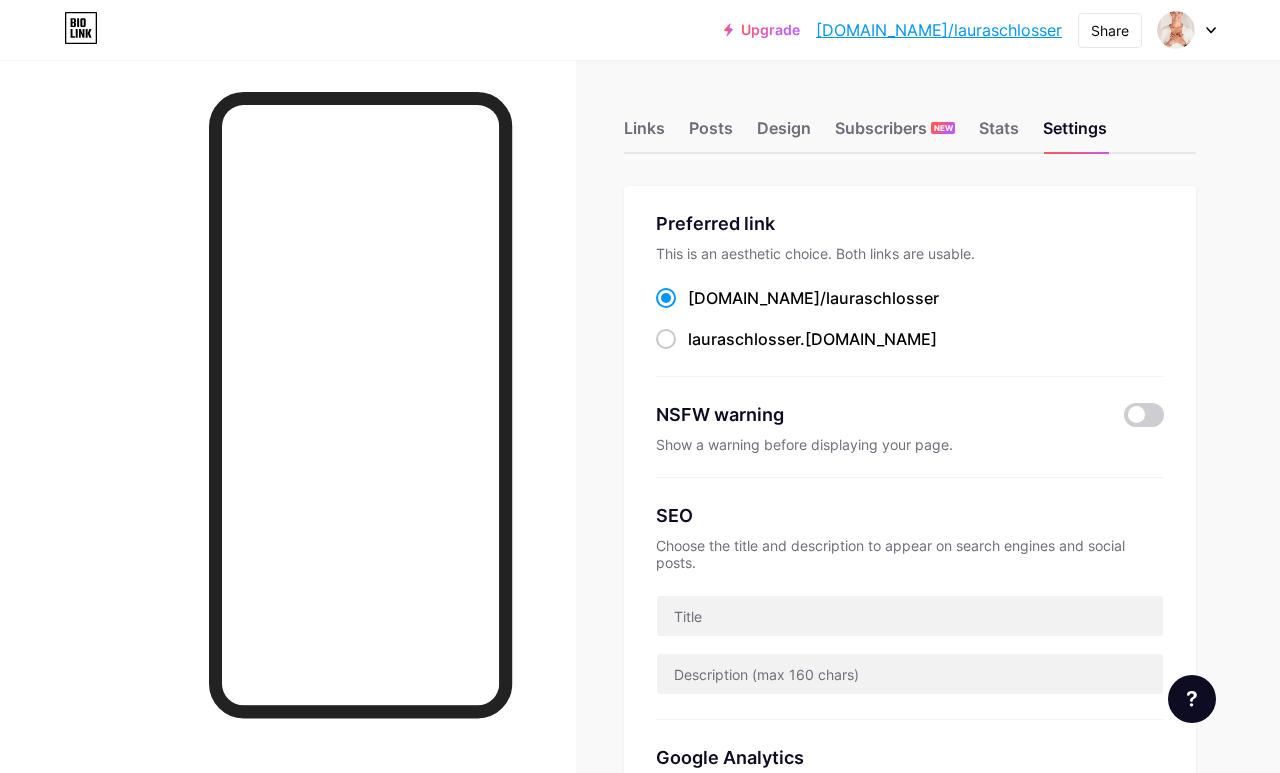click on "Links
Posts
Design
Subscribers
NEW
Stats
Settings     Preferred link   This is an aesthetic choice. Both links are usable.
[DOMAIN_NAME]/ lauraschlosser       lauraschlosser .[DOMAIN_NAME]
NSFW warning       Show a warning before displaying your page.     SEO   Choose the title and description to appear on search engines and social posts.           Google Analytics       My username   [DOMAIN_NAME]/   lauraschlosser           Pro Links   PRO   Custom Domain   Try your own custom domain eg: [DOMAIN_NAME]   Set
up domain             Emoji link   Add emojis to your link eg: [DOMAIN_NAME]/😄😭🥵   Create
Go to  Help Center  to learn more or to contact support.   Changes saved           Feature requests             Help center         Contact support" at bounding box center [640, 821] 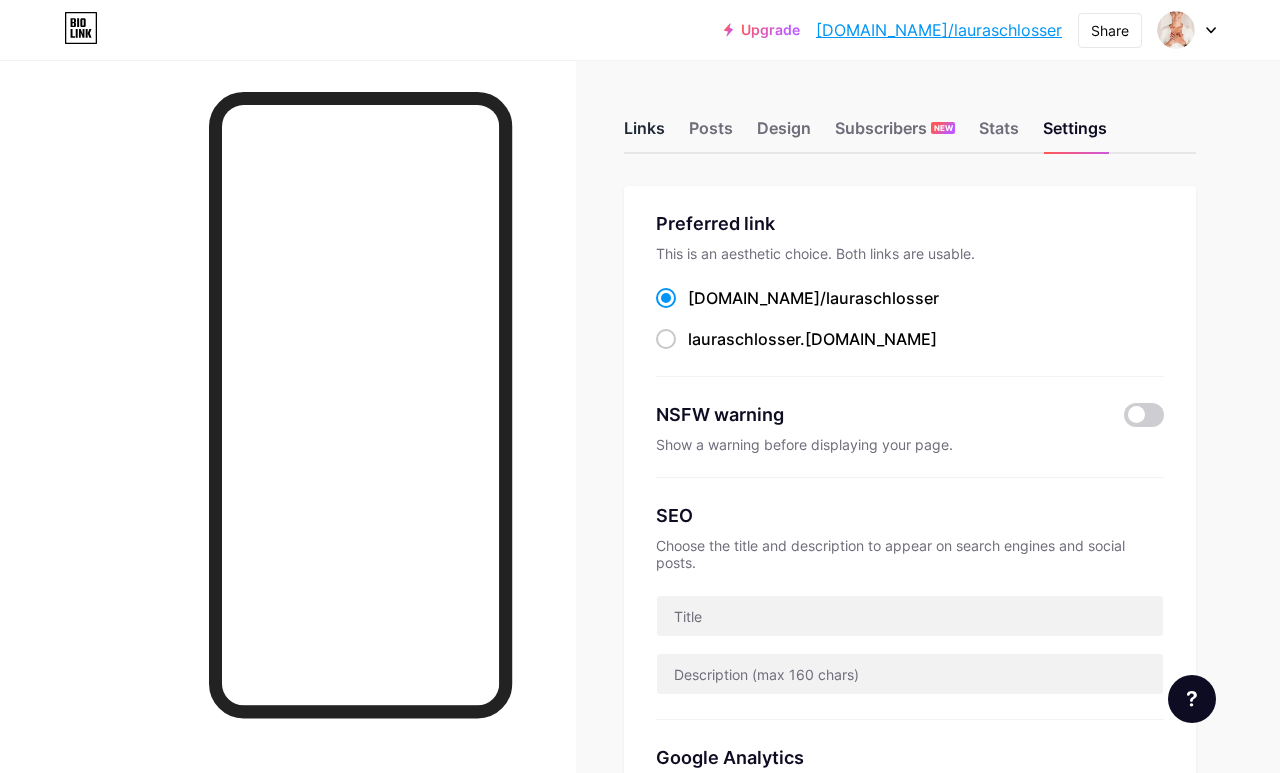 click on "Links" at bounding box center [644, 134] 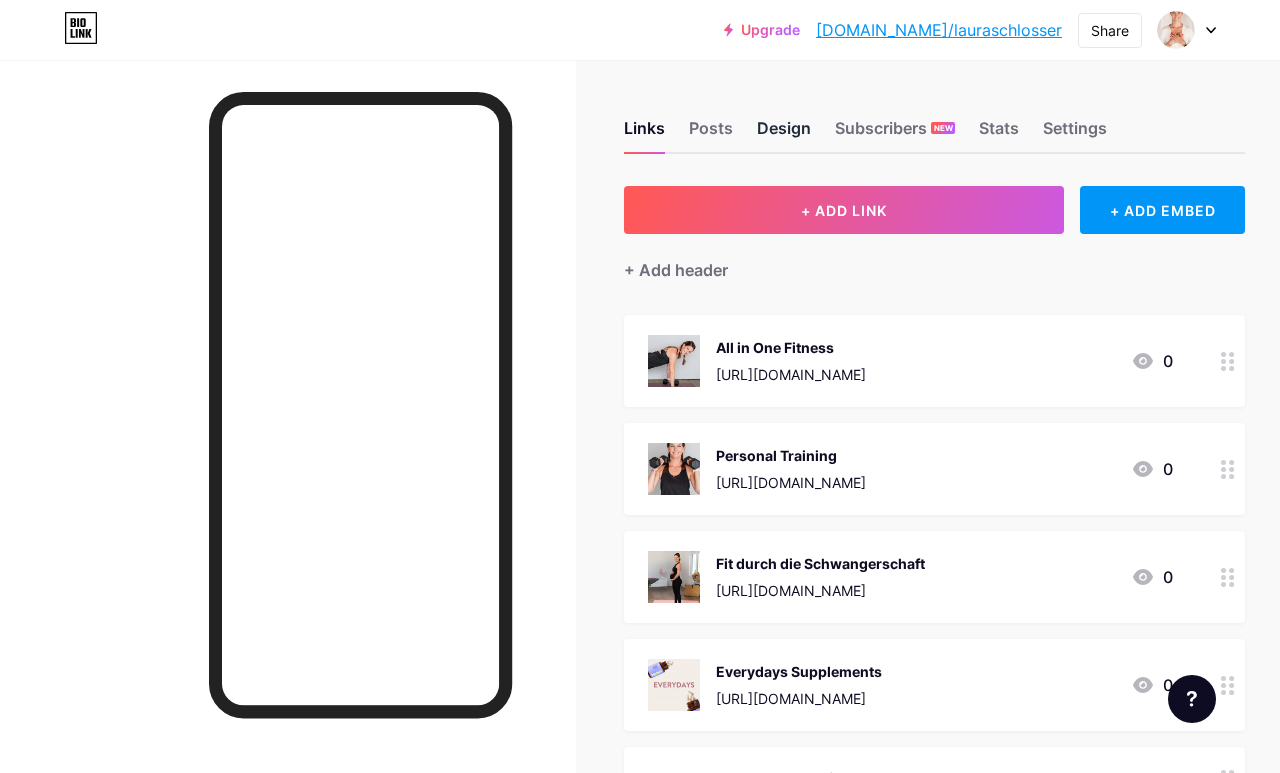 click on "Design" at bounding box center [784, 134] 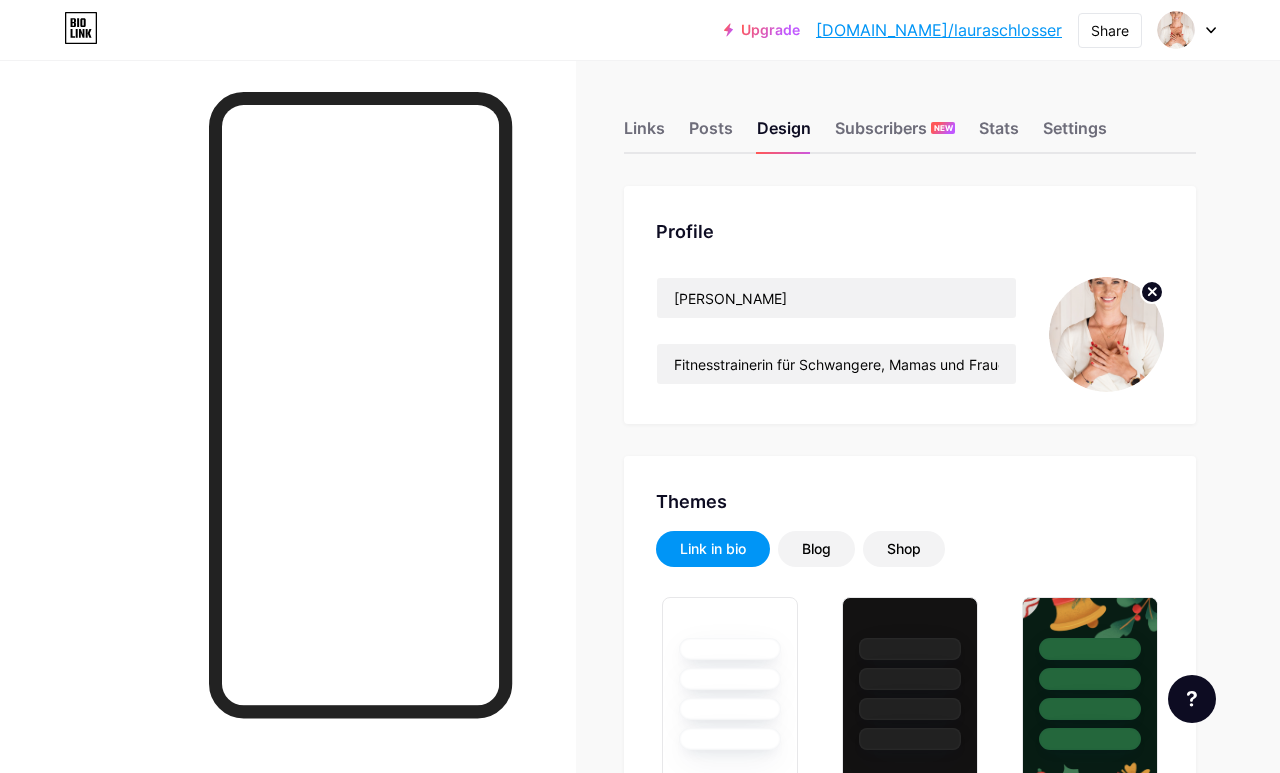 click at bounding box center [1106, 334] 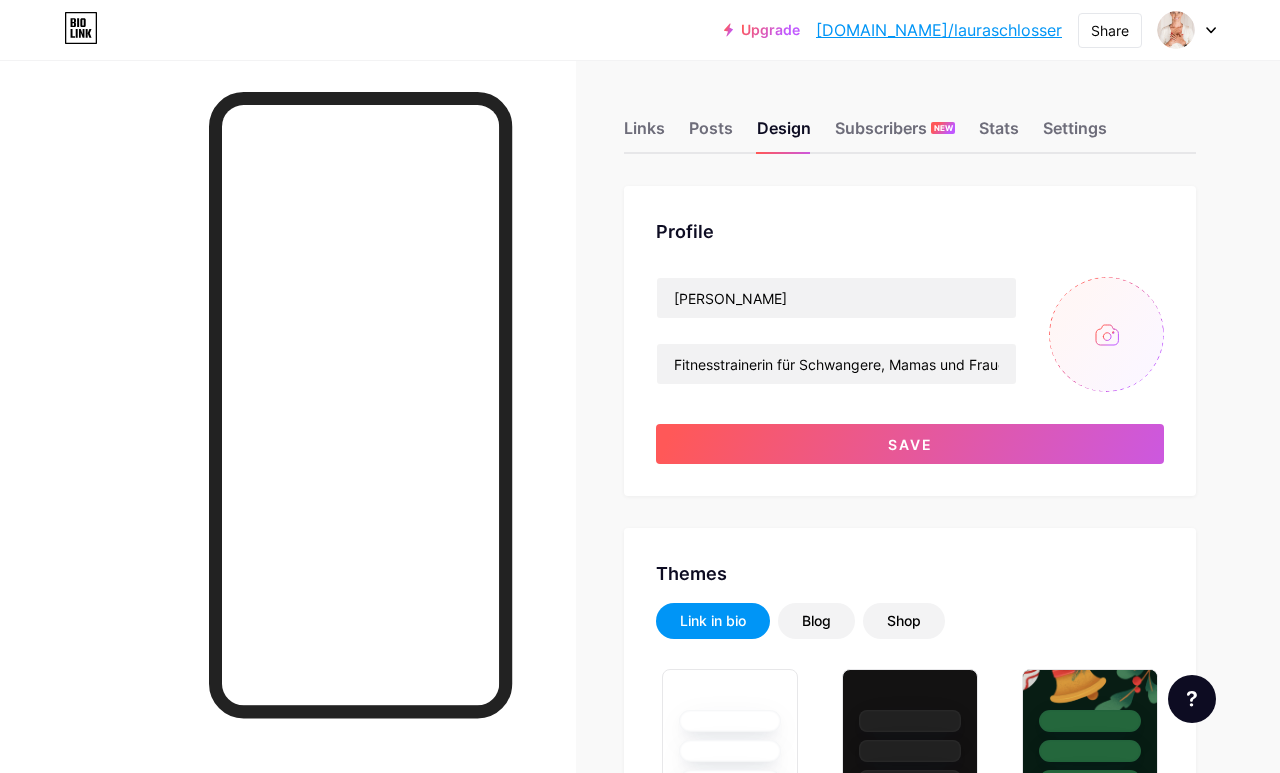 click on "Links
Posts
Design
Subscribers
NEW
Stats
Settings     Profile   [PERSON_NAME]     Fitnesstrainerin für Schwangere, Mamas und Frauen                               Save     Themes   Link in bio   Blog   Shop       Basics       Carbon       Xmas 23       Pride       Glitch       Winter · Live       Glassy · Live       Chameleon · Live       Rainy Night · Live       Neon · Live       Summer       Retro       Strawberry · Live       Desert       Sunny       Autumn       Leaf       Clear Sky       Blush       Unicorn       Minimal       Cloudy       Shadow     Create your own           Changes saved     Background         Color           Video                   Image           Button       #000000   Font   Inter Poppins EB Garamond TEKO BALSAMIQ SANS Kite One PT Sans Quicksand DM Sans     #000000   Changes saved     Position to display socials                 Top                     Bottom" at bounding box center [640, 2353] 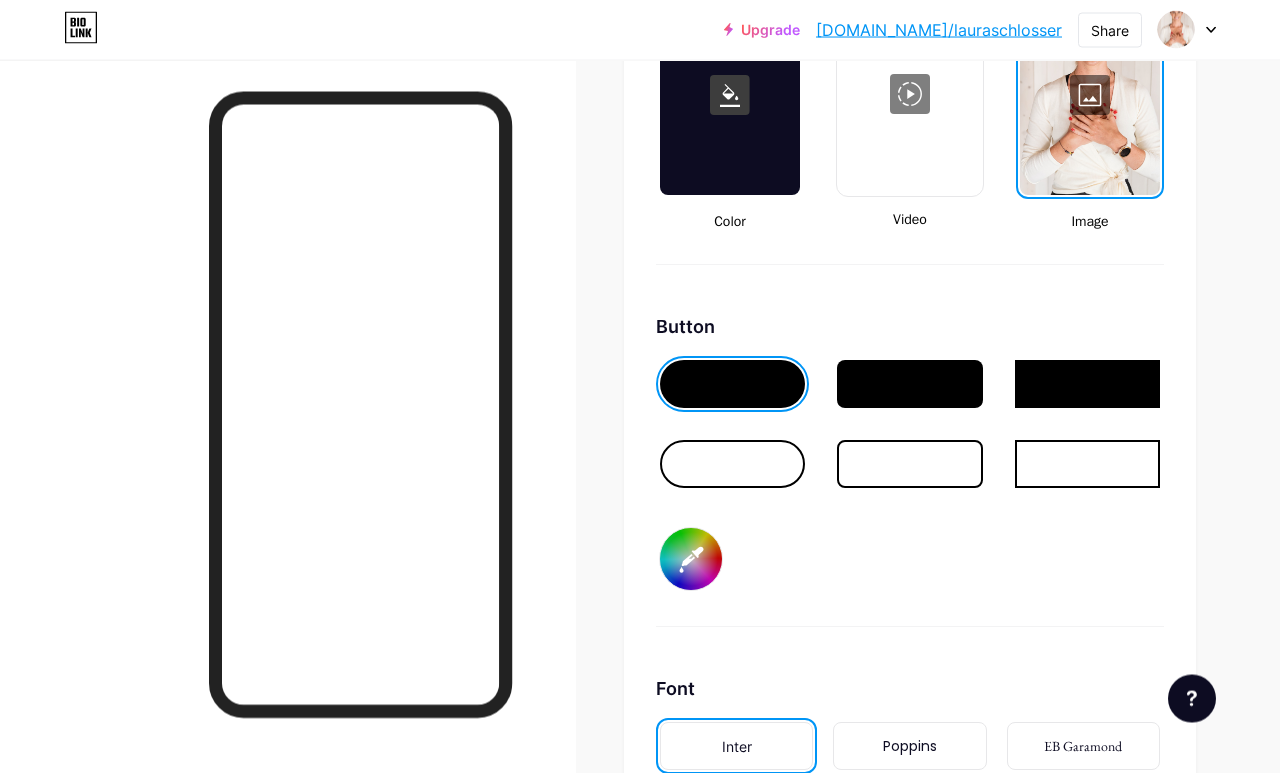 scroll, scrollTop: 2900, scrollLeft: 0, axis: vertical 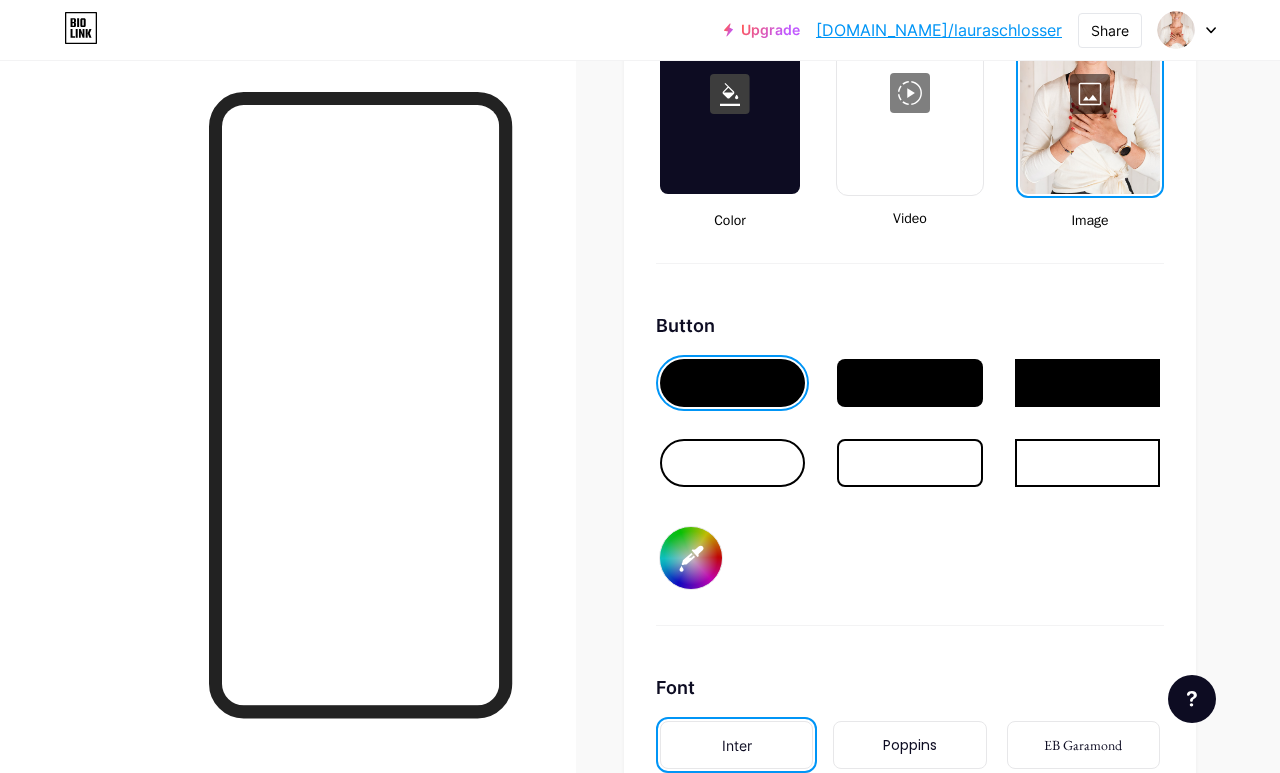 click on "#000000" at bounding box center [691, 558] 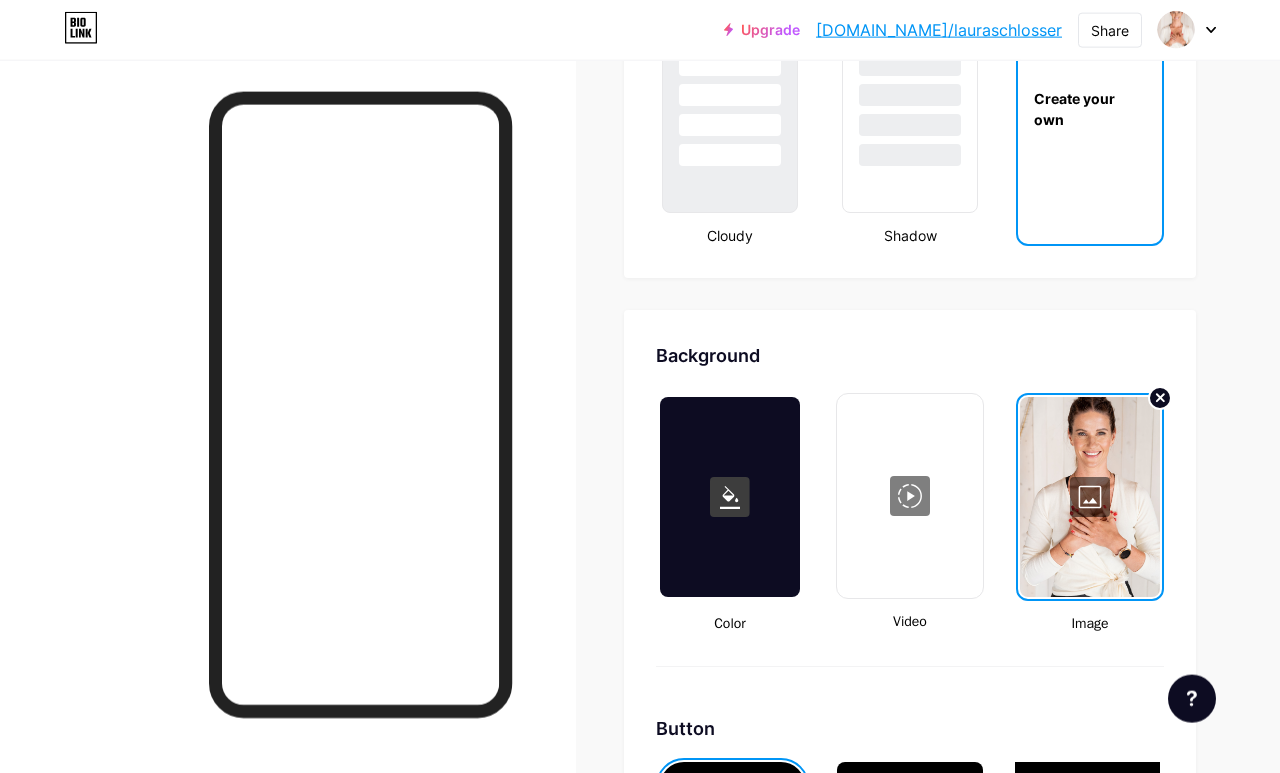 scroll, scrollTop: 2509, scrollLeft: 0, axis: vertical 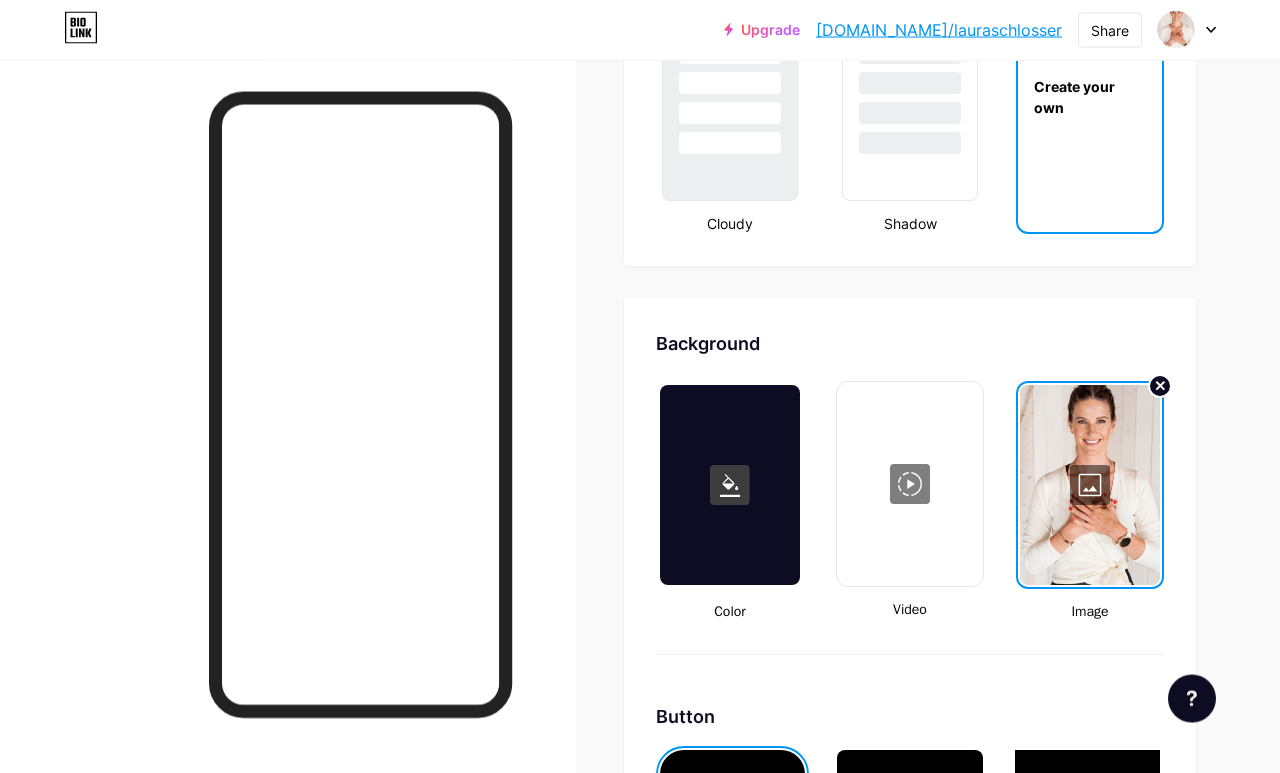 click at bounding box center (730, 485) 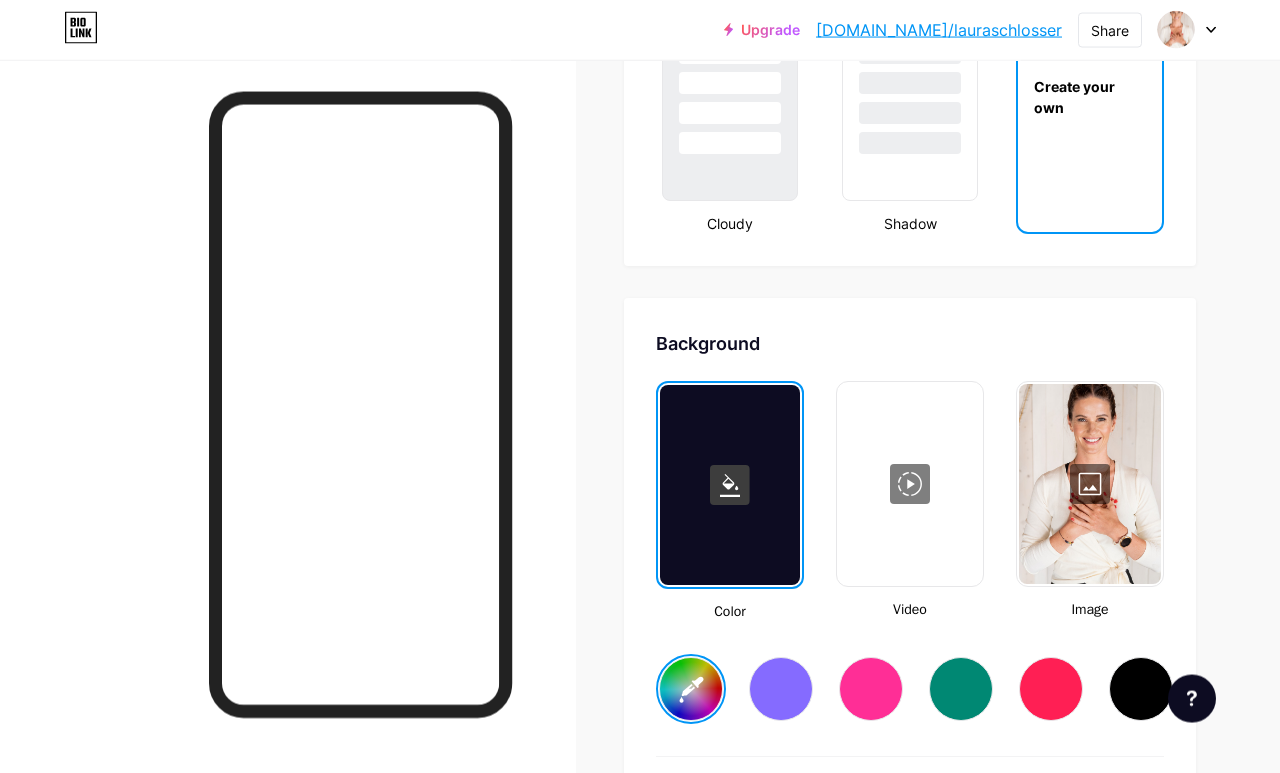 scroll, scrollTop: 2510, scrollLeft: 0, axis: vertical 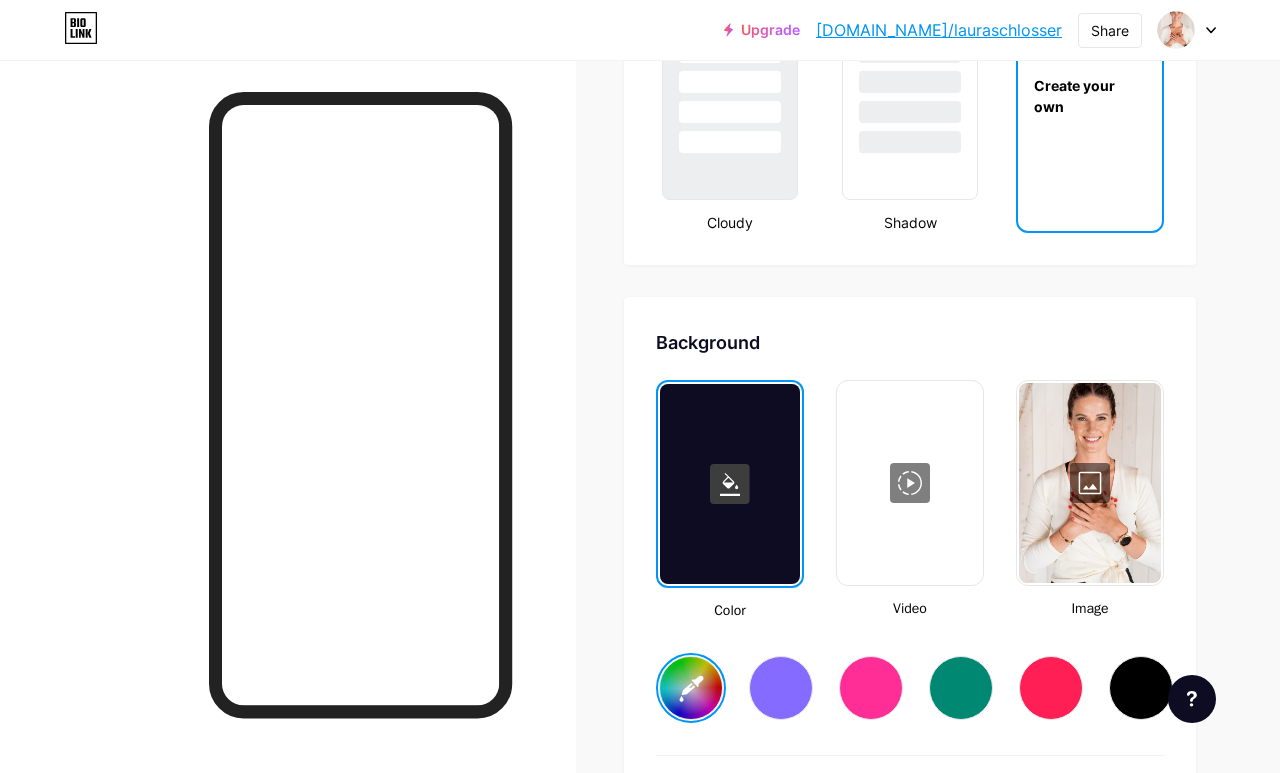 click on "#ffffff" at bounding box center (691, 688) 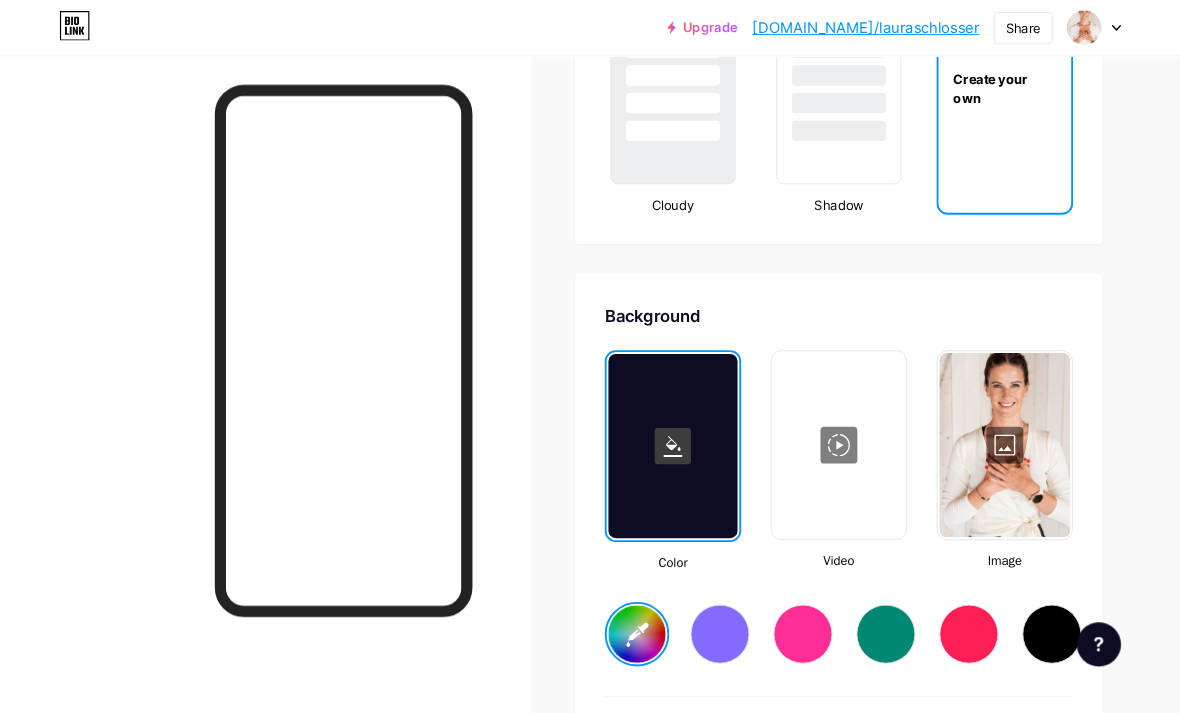 scroll, scrollTop: 2582, scrollLeft: 0, axis: vertical 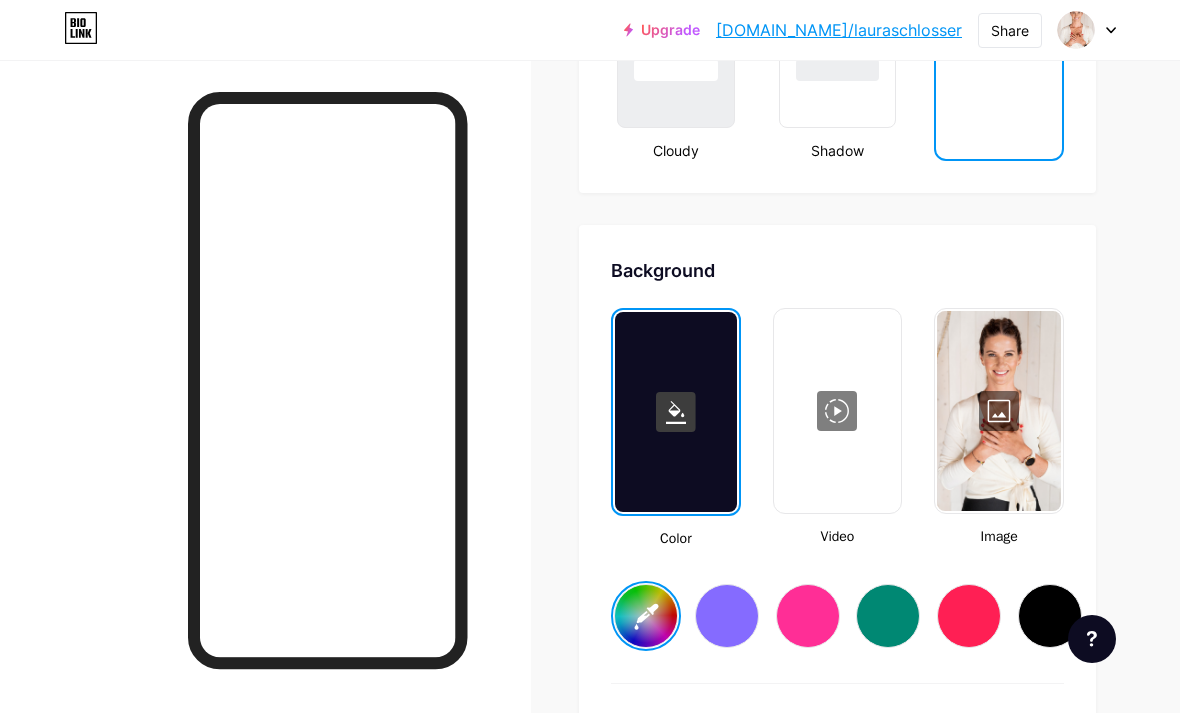 click 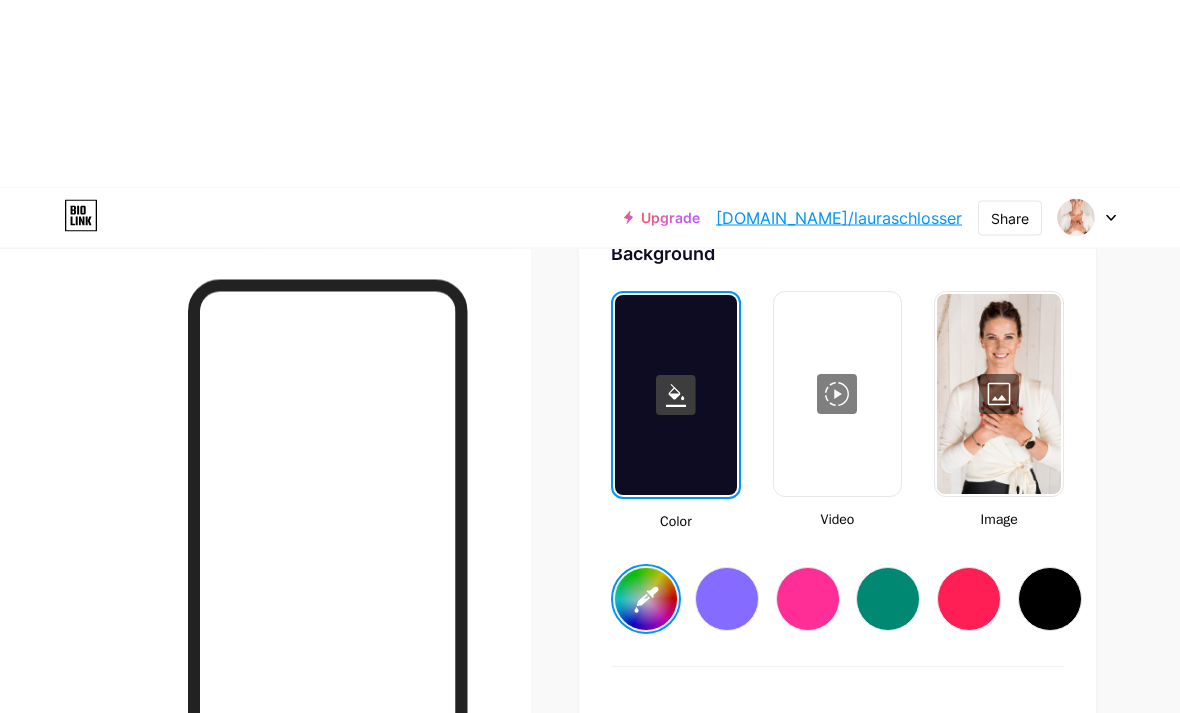 scroll, scrollTop: 2787, scrollLeft: 0, axis: vertical 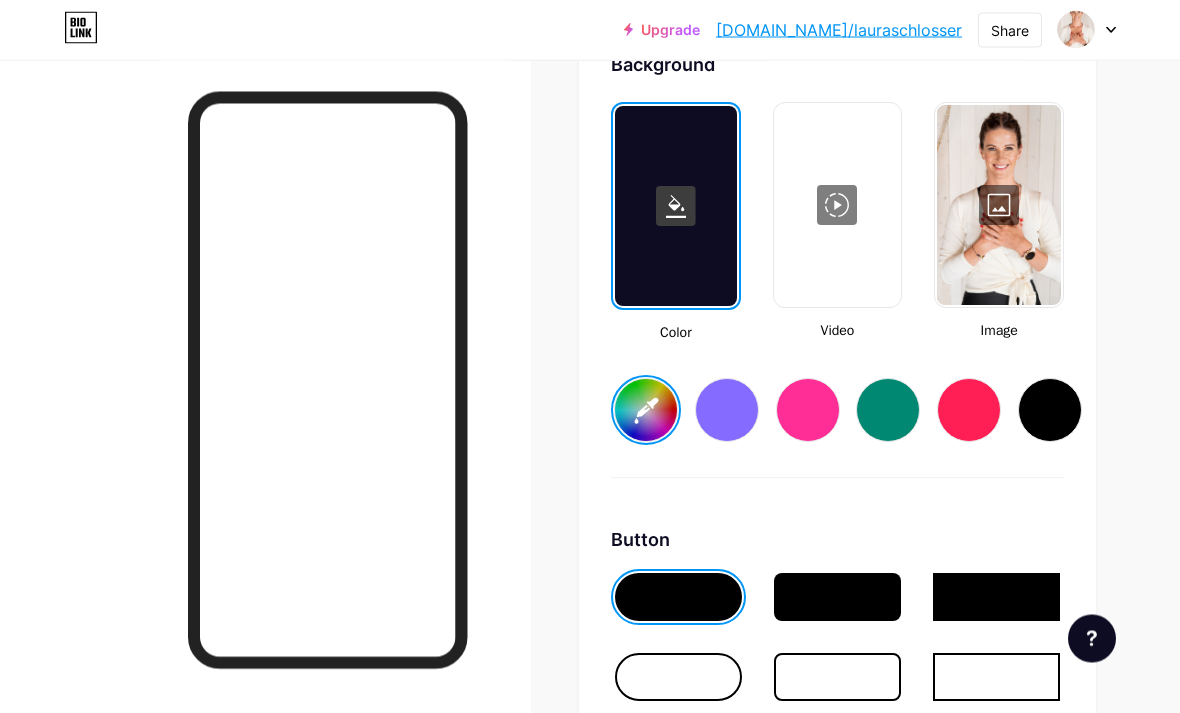 click on "#ffffff" at bounding box center [646, 411] 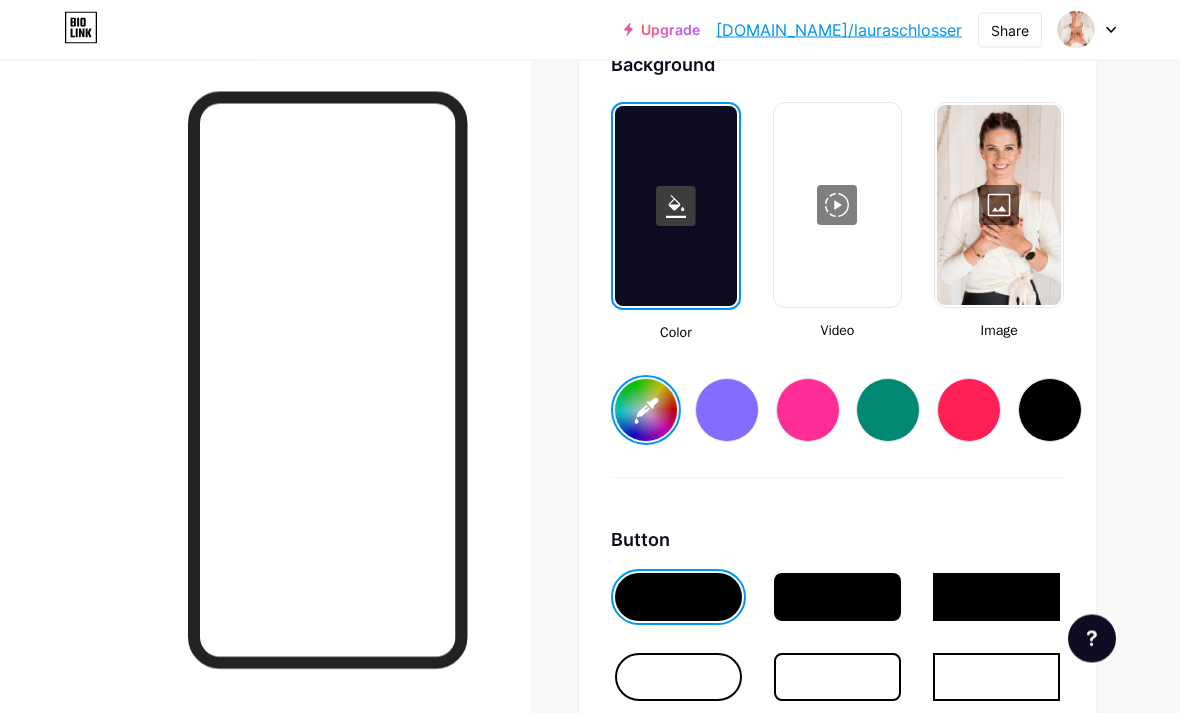scroll, scrollTop: 2788, scrollLeft: 0, axis: vertical 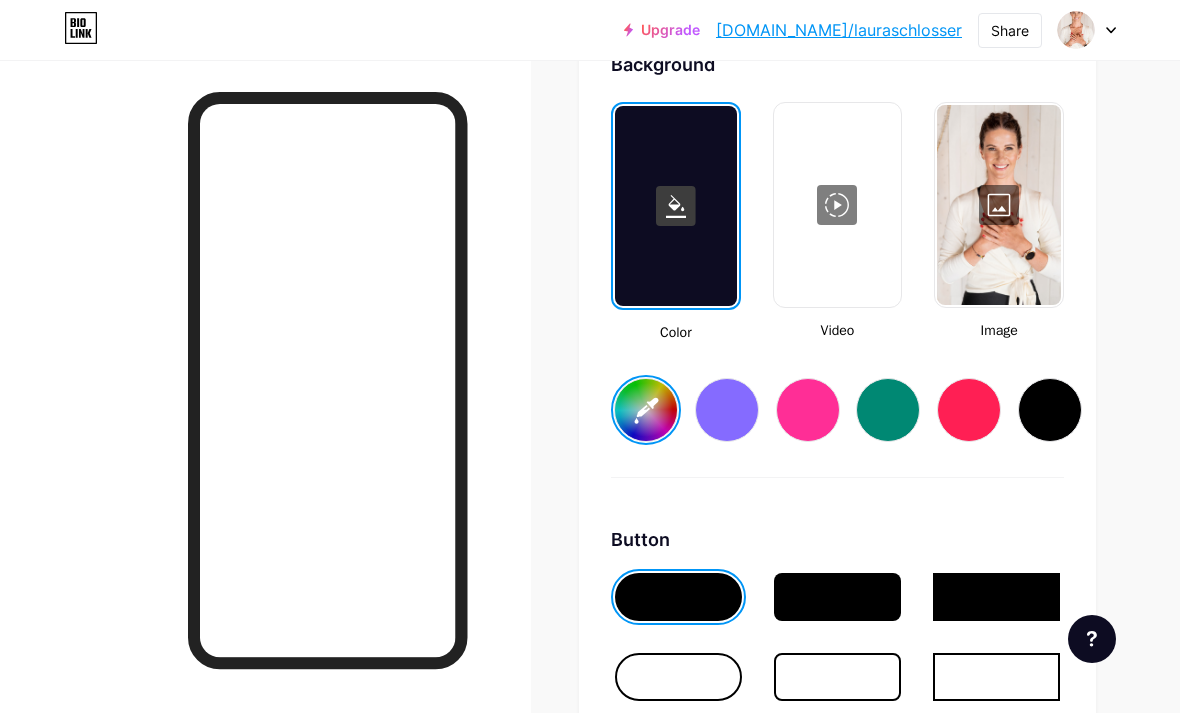 click at bounding box center [837, 597] 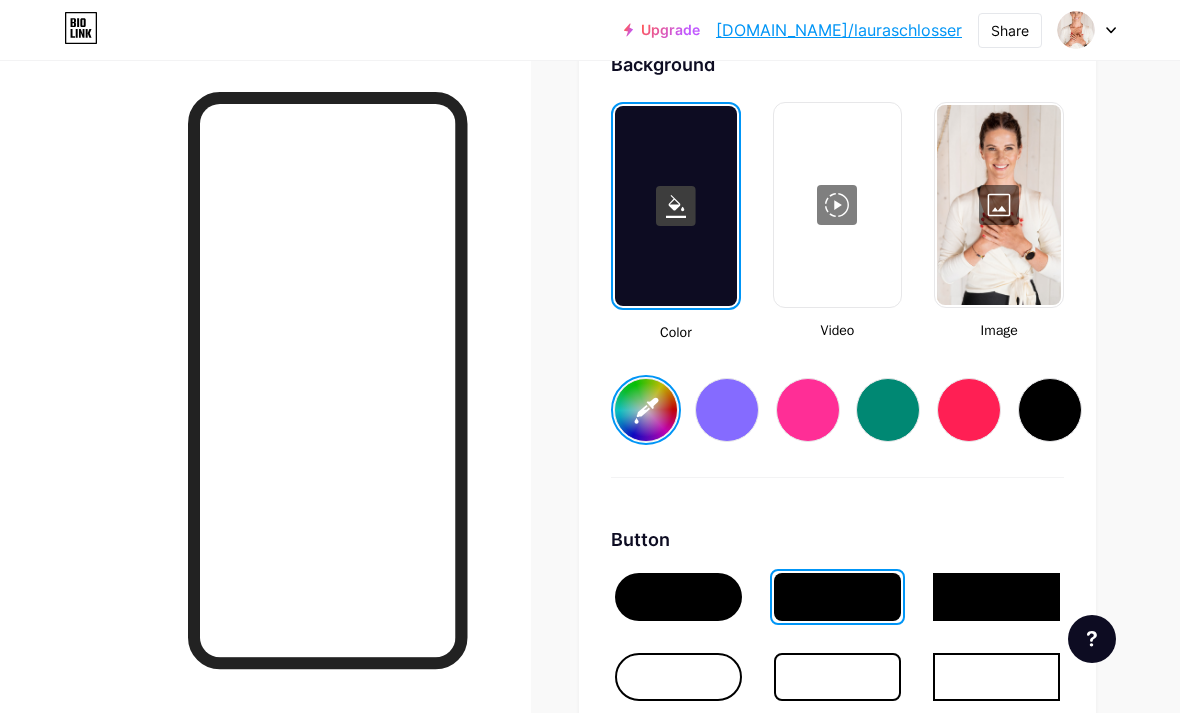 click at bounding box center [678, 597] 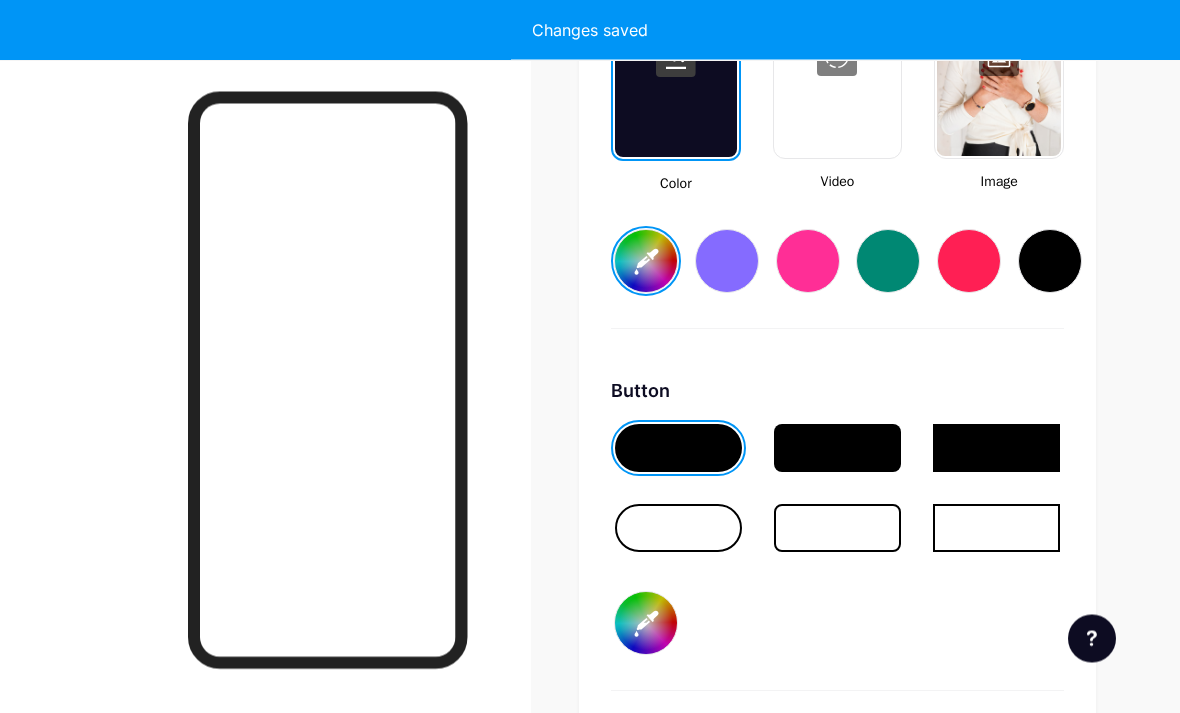 scroll, scrollTop: 2939, scrollLeft: 0, axis: vertical 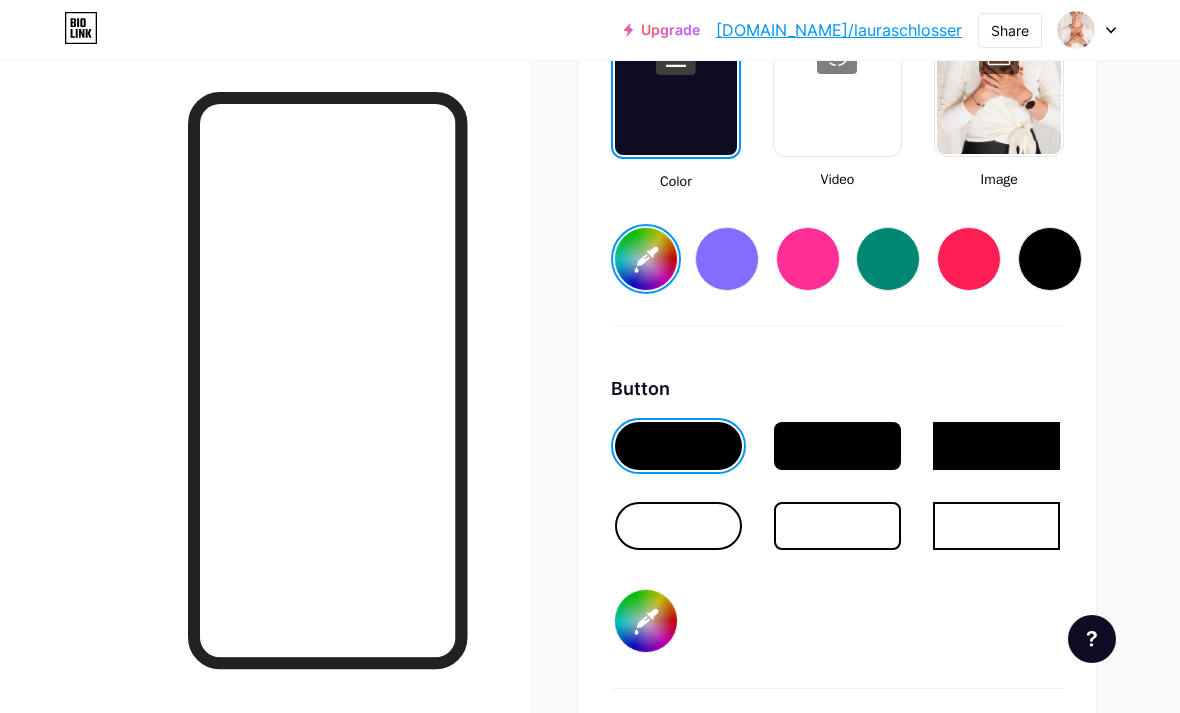 click at bounding box center (678, 526) 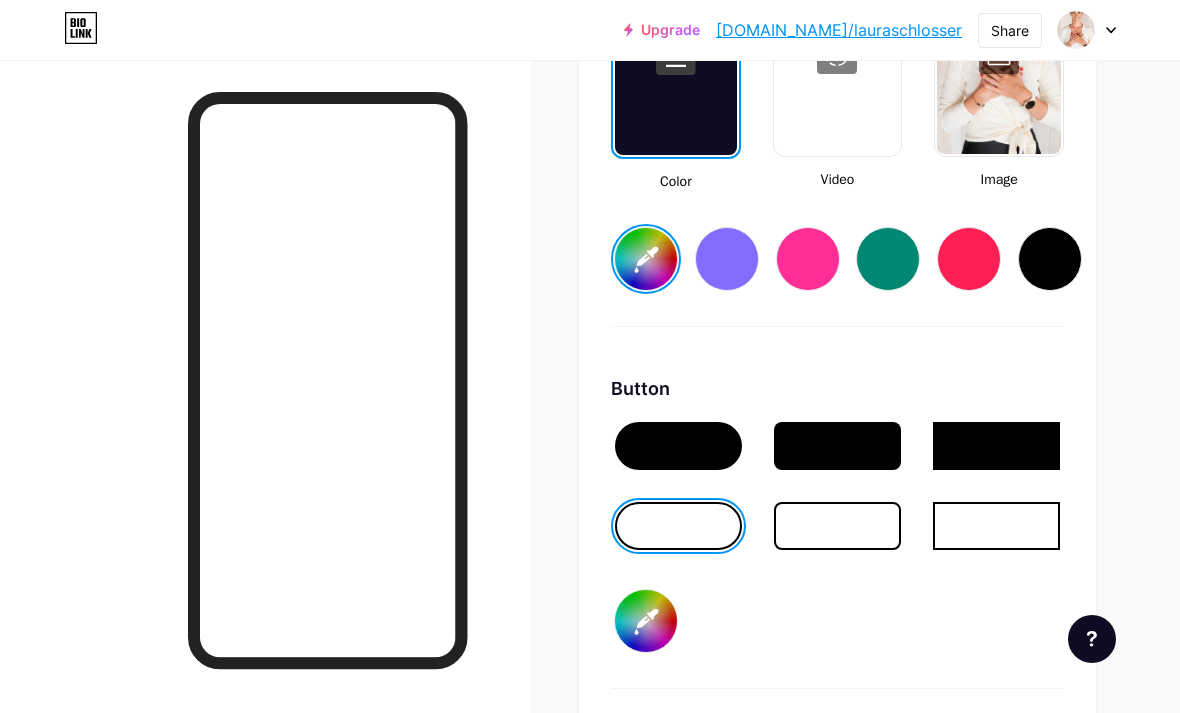 click at bounding box center (678, 446) 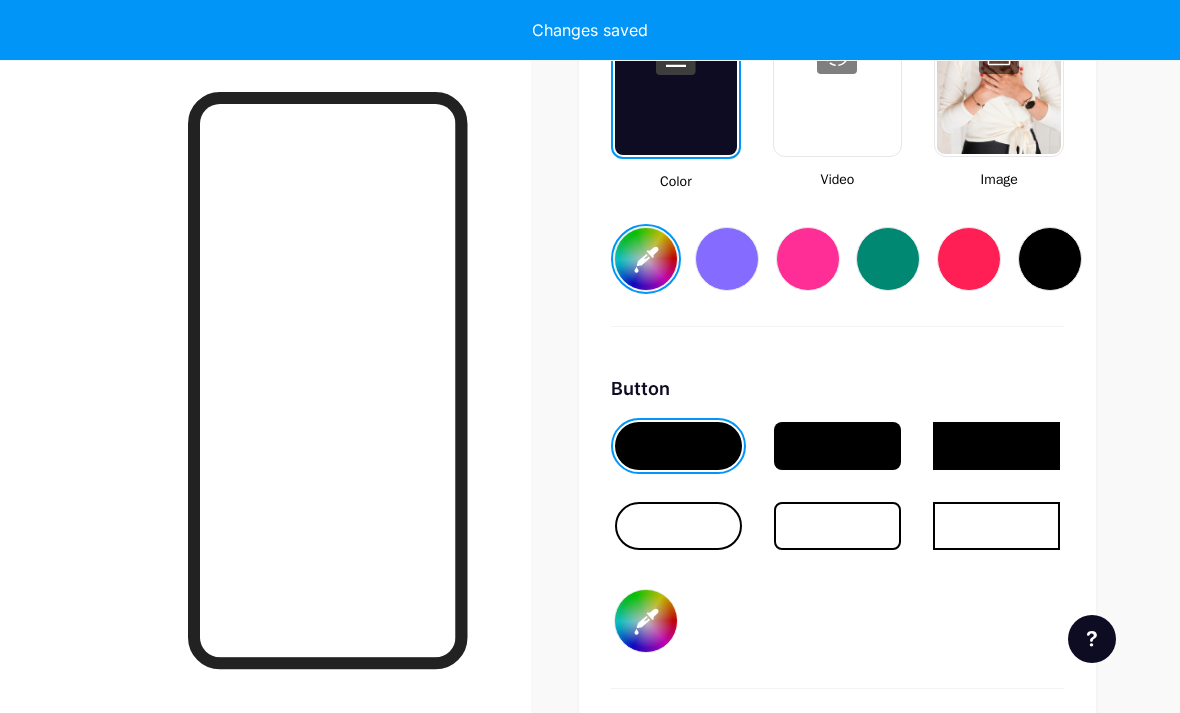 type on "#b1707a" 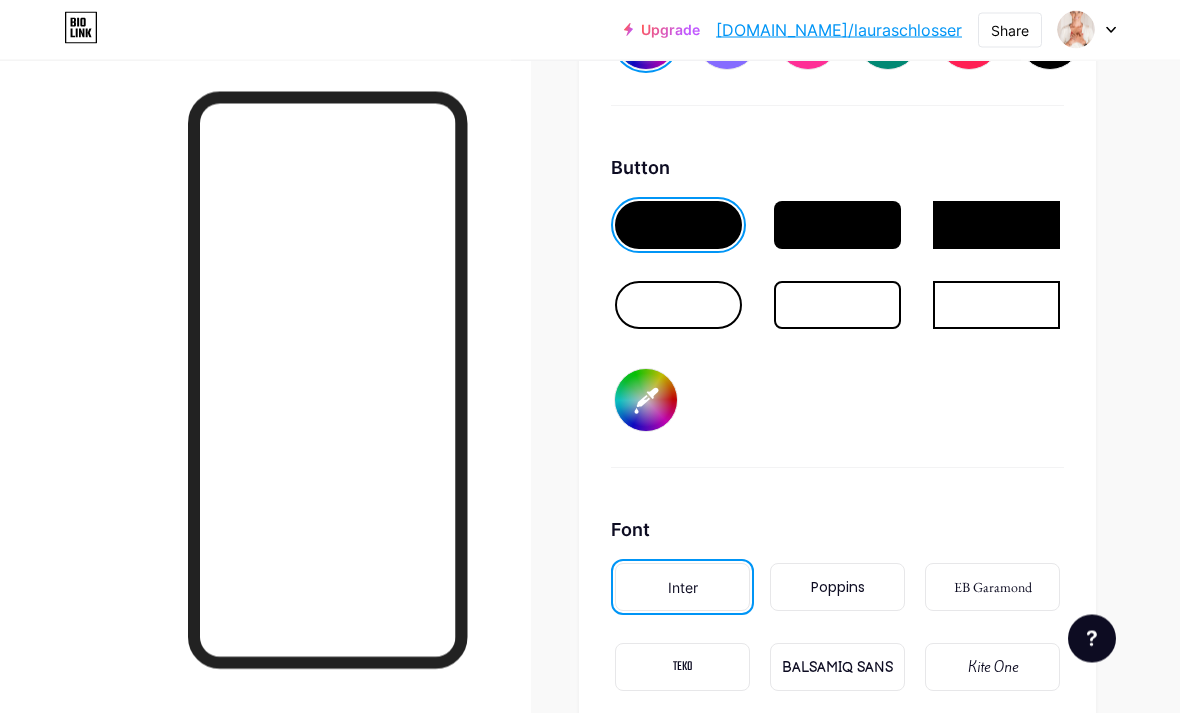 scroll, scrollTop: 3160, scrollLeft: 0, axis: vertical 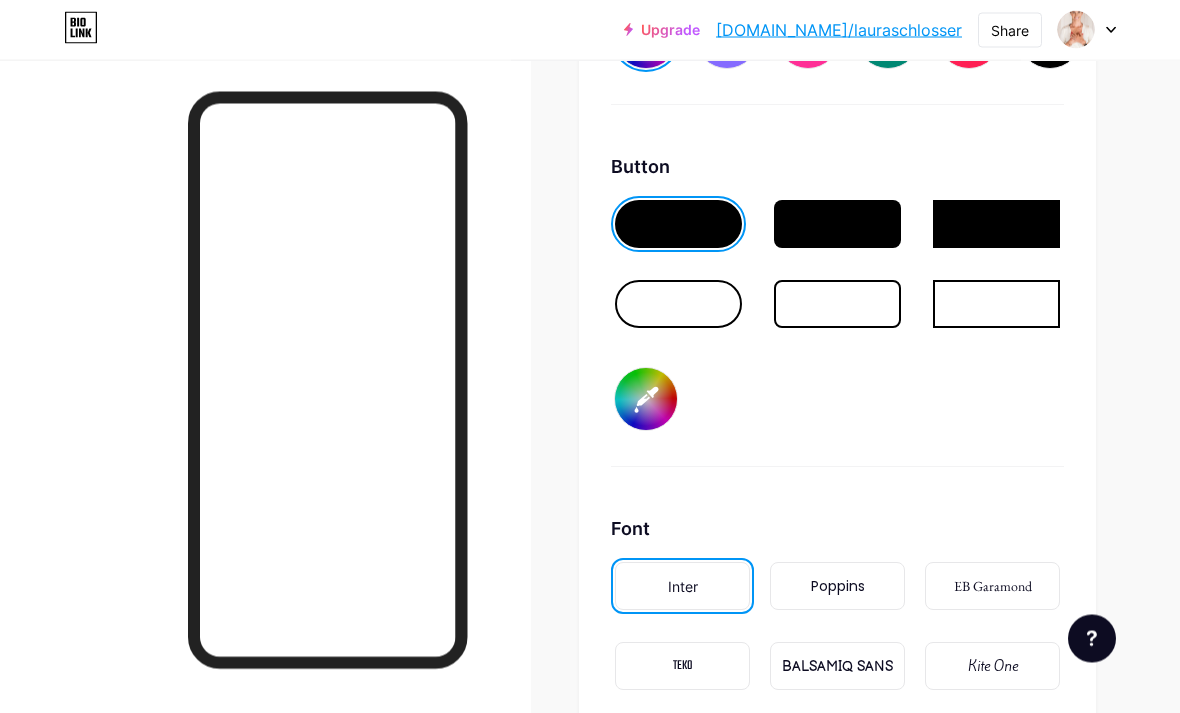 click on "#000000" at bounding box center (646, 400) 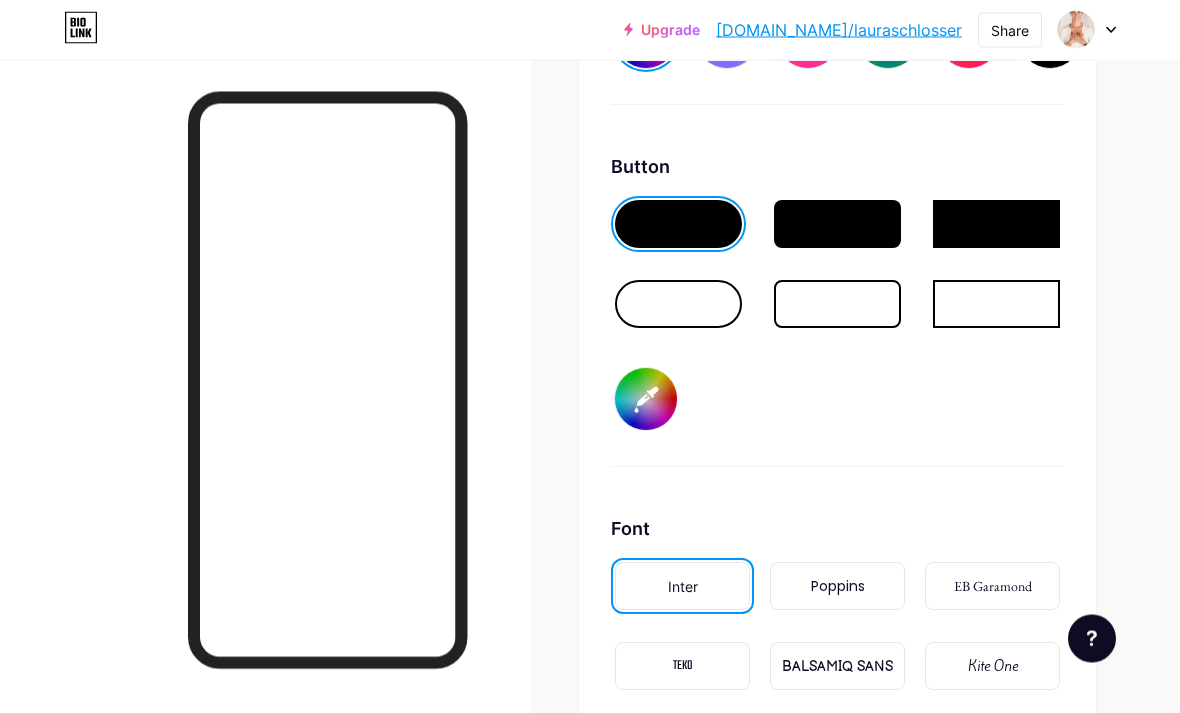 scroll, scrollTop: 3161, scrollLeft: 0, axis: vertical 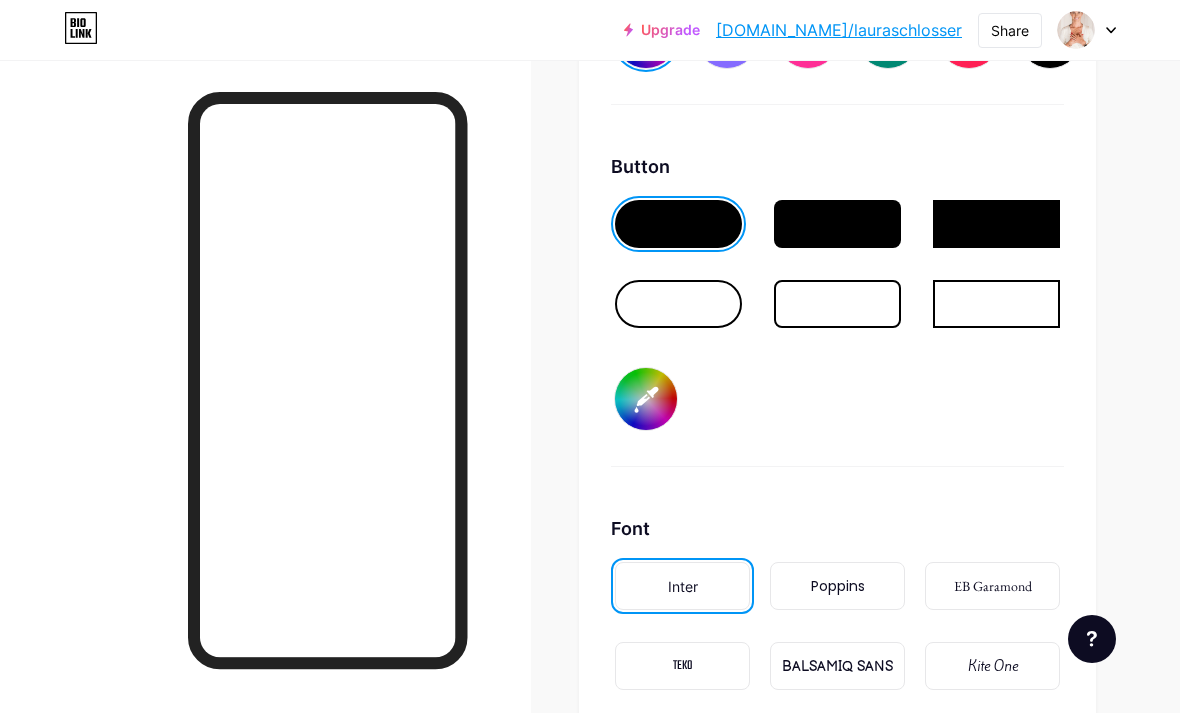 type on "#ff44ee" 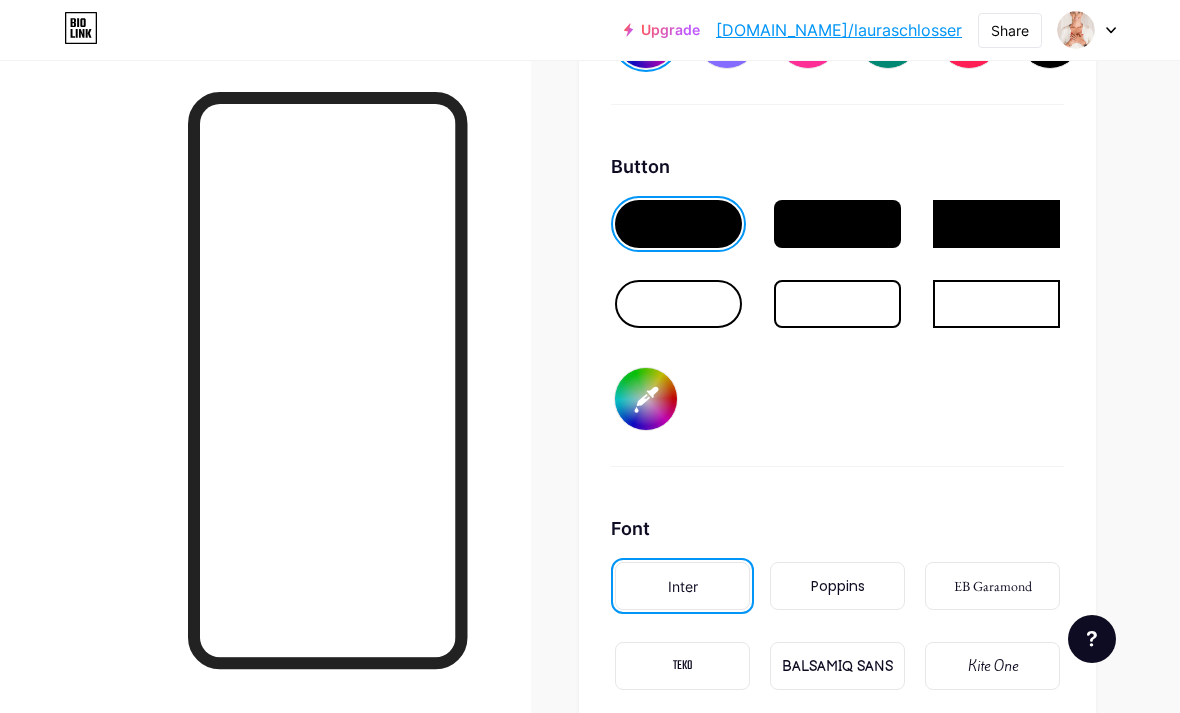 type on "#b1707a" 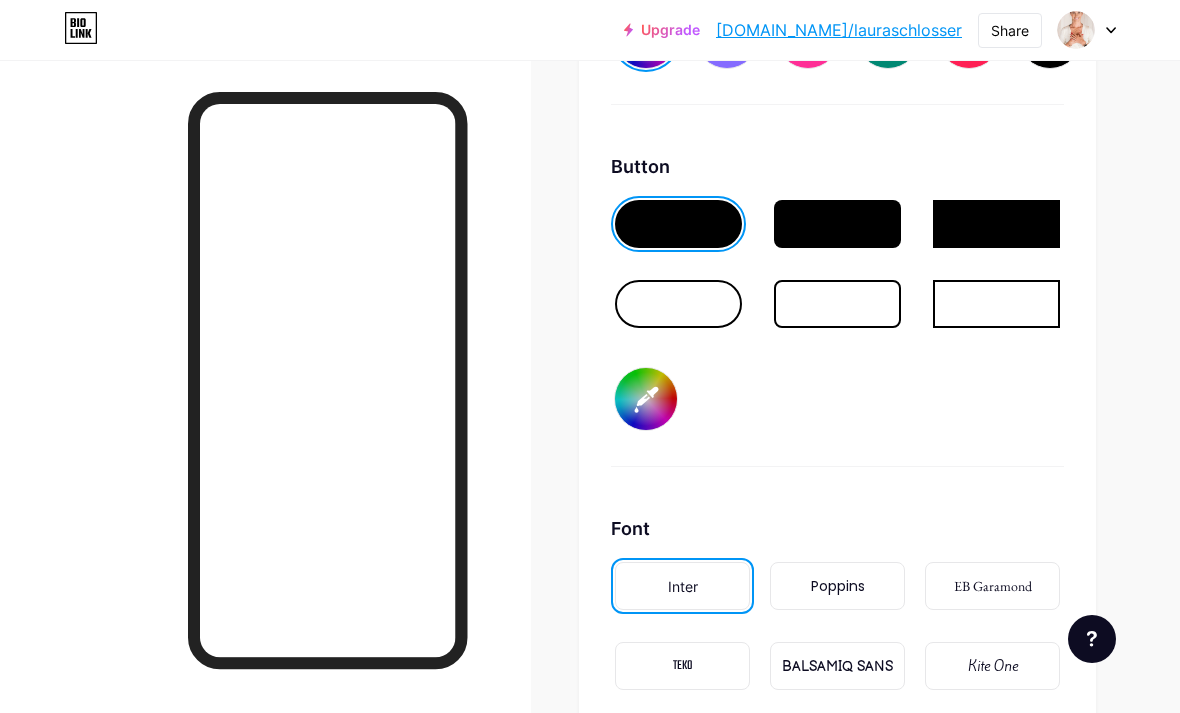 type on "#f4eee8" 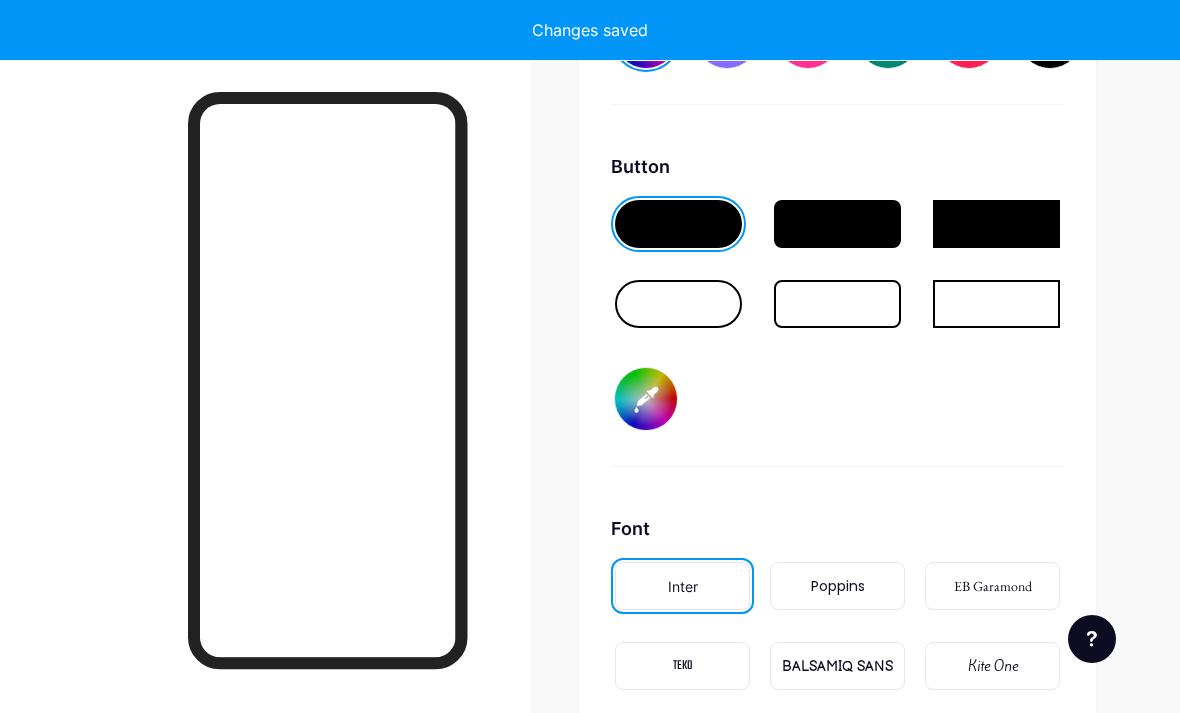 type on "#b1707a" 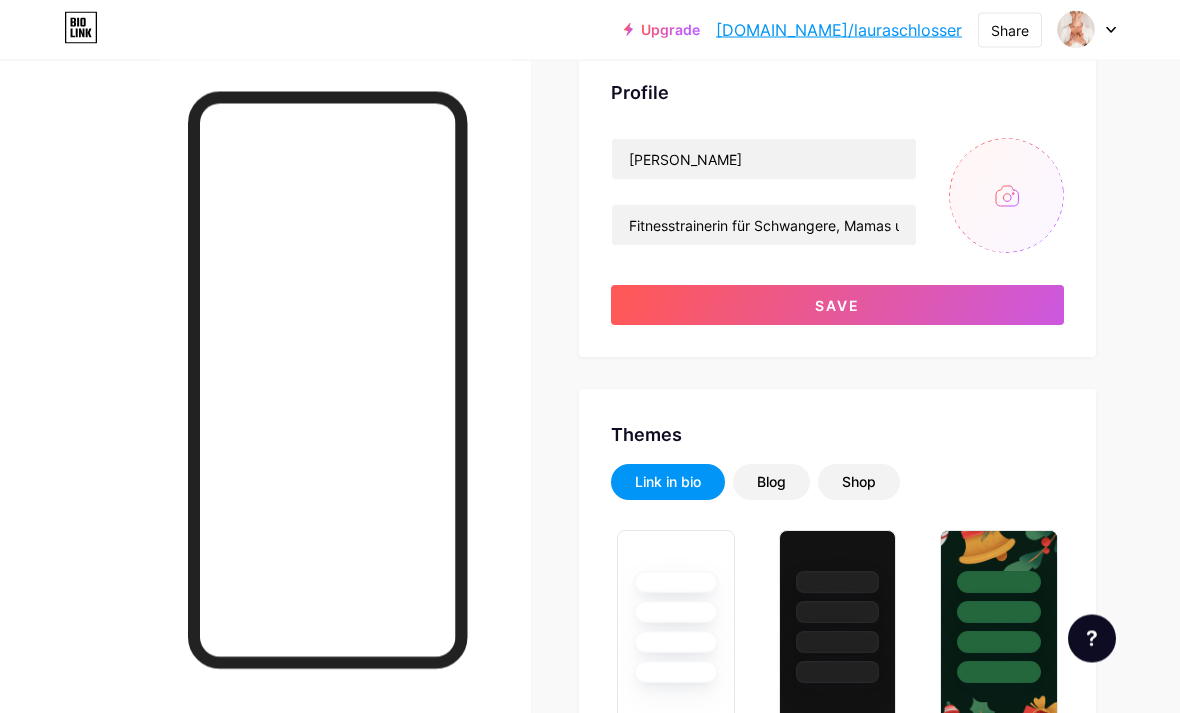 scroll, scrollTop: 0, scrollLeft: 0, axis: both 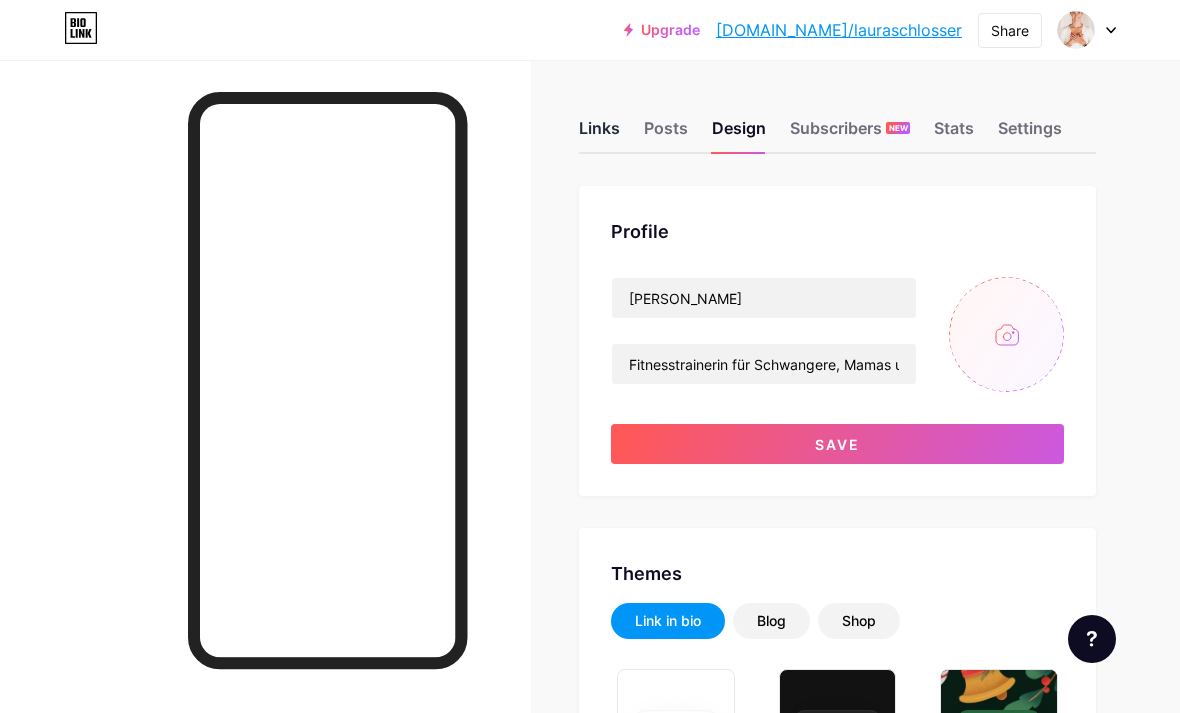 click on "Links" at bounding box center [599, 134] 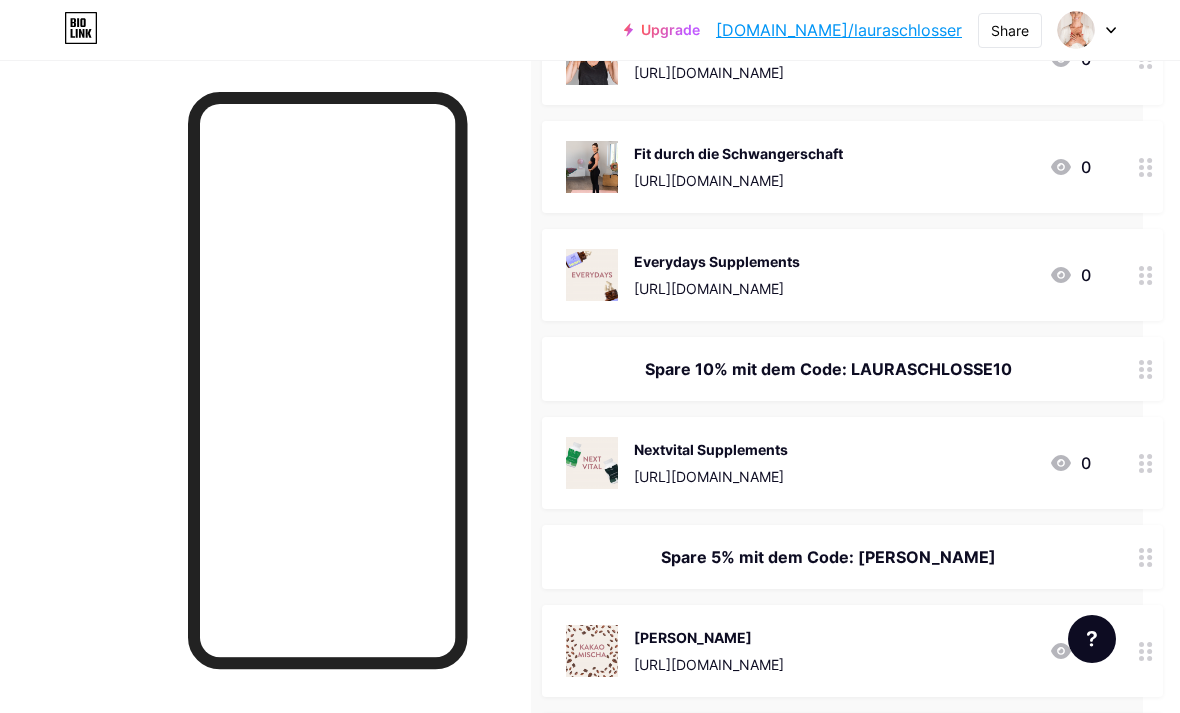scroll, scrollTop: 410, scrollLeft: 104, axis: both 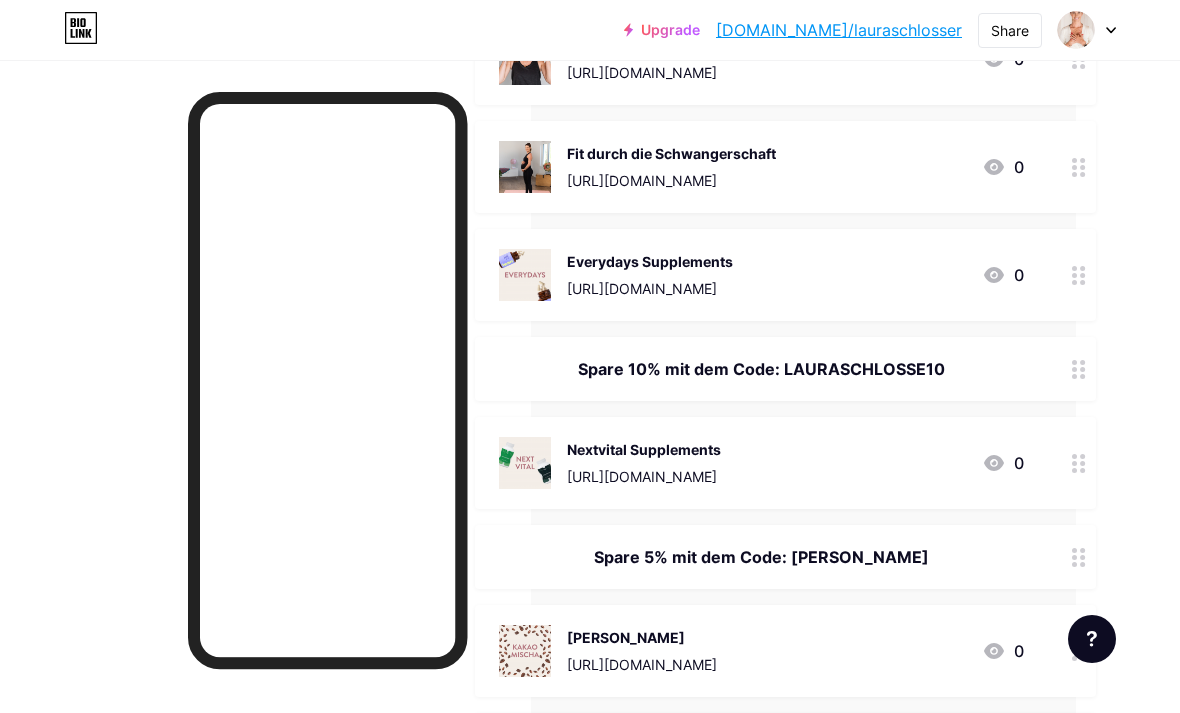 click at bounding box center [1079, 275] 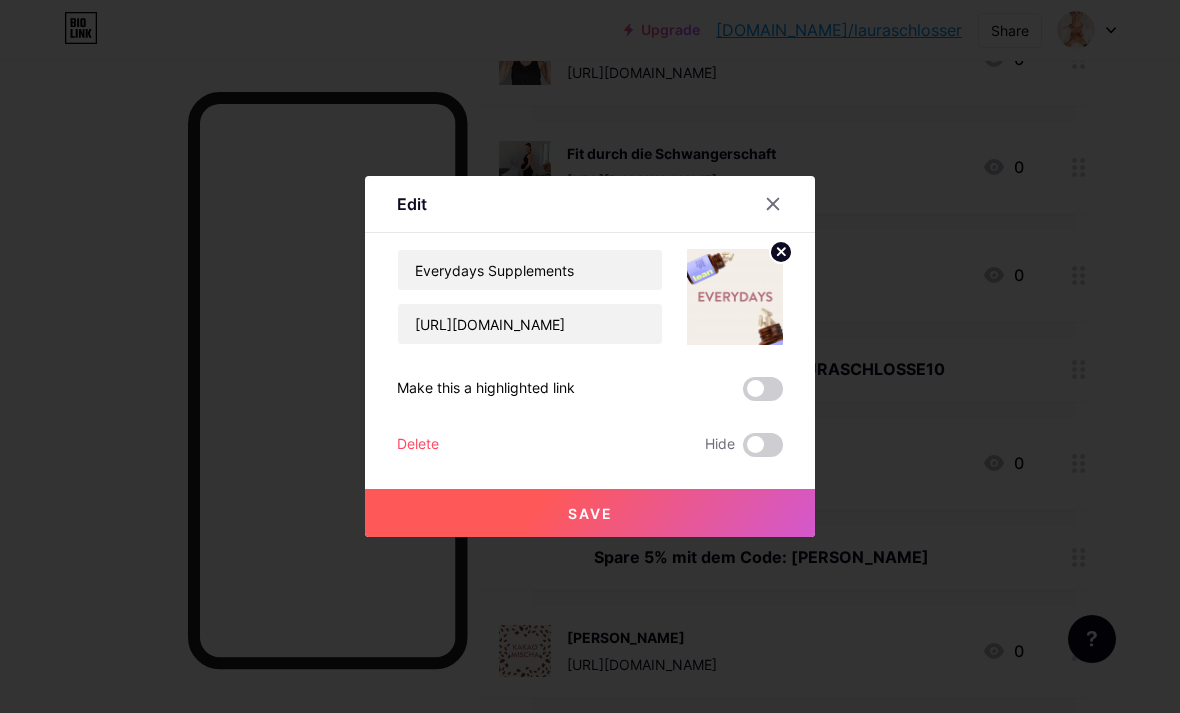 click at bounding box center (590, 356) 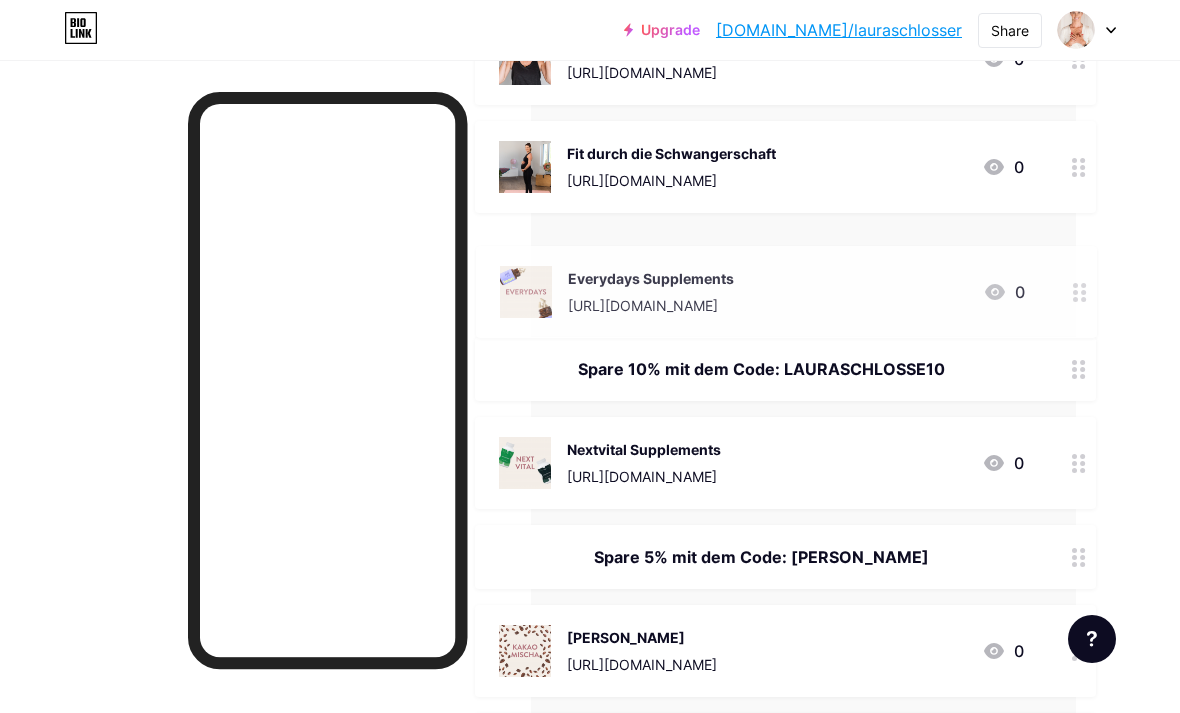 type 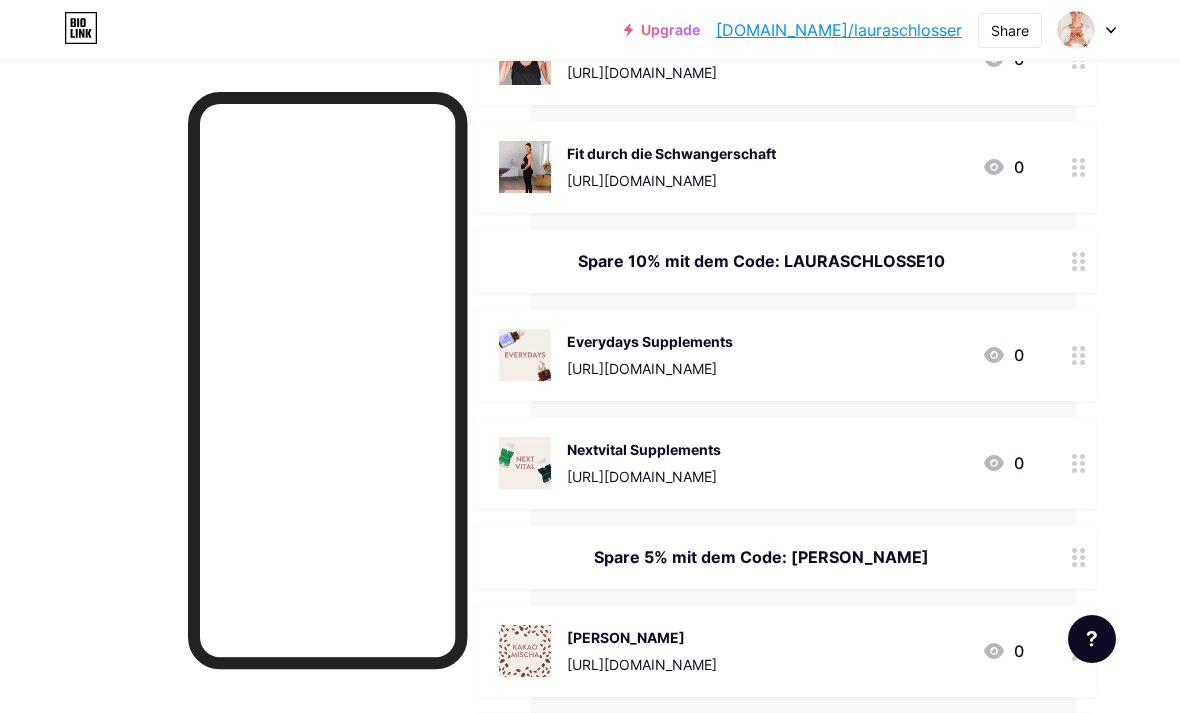 click on "Spare 10% mit dem Code: LAURASCHLOSSE10" at bounding box center (761, 261) 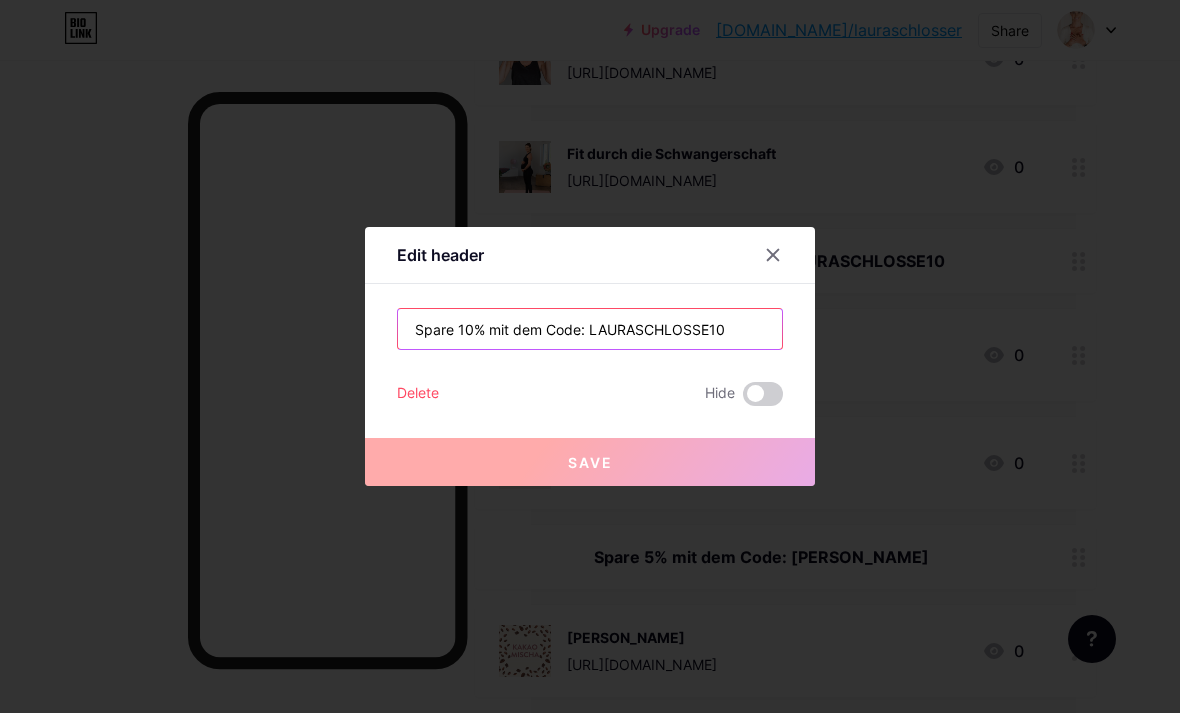click on "Spare 10% mit dem Code: LAURASCHLOSSE10" at bounding box center [590, 329] 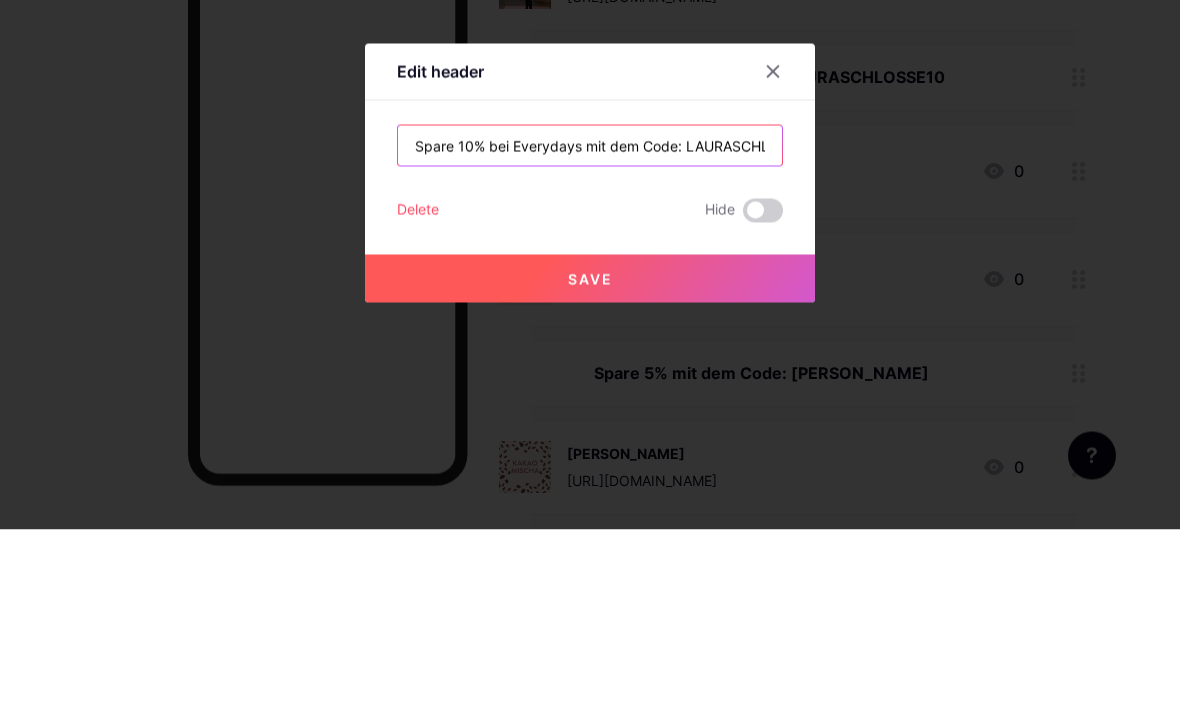 type on "Spare 10% bei Everydays mit dem Code: LAURASCHLOSSE10" 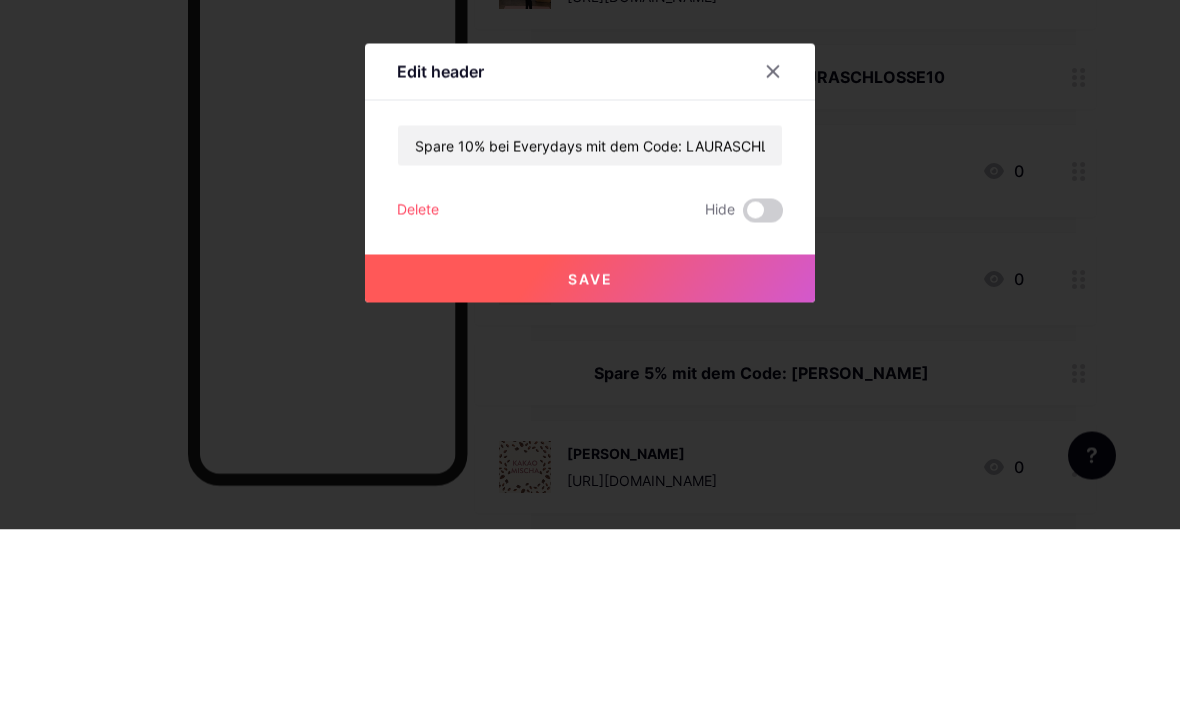 click on "Save" at bounding box center [590, 462] 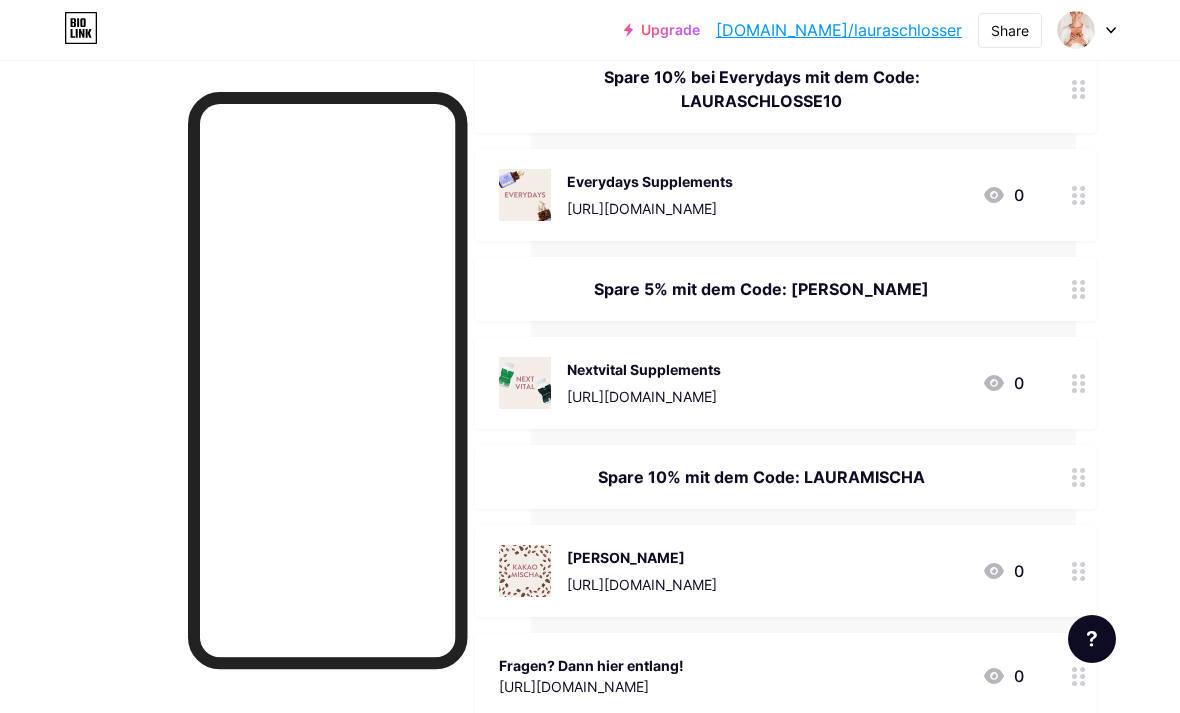 click on "Spare 5% mit dem Code: [PERSON_NAME]" at bounding box center [785, 289] 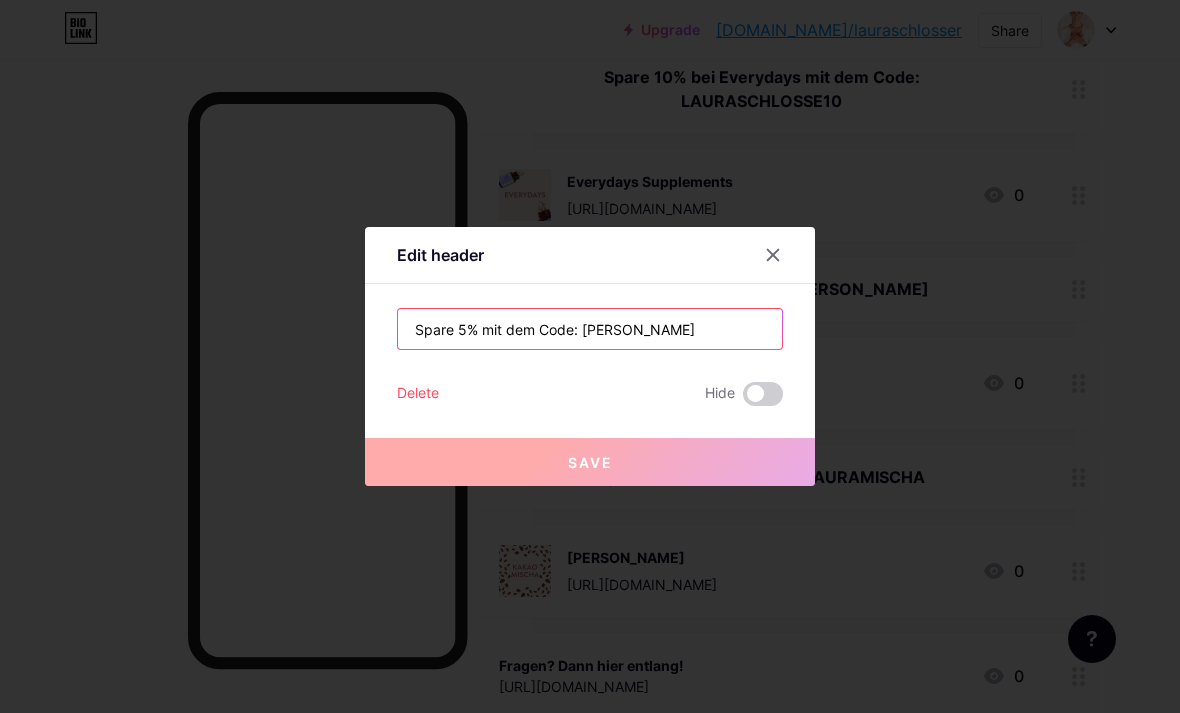 click on "Spare 5% mit dem Code: [PERSON_NAME]" at bounding box center (590, 329) 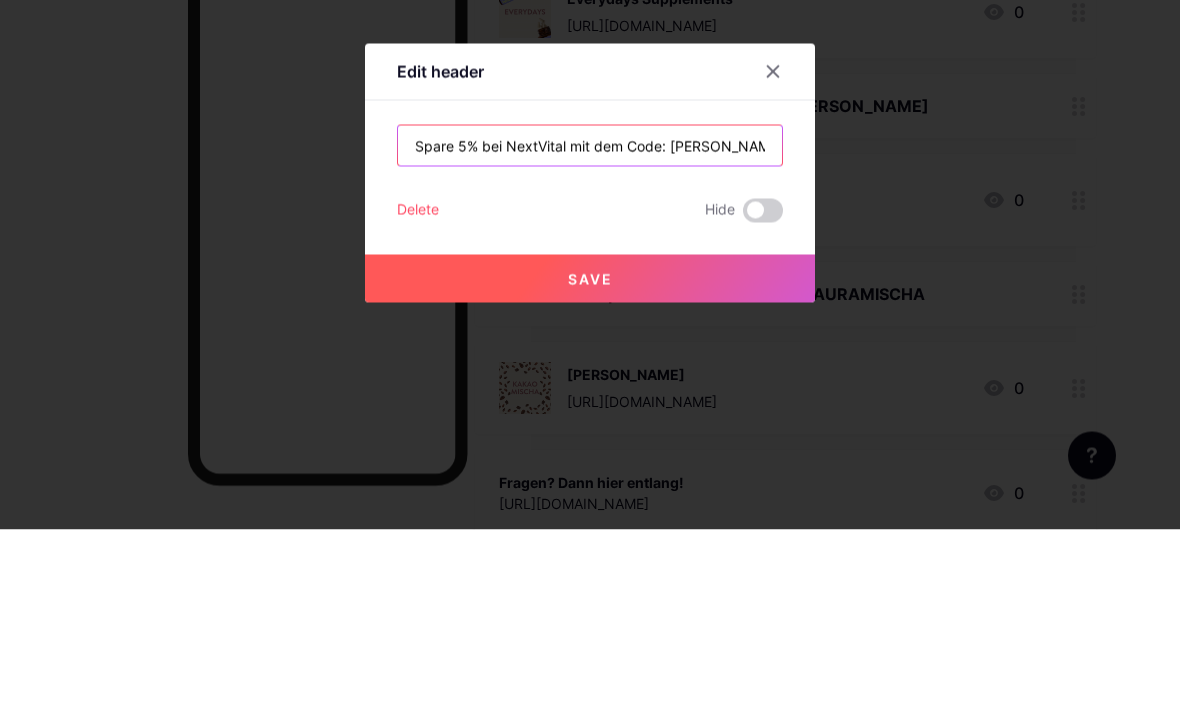 type on "Spare 5% bei NextVital mit dem Code: [PERSON_NAME]" 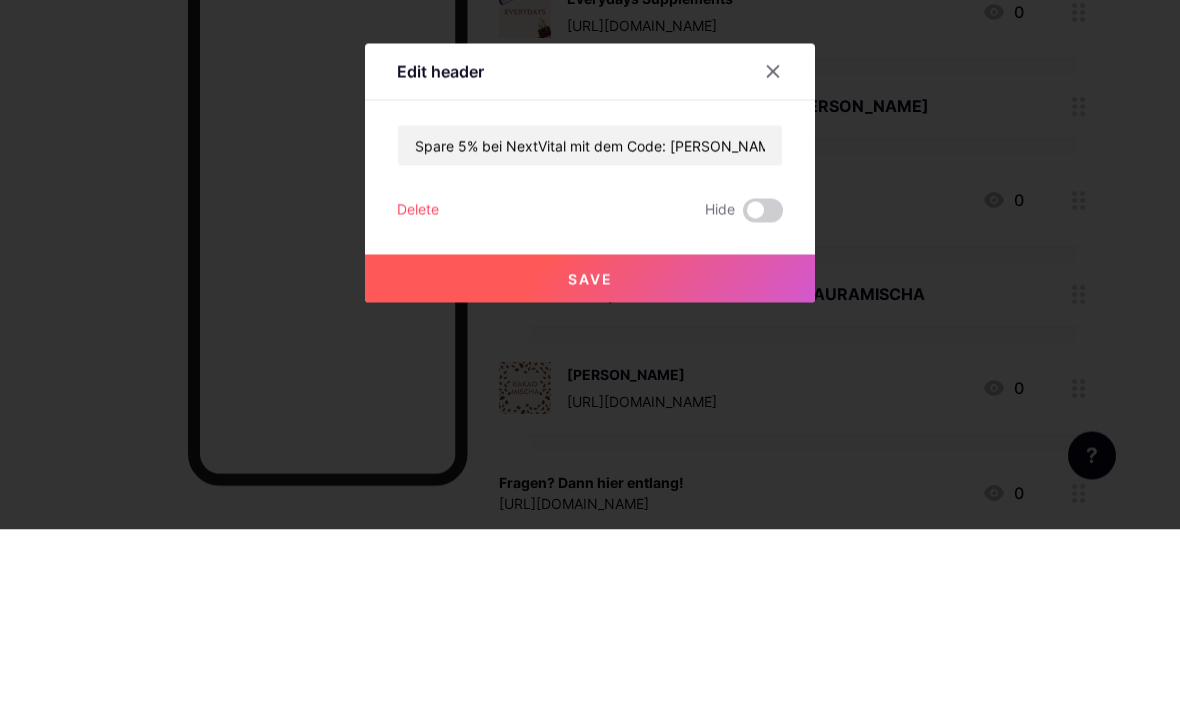 click on "Save" at bounding box center [590, 462] 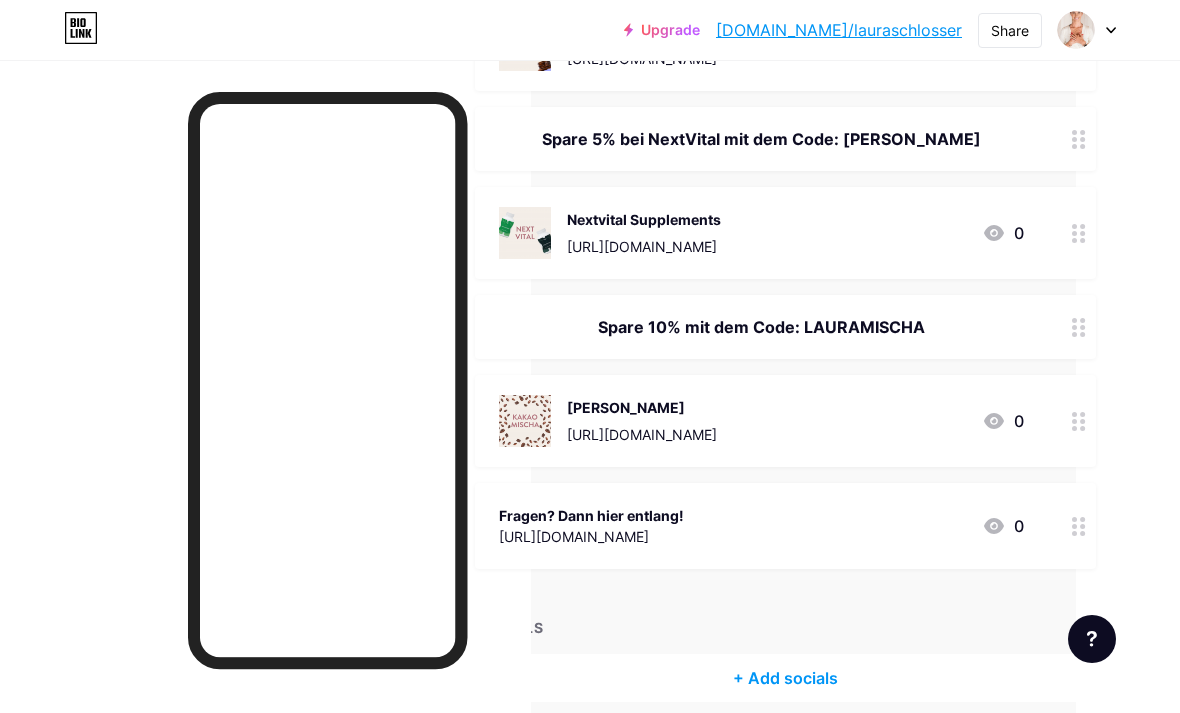 click on "[PERSON_NAME]
[URL][DOMAIN_NAME]
0" at bounding box center [761, 421] 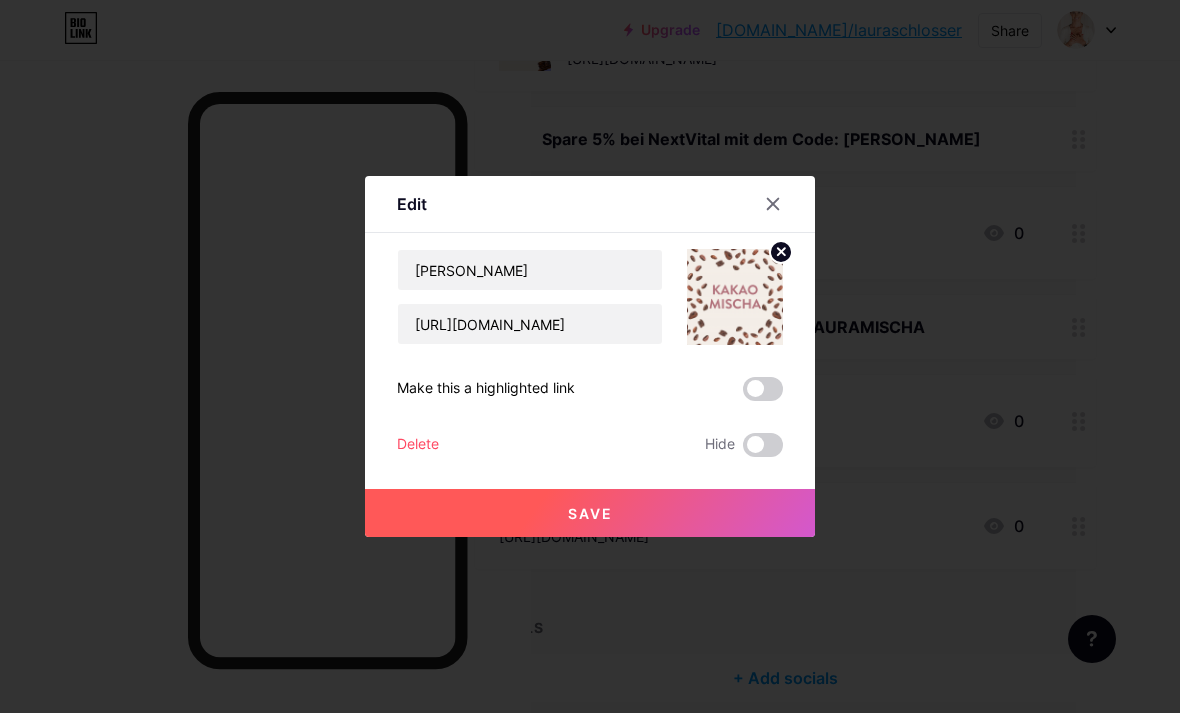 click at bounding box center (590, 356) 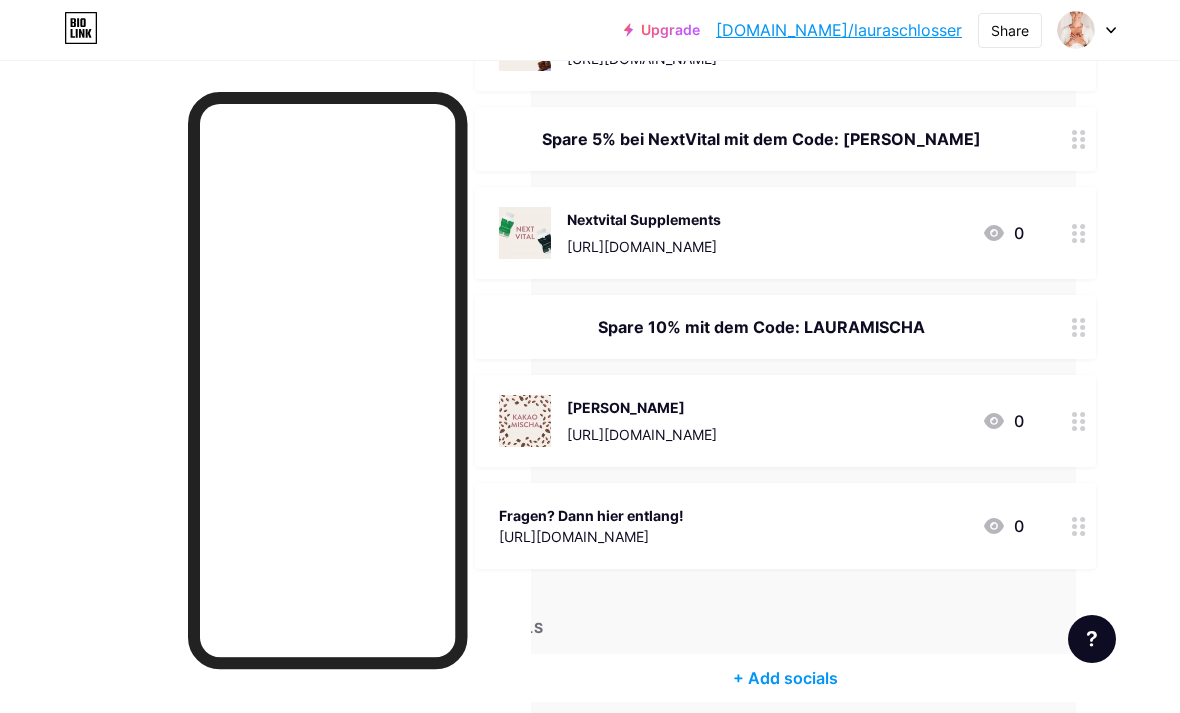 click on "Spare 10% mit dem Code: LAURAMISCHA" at bounding box center [761, 327] 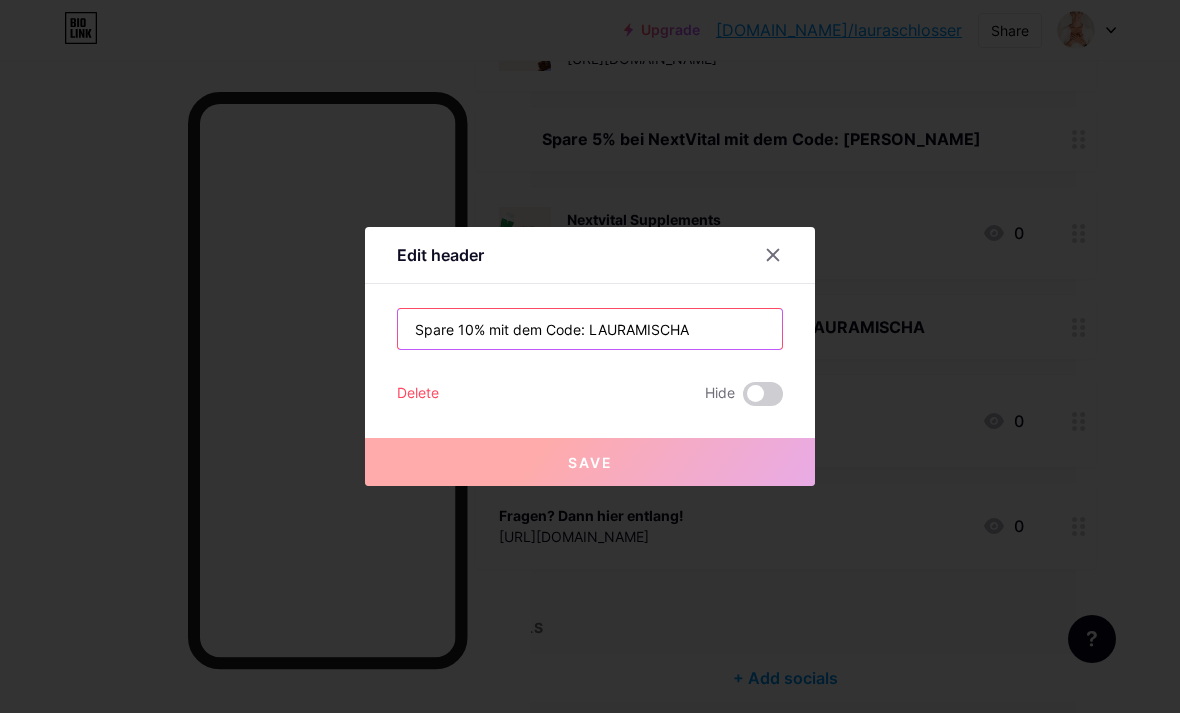 click on "Spare 10% mit dem Code: LAURAMISCHA" at bounding box center [590, 329] 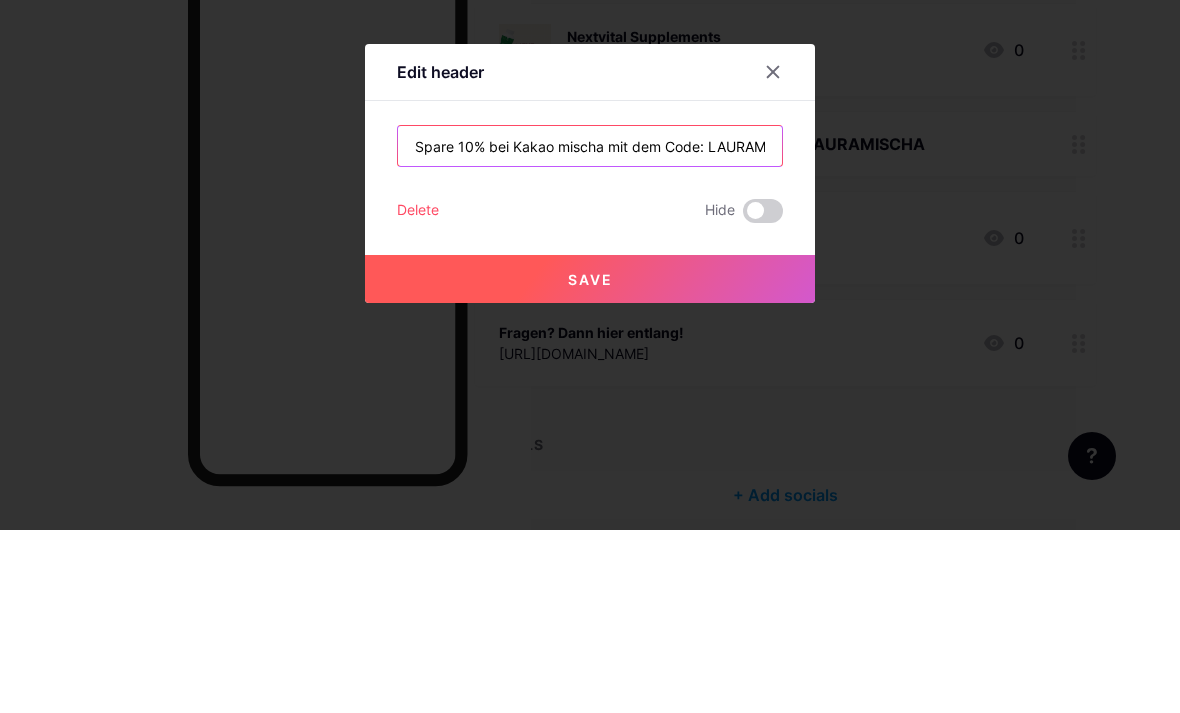 type on "Spare 10% bei Kakao mischa mit dem Code: LAURAMISCHA" 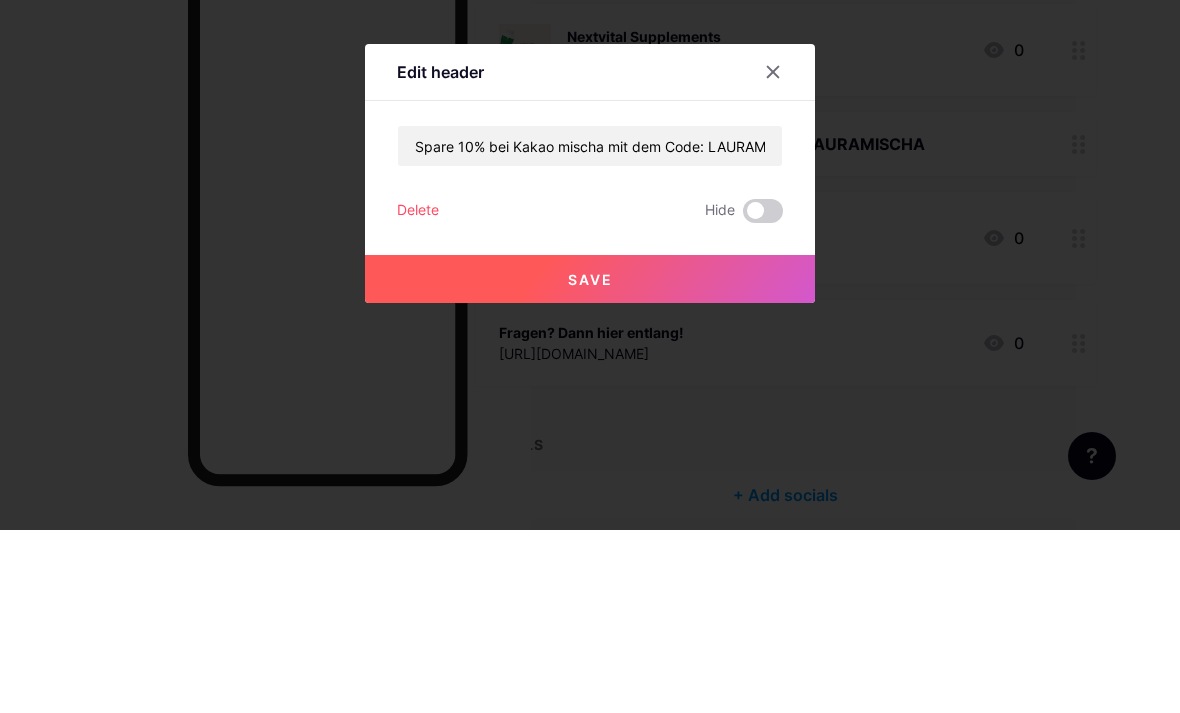 click on "Save" at bounding box center [590, 462] 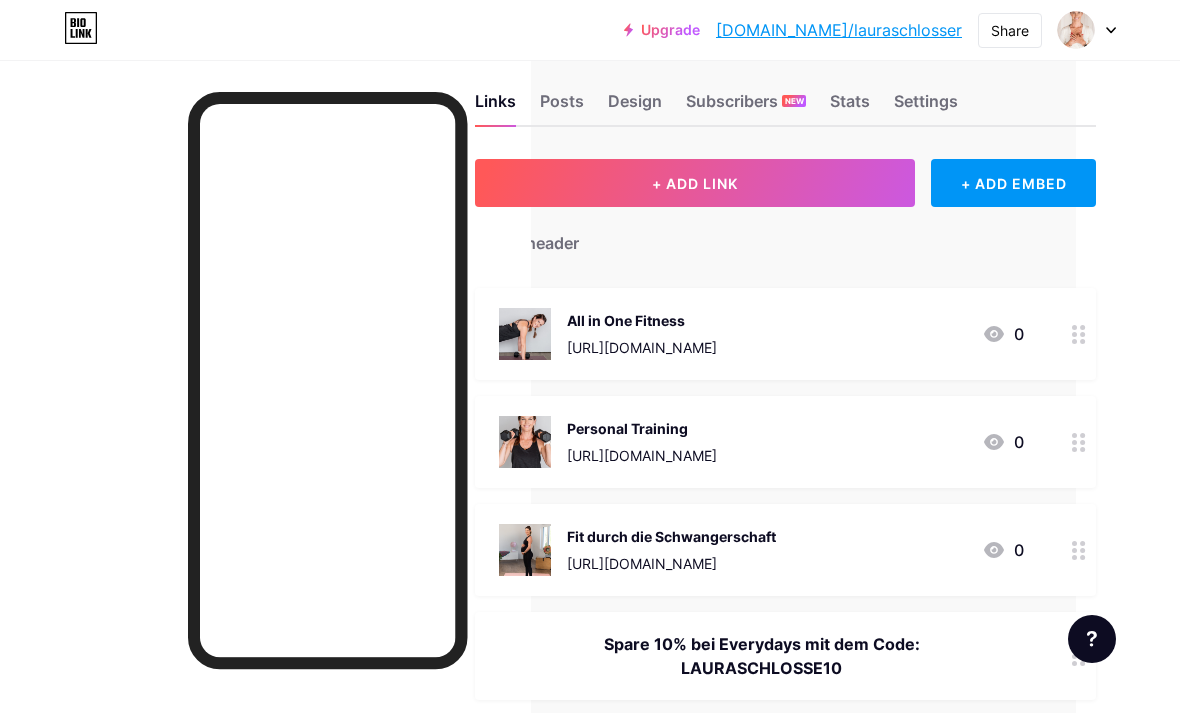 scroll, scrollTop: 30, scrollLeft: 104, axis: both 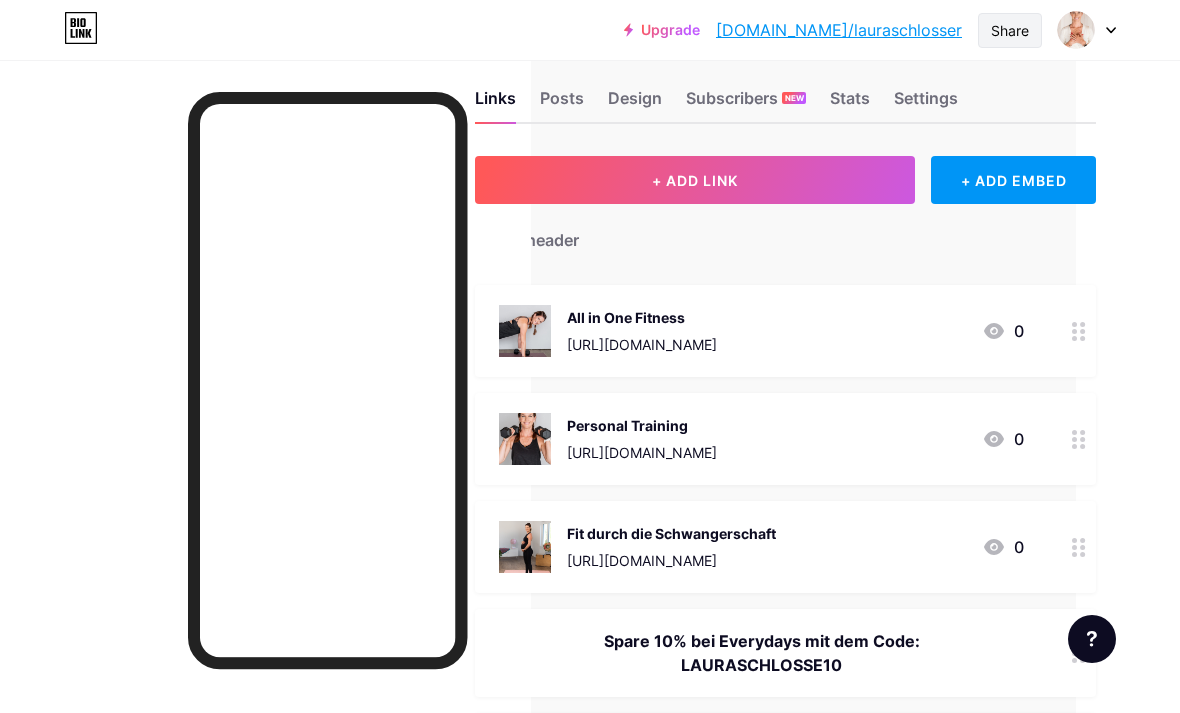 click on "Share" at bounding box center (1010, 30) 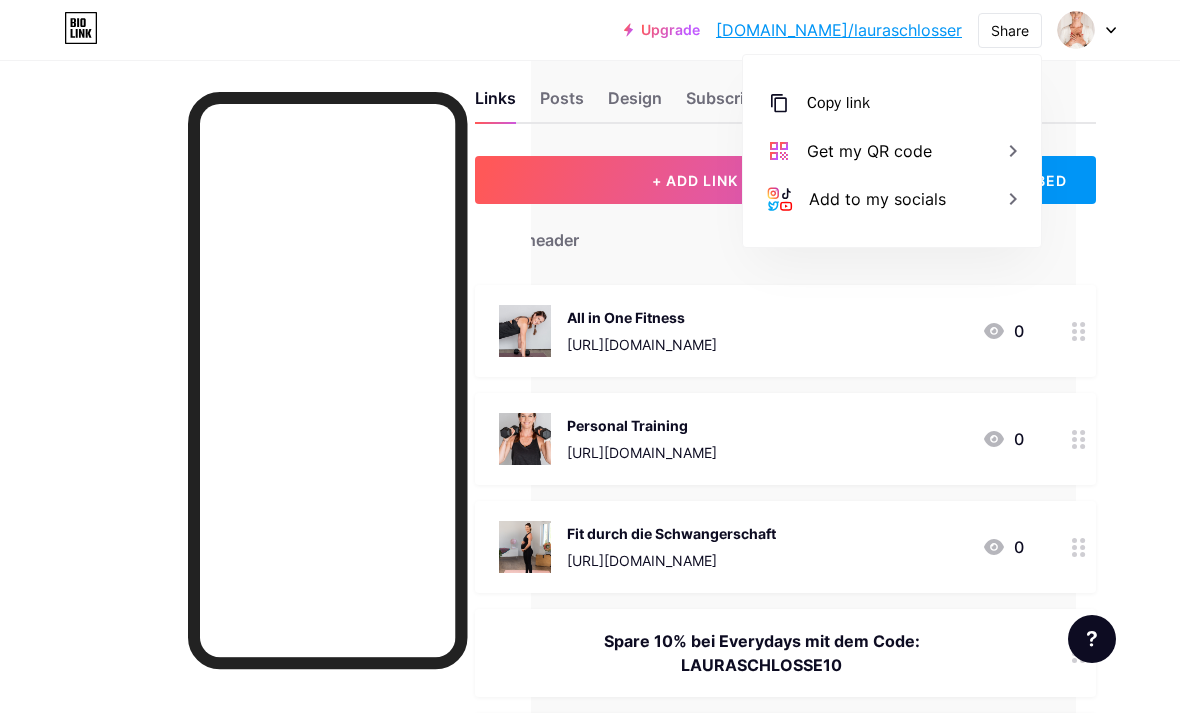 click on "Links
Posts
Design
Subscribers
NEW
Stats
Settings       + ADD LINK     + ADD EMBED
+ Add header
All in One Fitness
[URL][DOMAIN_NAME]
0
Personal Training
[URL][DOMAIN_NAME]
0
Fit durch die Schwangerschaft
[URL][DOMAIN_NAME]
0
Spare 10% bei Everydays mit dem Code: LAURASCHLOSSE10
Everydays Supplements
[URL][DOMAIN_NAME]
0
Spare 5% bei NextVital mit dem Code: [PERSON_NAME]
Nextvital Supplements
0" at bounding box center (538, 773) 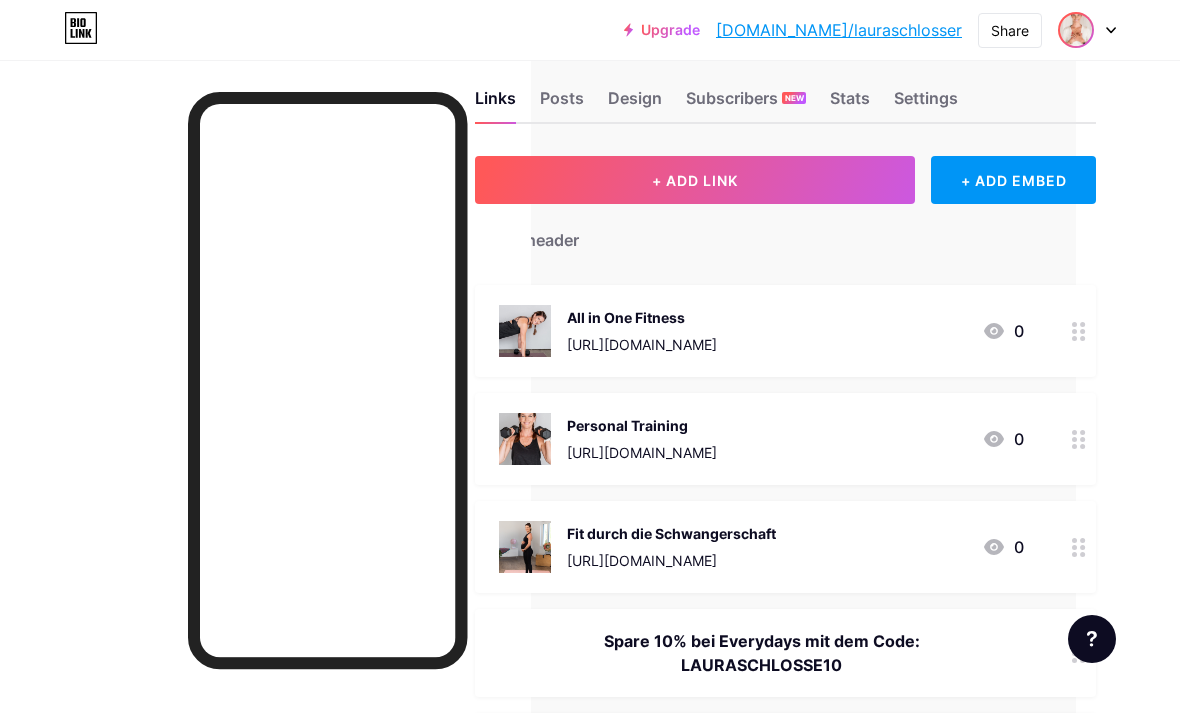 click at bounding box center [1076, 30] 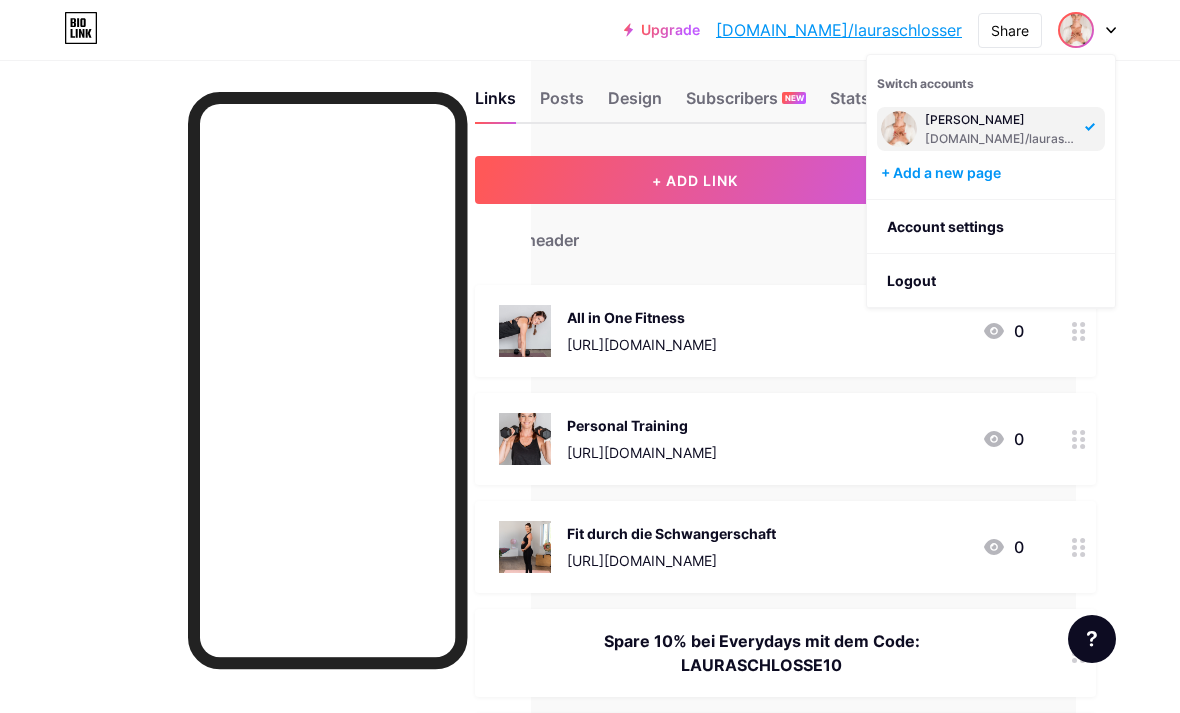 click on "Links
Posts
Design
Subscribers
NEW
Stats
Settings       + ADD LINK     + ADD EMBED
+ Add header
All in One Fitness
[URL][DOMAIN_NAME]
0
Personal Training
[URL][DOMAIN_NAME]
0
Fit durch die Schwangerschaft
[URL][DOMAIN_NAME]
0
Spare 10% bei Everydays mit dem Code: LAURASCHLOSSE10
Everydays Supplements
[URL][DOMAIN_NAME]
0
Spare 5% bei NextVital mit dem Code: [PERSON_NAME]
Nextvital Supplements
0" at bounding box center (538, 773) 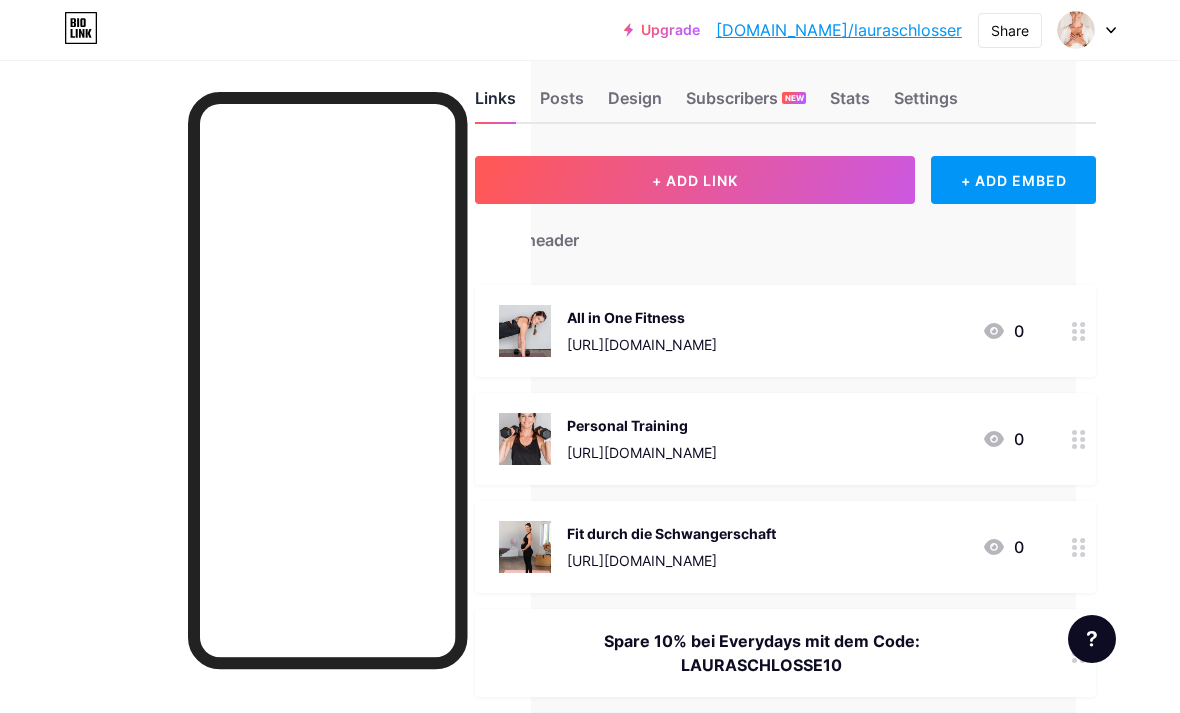 click on "Links" at bounding box center [495, 104] 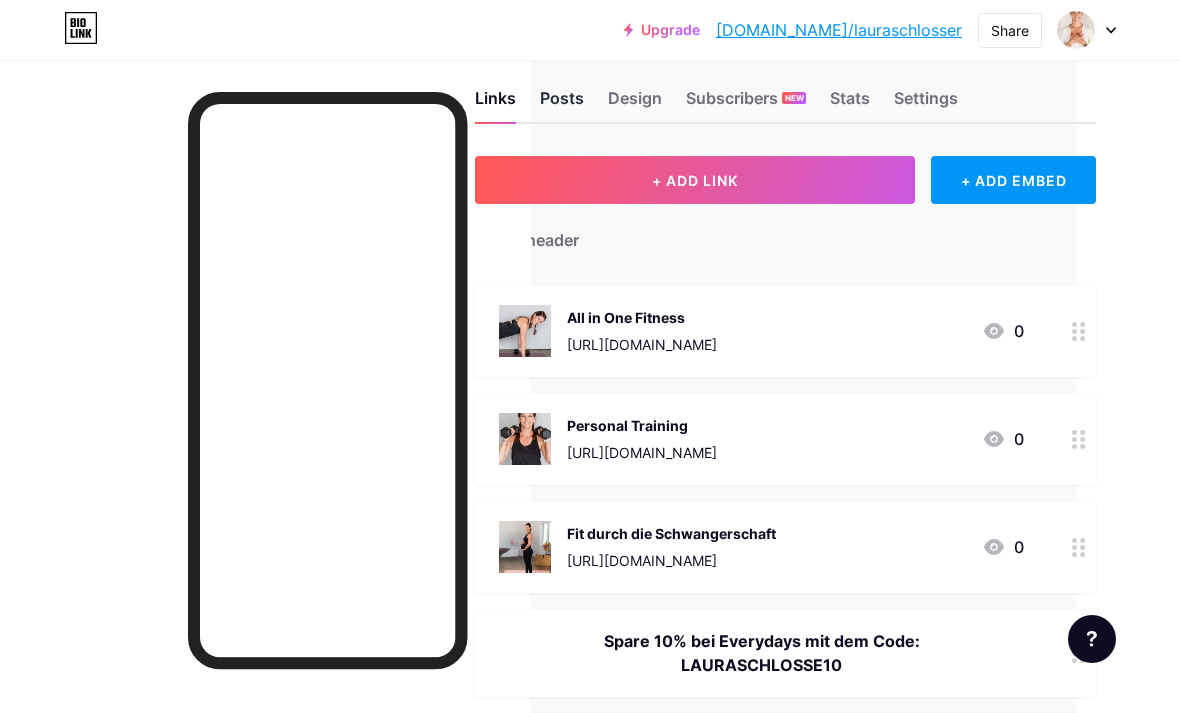 click on "Posts" at bounding box center [562, 104] 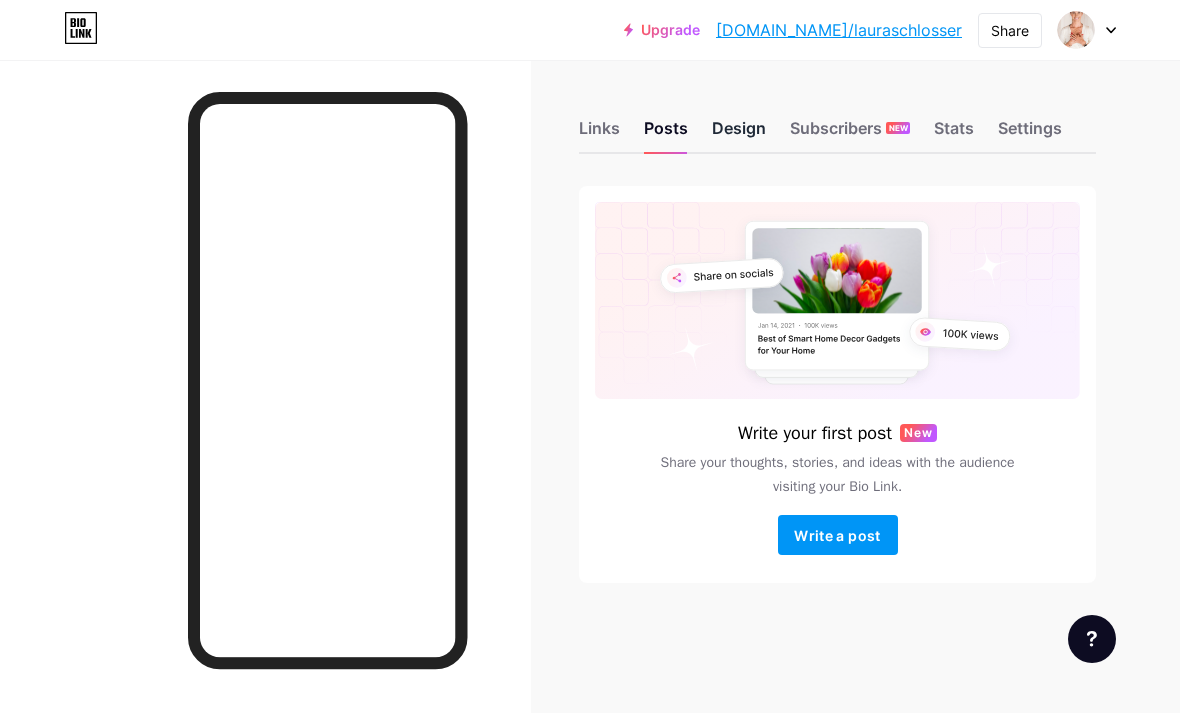 click on "Design" at bounding box center [739, 134] 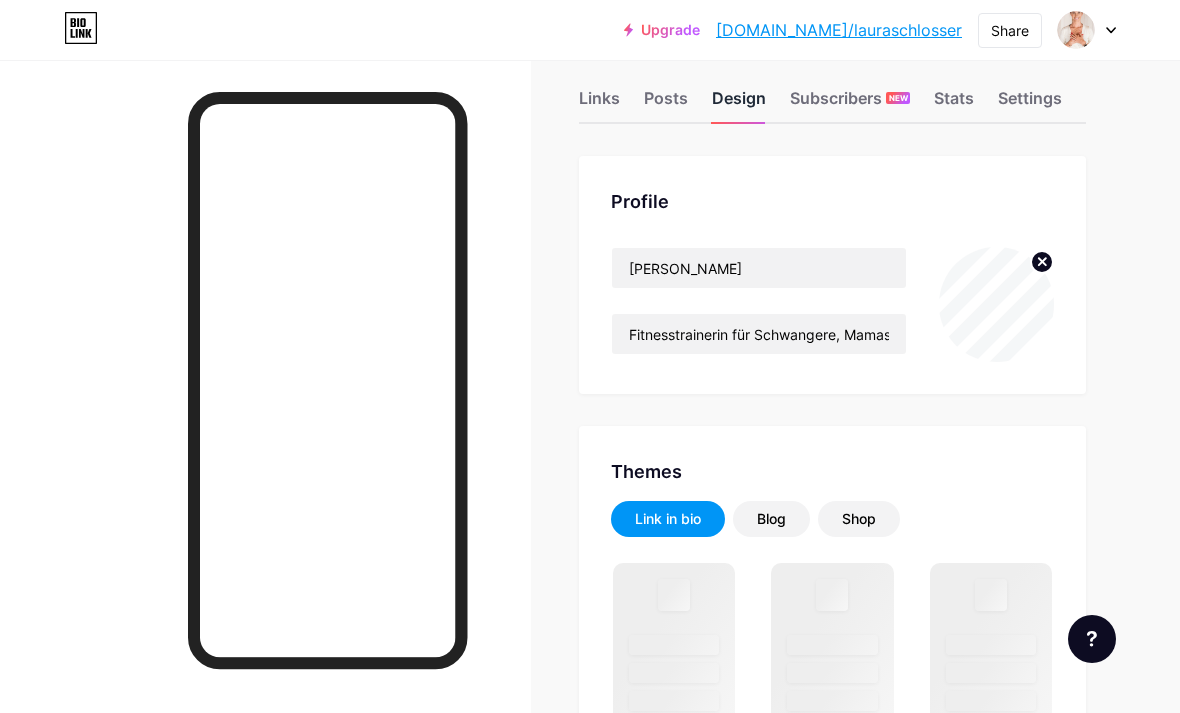 scroll, scrollTop: 0, scrollLeft: 0, axis: both 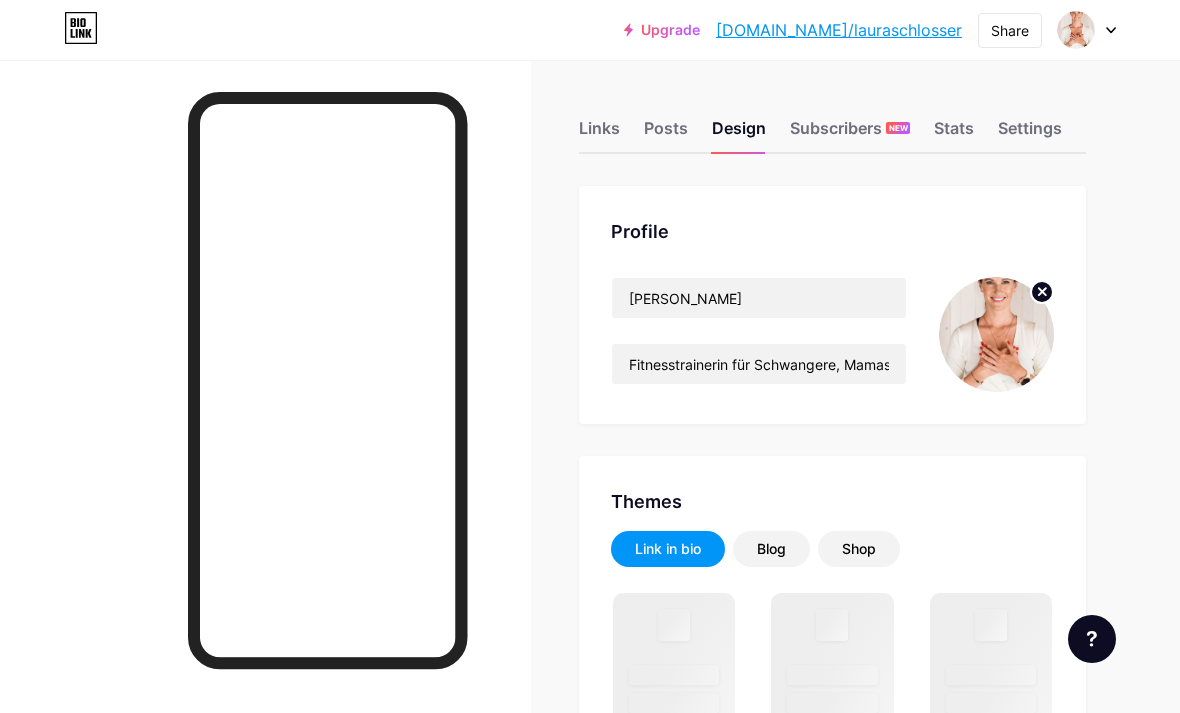 click at bounding box center [996, 334] 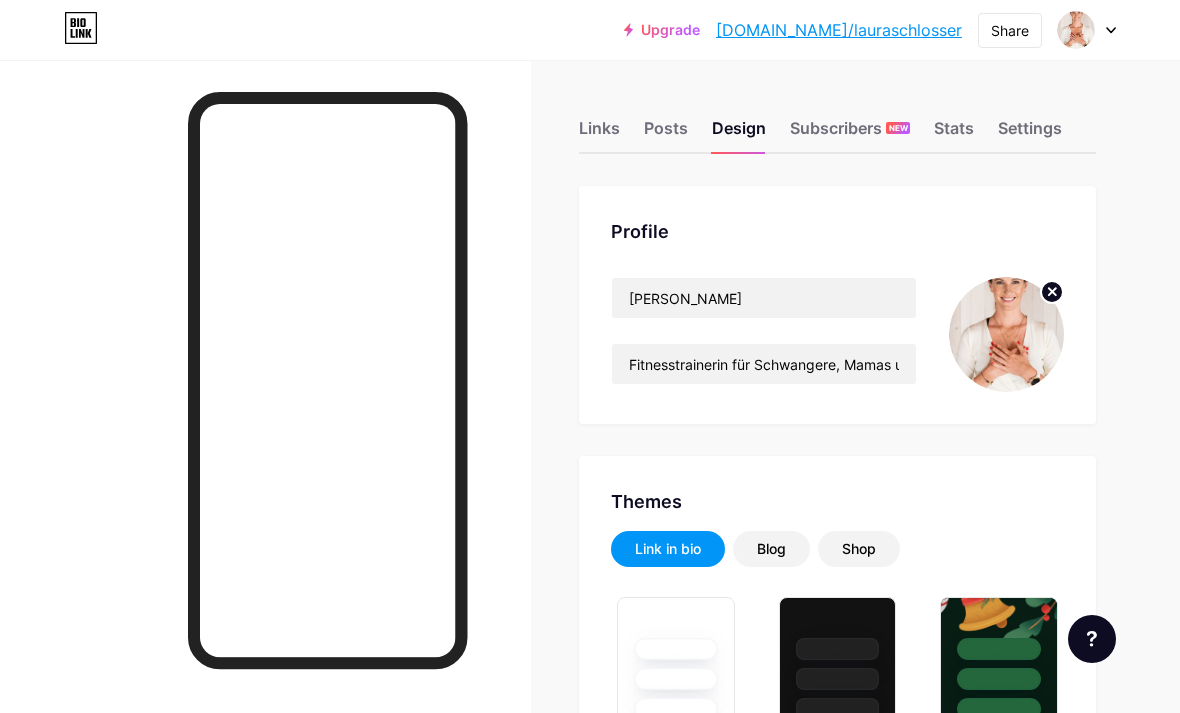 type on "#b1707a" 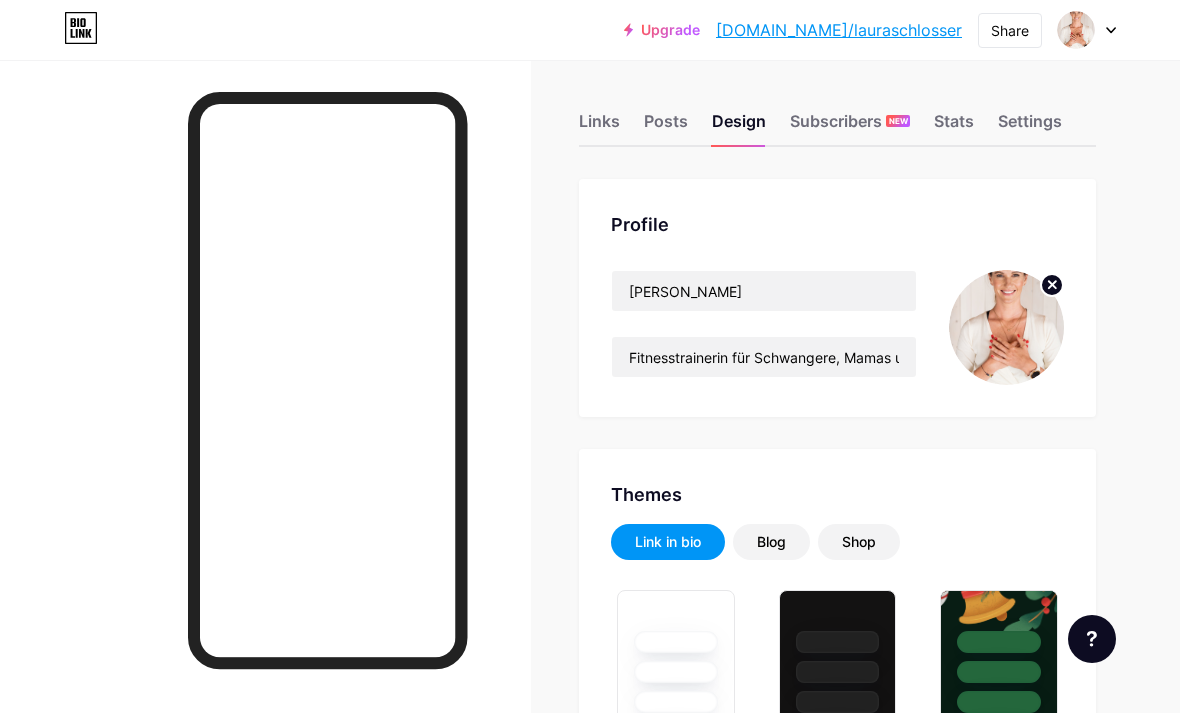 scroll, scrollTop: 8, scrollLeft: 0, axis: vertical 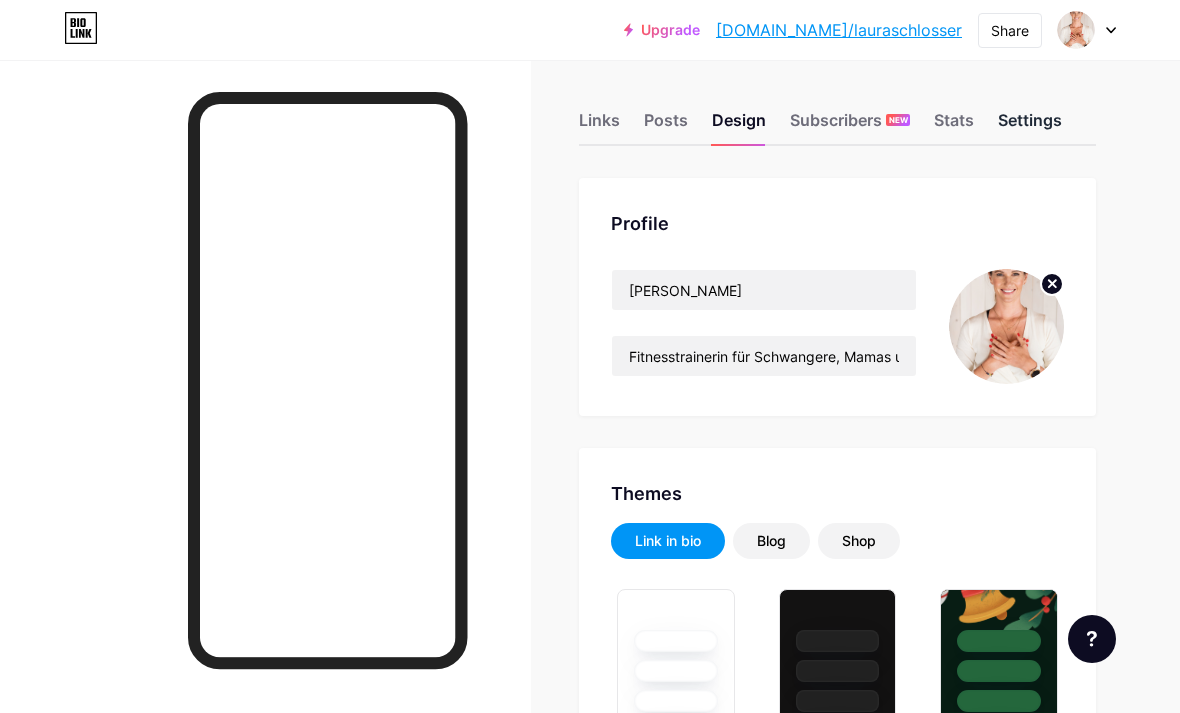 click on "Settings" at bounding box center (1030, 126) 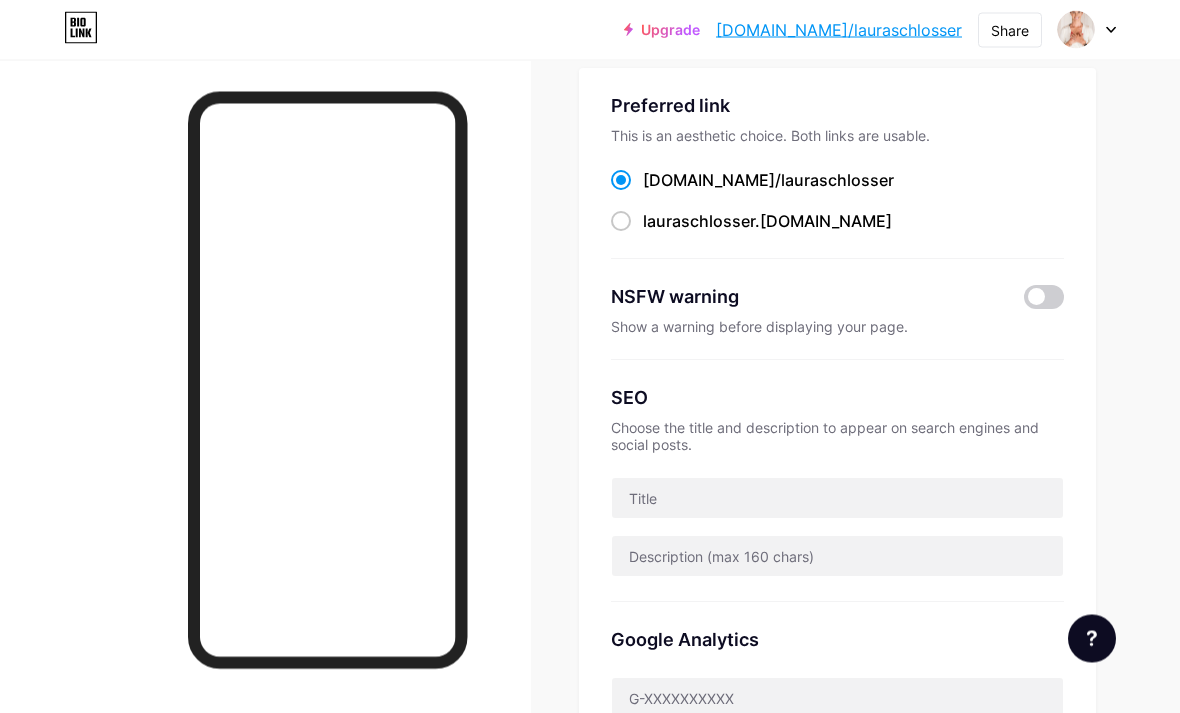 scroll, scrollTop: 0, scrollLeft: 0, axis: both 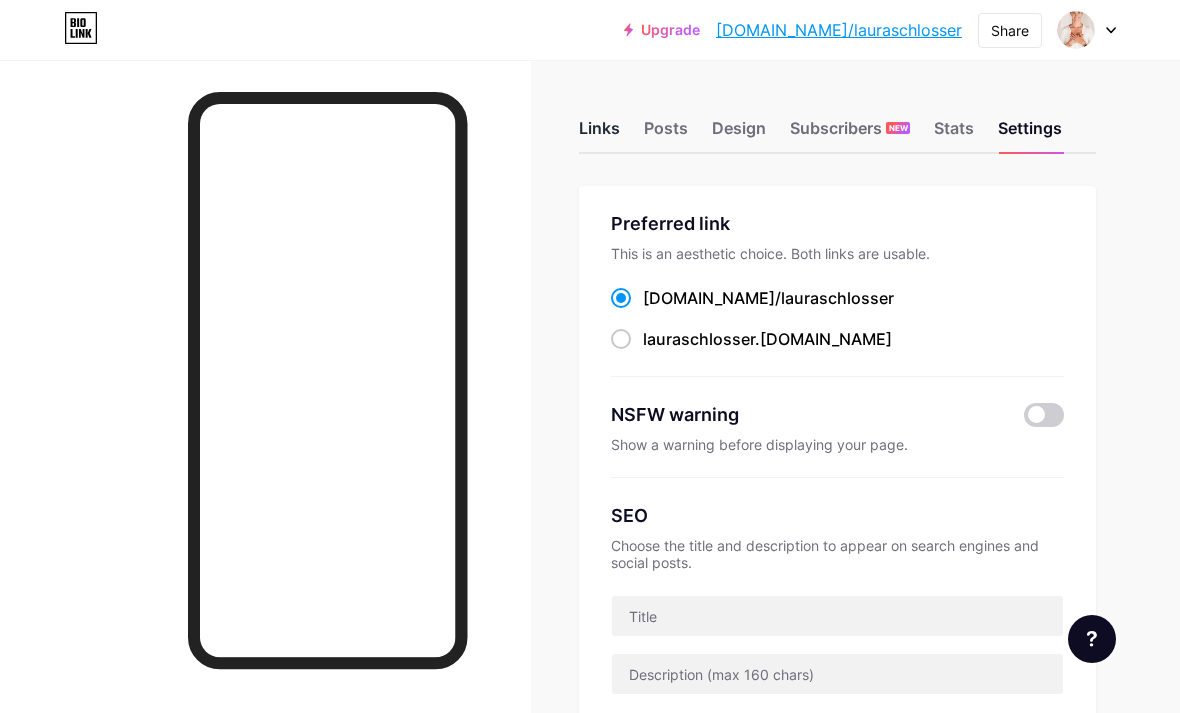 click on "Links" at bounding box center [599, 134] 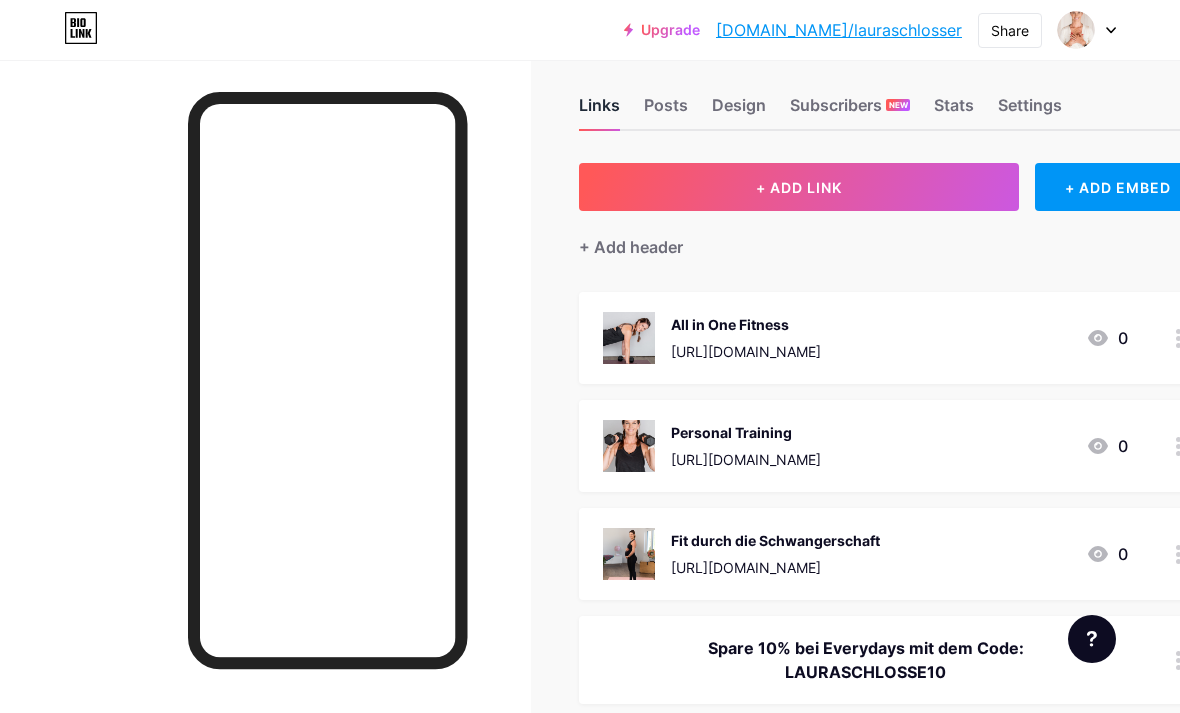 scroll, scrollTop: 0, scrollLeft: 0, axis: both 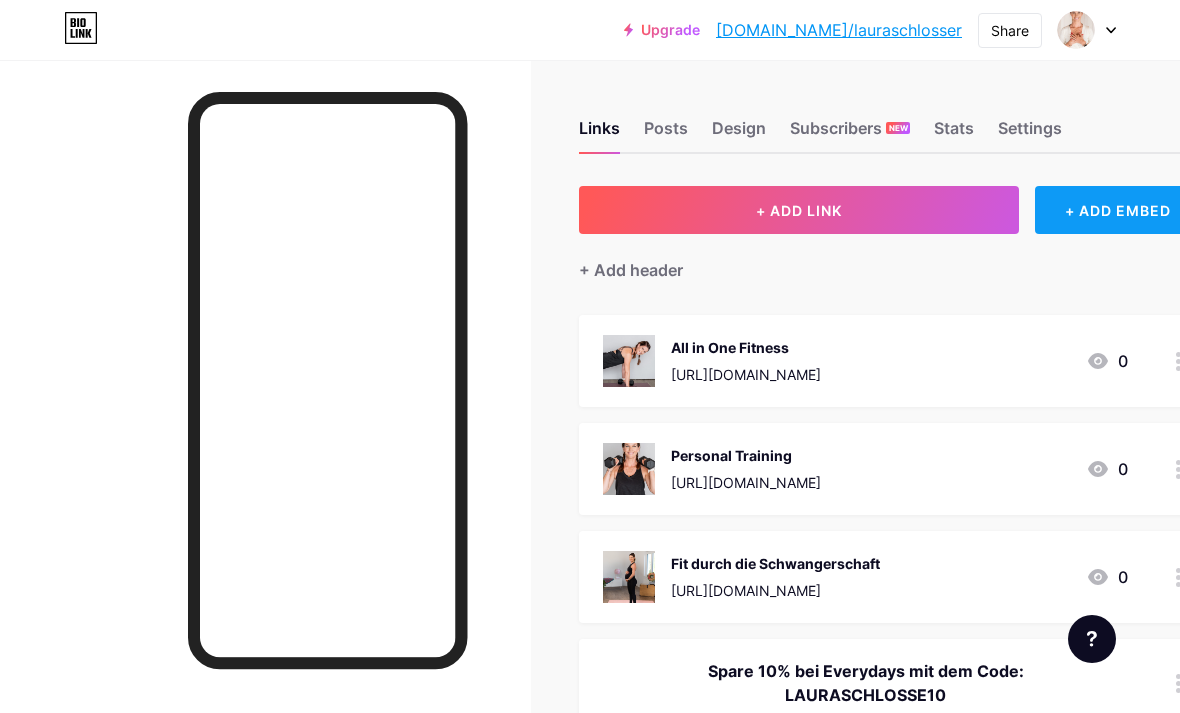click on "+ ADD EMBED" at bounding box center (1117, 210) 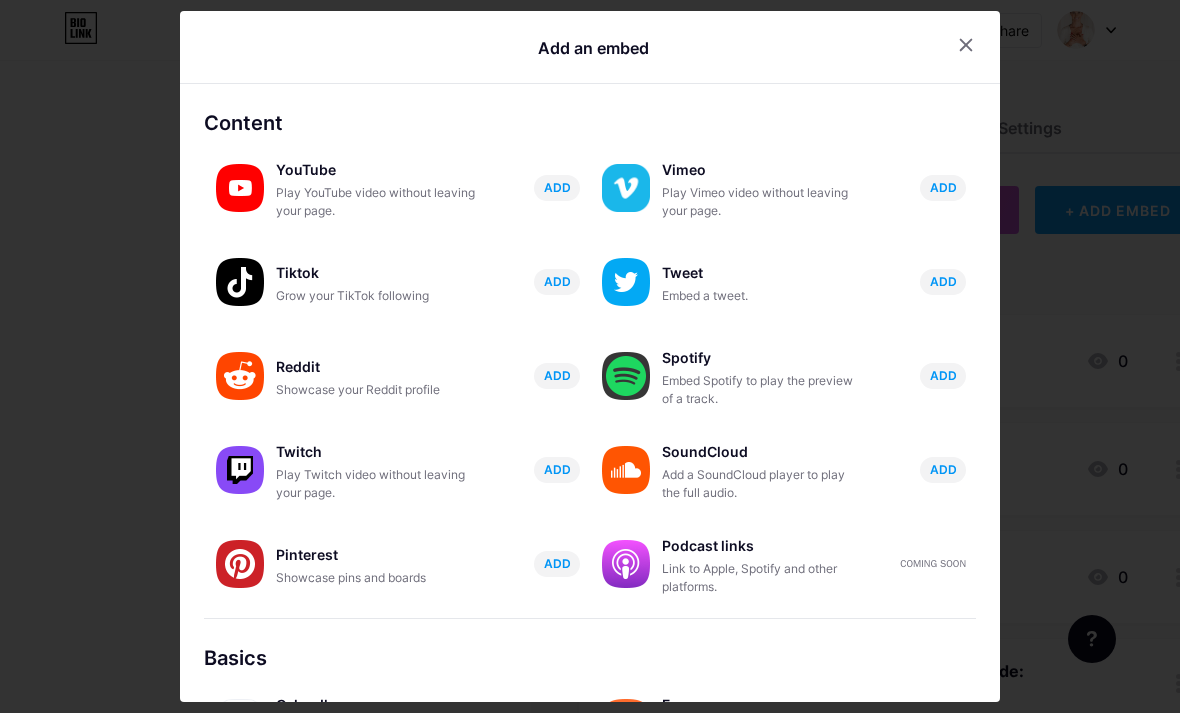 scroll, scrollTop: 82, scrollLeft: 0, axis: vertical 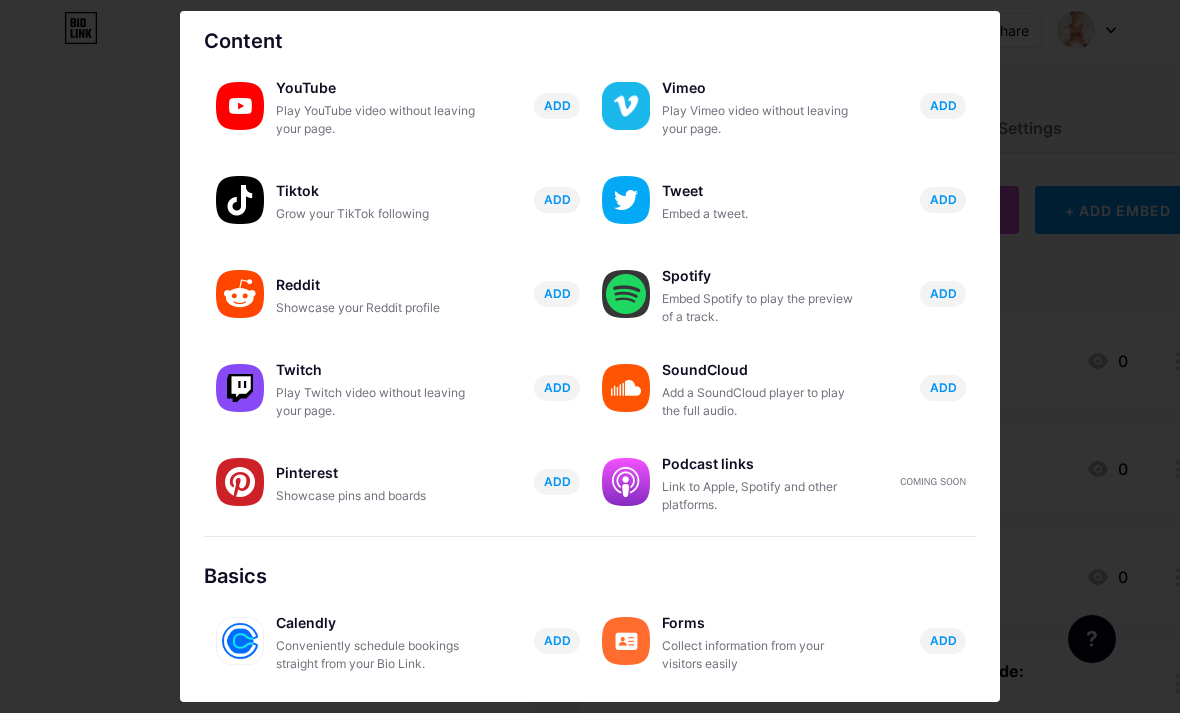 click at bounding box center [590, 356] 